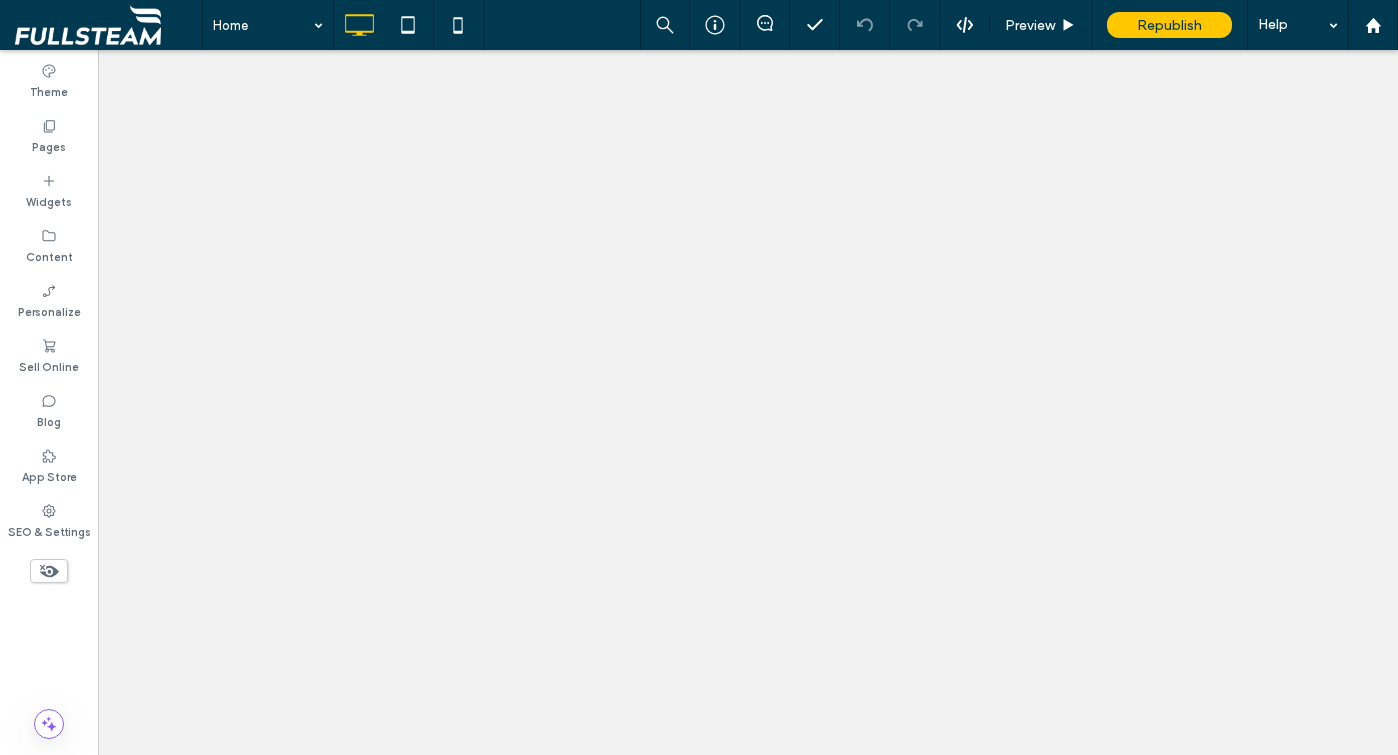 scroll, scrollTop: 0, scrollLeft: 0, axis: both 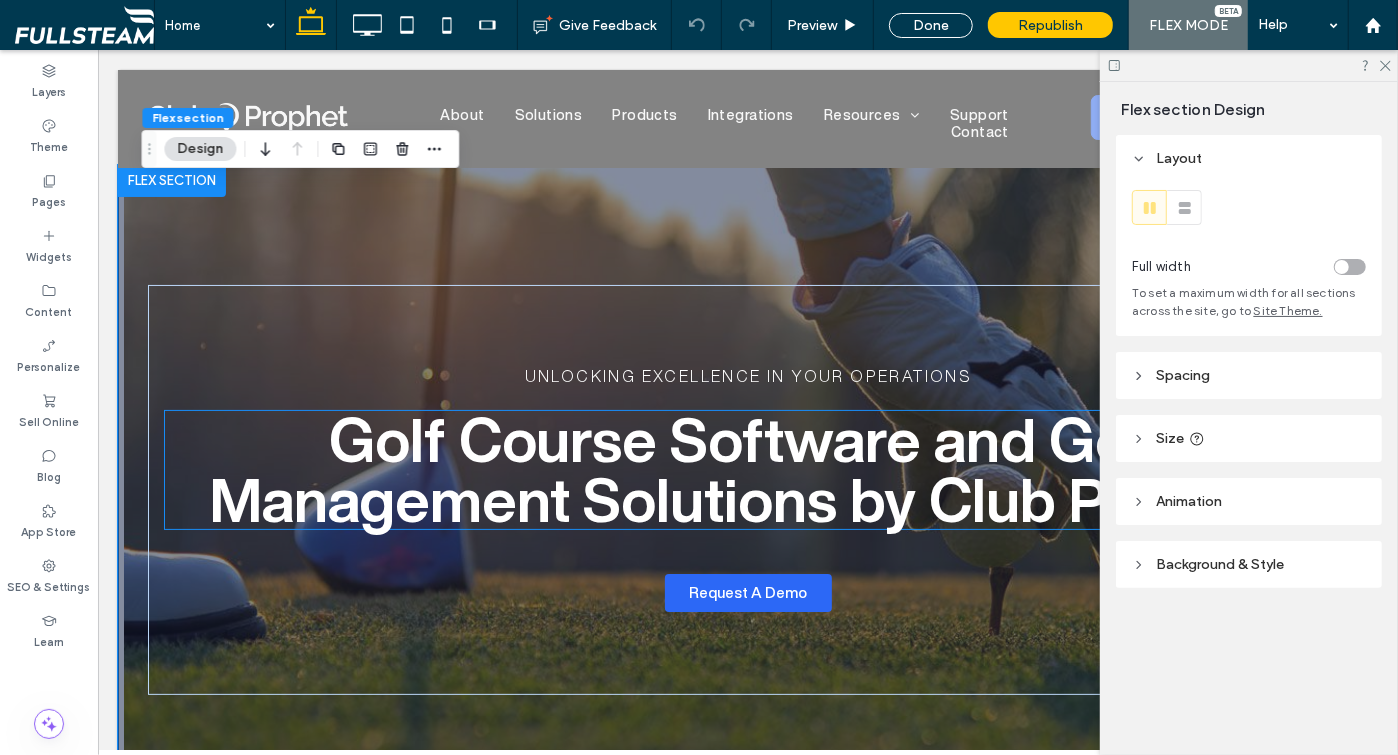 click on "Golf Course Software and Golf Management Solutions by Club Prophet" at bounding box center (747, 468) 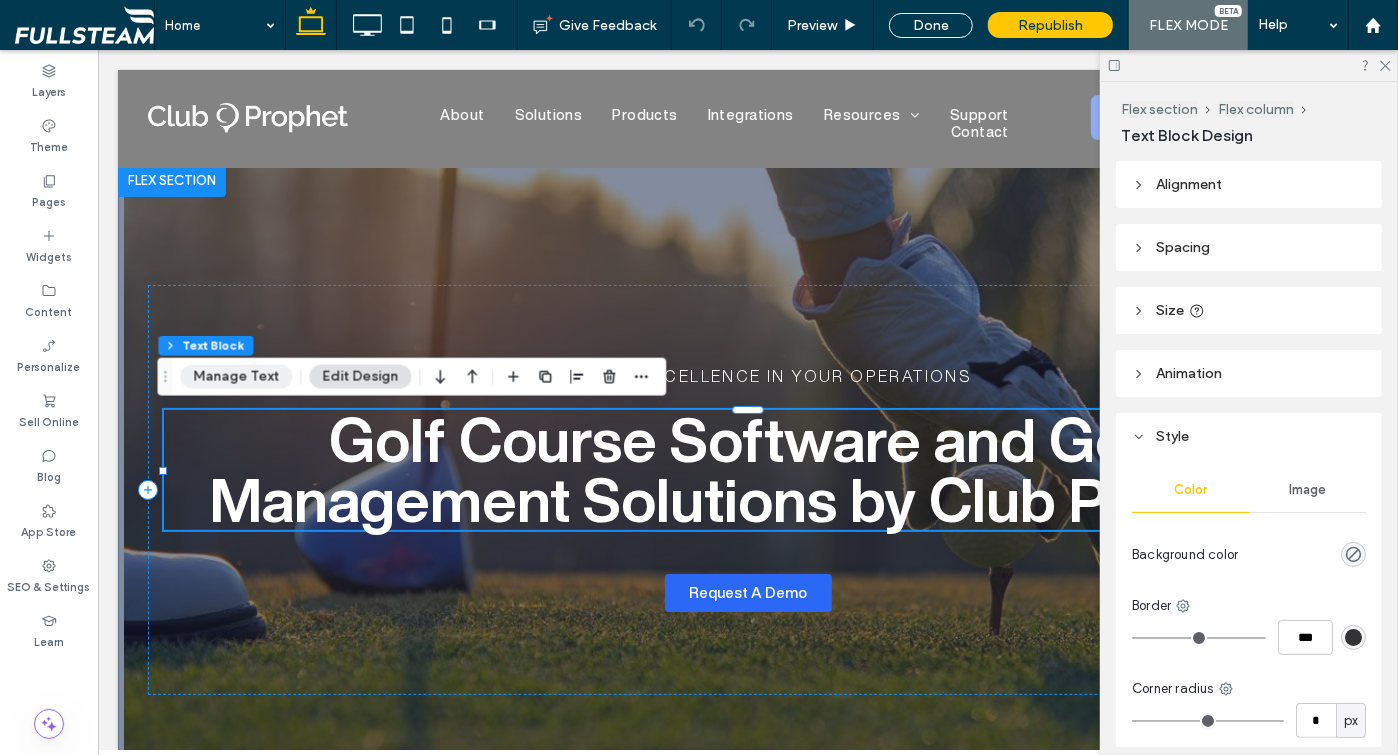 click on "Manage Text" at bounding box center [236, 377] 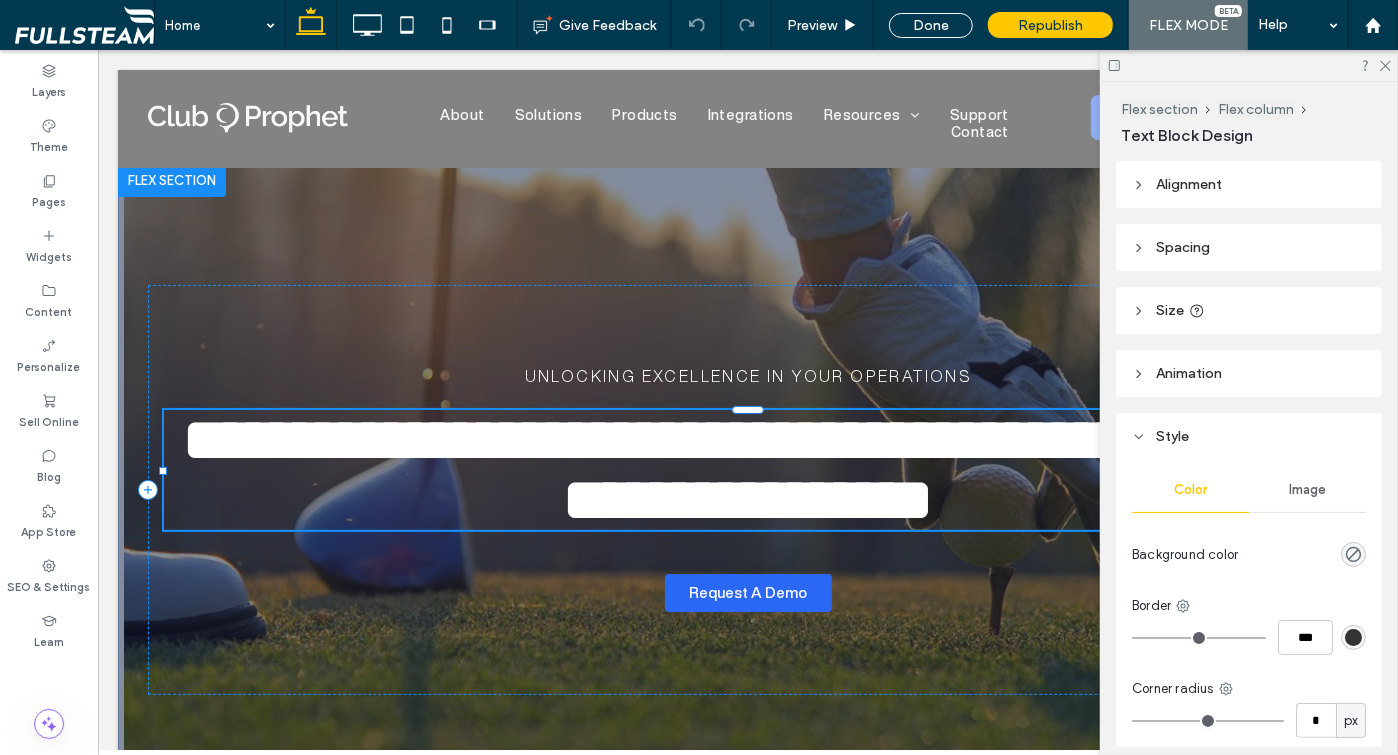 type on "**********" 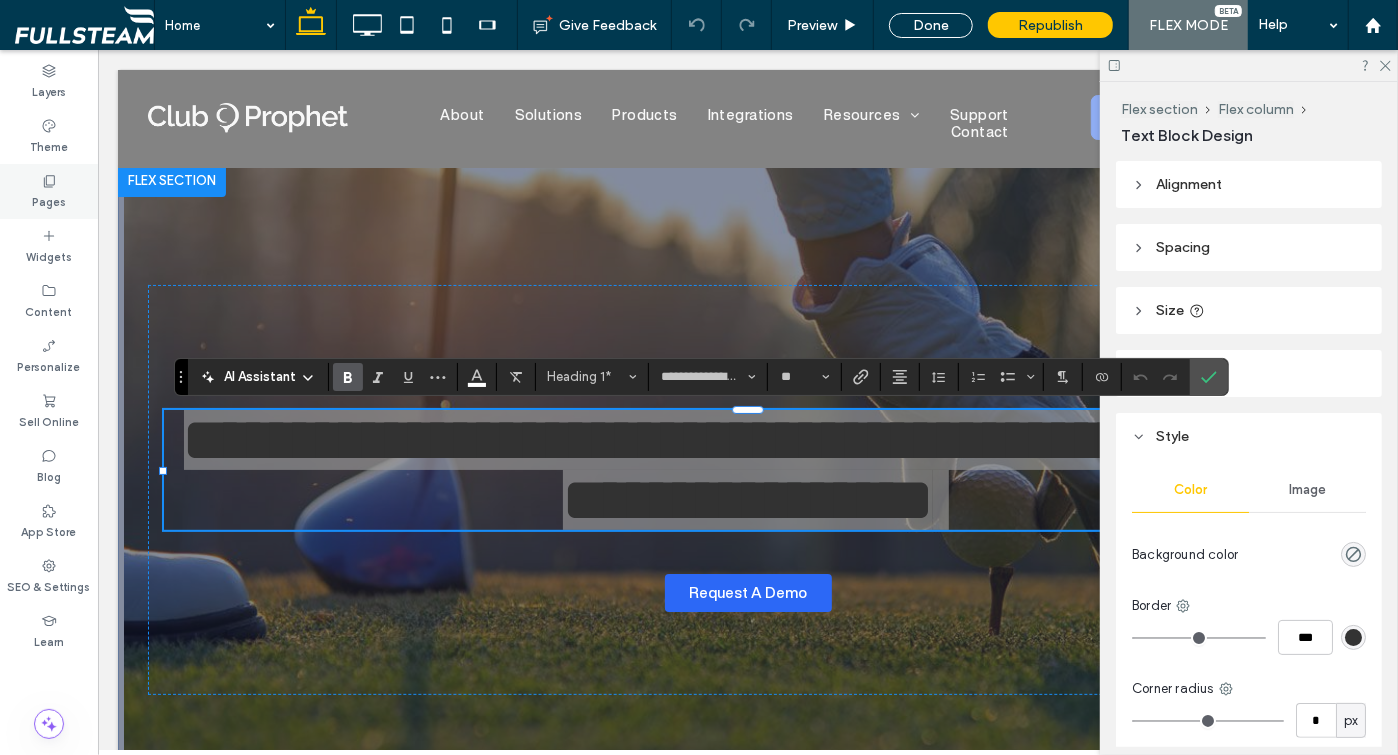 click on "Pages" at bounding box center [49, 200] 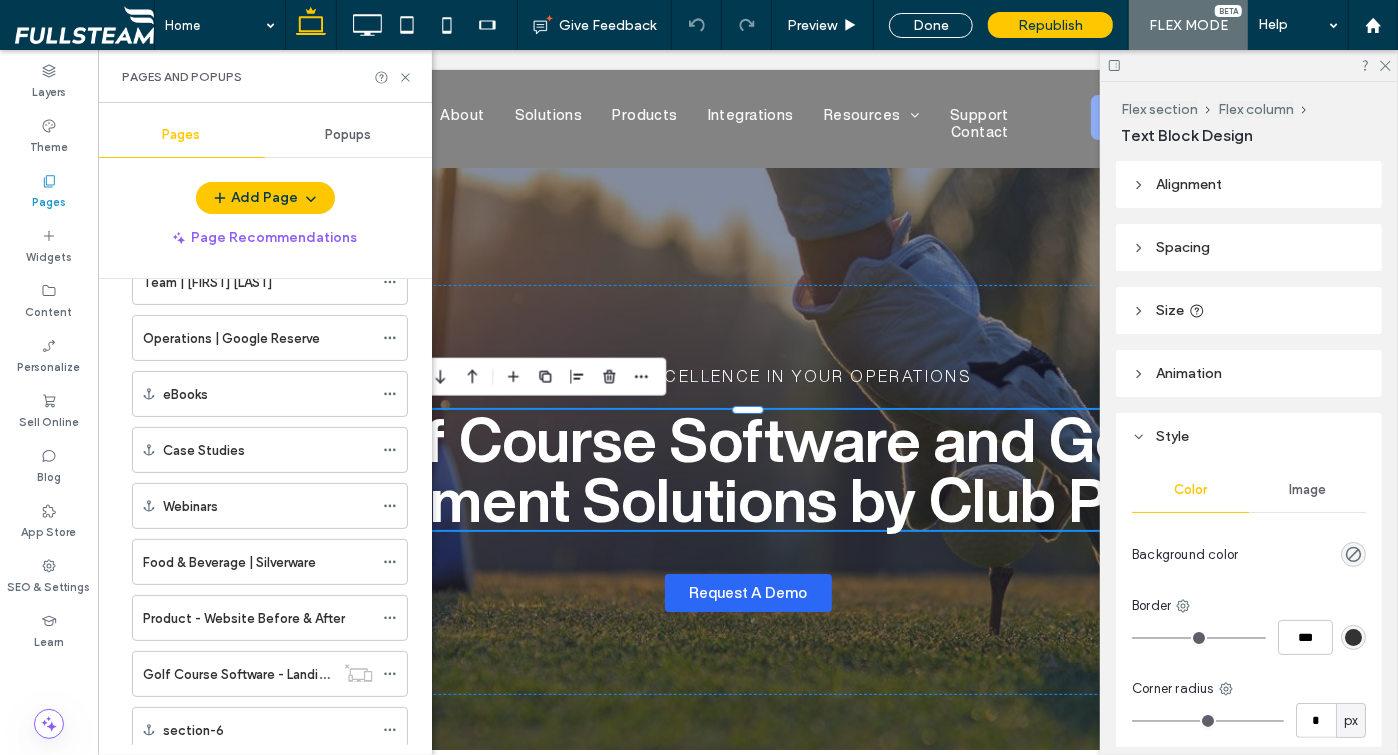 scroll, scrollTop: 1644, scrollLeft: 0, axis: vertical 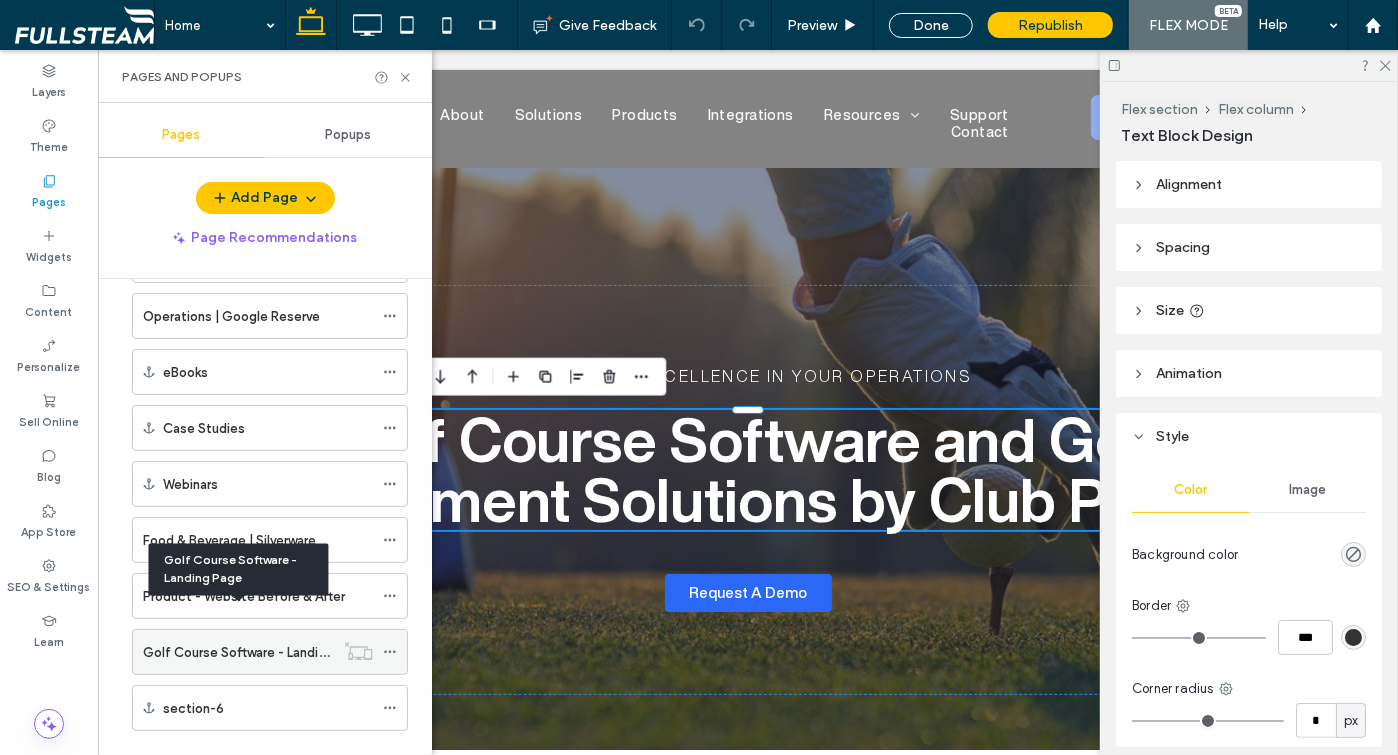 click on "Golf Course Software - Landing Page" at bounding box center [255, 652] 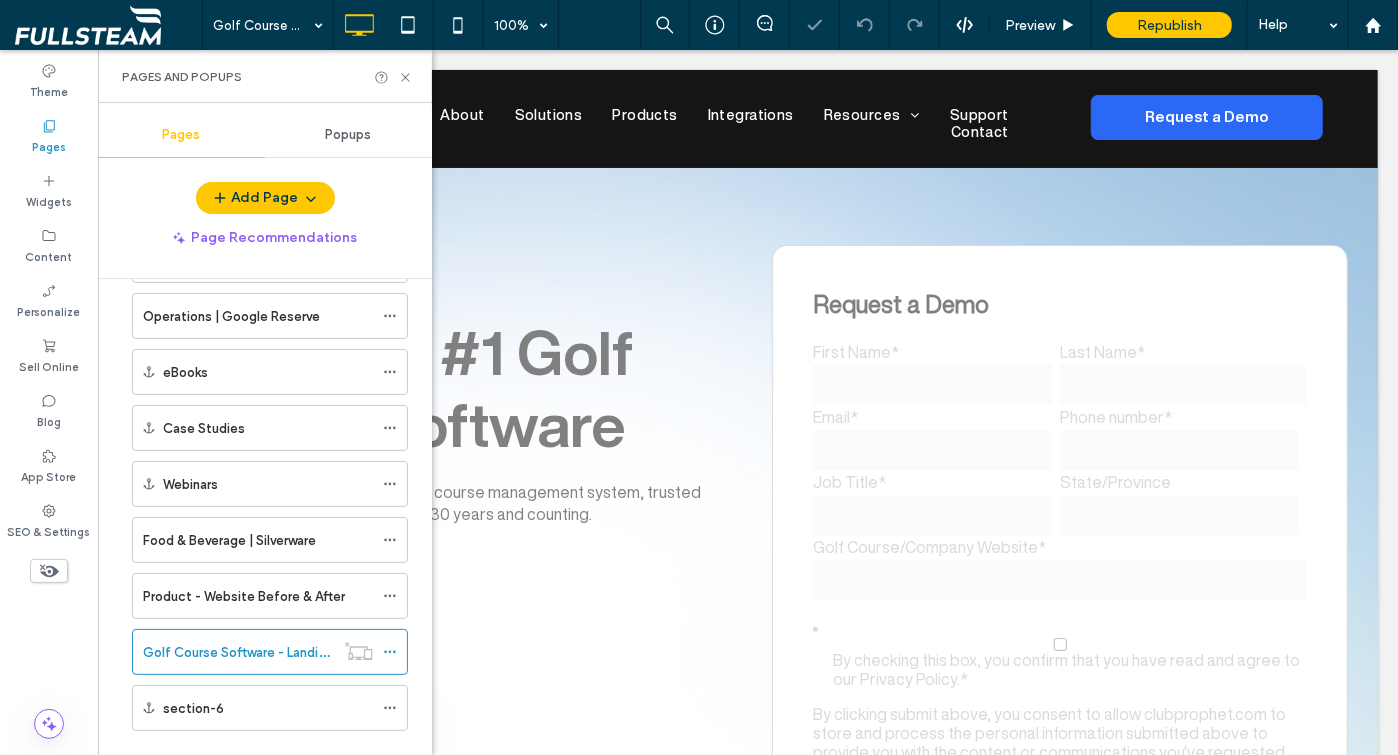 scroll, scrollTop: 0, scrollLeft: 0, axis: both 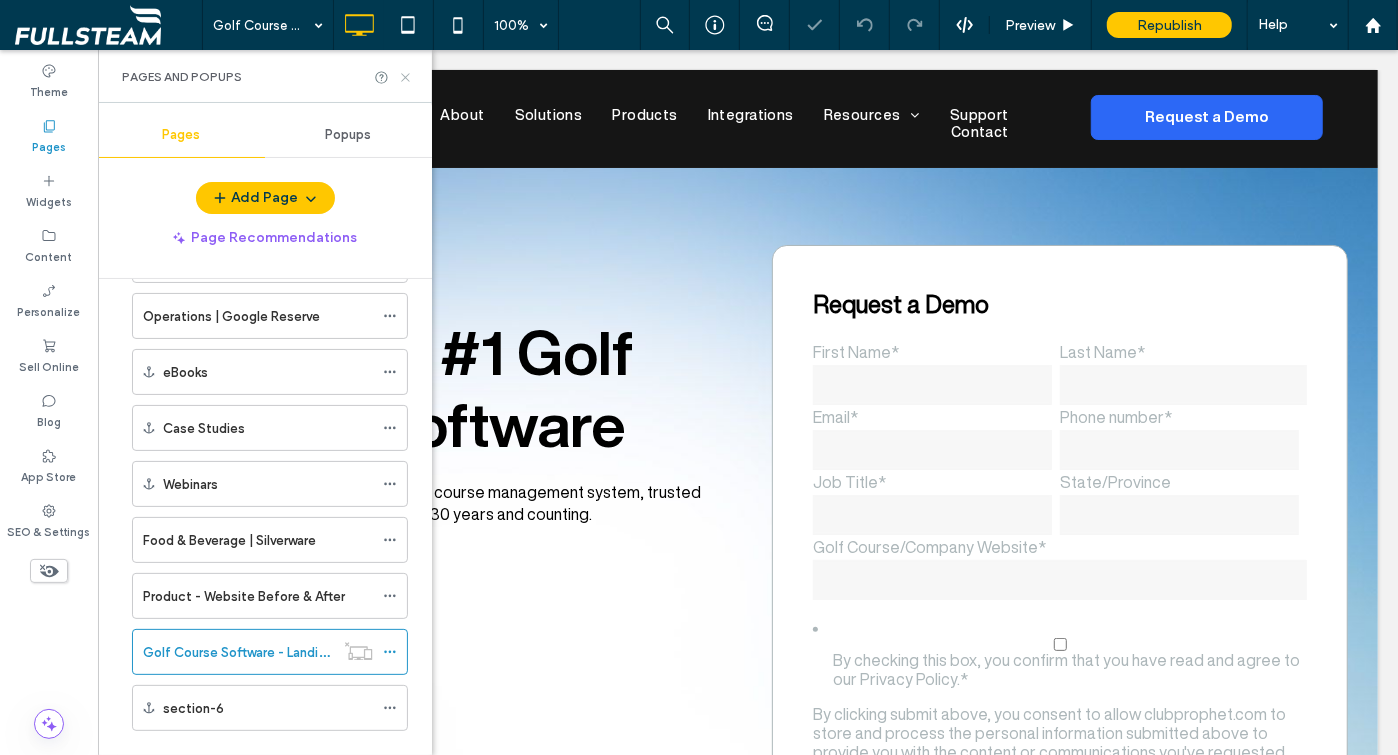 click 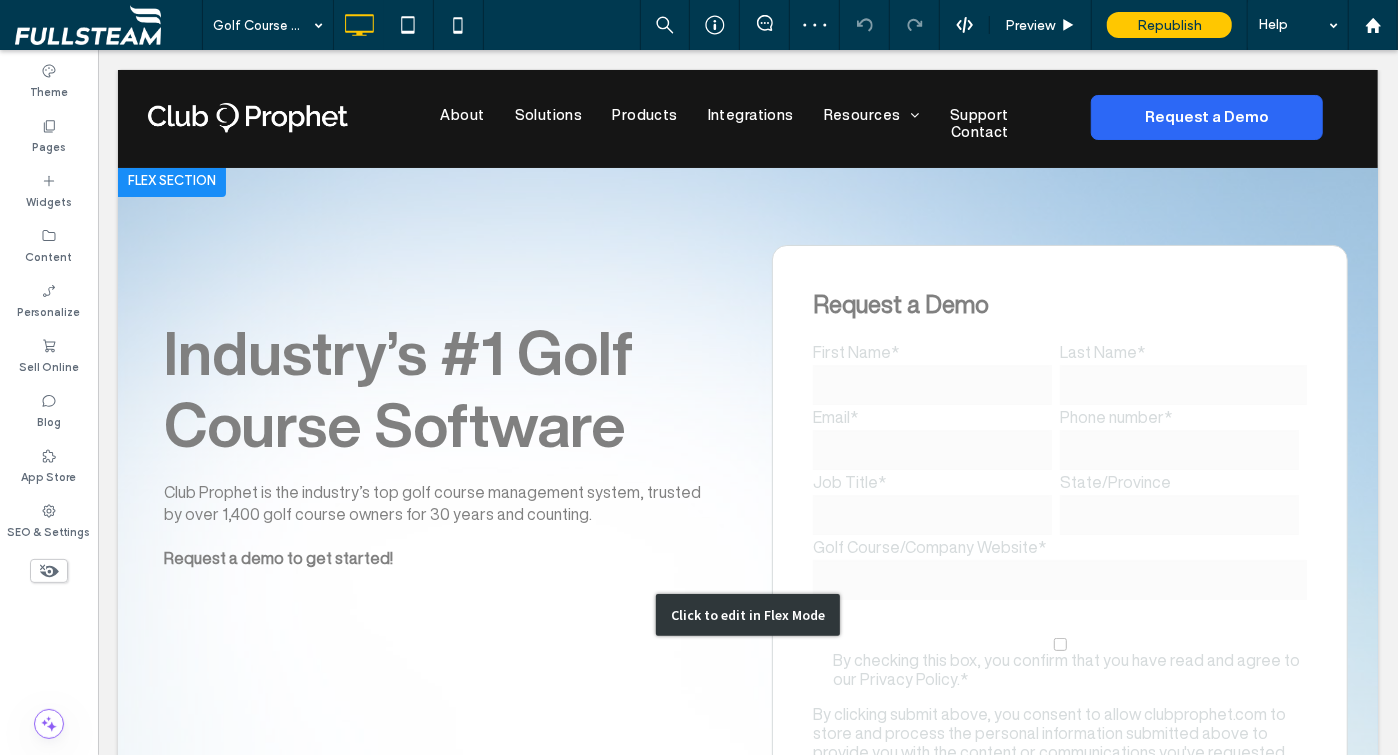 click on "Click to edit in Flex Mode" at bounding box center (747, 614) 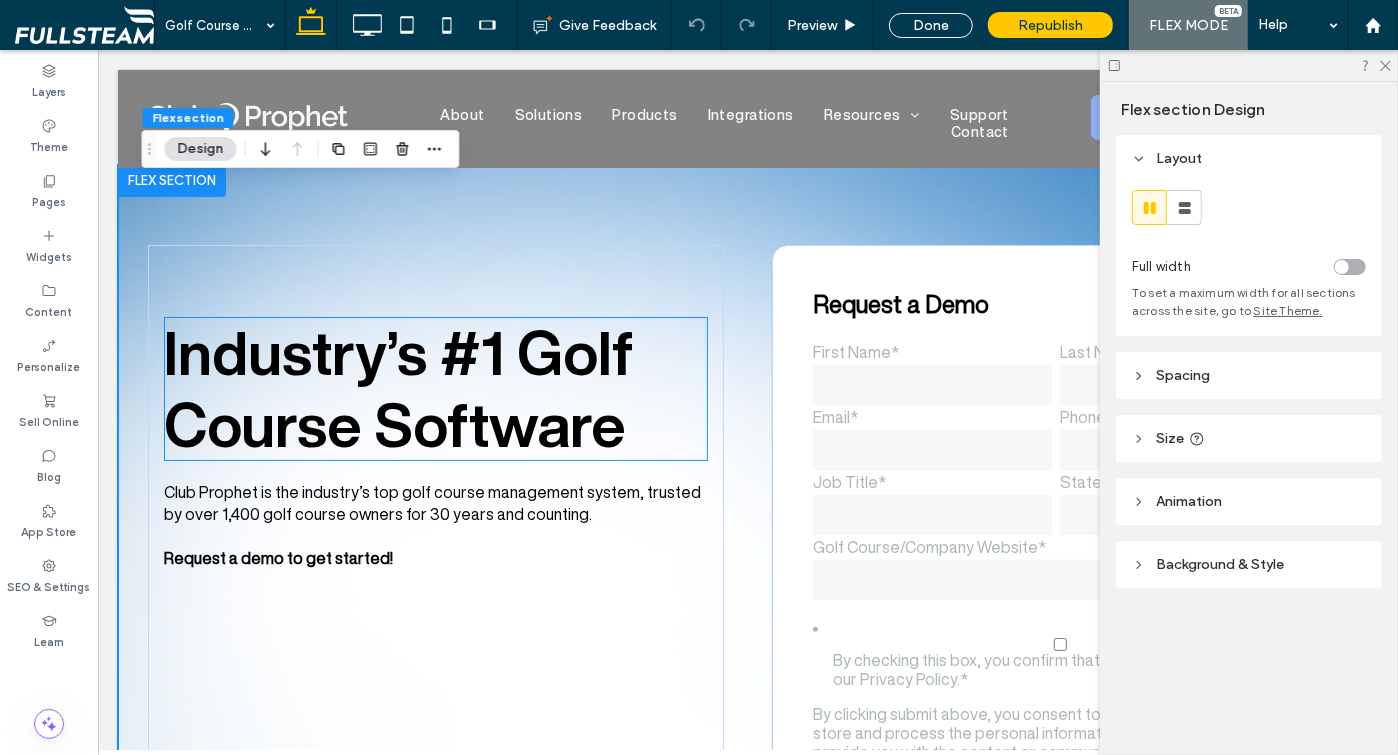 click on "Industry’s #1 Golf Course Software" at bounding box center [398, 387] 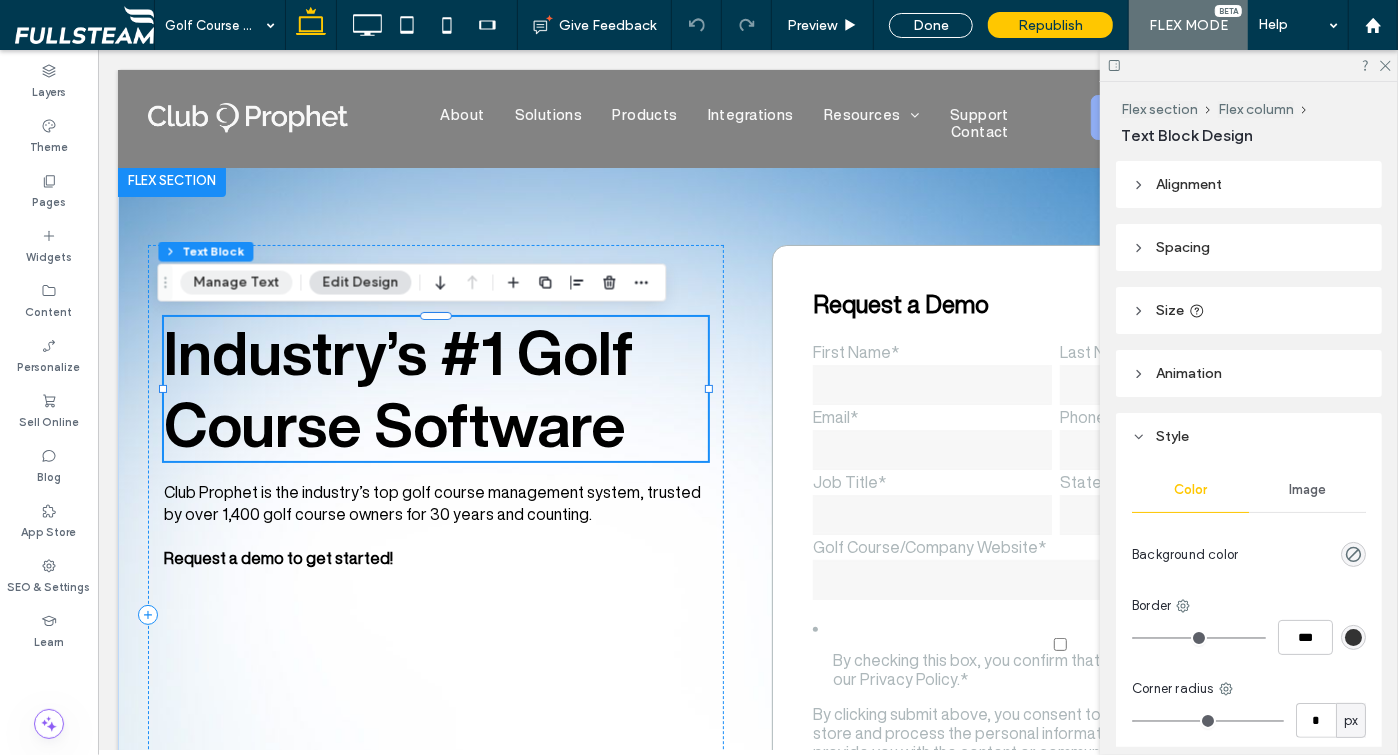 click on "Manage Text" at bounding box center [236, 283] 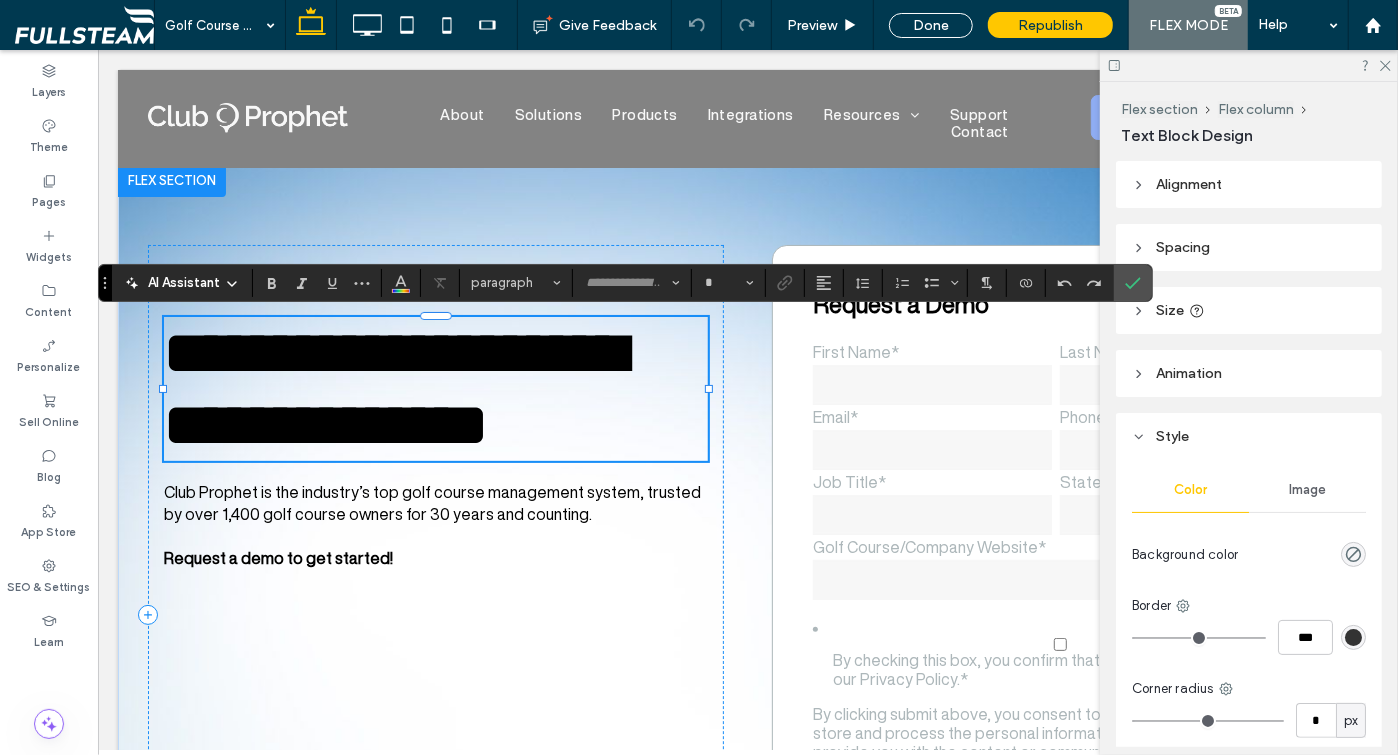 type on "**********" 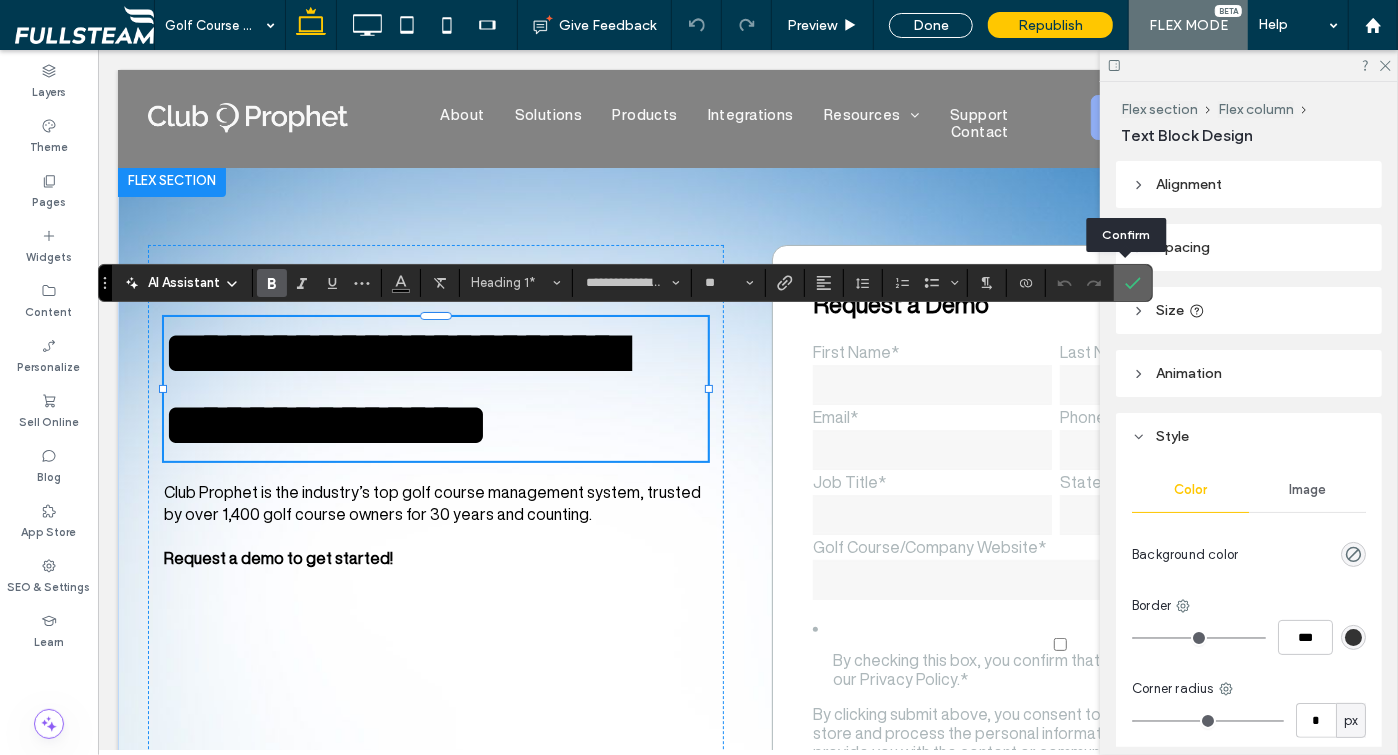 click 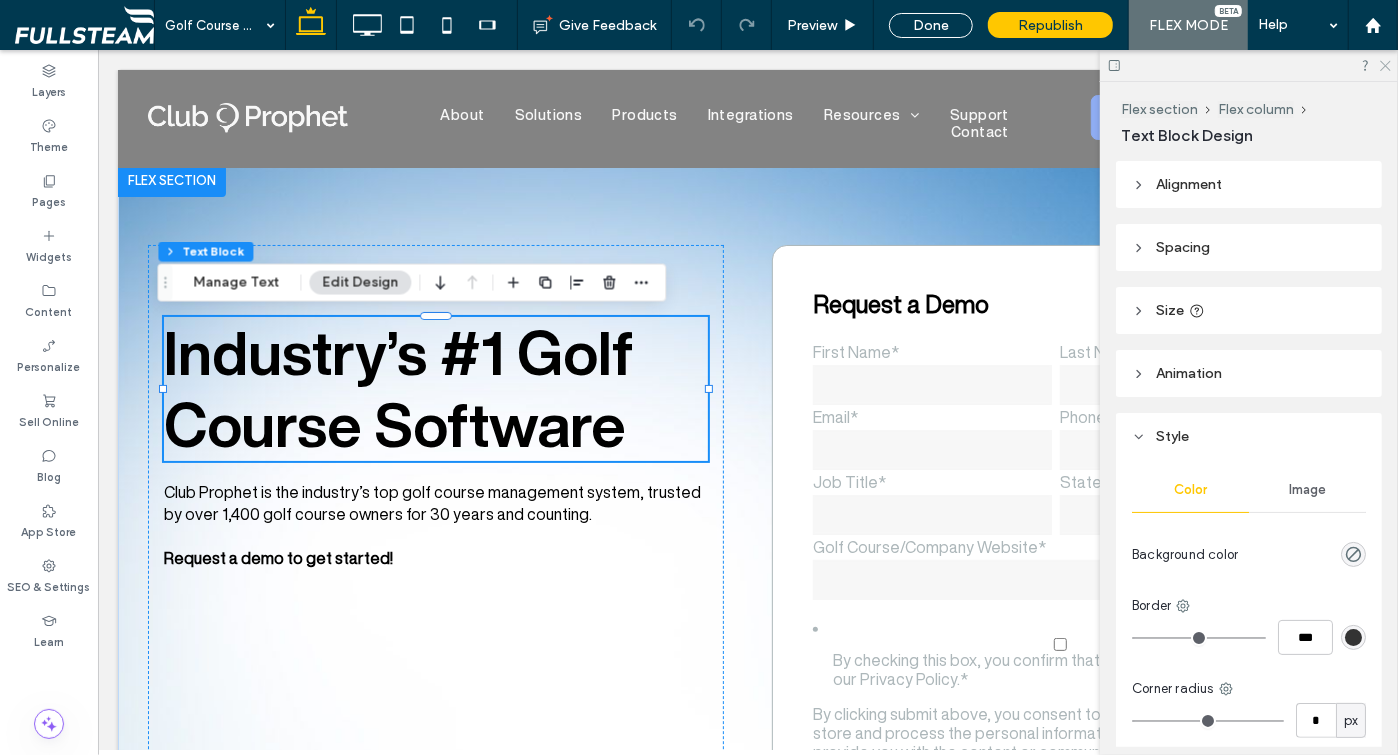 click 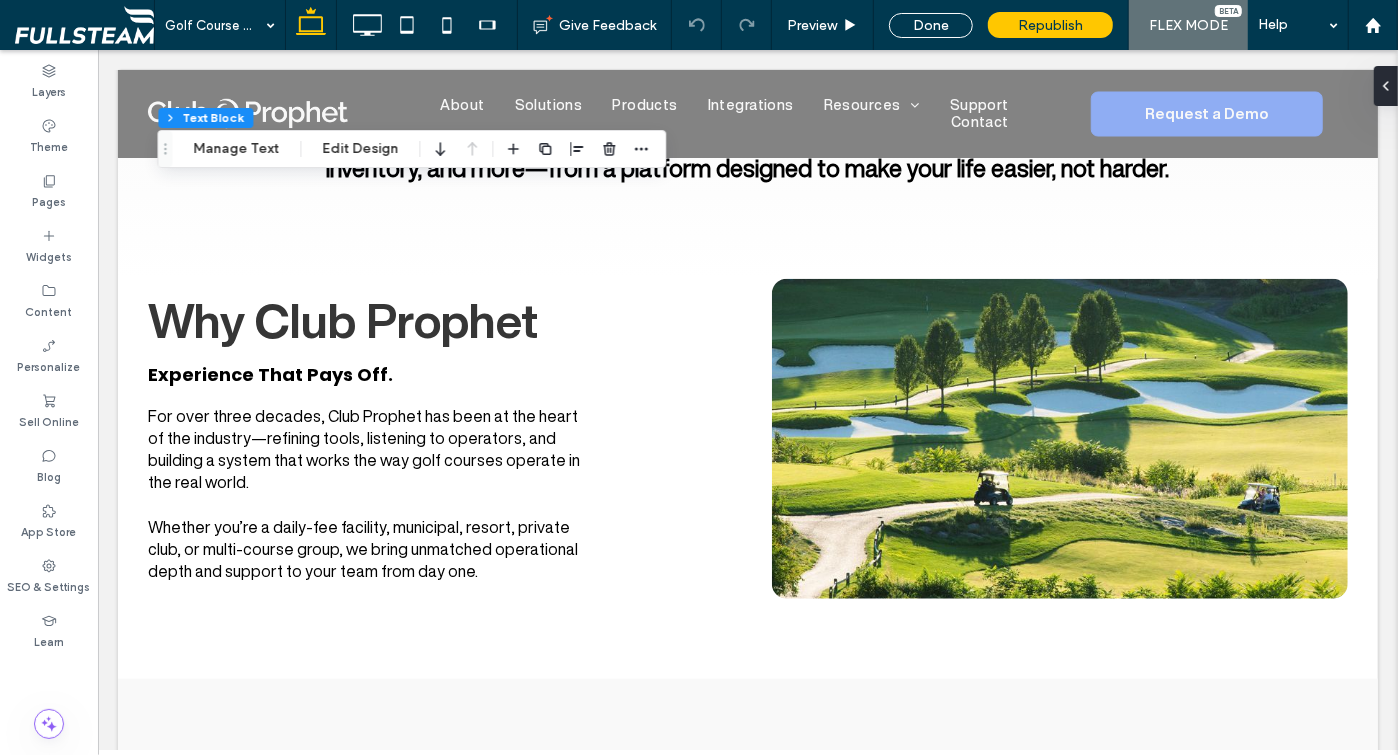 scroll, scrollTop: 1053, scrollLeft: 0, axis: vertical 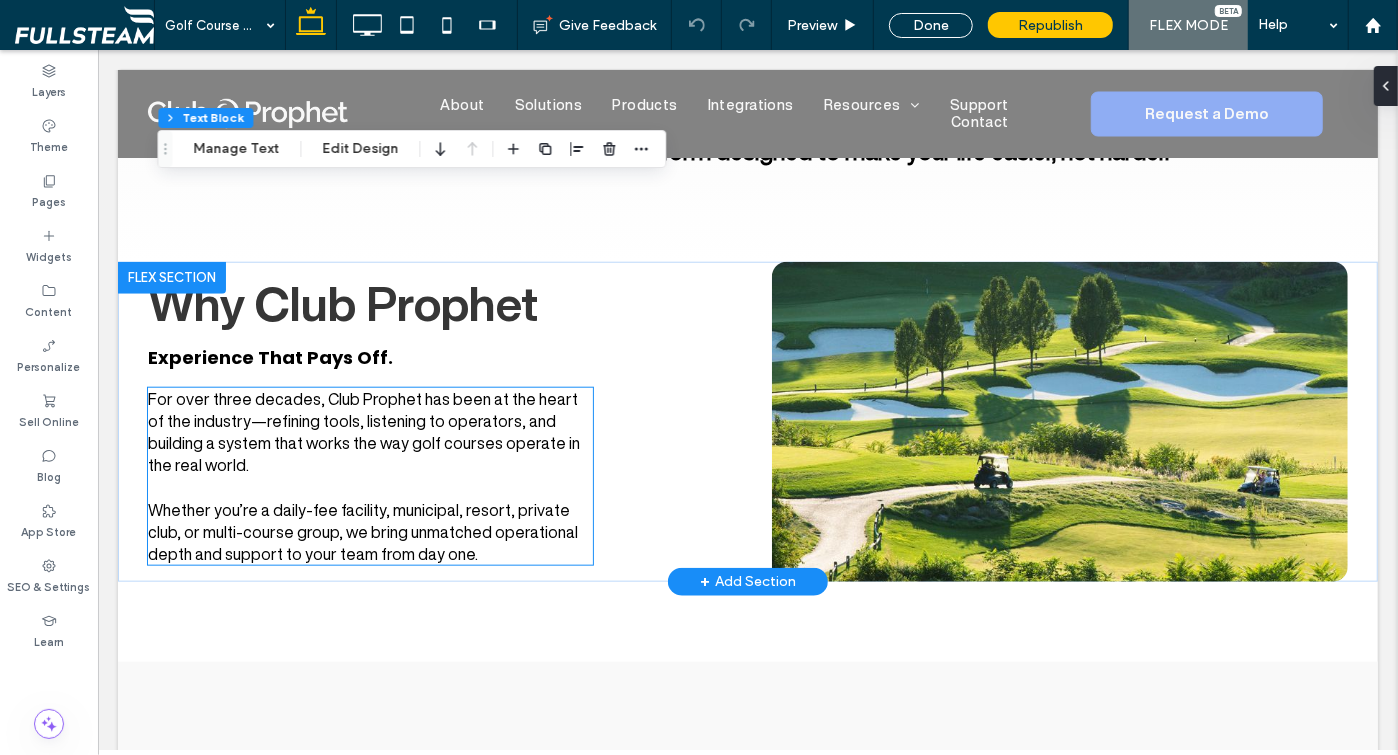 click on "For over three decades, Club Prophet has been at the heart of the industry—refining tools, listening to operators, and building a system that works the way golf courses operate in the real world." at bounding box center (363, 431) 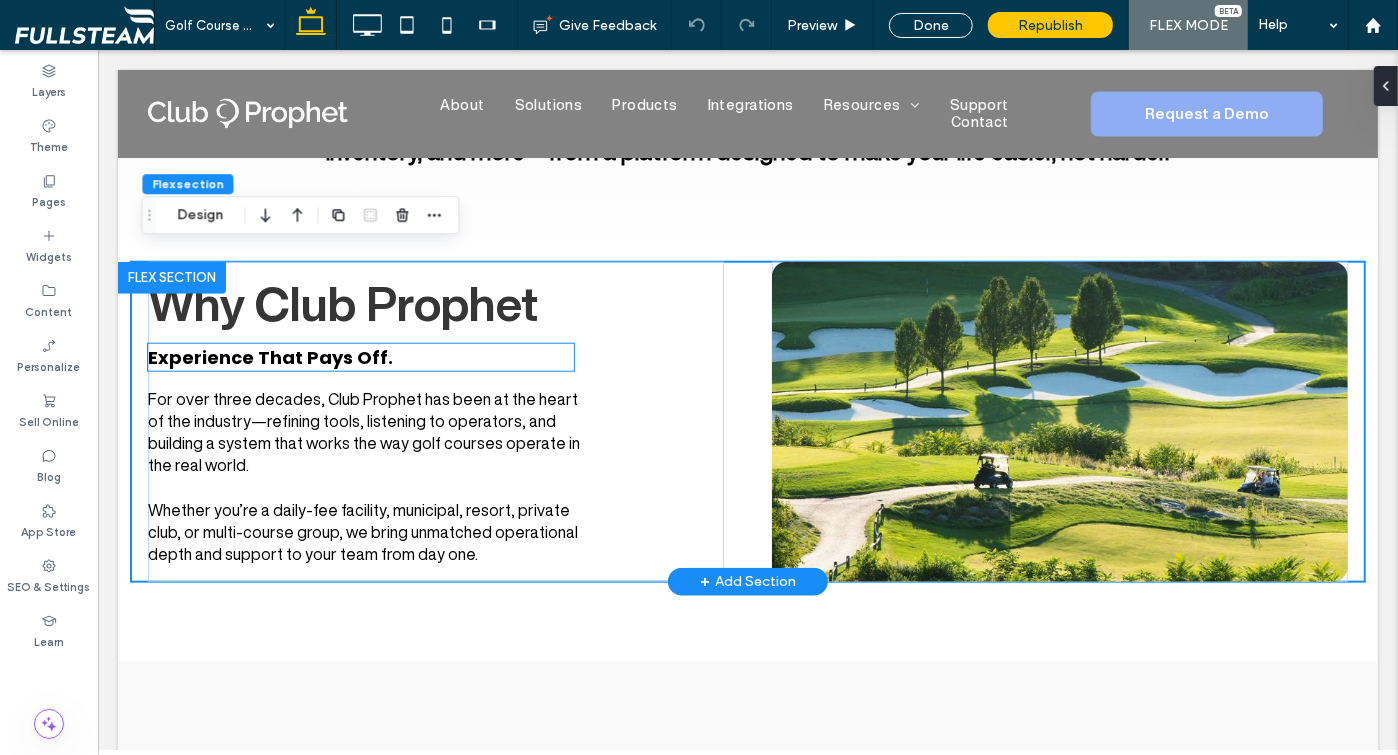 click on "Experience That Pays Off." at bounding box center [269, 356] 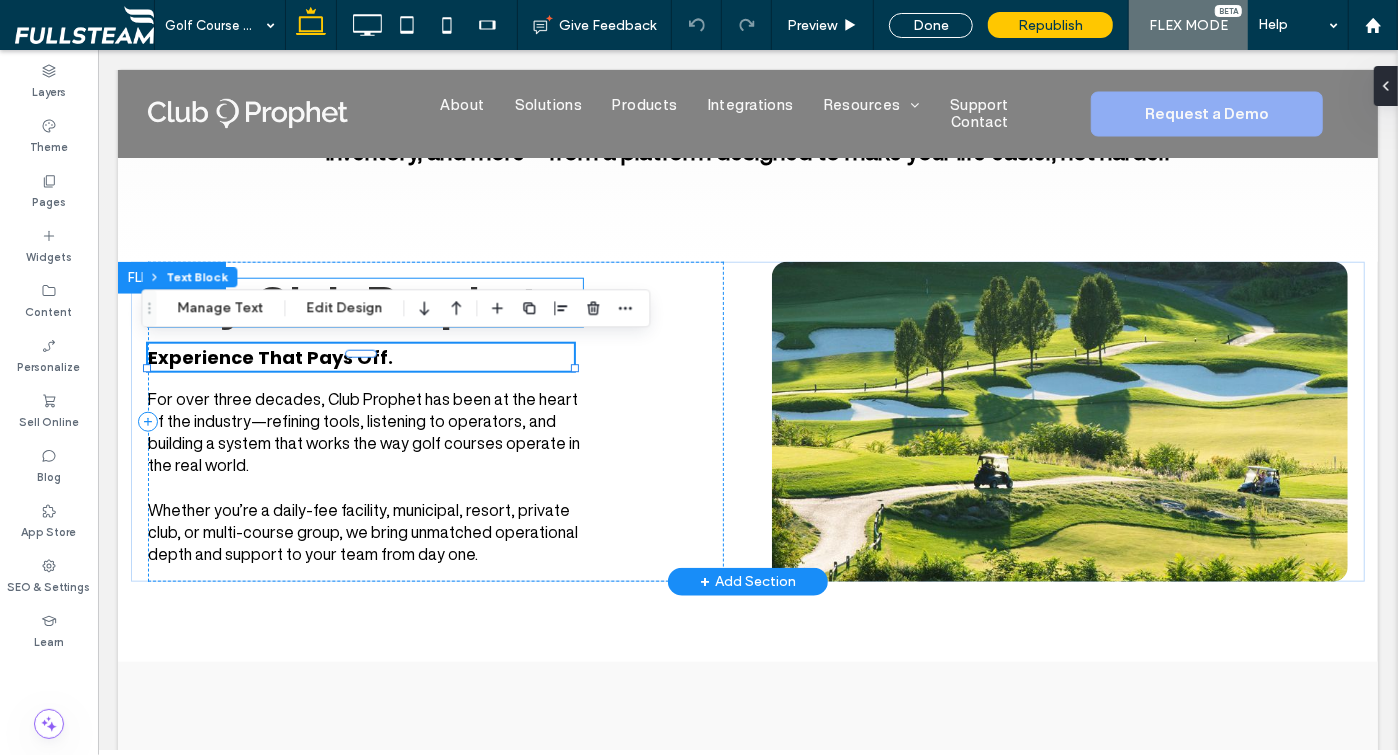 click on "Why Club Prophet" at bounding box center [342, 302] 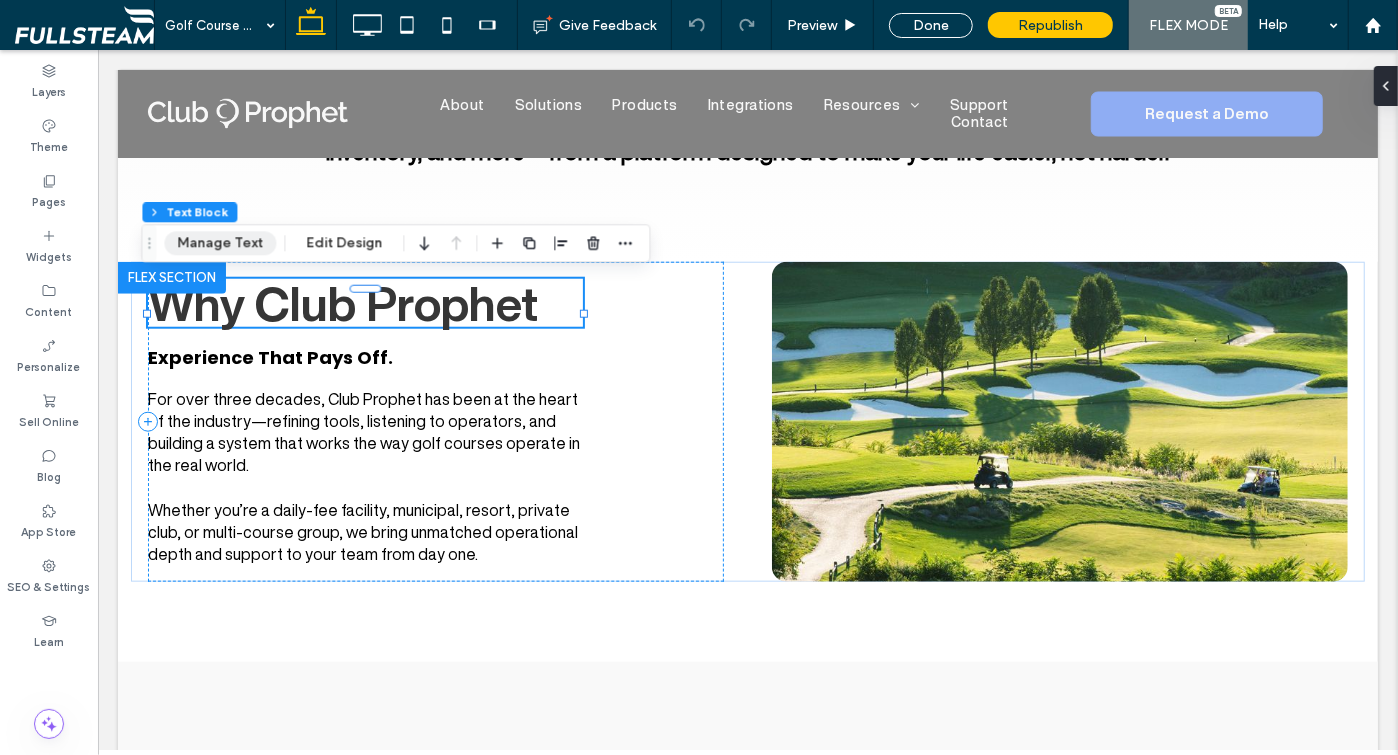 click on "Manage Text" at bounding box center [220, 243] 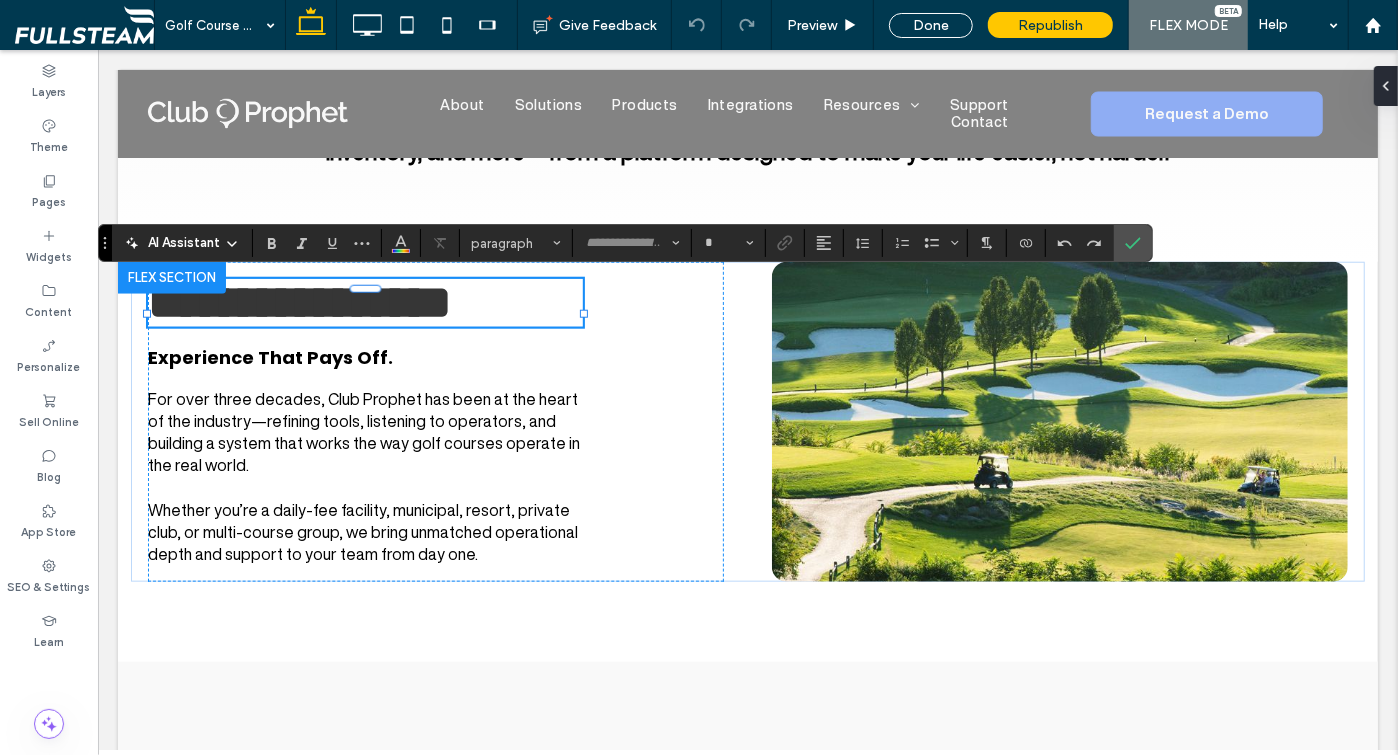 type on "**********" 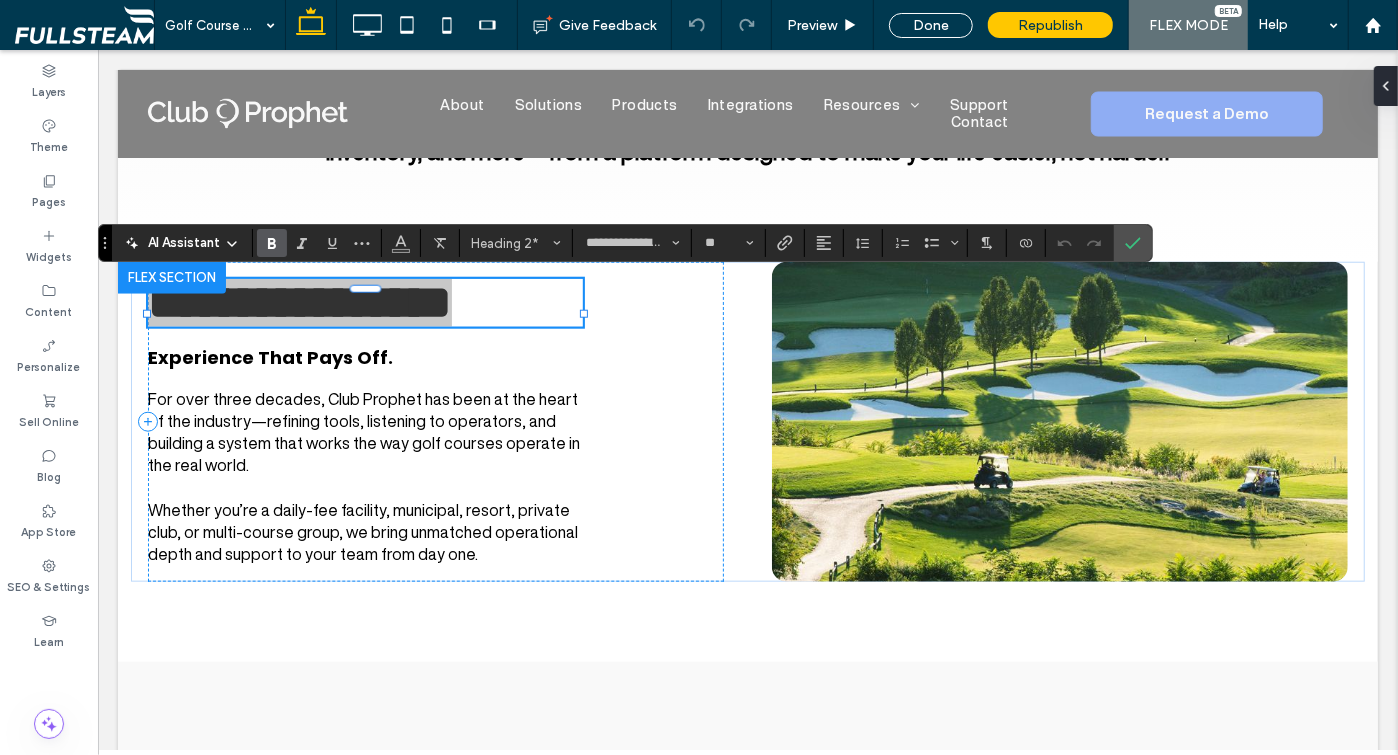 click on "**********" at bounding box center [625, 243] 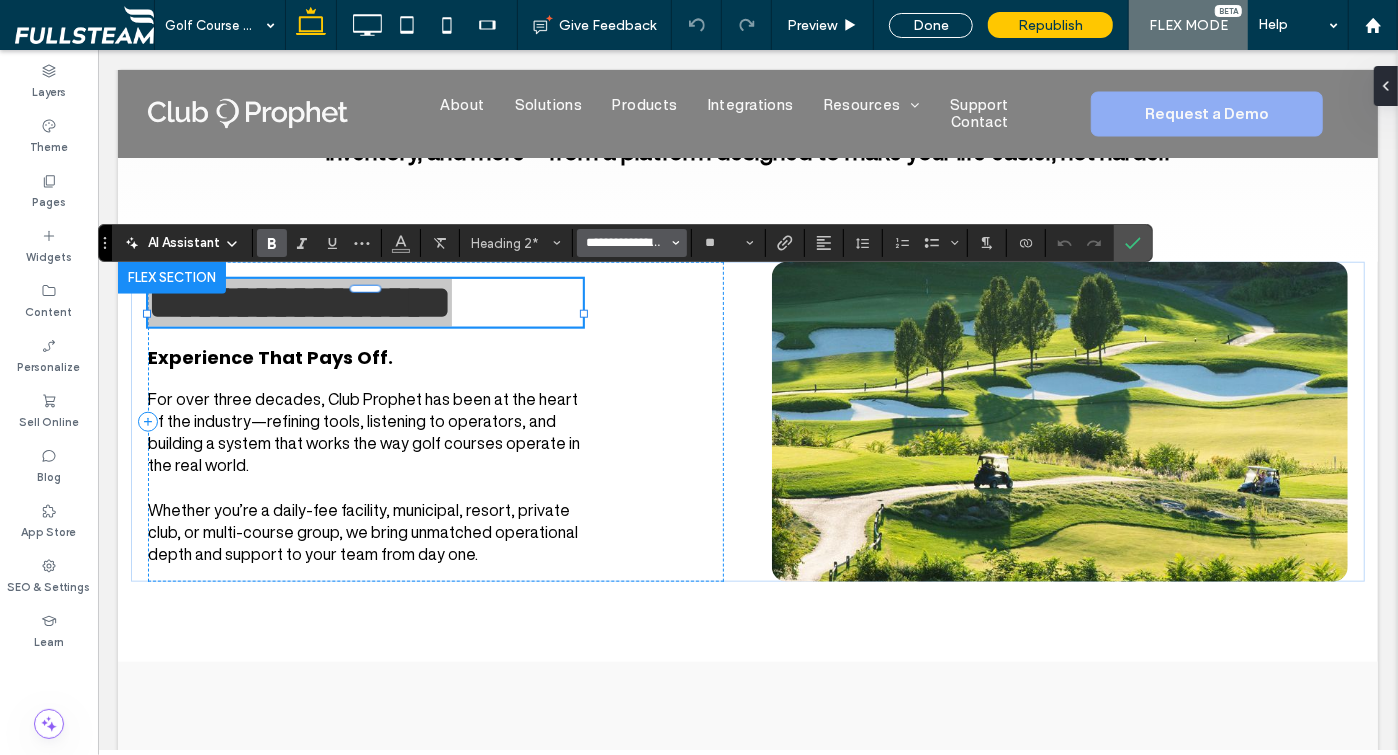 click on "**********" at bounding box center [626, 243] 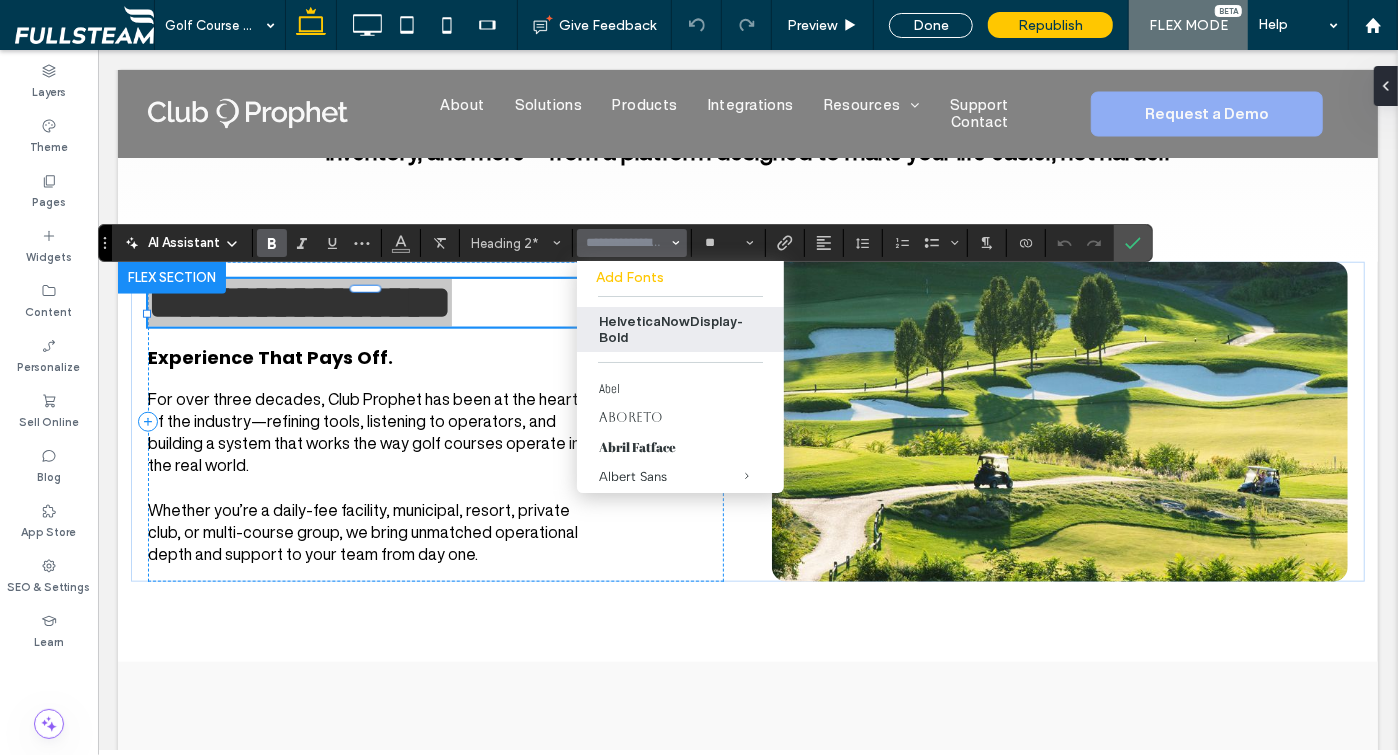 click at bounding box center (626, 243) 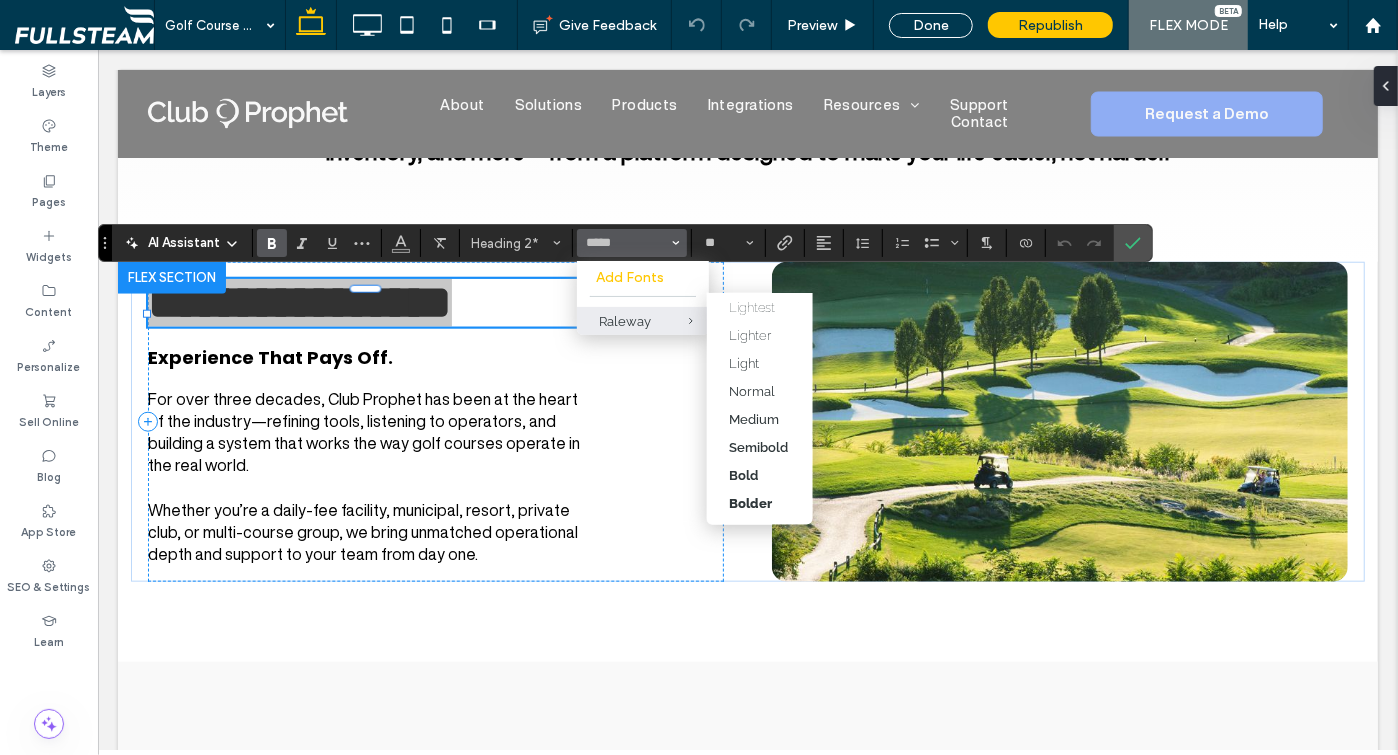 click at bounding box center (676, 321) 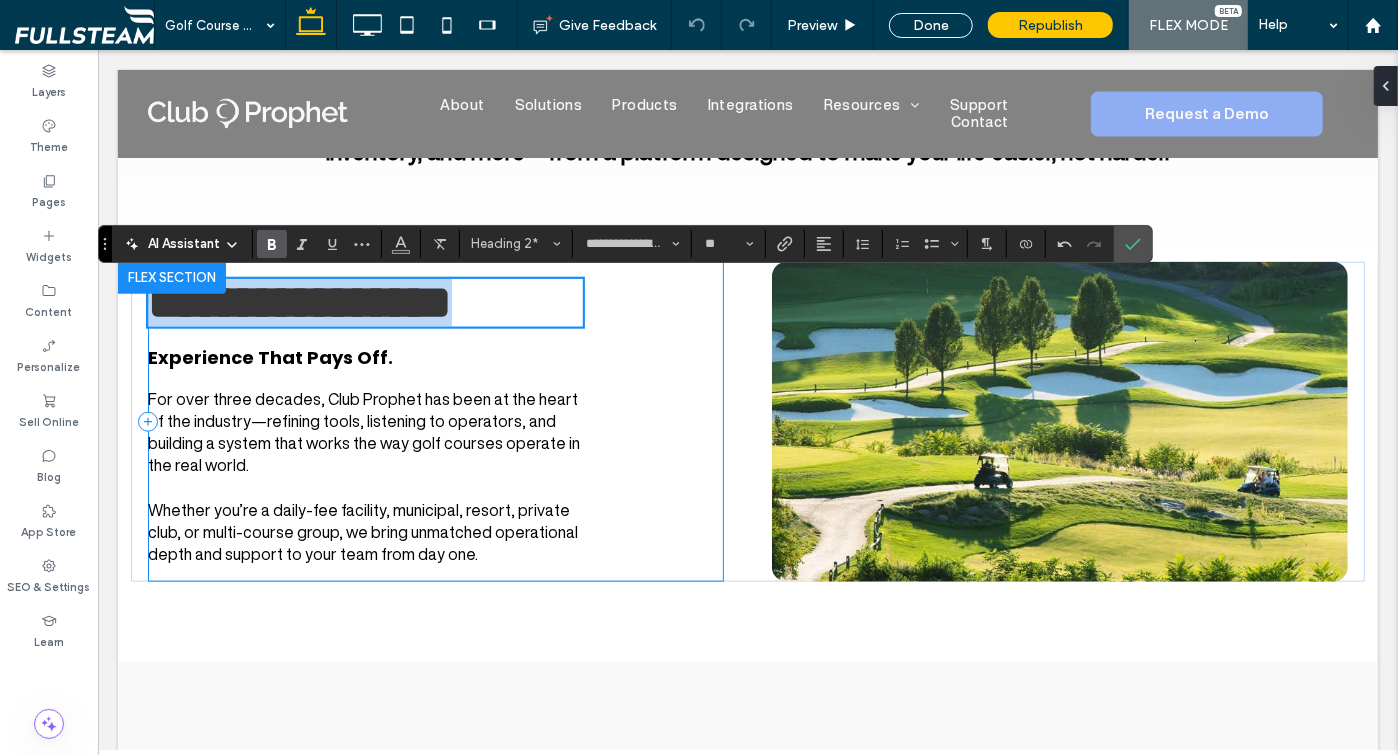type on "*******" 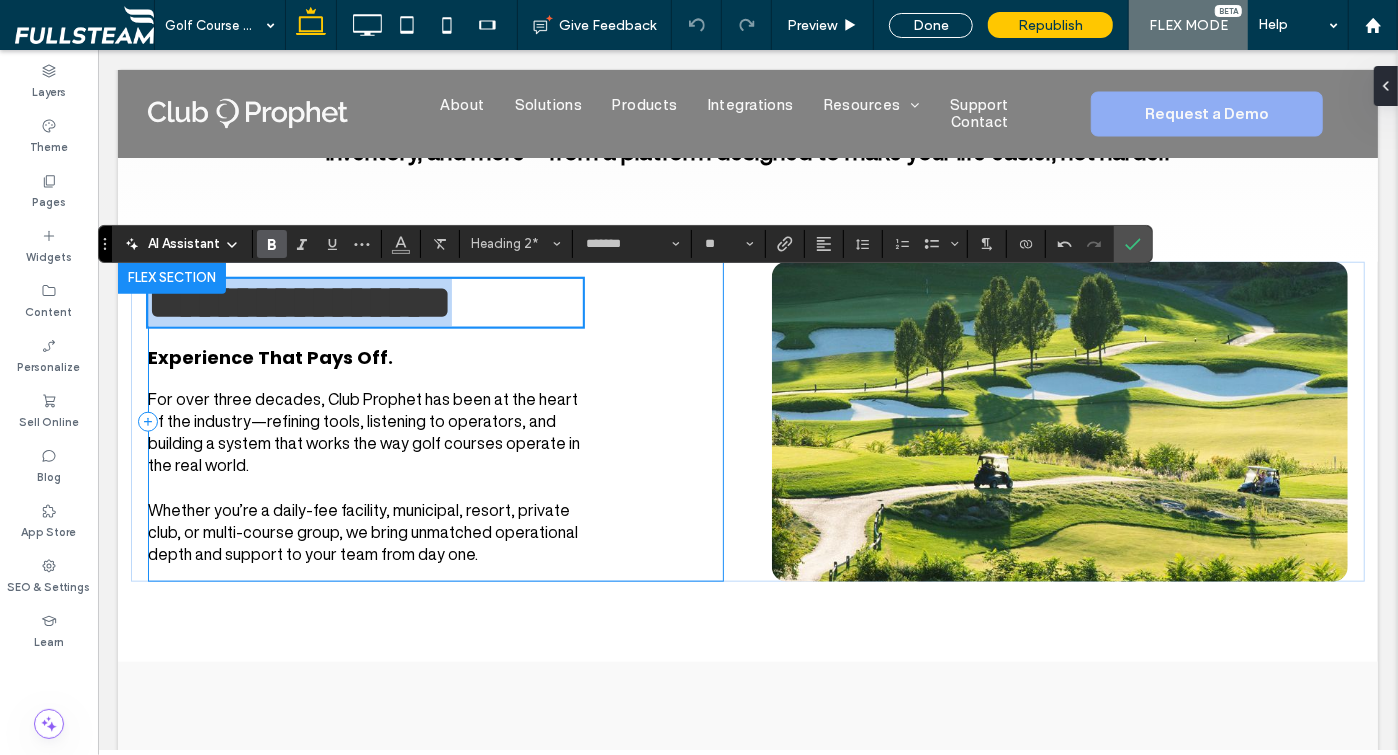 scroll, scrollTop: 1052, scrollLeft: 0, axis: vertical 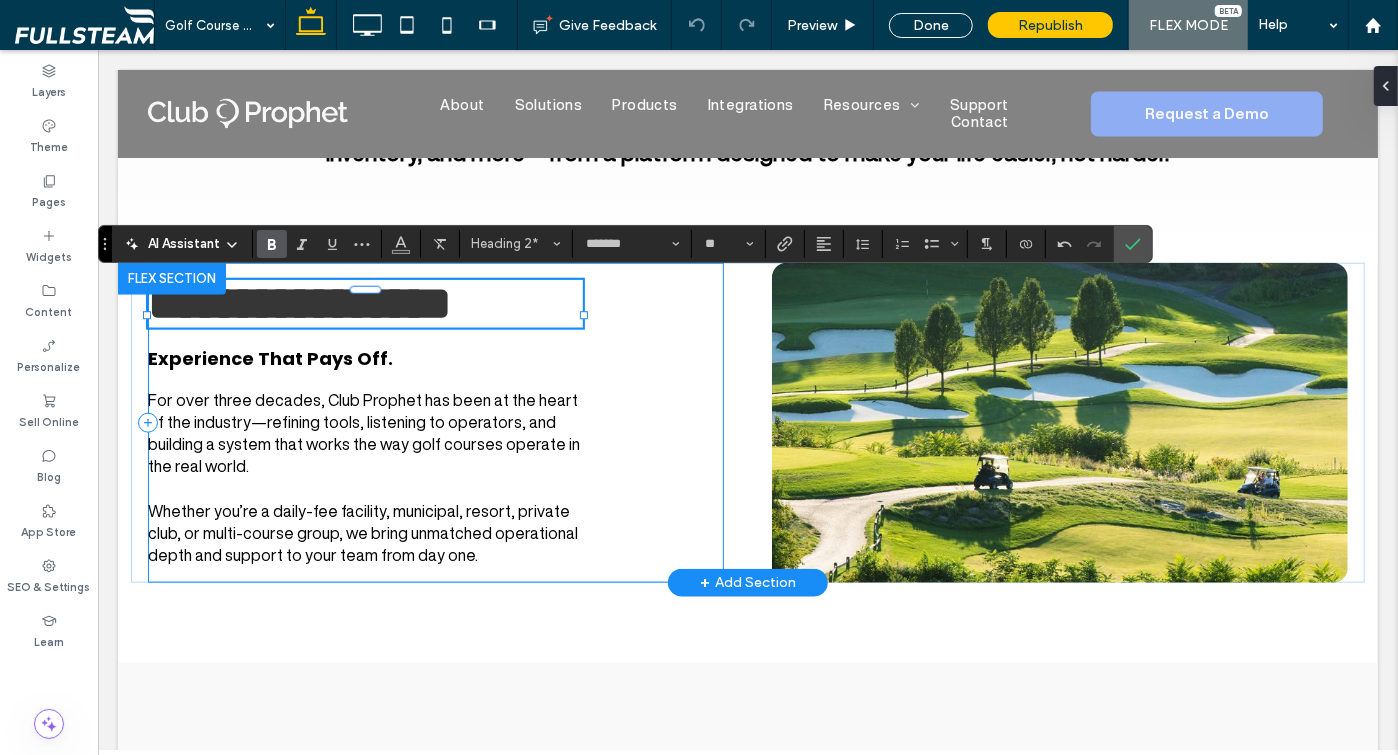 click on "**********" at bounding box center (435, 422) 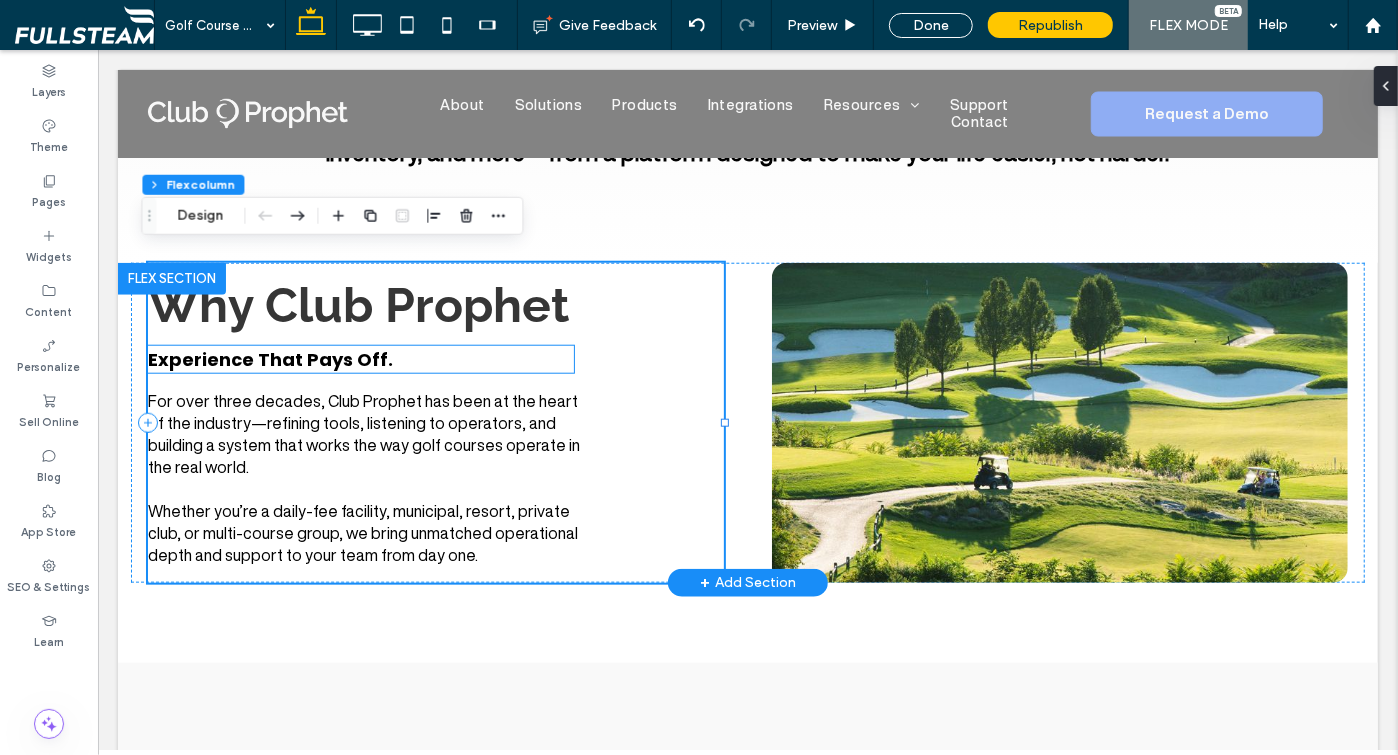 click on "Experience That Pays Off." at bounding box center [269, 358] 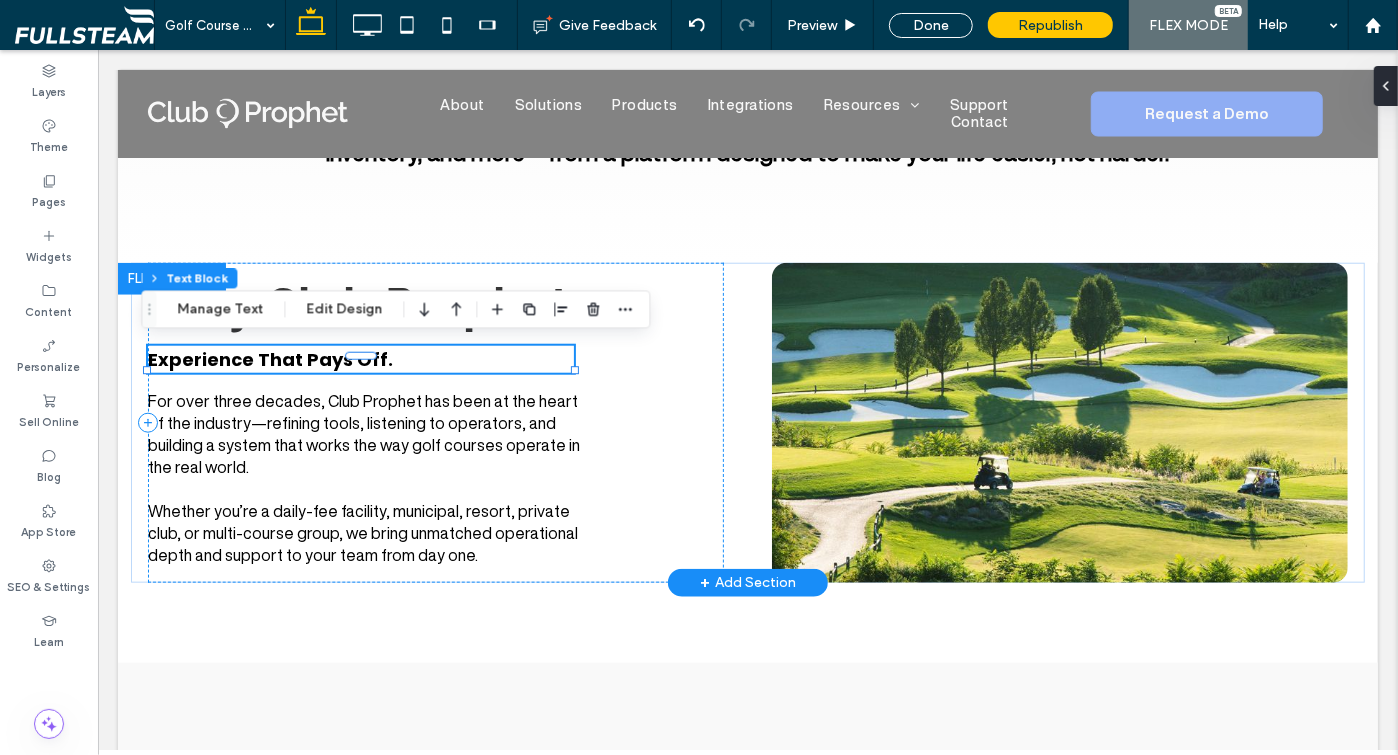 click on "Experience That Pays Off." at bounding box center (269, 358) 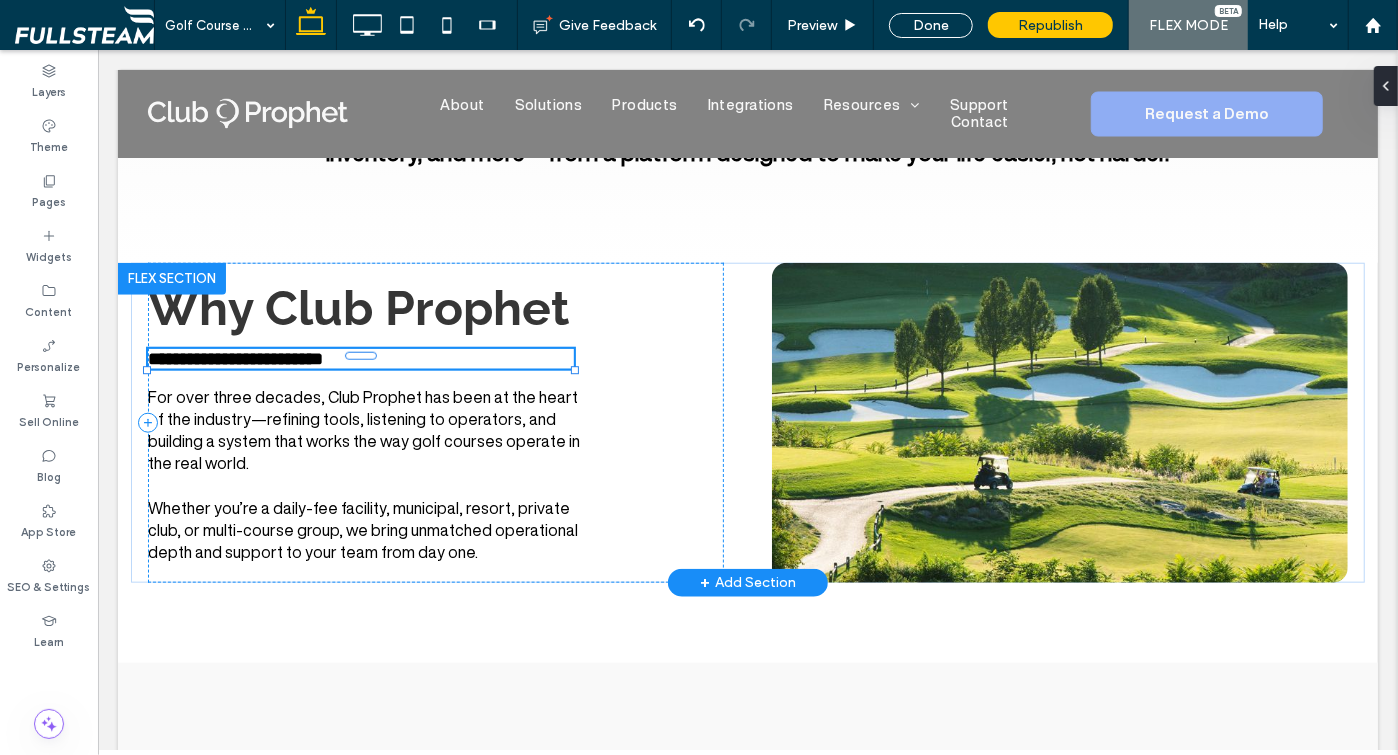 click on "**********" at bounding box center (234, 358) 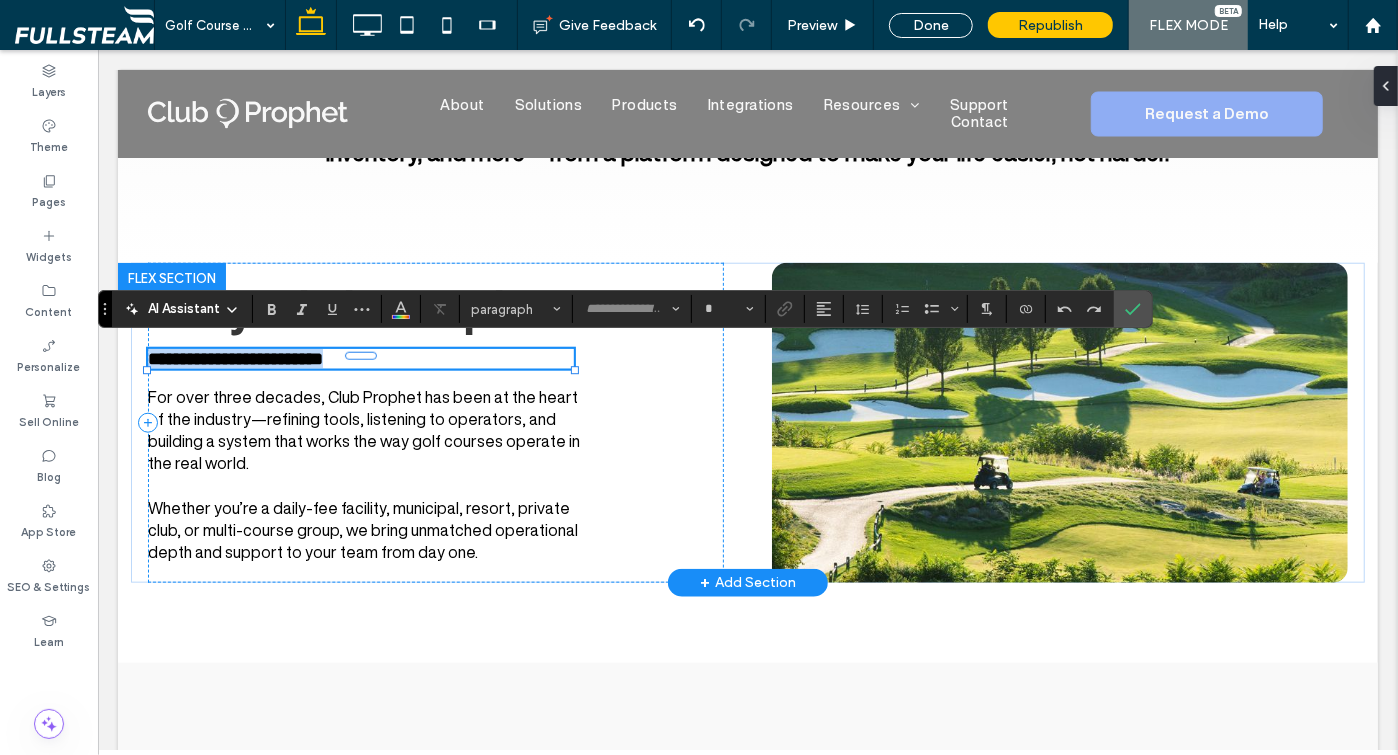 type on "*******" 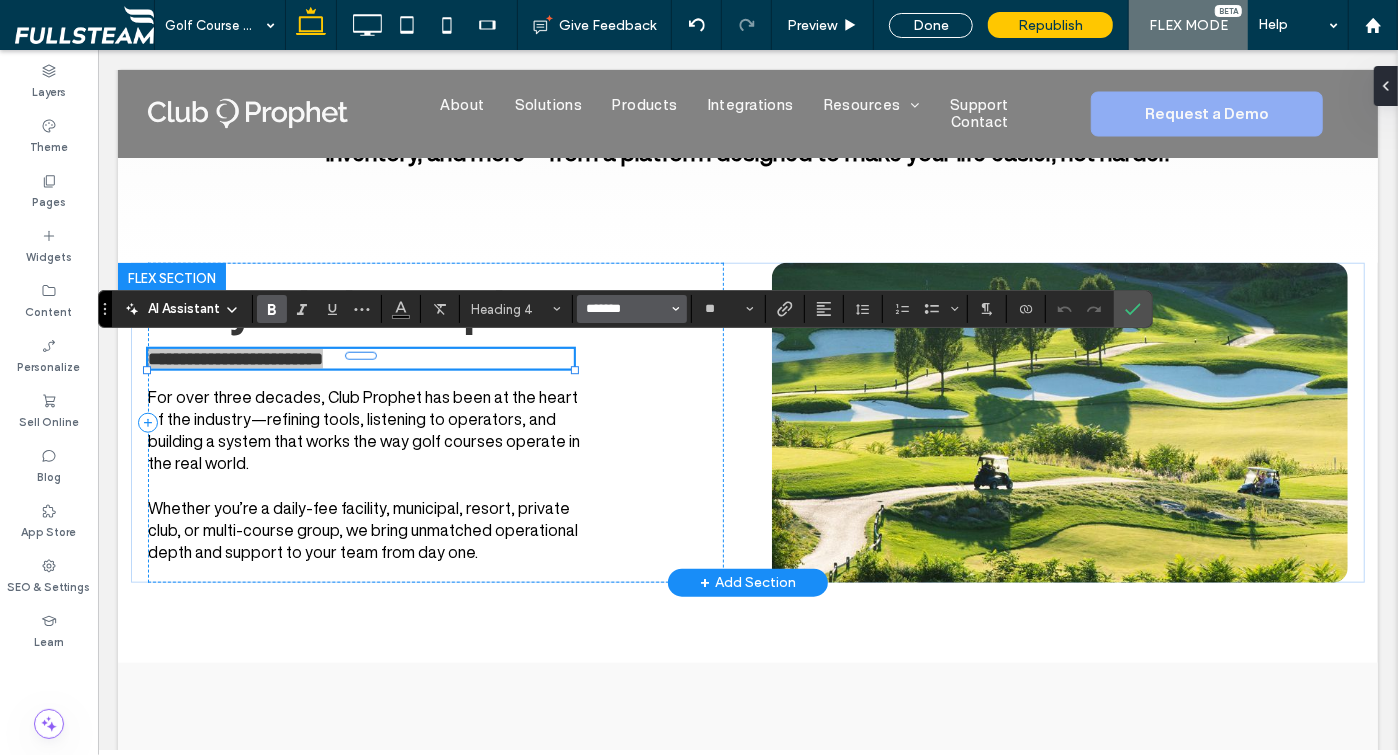 click on "*******" at bounding box center (626, 309) 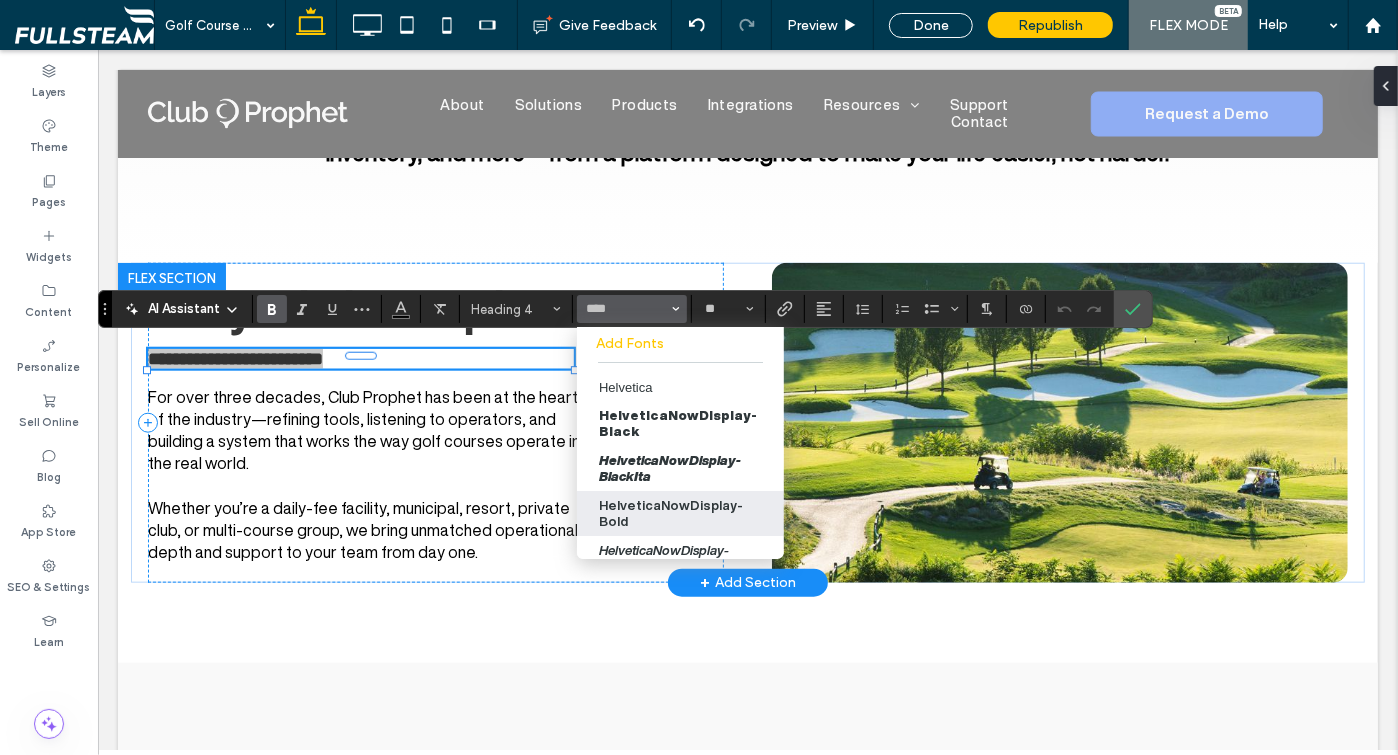 click on "HelveticaNowDisplay-Bold" at bounding box center (680, 513) 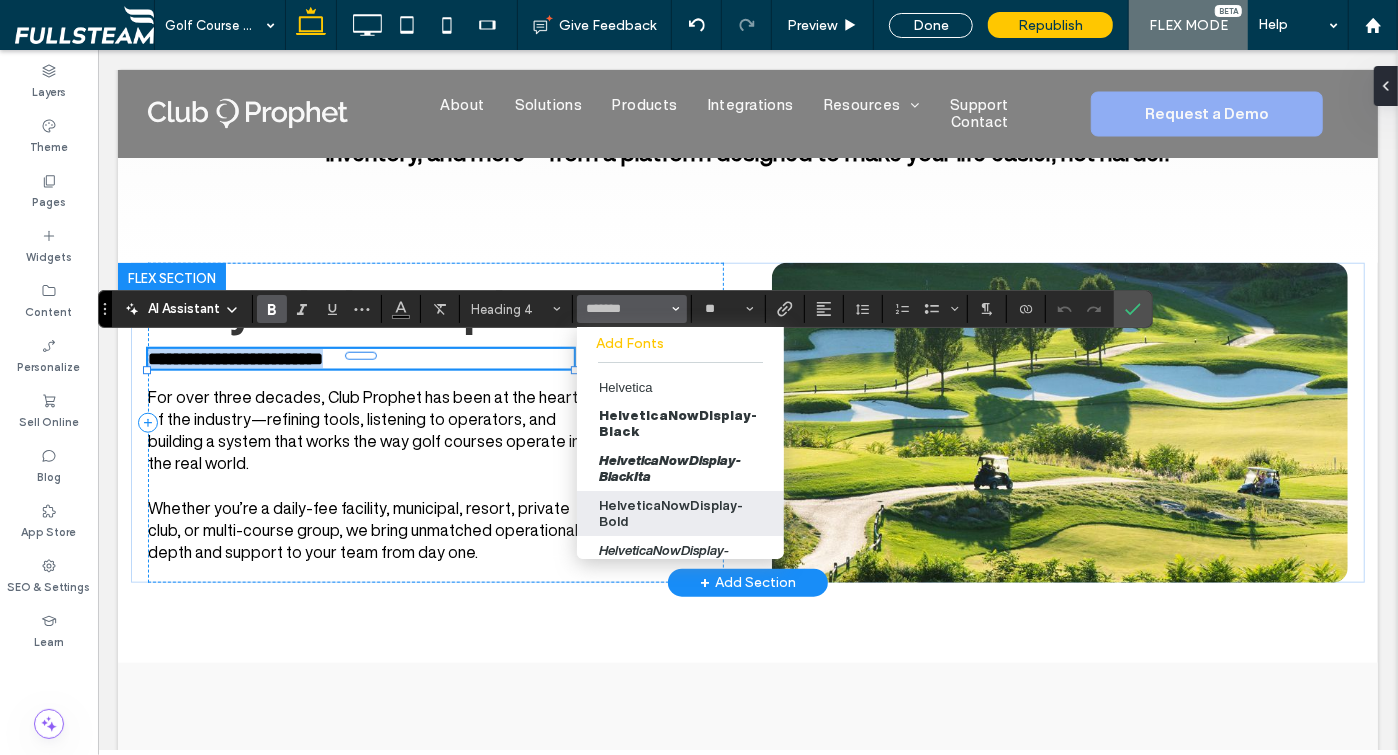 type on "**********" 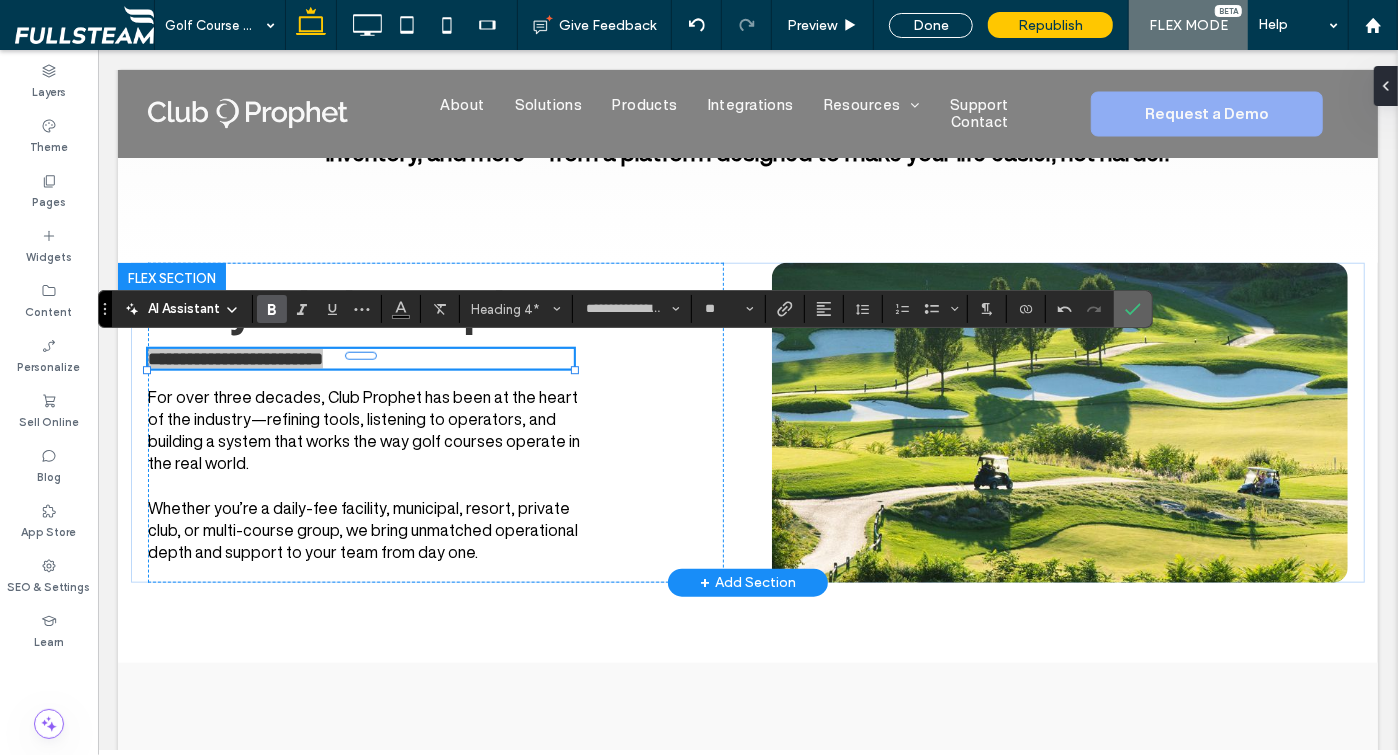 click at bounding box center (1129, 309) 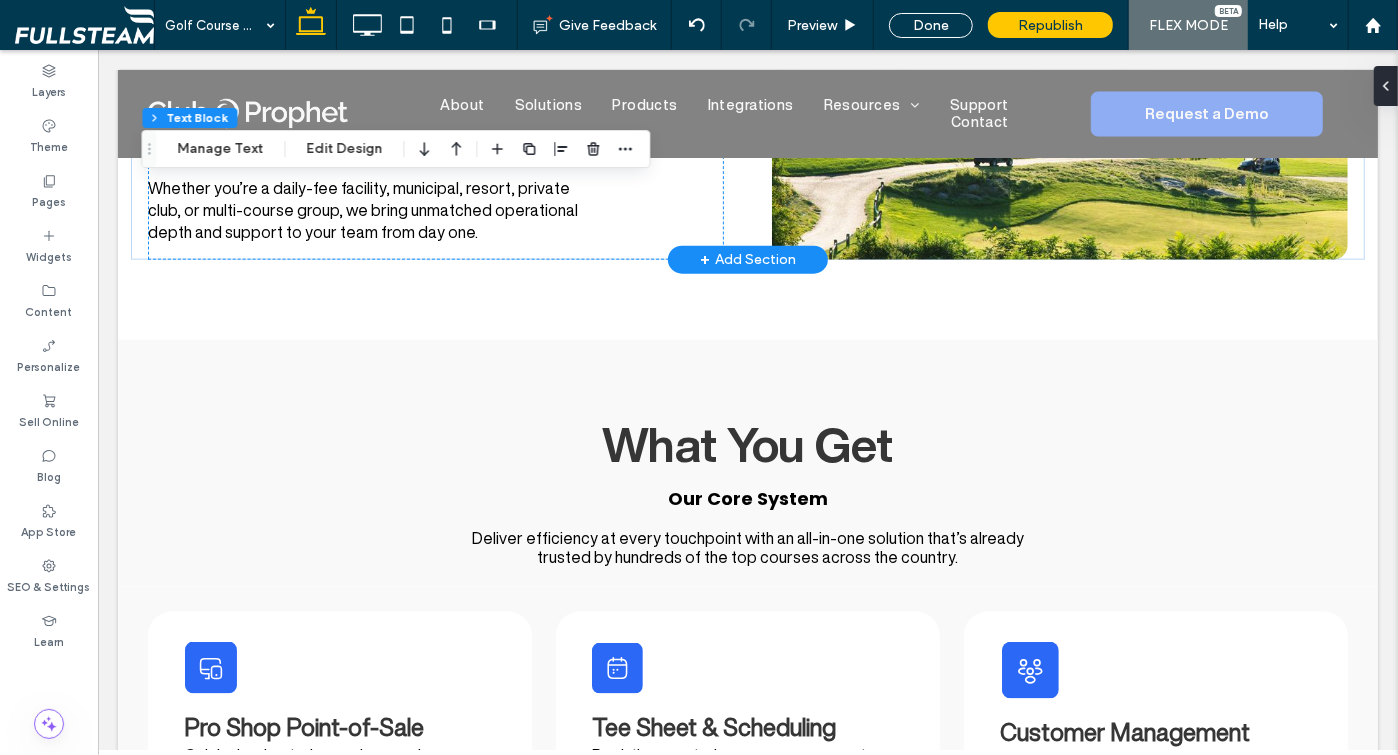 scroll, scrollTop: 1456, scrollLeft: 0, axis: vertical 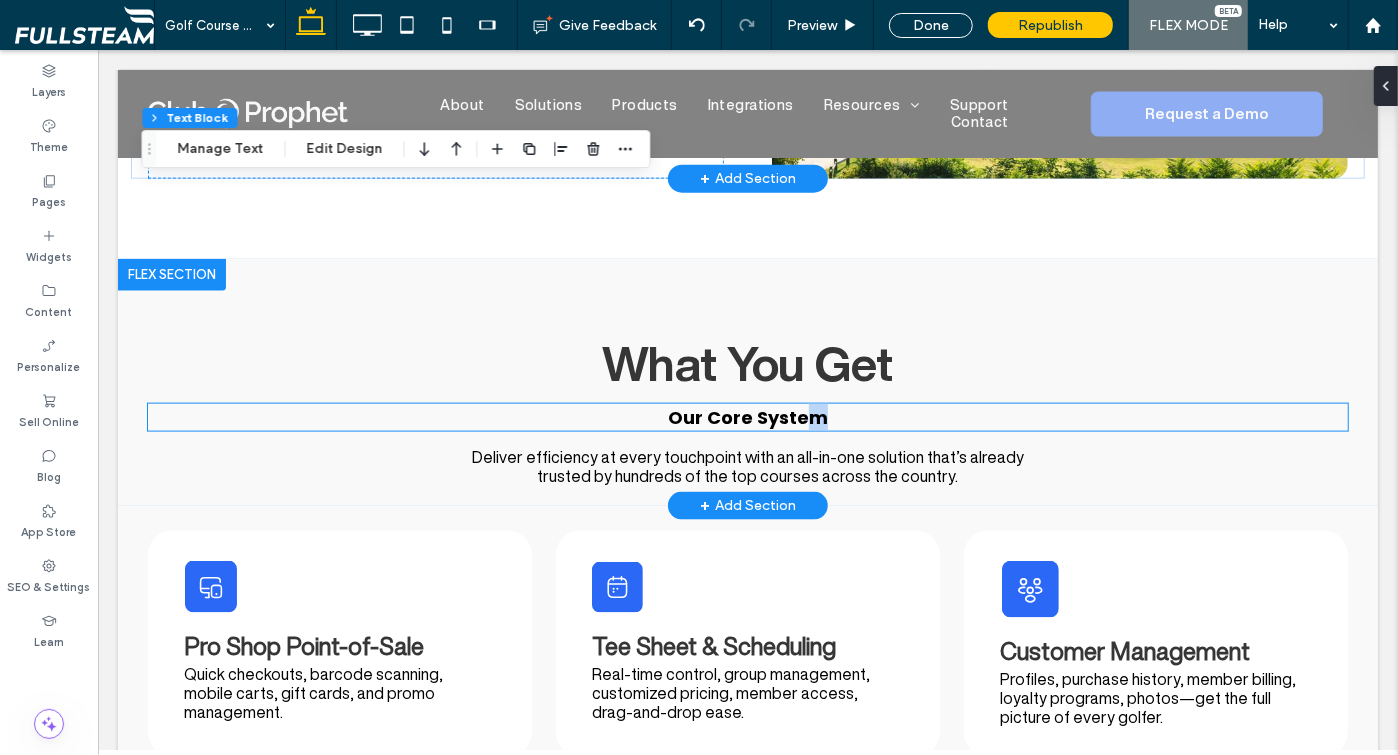 drag, startPoint x: 816, startPoint y: 418, endPoint x: 798, endPoint y: 401, distance: 24.758837 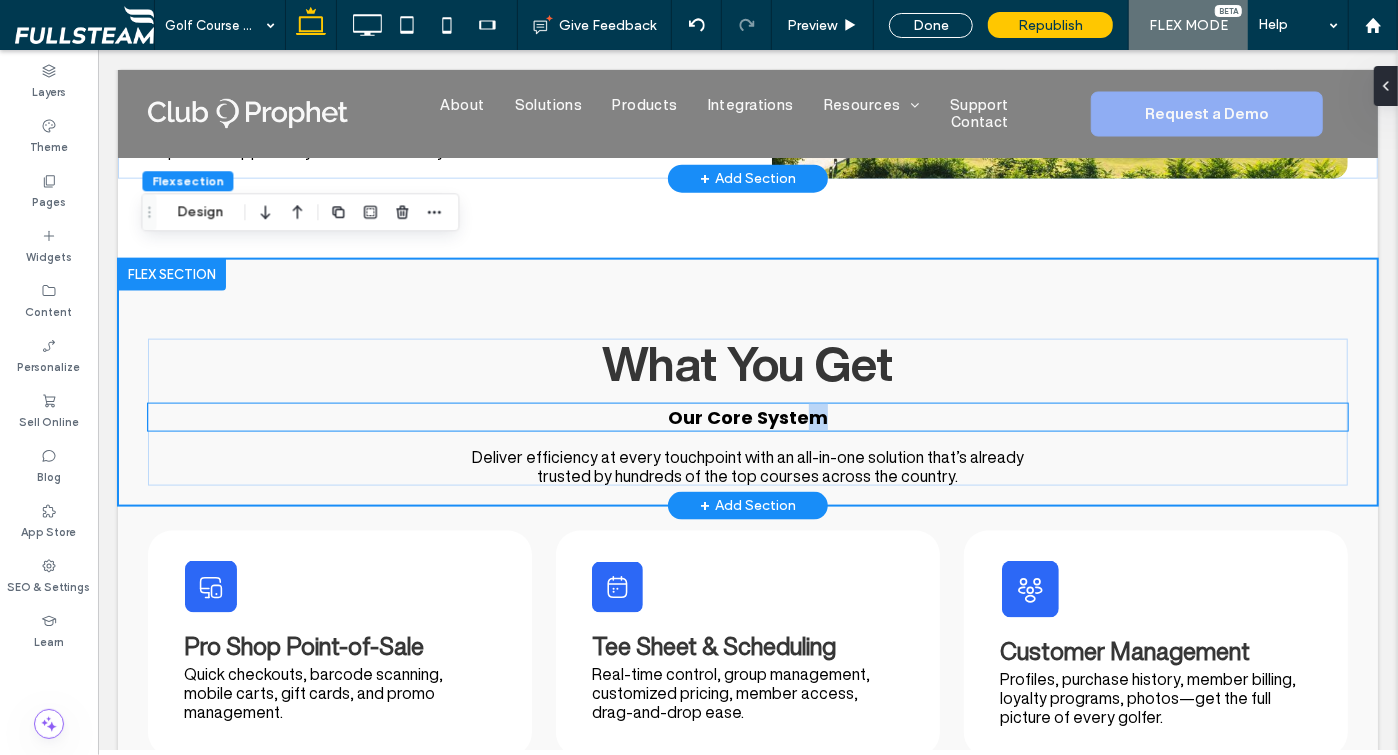 click on "Our Core System" at bounding box center (747, 416) 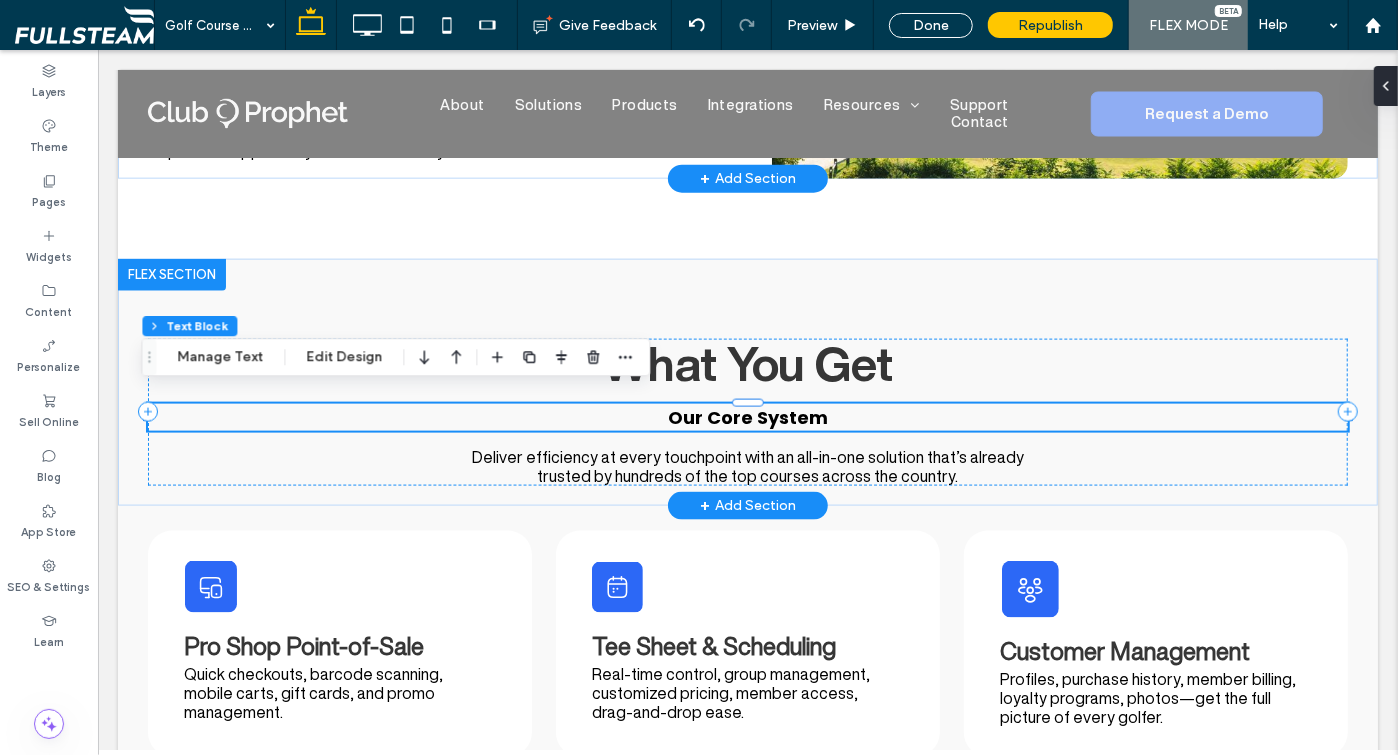 click on "Our Core System" at bounding box center [747, 416] 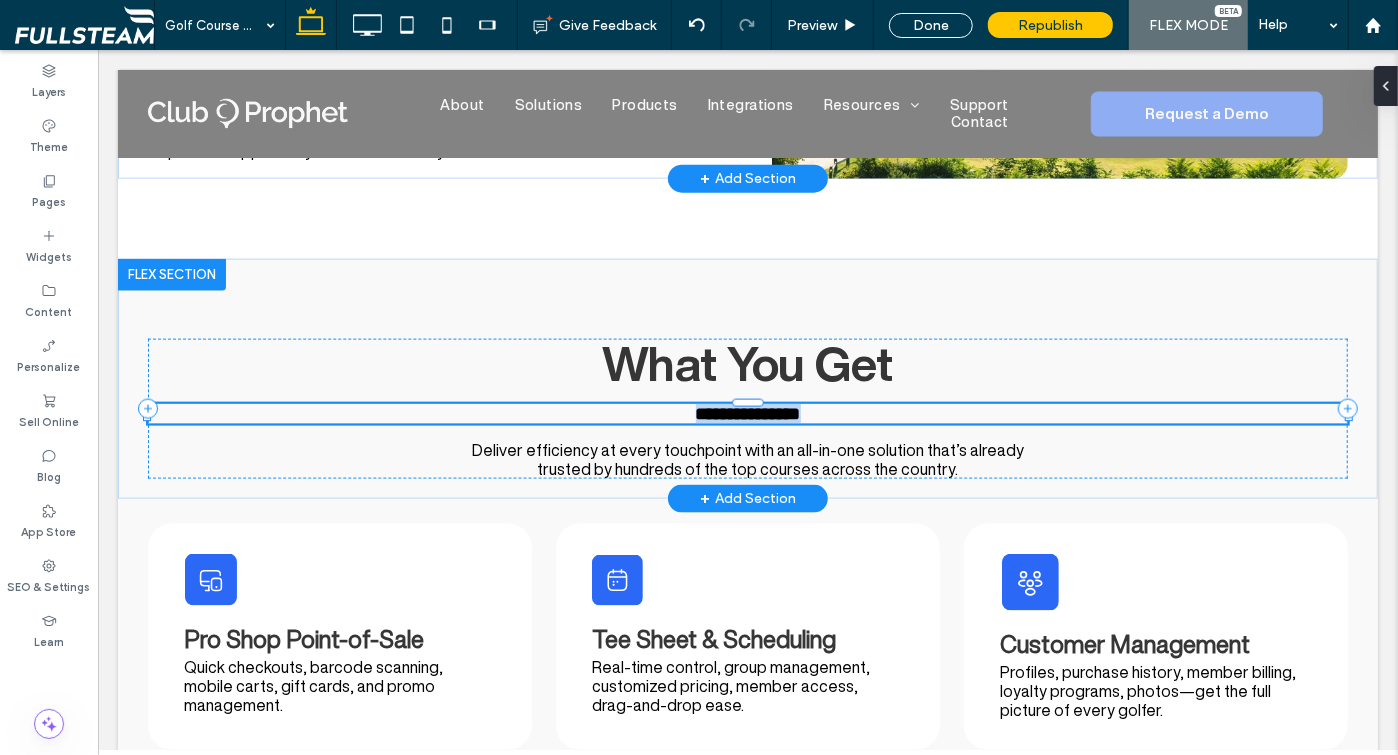 type on "*******" 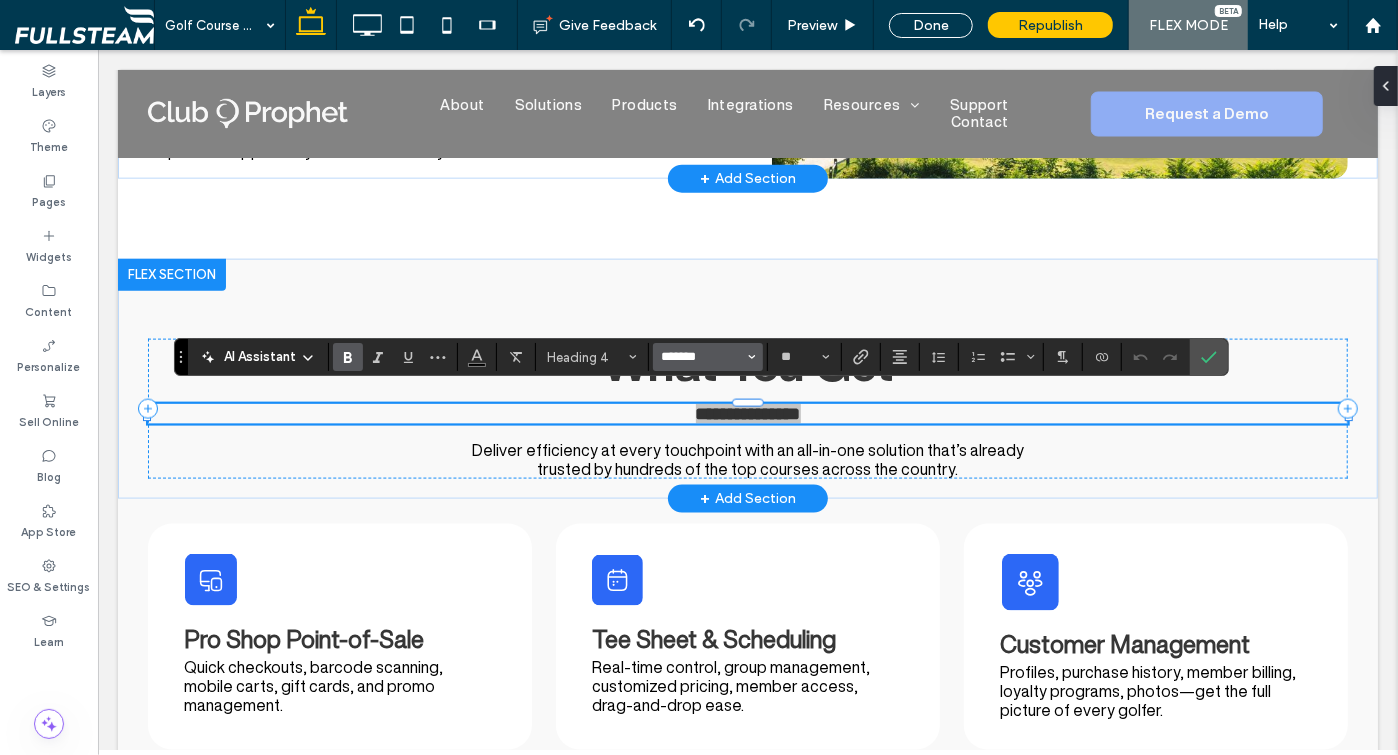 click on "*******" at bounding box center (702, 357) 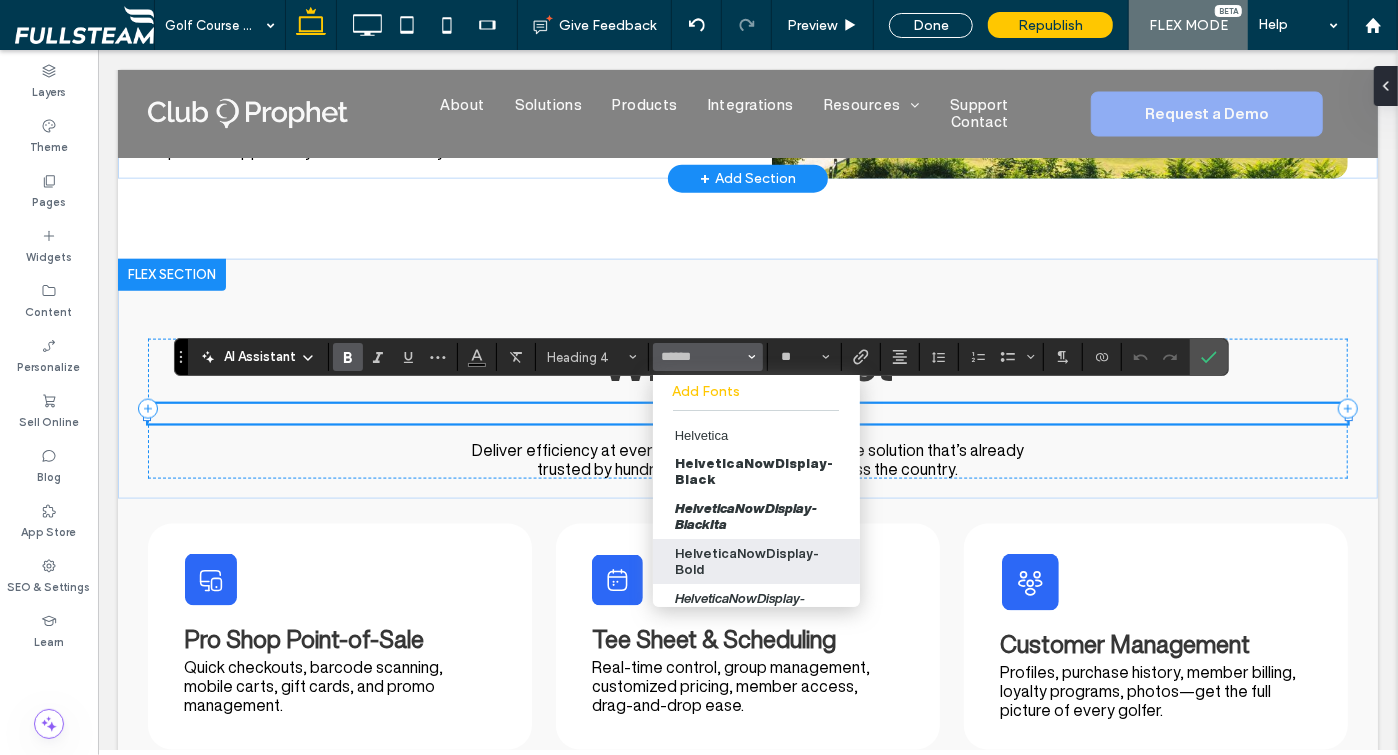 click on "HelveticaNowDisplay-Bold" at bounding box center [756, 561] 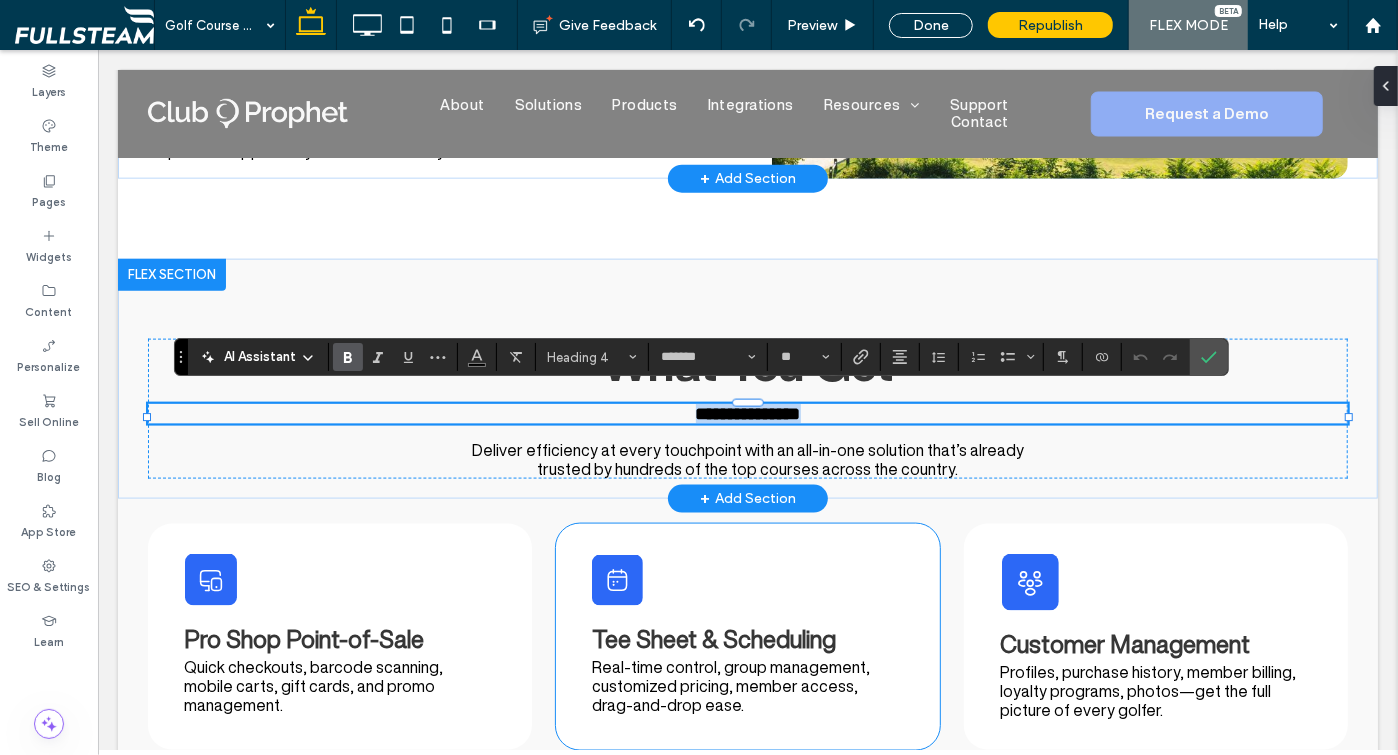 type on "**********" 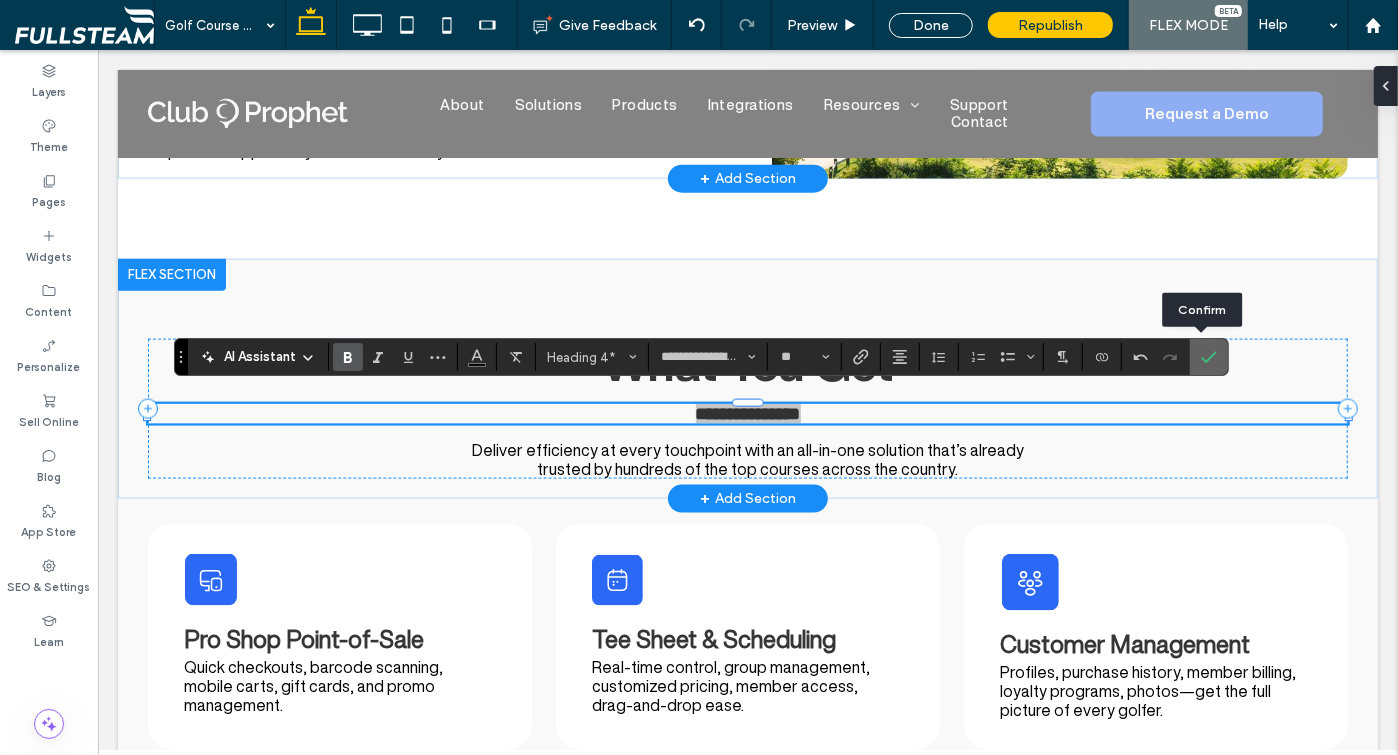 click at bounding box center [1209, 357] 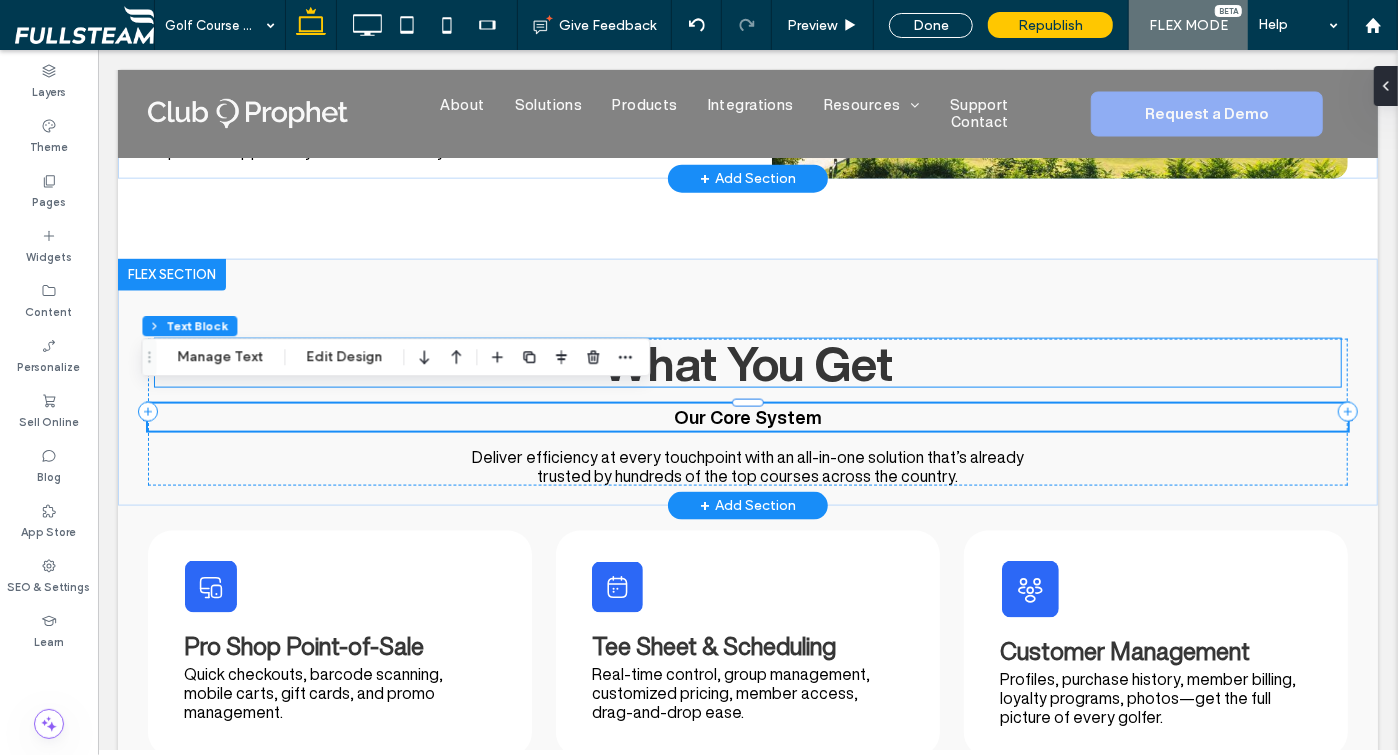 click on "What You Get" at bounding box center [747, 362] 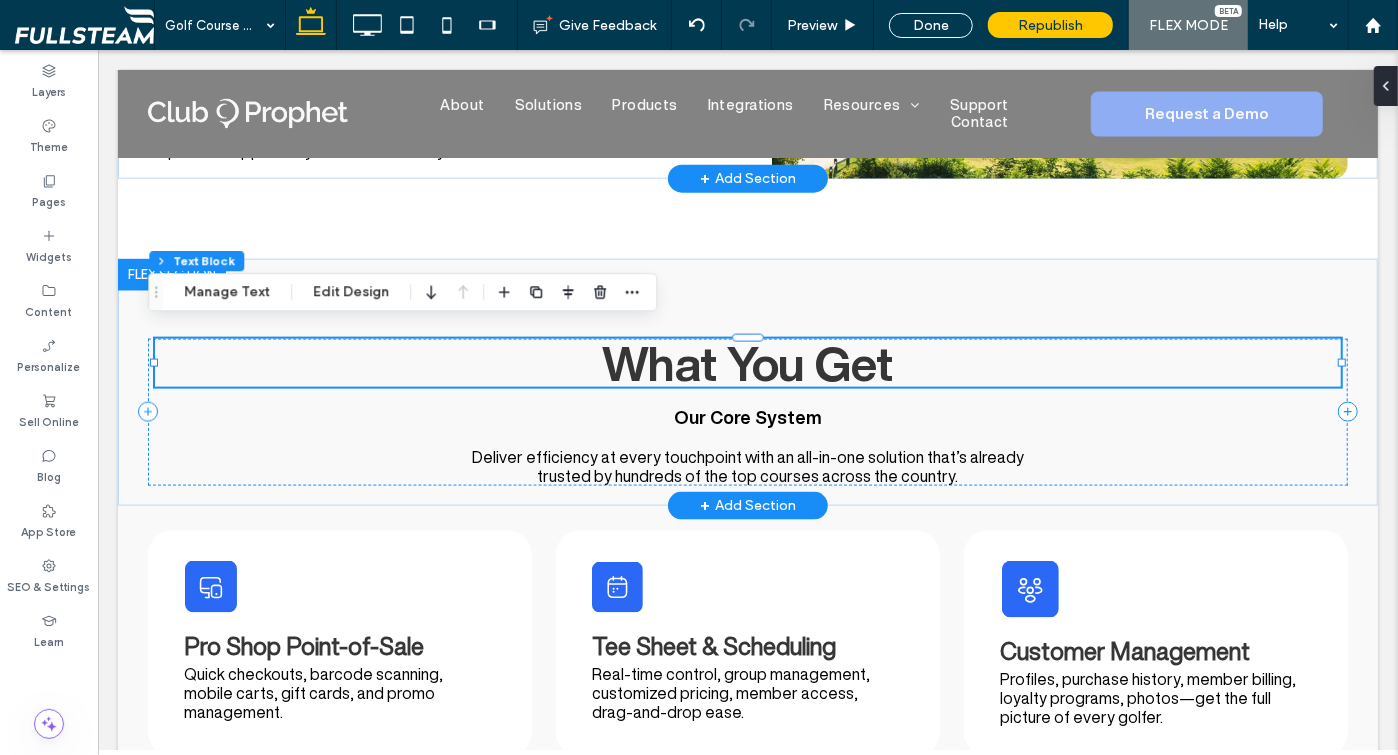 click on "What You Get" at bounding box center [746, 362] 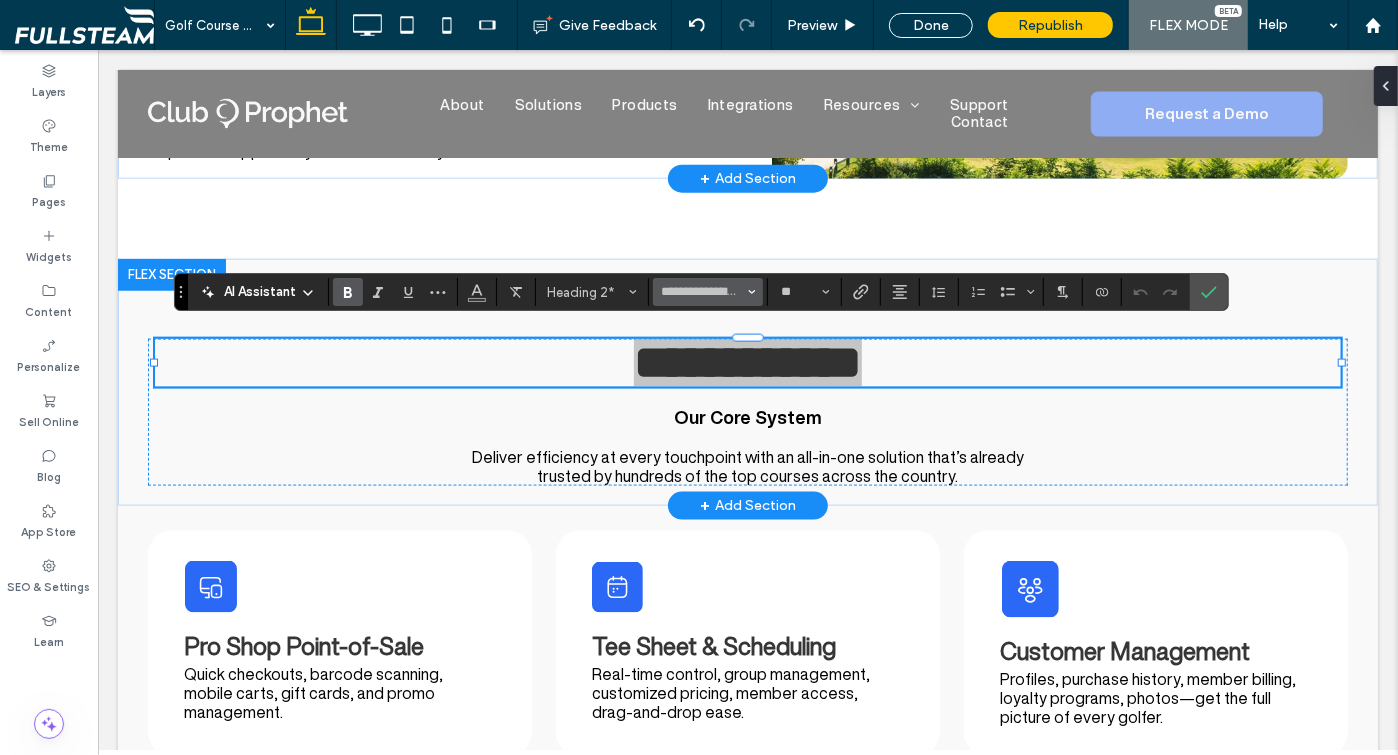 click on "**********" at bounding box center [708, 292] 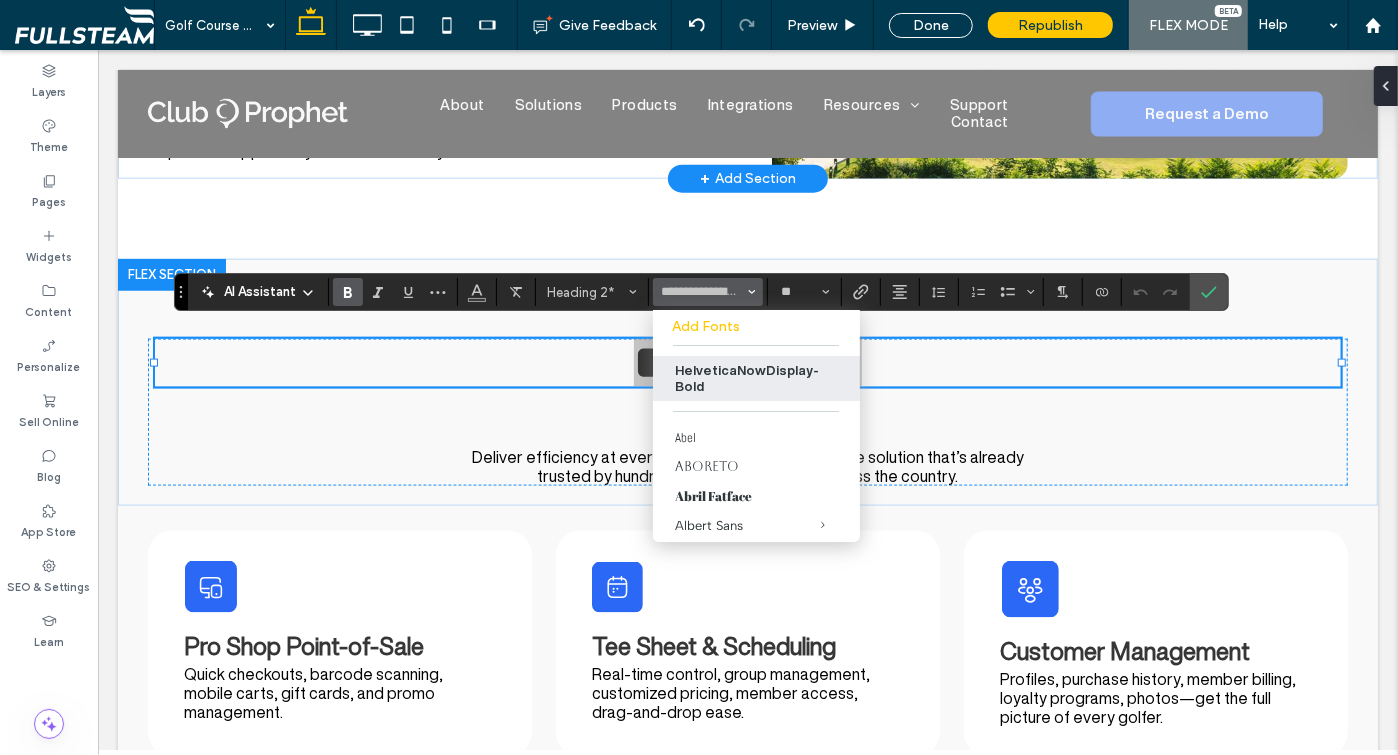 type 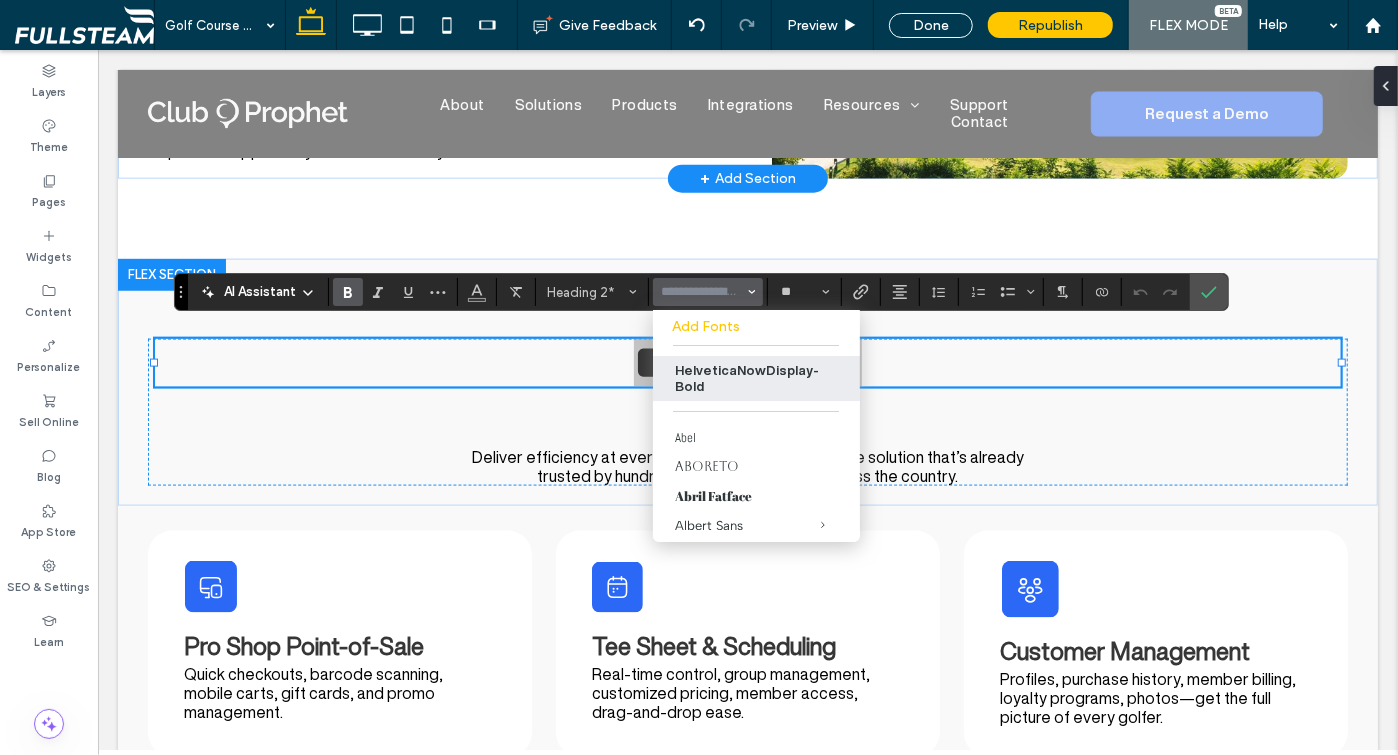 click at bounding box center [702, 292] 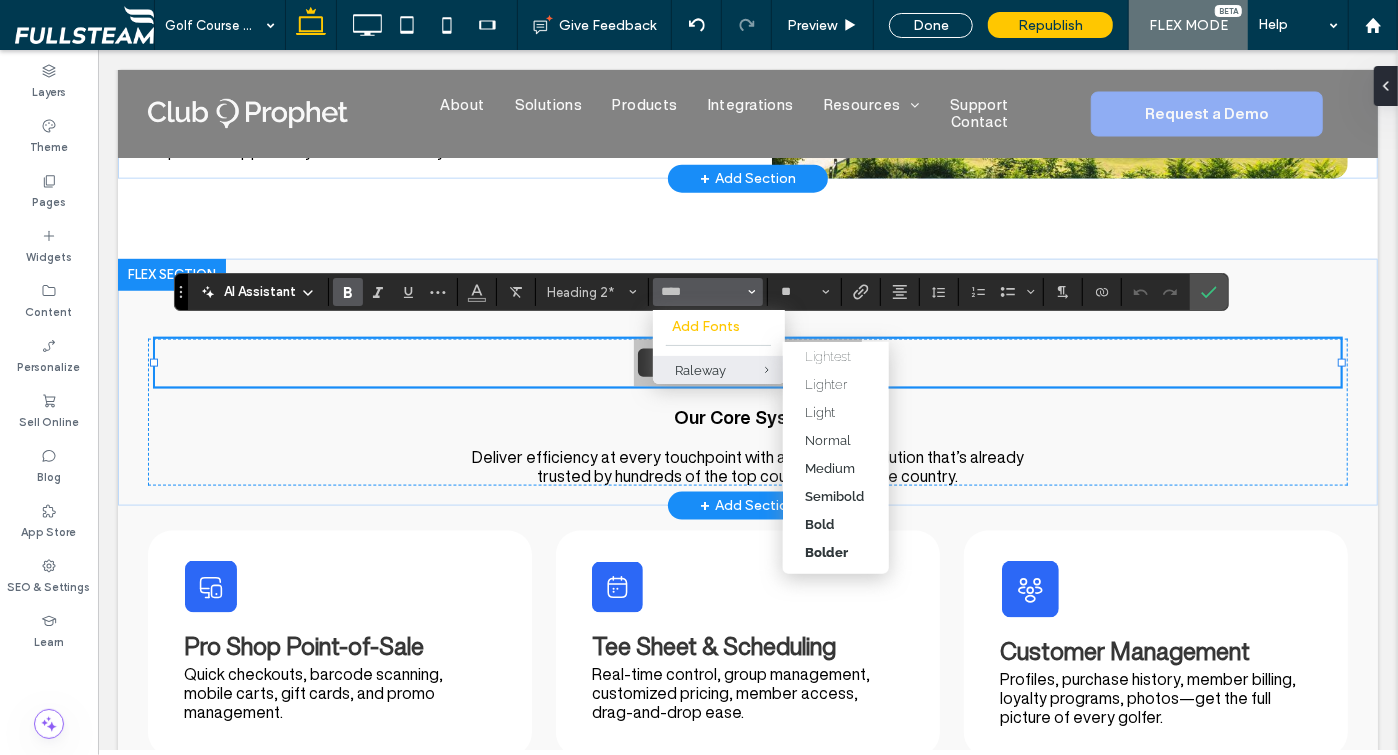 click at bounding box center (752, 370) 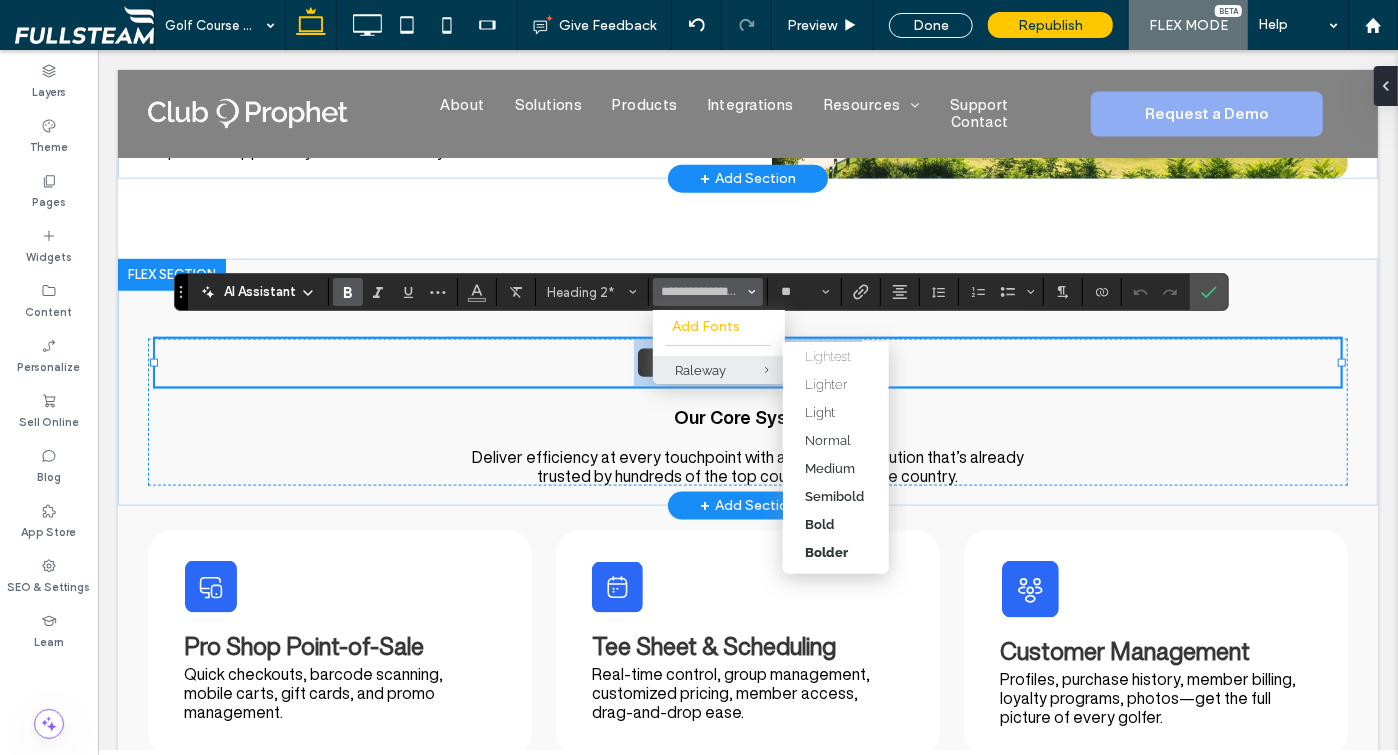 type on "*******" 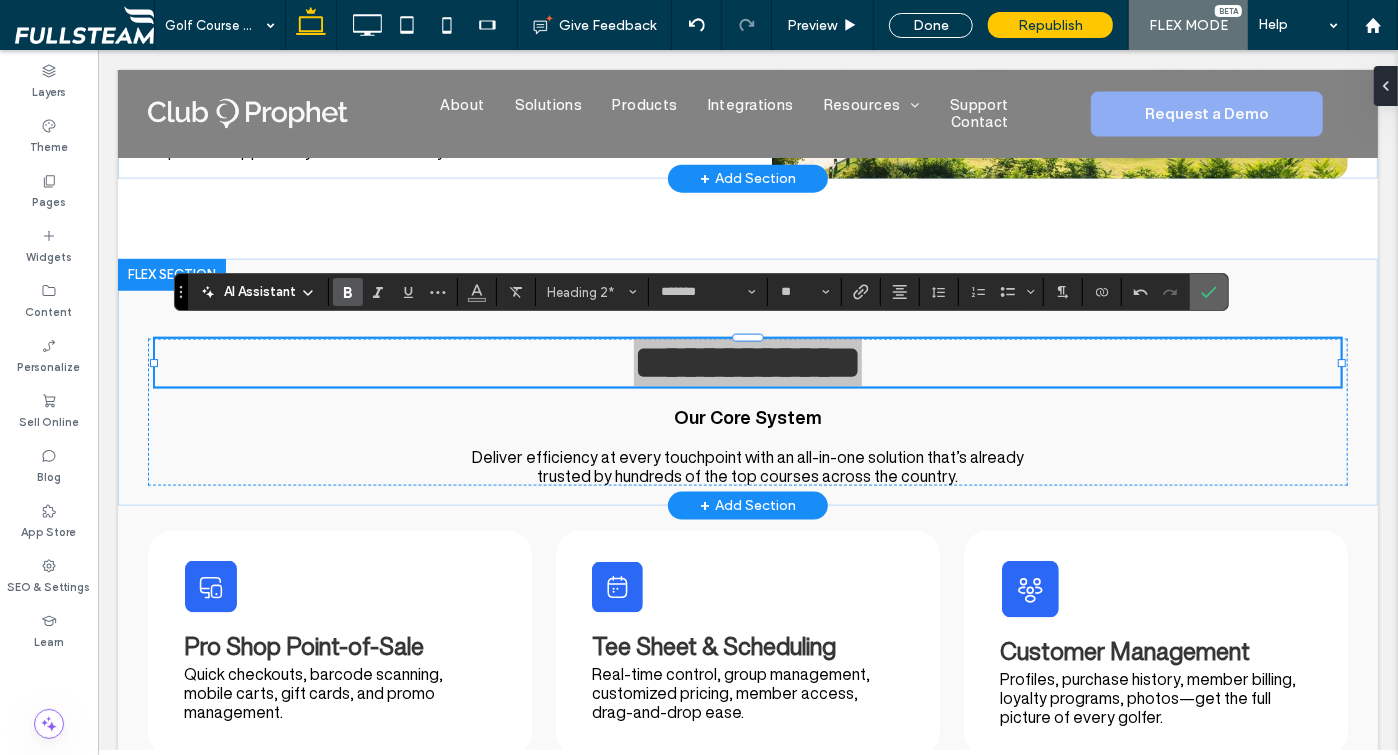 click 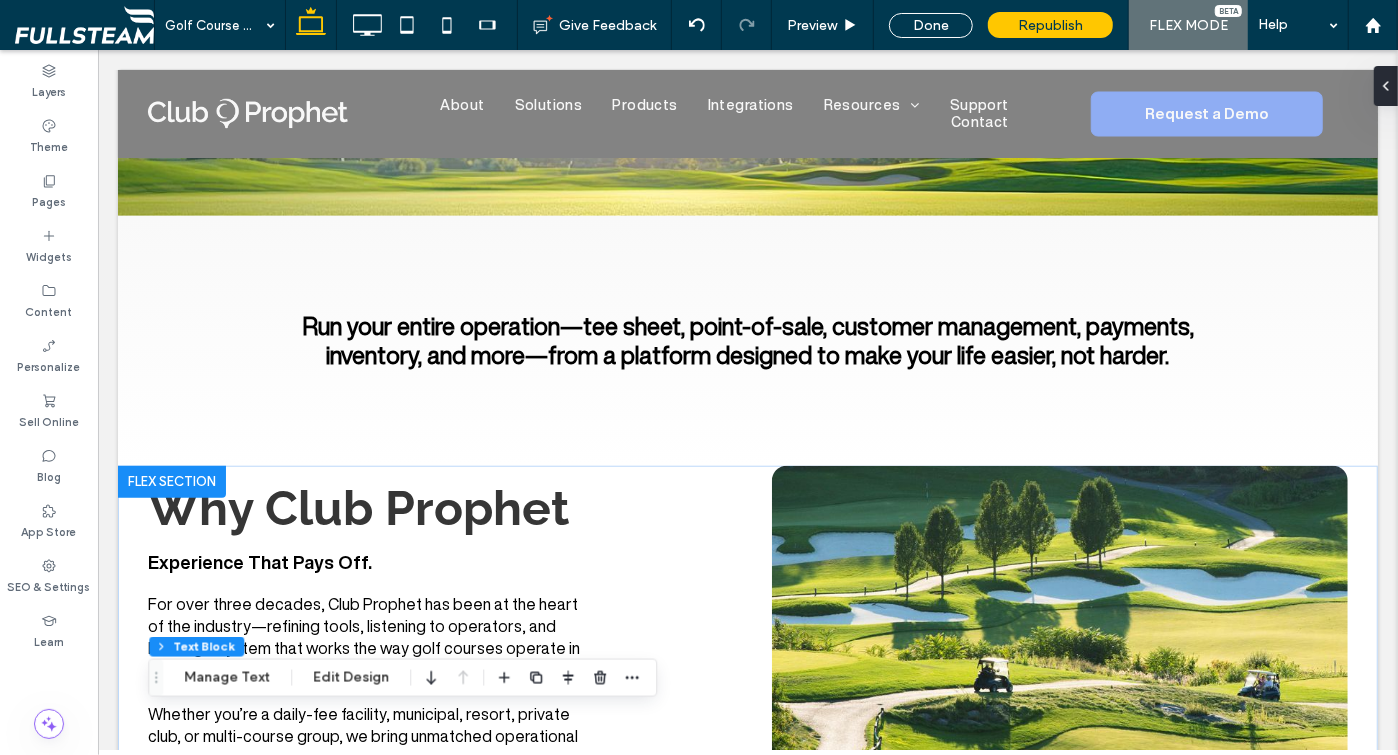 scroll, scrollTop: 0, scrollLeft: 0, axis: both 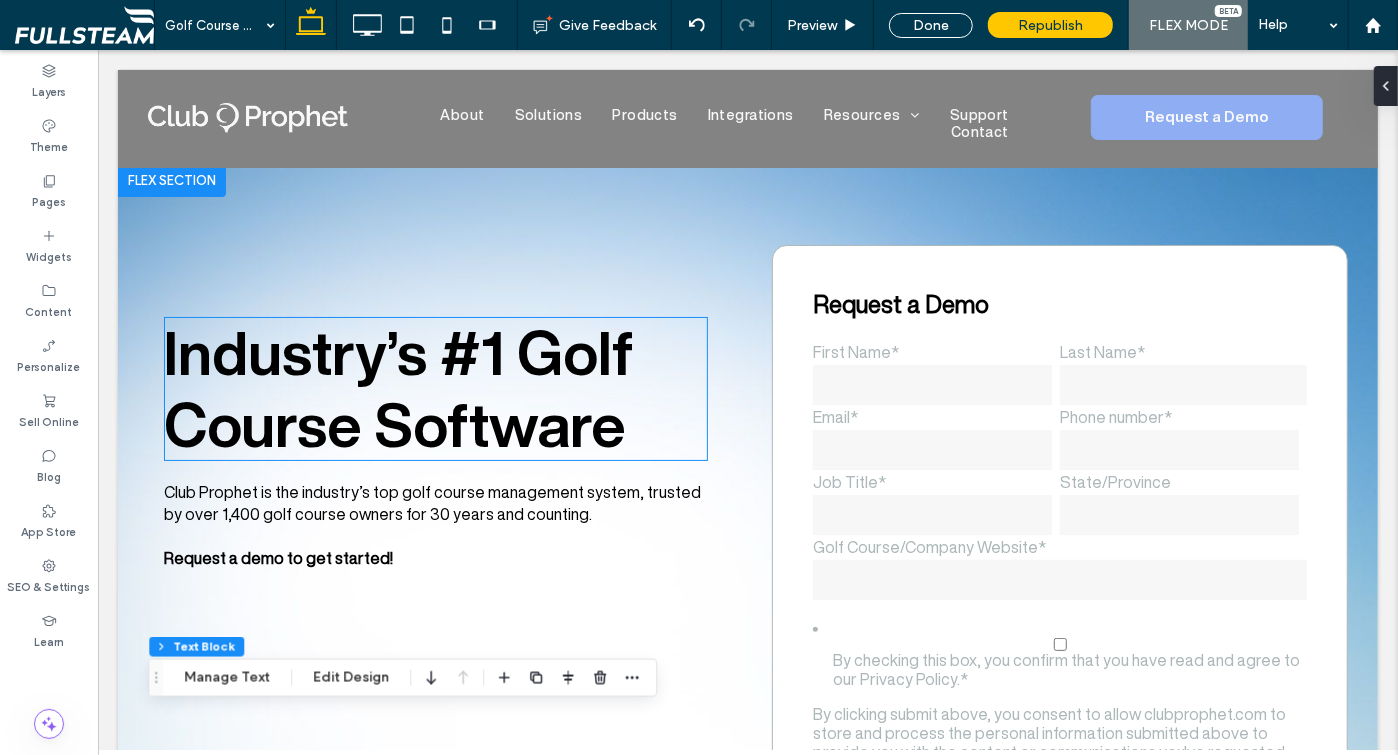 click on "Industry’s #1 Golf Course Software" at bounding box center (398, 387) 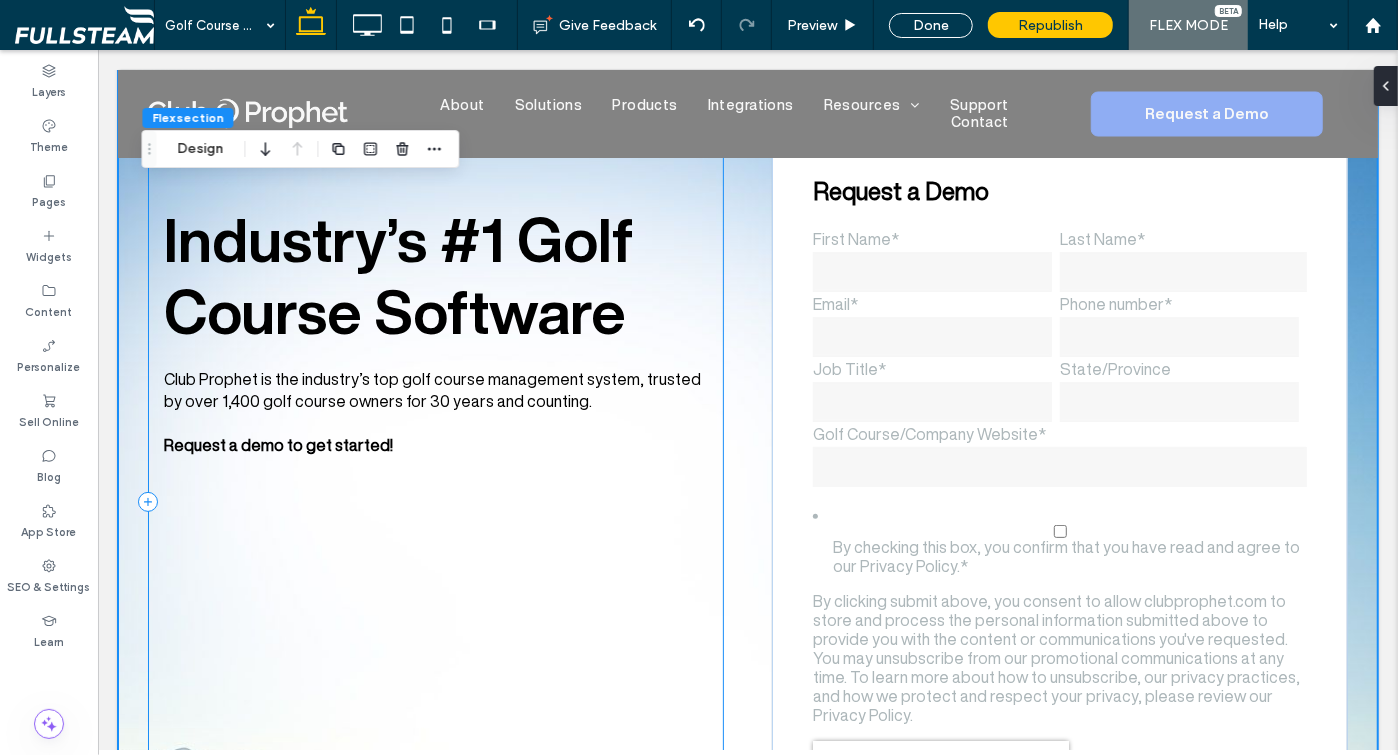 scroll, scrollTop: 114, scrollLeft: 0, axis: vertical 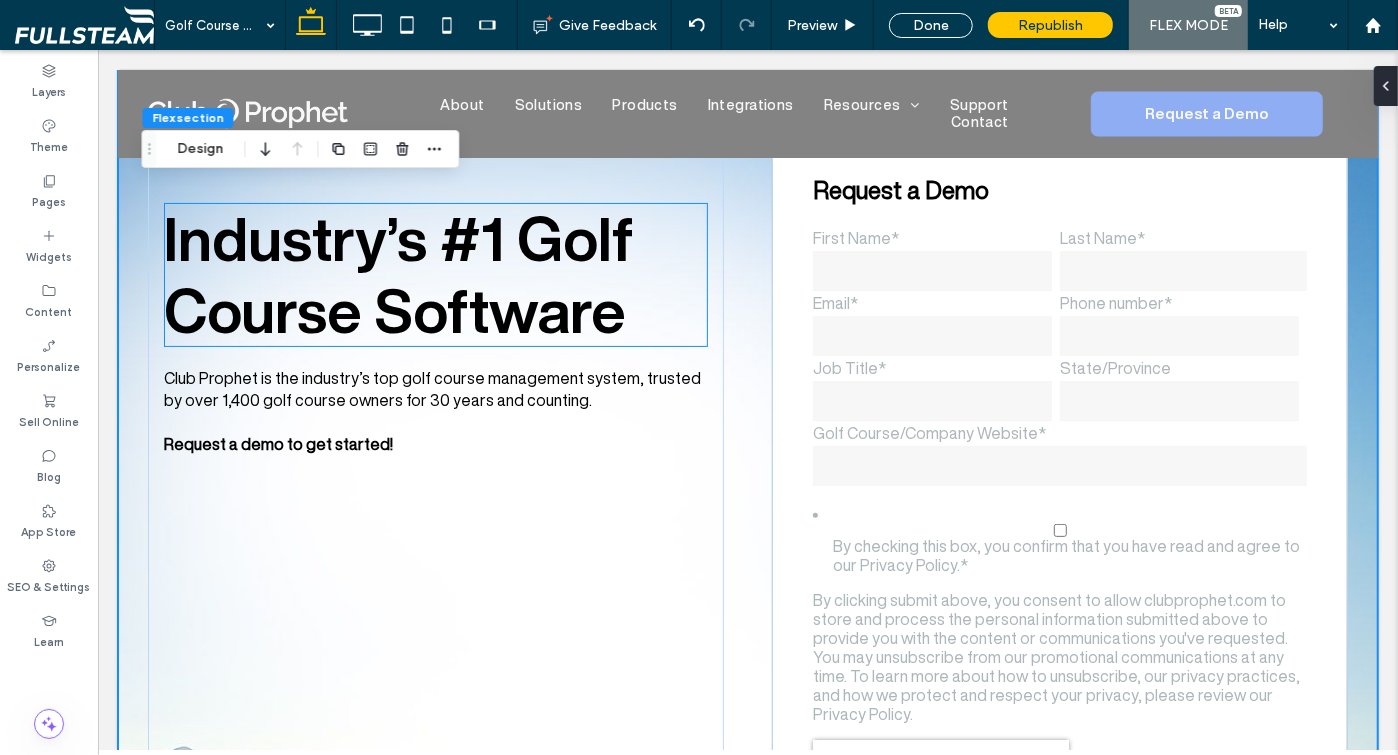 click on "Industry’s #1 Golf Course Software" at bounding box center (435, 274) 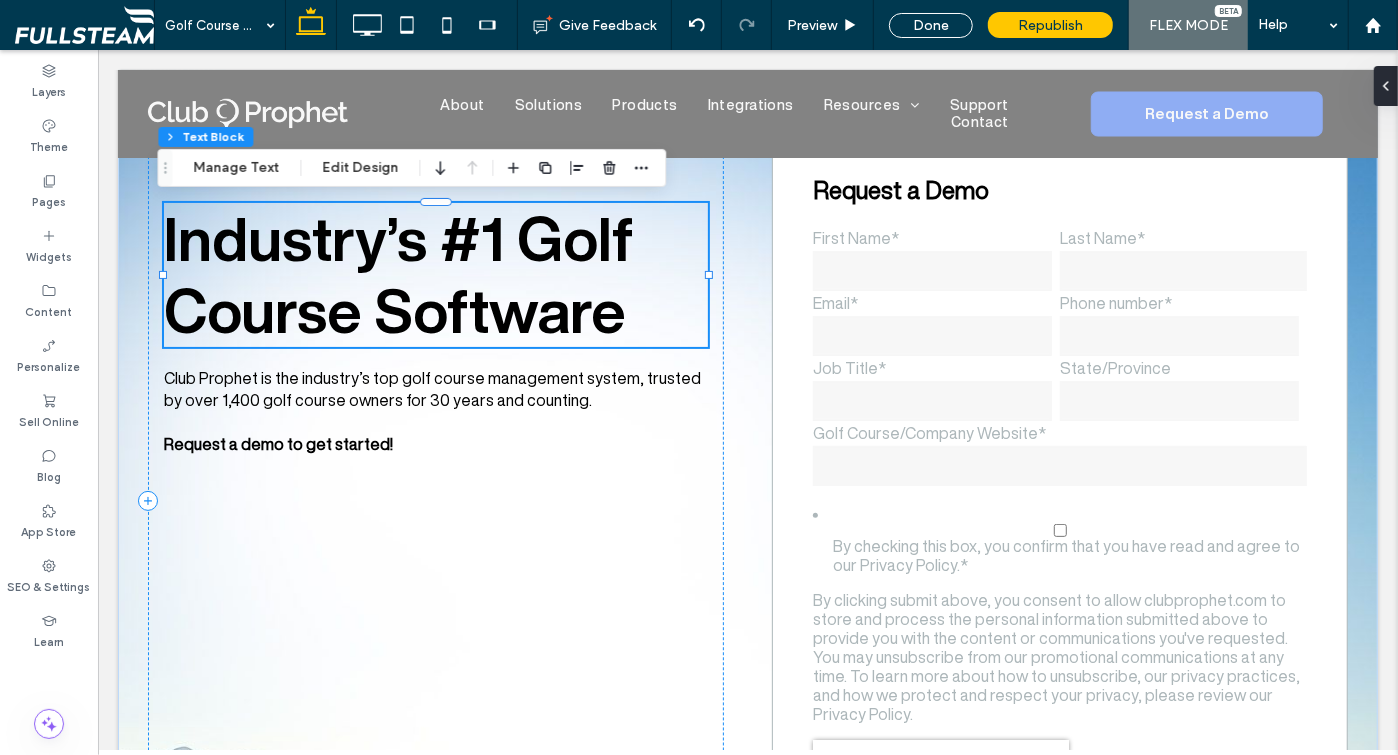 click on "Industry’s #1 Golf Course Software" at bounding box center (435, 274) 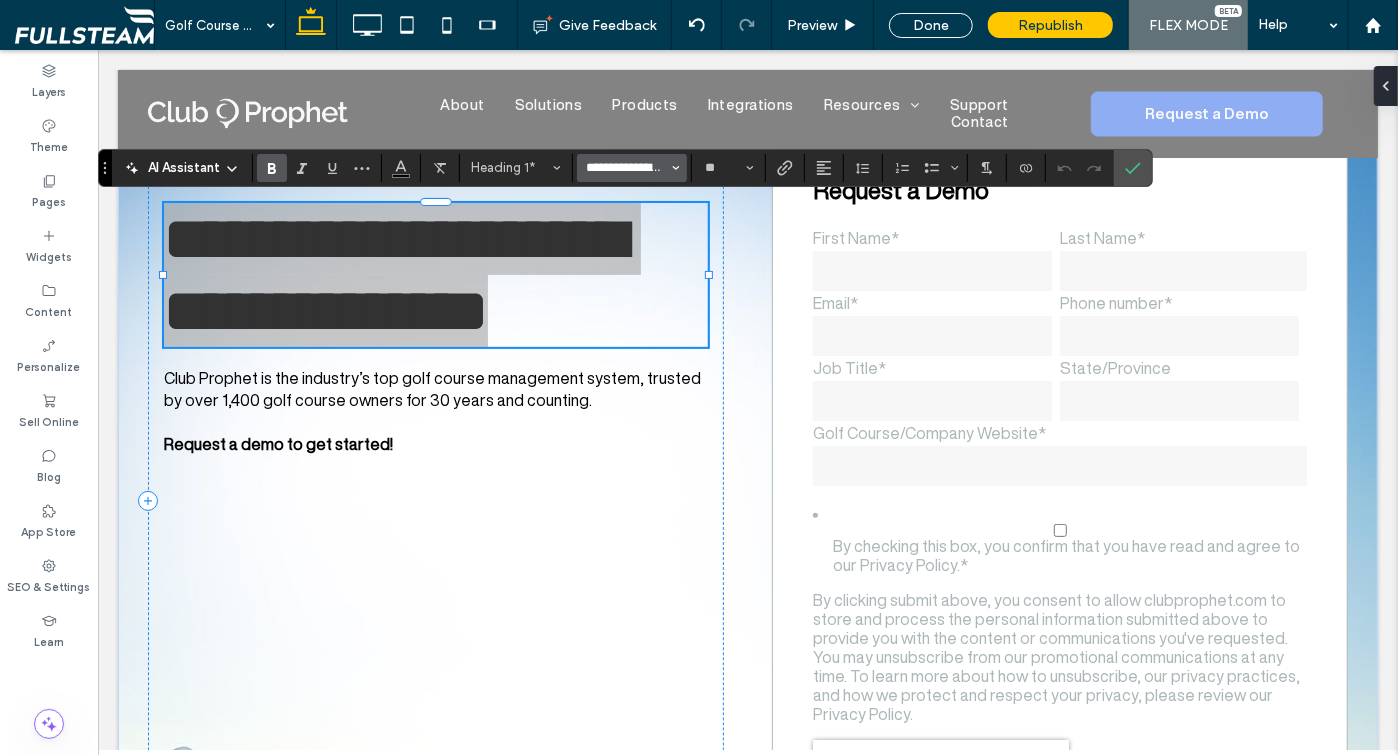 click on "**********" at bounding box center (626, 168) 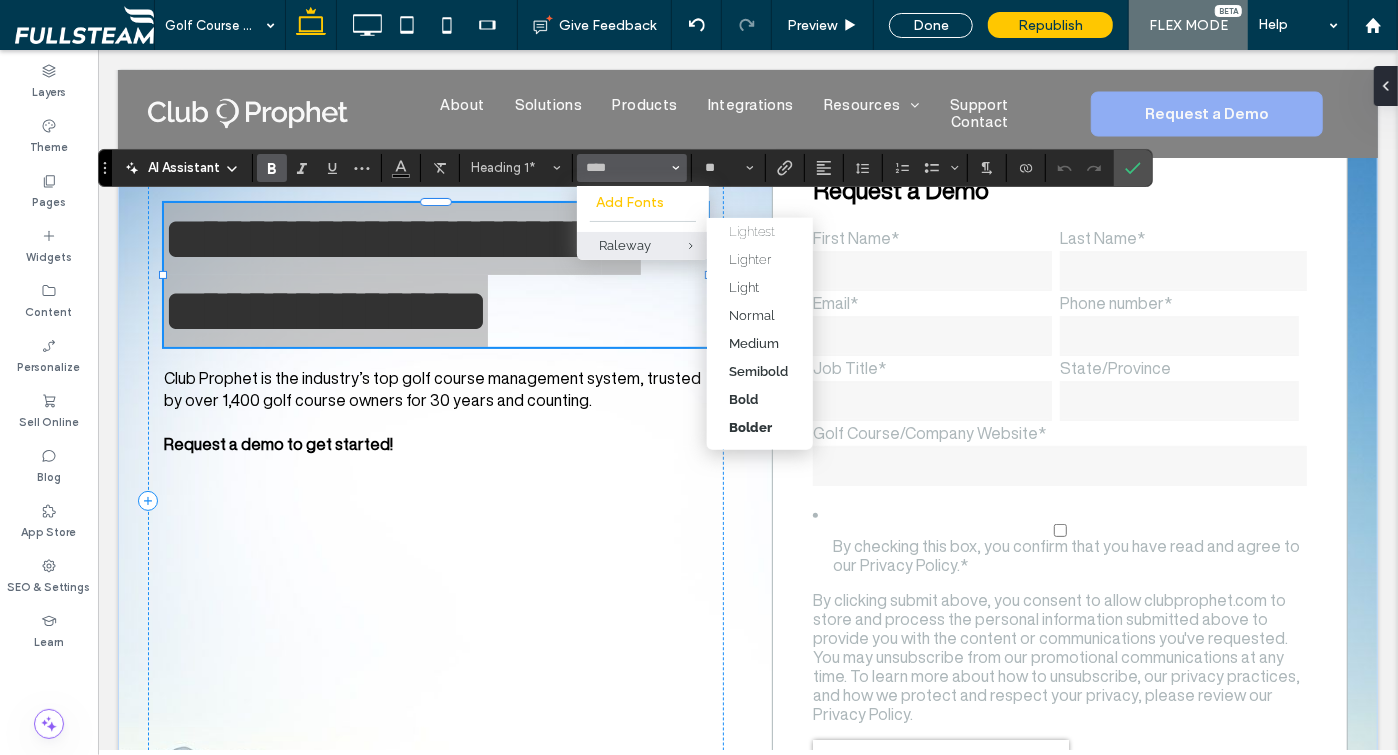 click at bounding box center (676, 246) 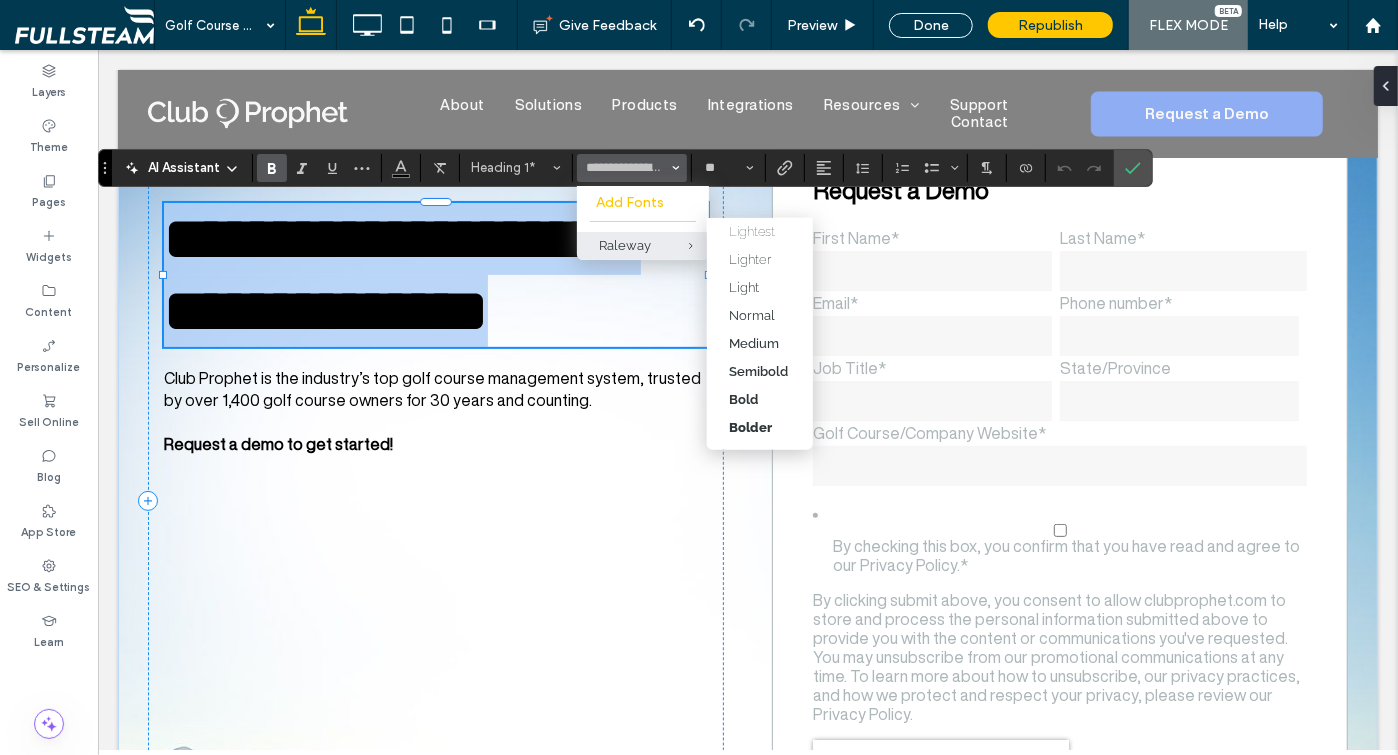 type on "*******" 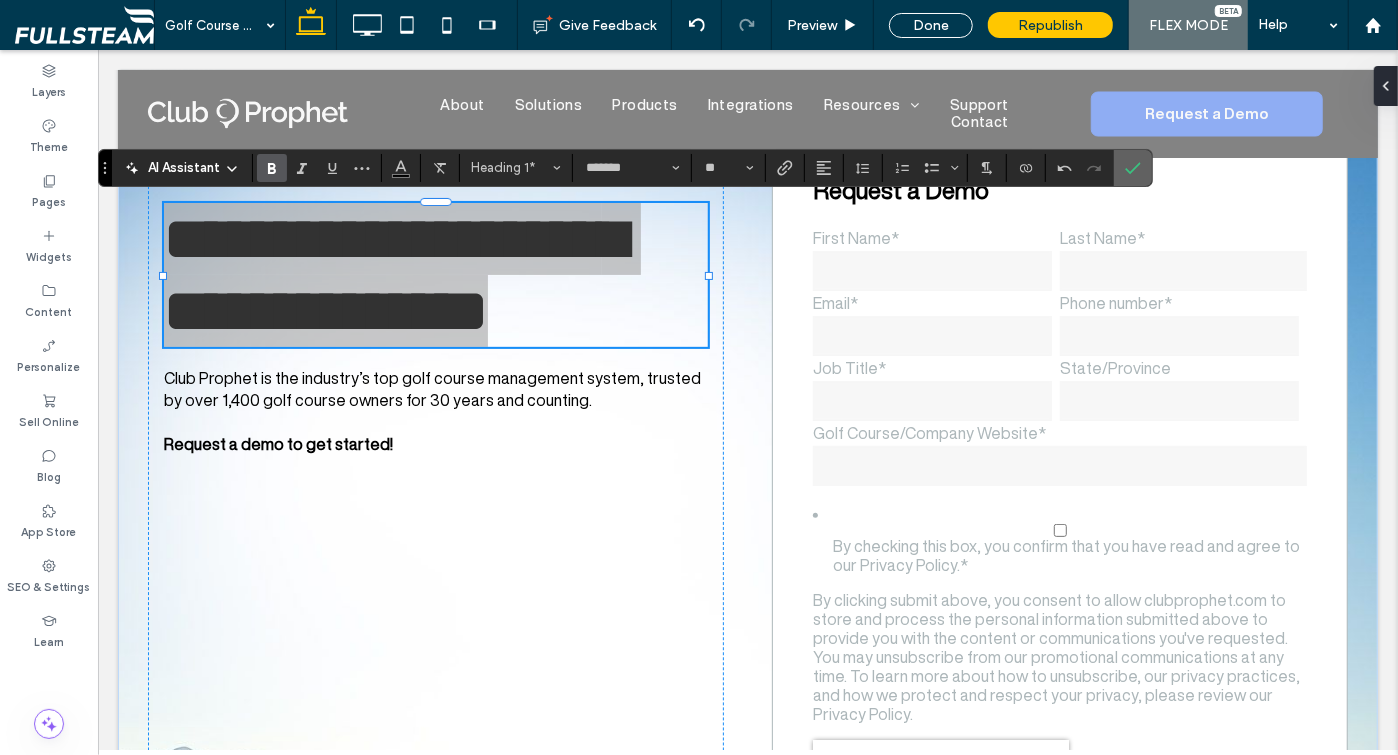click 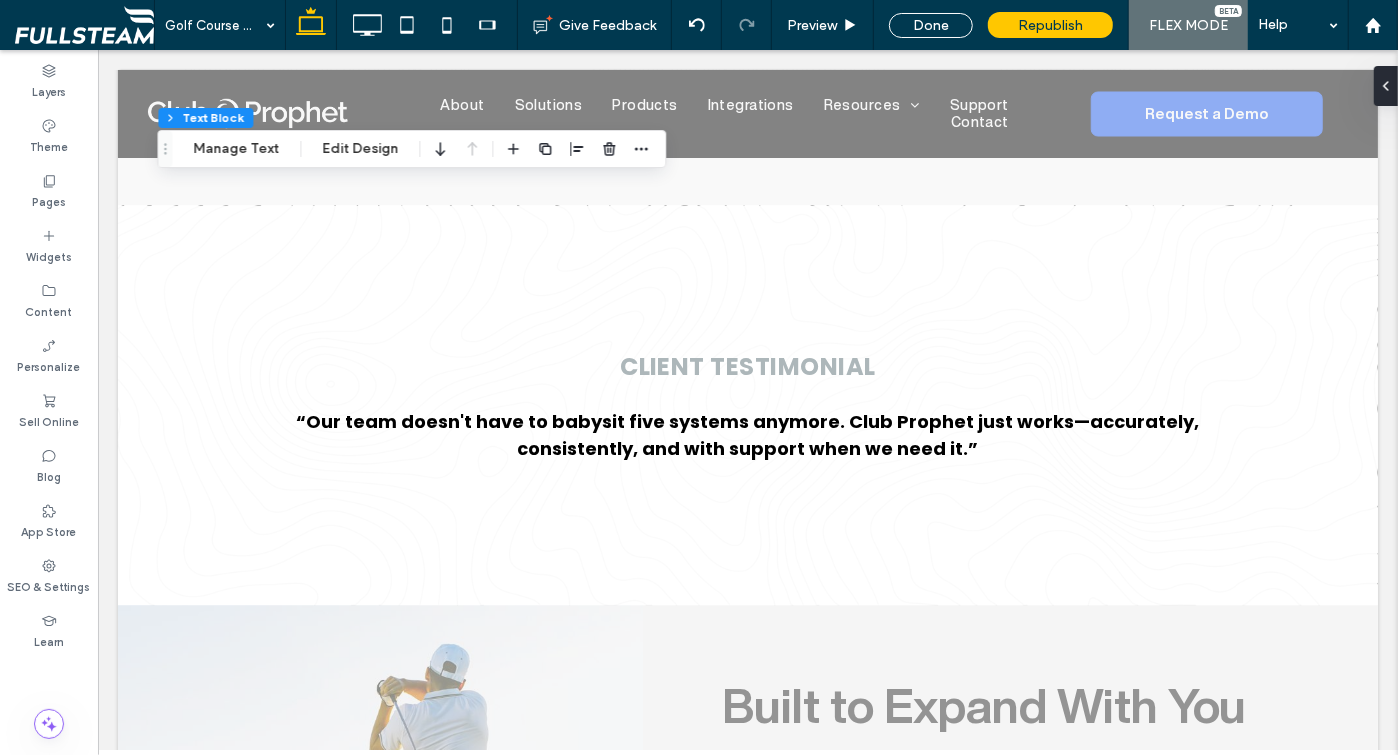 scroll, scrollTop: 2365, scrollLeft: 0, axis: vertical 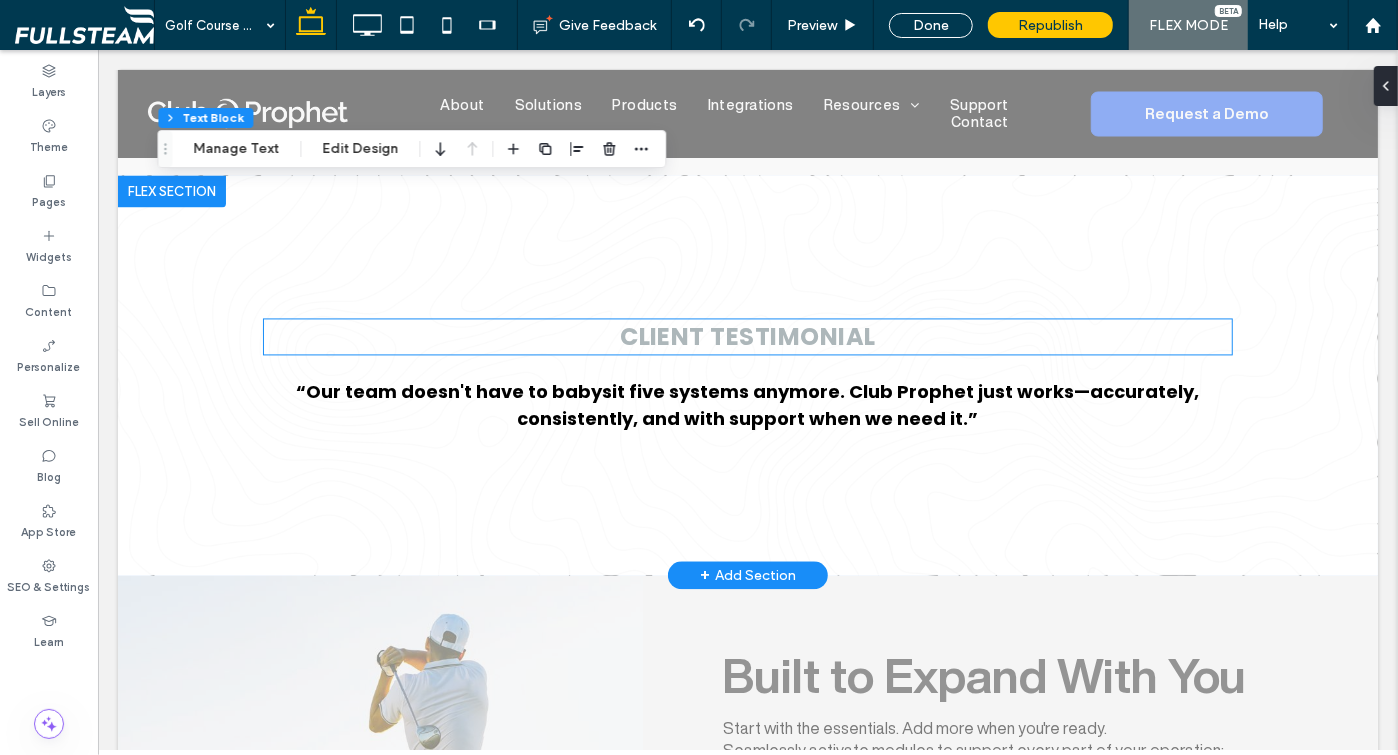 click on "CLIENT TESTIMONIAL" at bounding box center [747, 335] 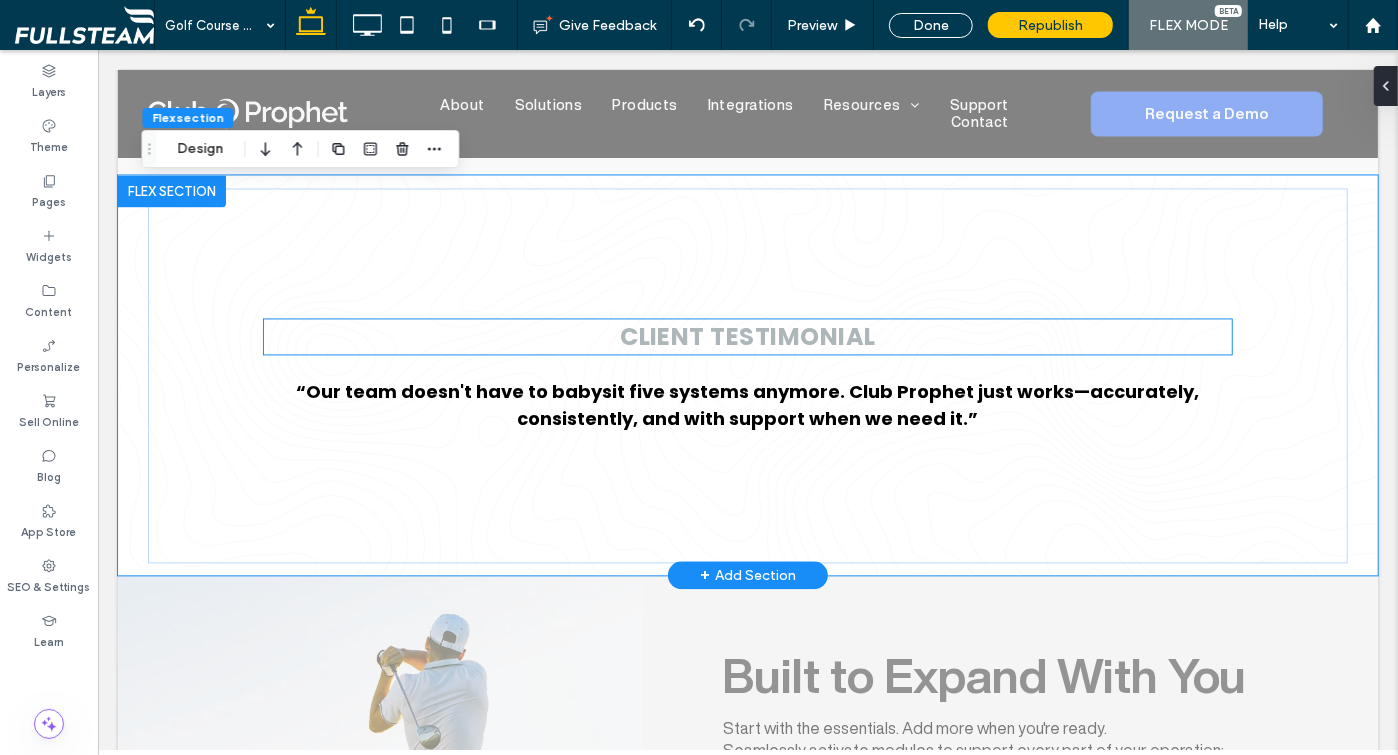 click on "CLIENT TESTIMONIAL" at bounding box center [747, 335] 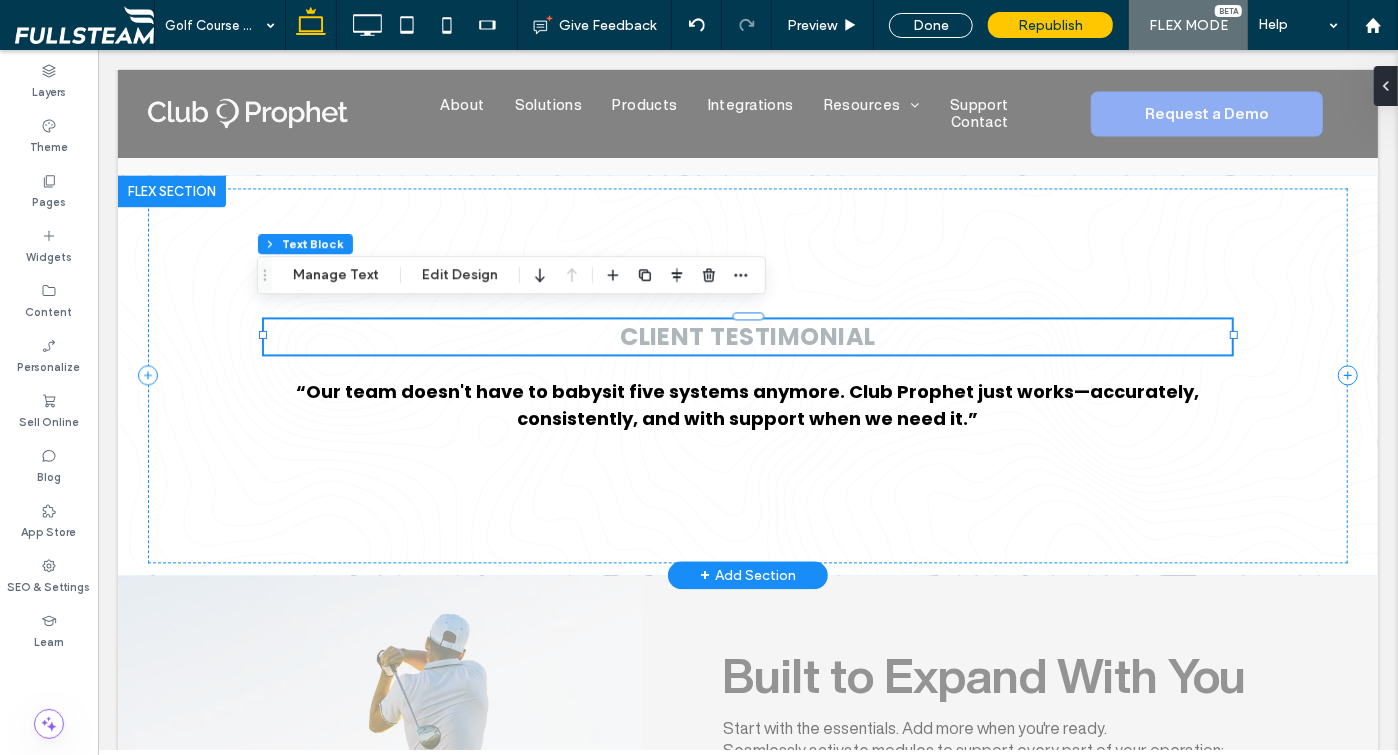 click on "CLIENT TESTIMONIAL" at bounding box center [747, 335] 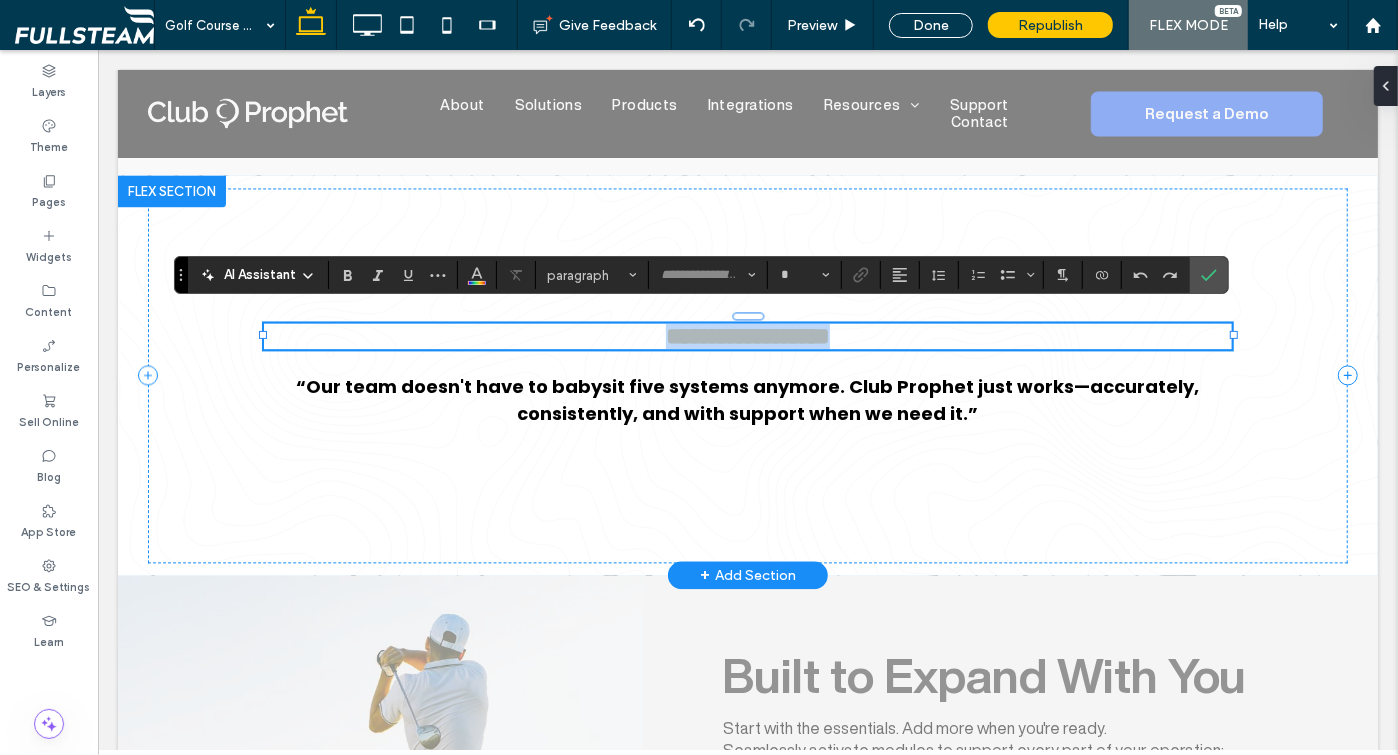 type on "*******" 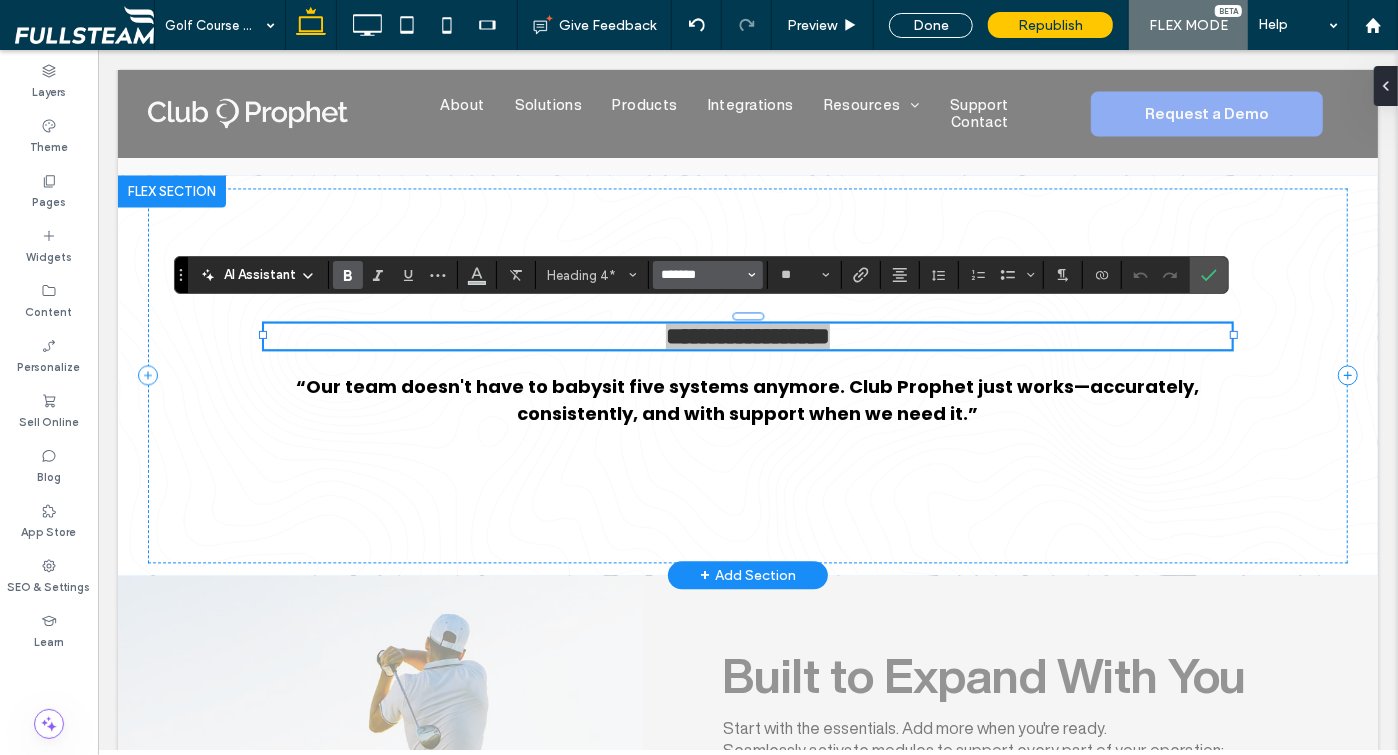click on "*******" at bounding box center (702, 275) 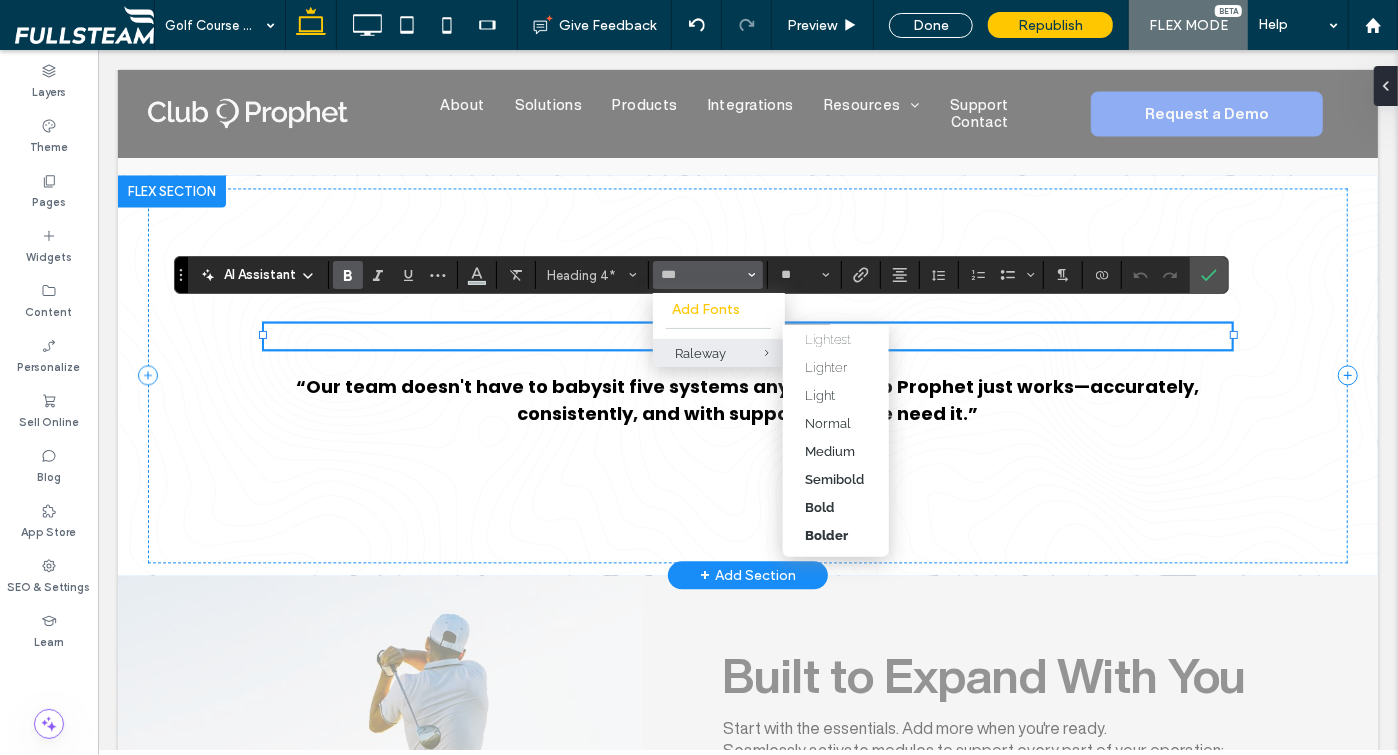 click on "Raleway" at bounding box center [719, 353] 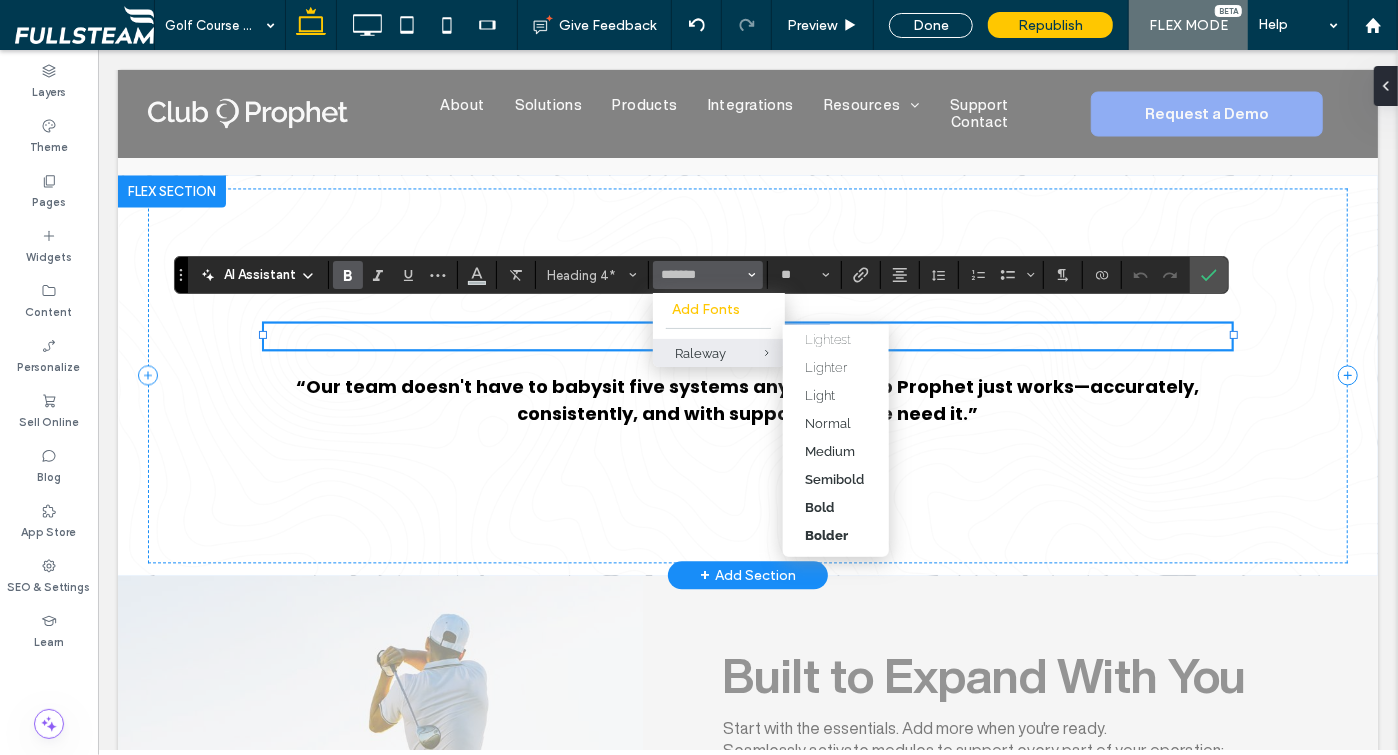 type on "*******" 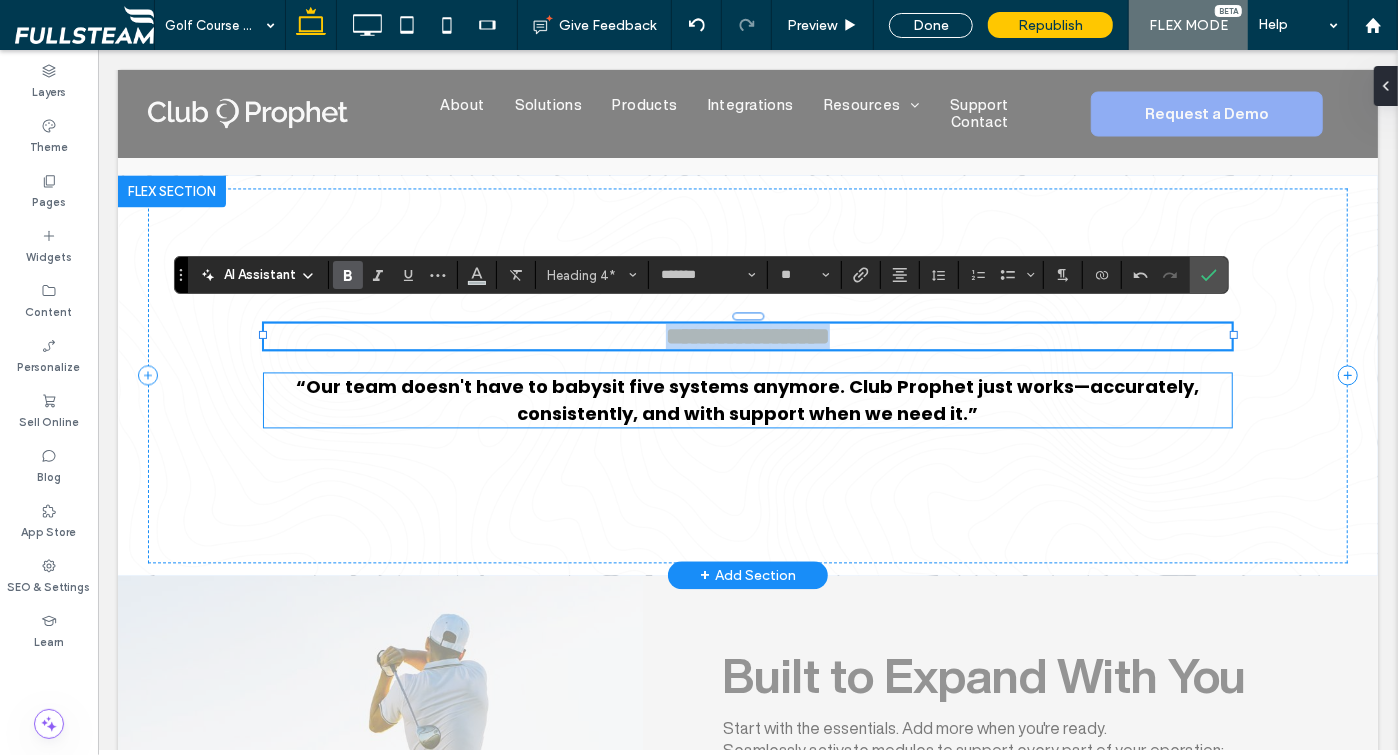 click on "“Our team doesn't have to babysit five systems anymore. Club Prophet just works—accurately, consistently, and with support when we need it.” ﻿" at bounding box center (747, 399) 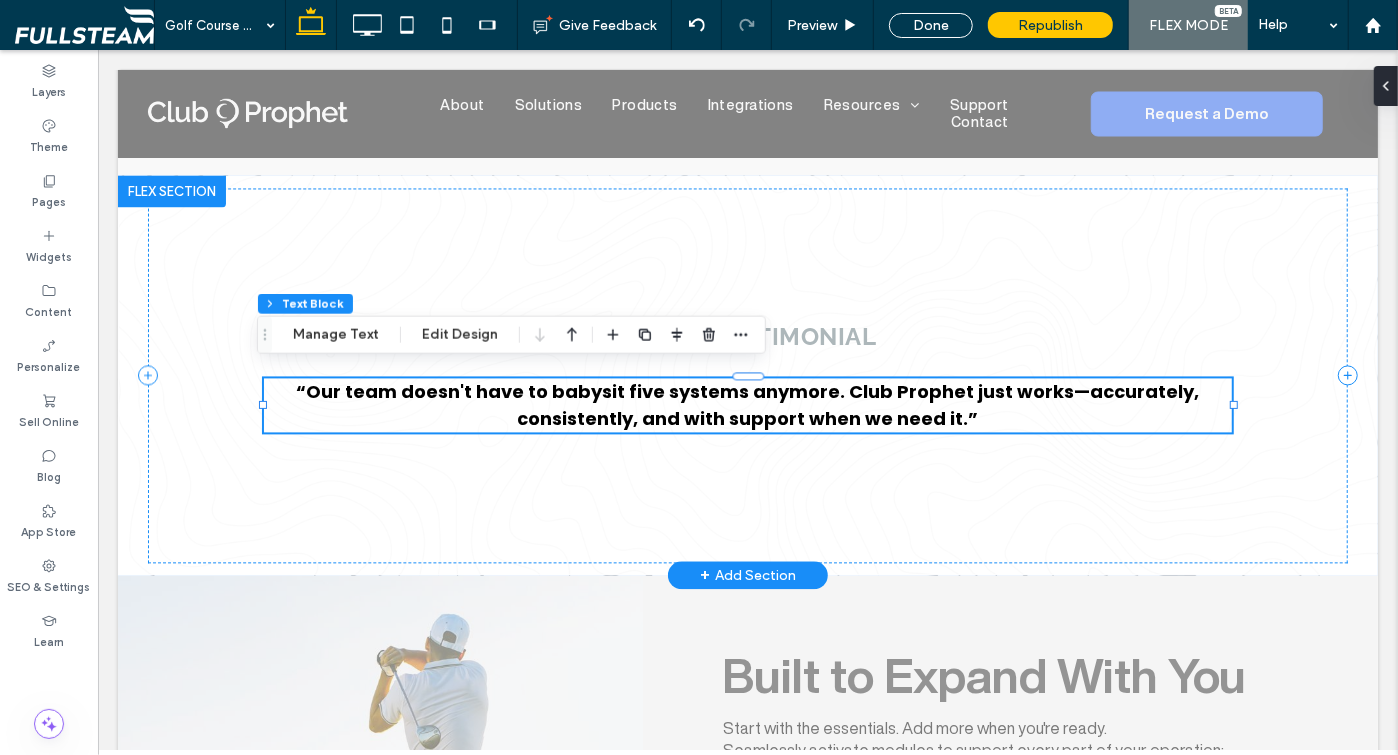 click on "“Our team doesn't have to babysit five systems anymore. Club Prophet just works—accurately, consistently, and with support when we need it.” ﻿" at bounding box center [747, 404] 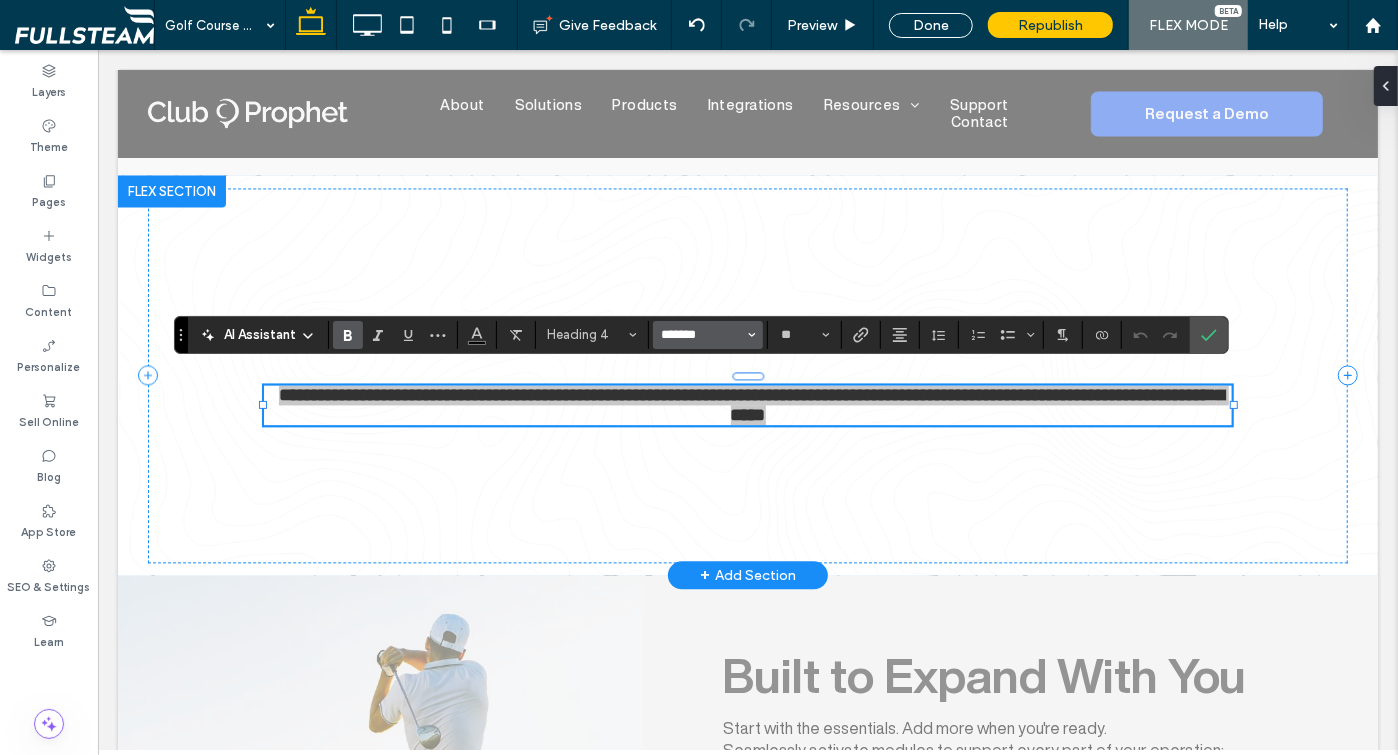 click on "*******" at bounding box center (702, 335) 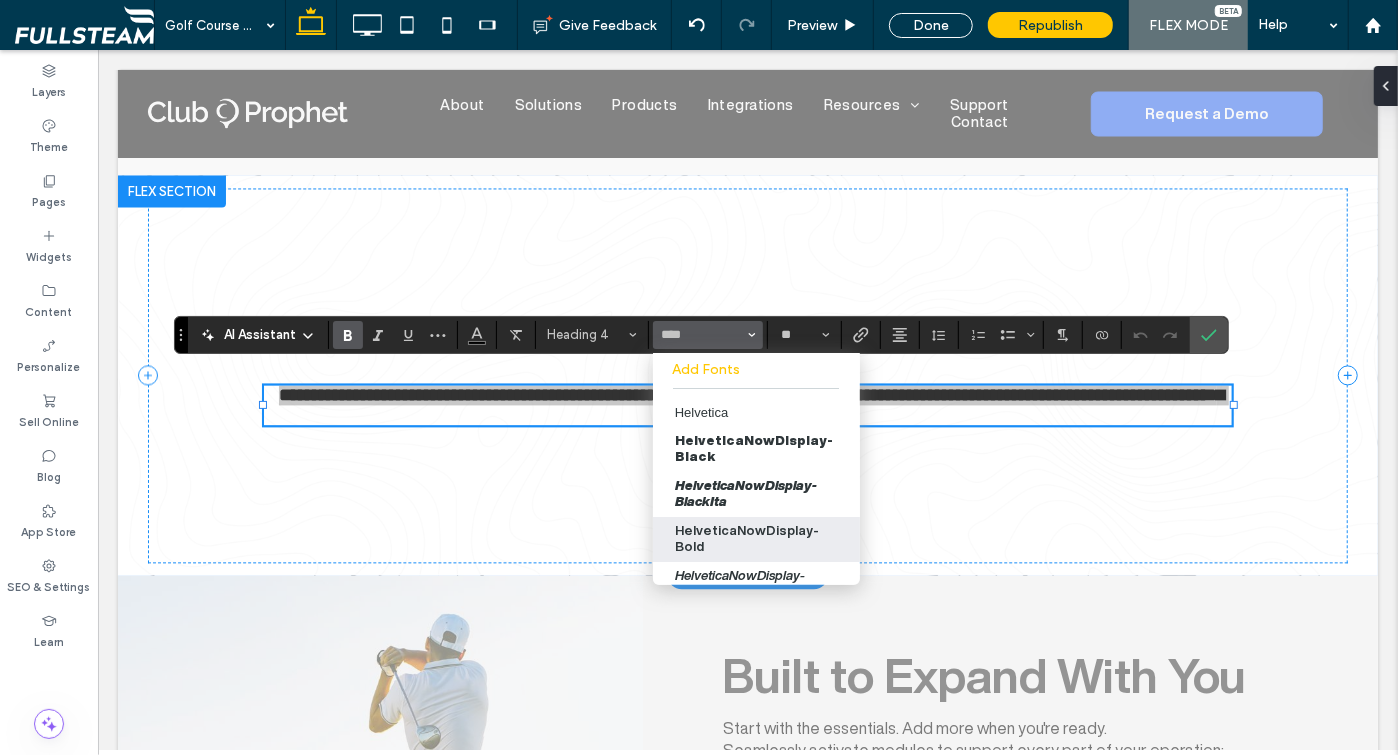 click on "HelveticaNowDisplay-Bold" at bounding box center [756, 539] 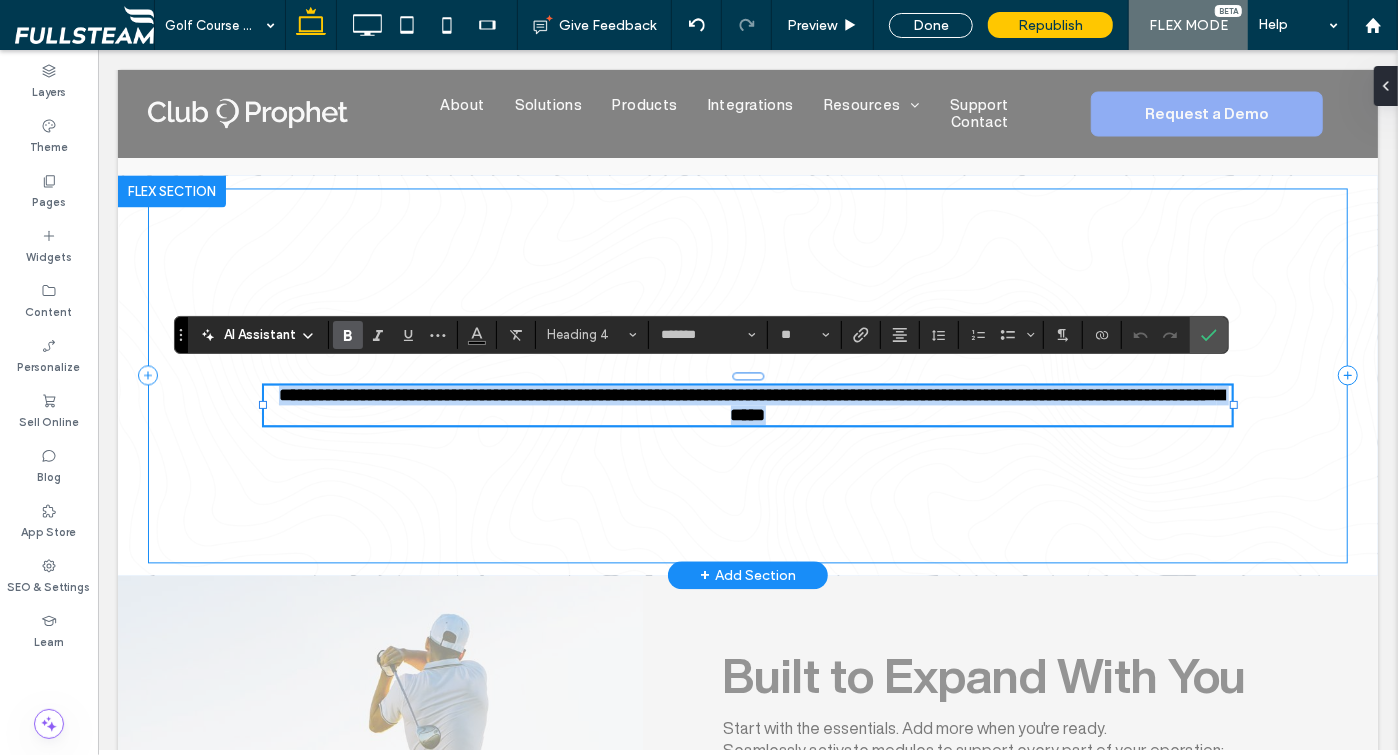 type on "**********" 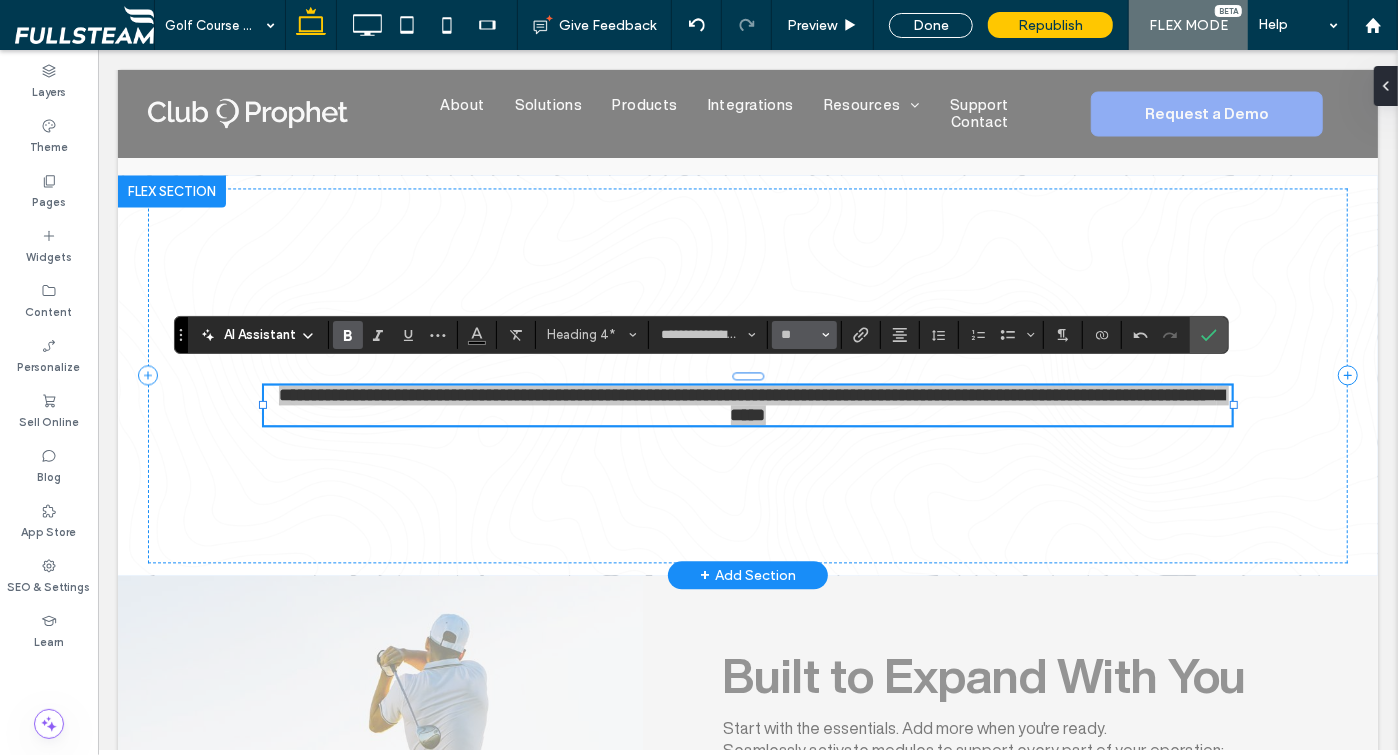 click on "**" at bounding box center (804, 335) 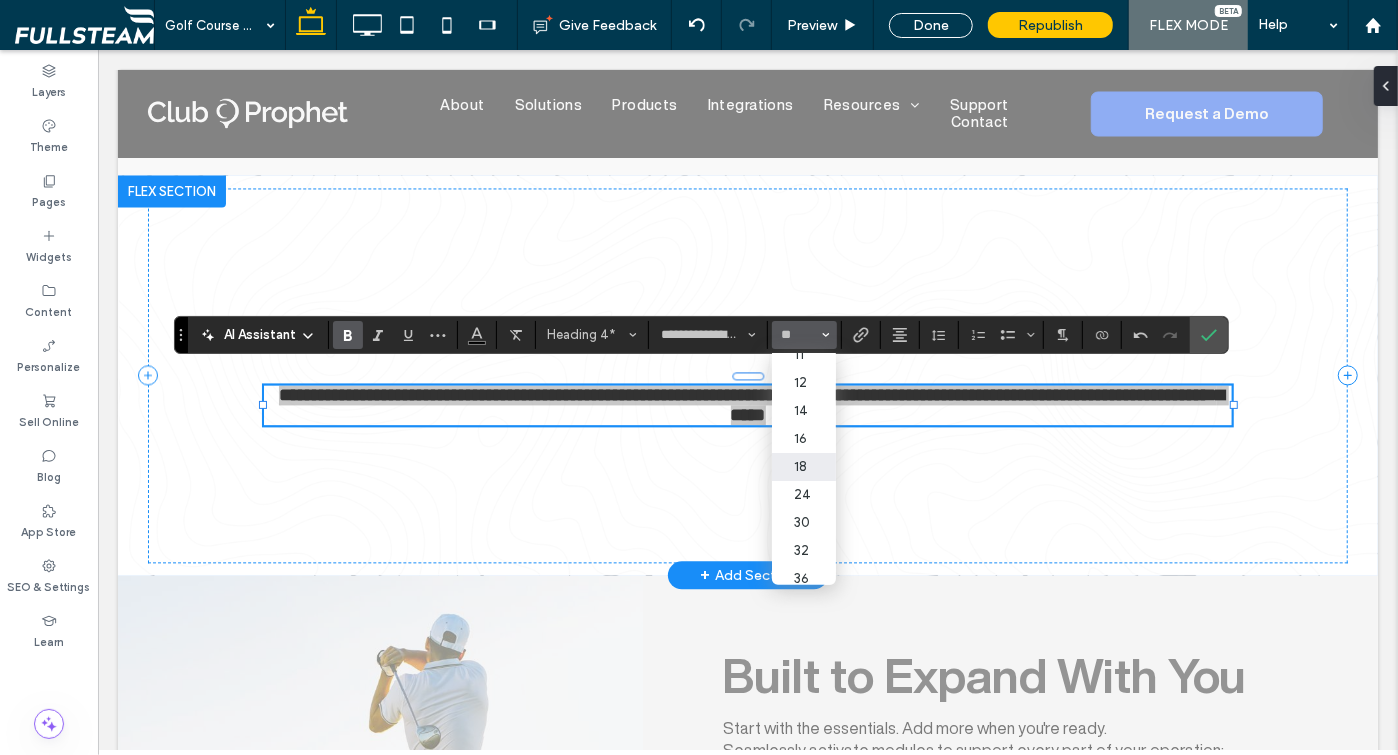 scroll, scrollTop: 100, scrollLeft: 0, axis: vertical 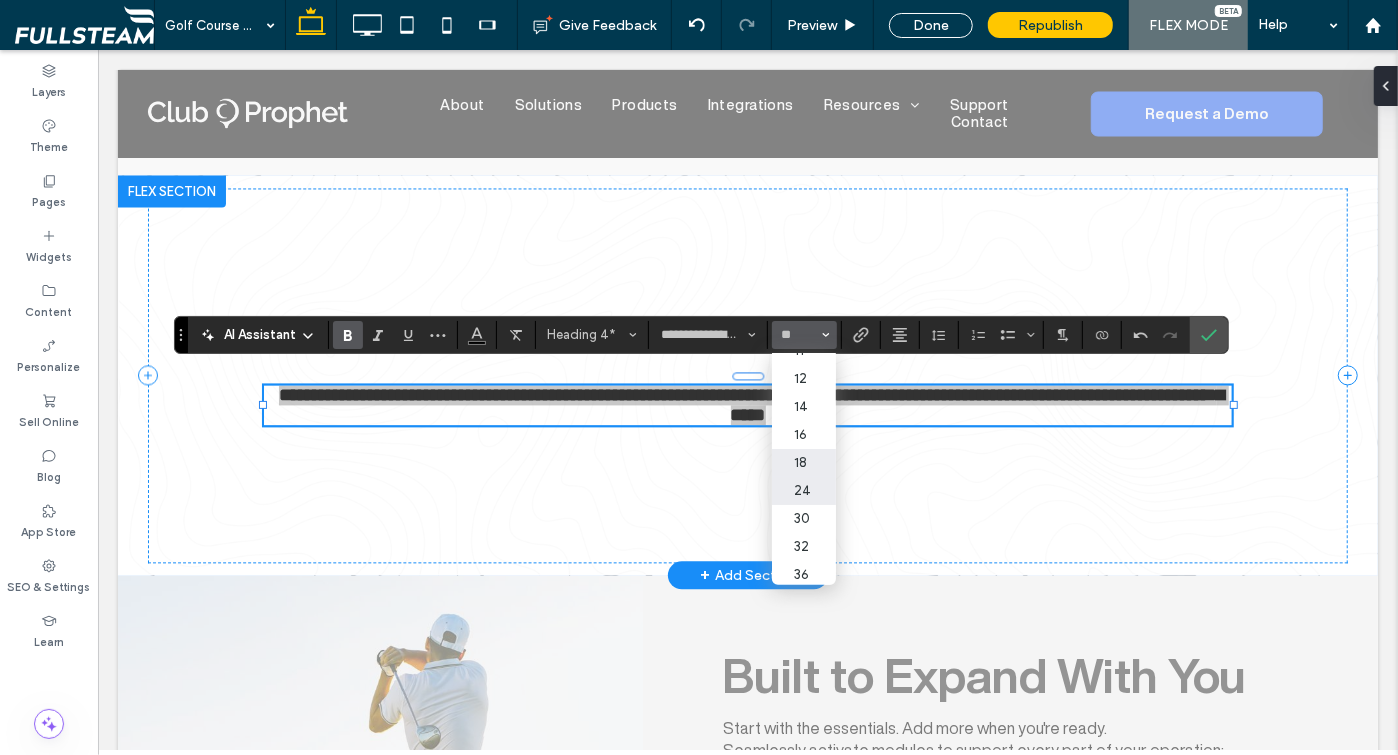 click on "24" at bounding box center (804, 491) 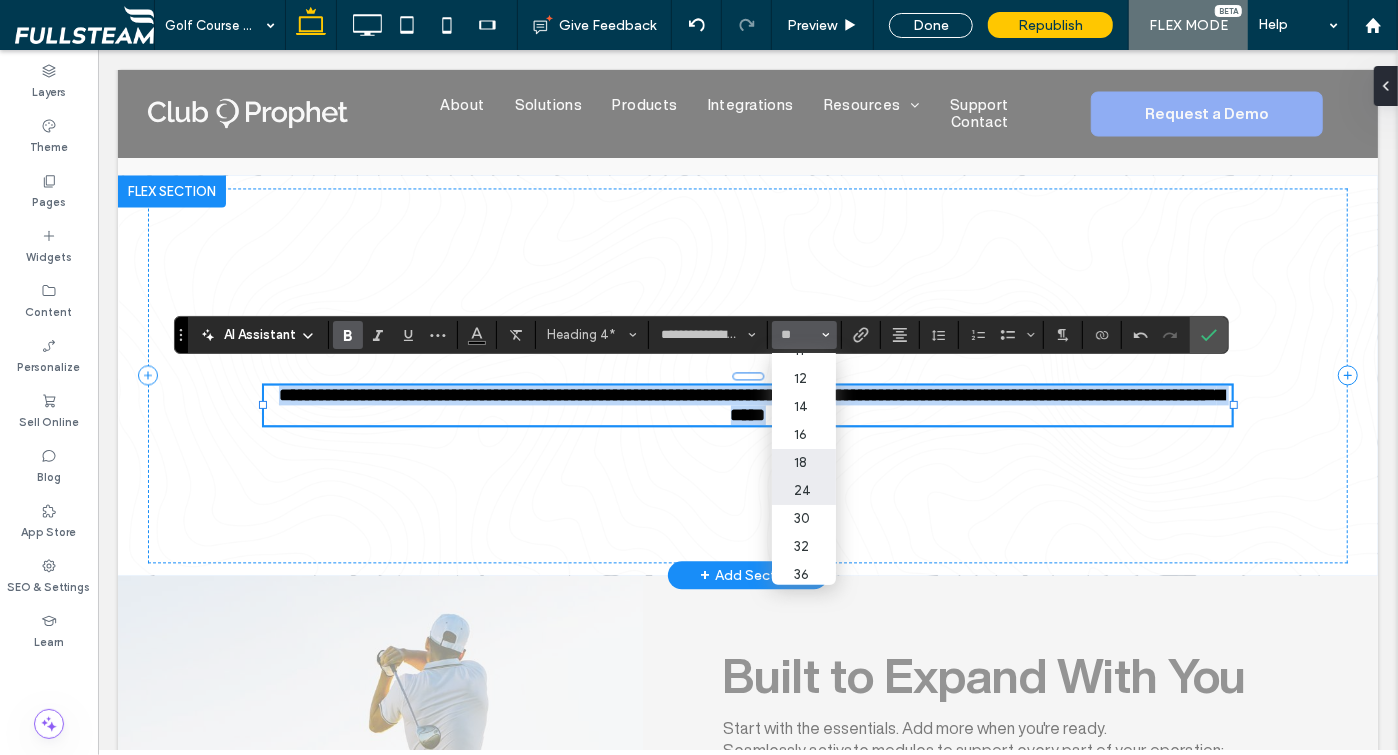 type on "**" 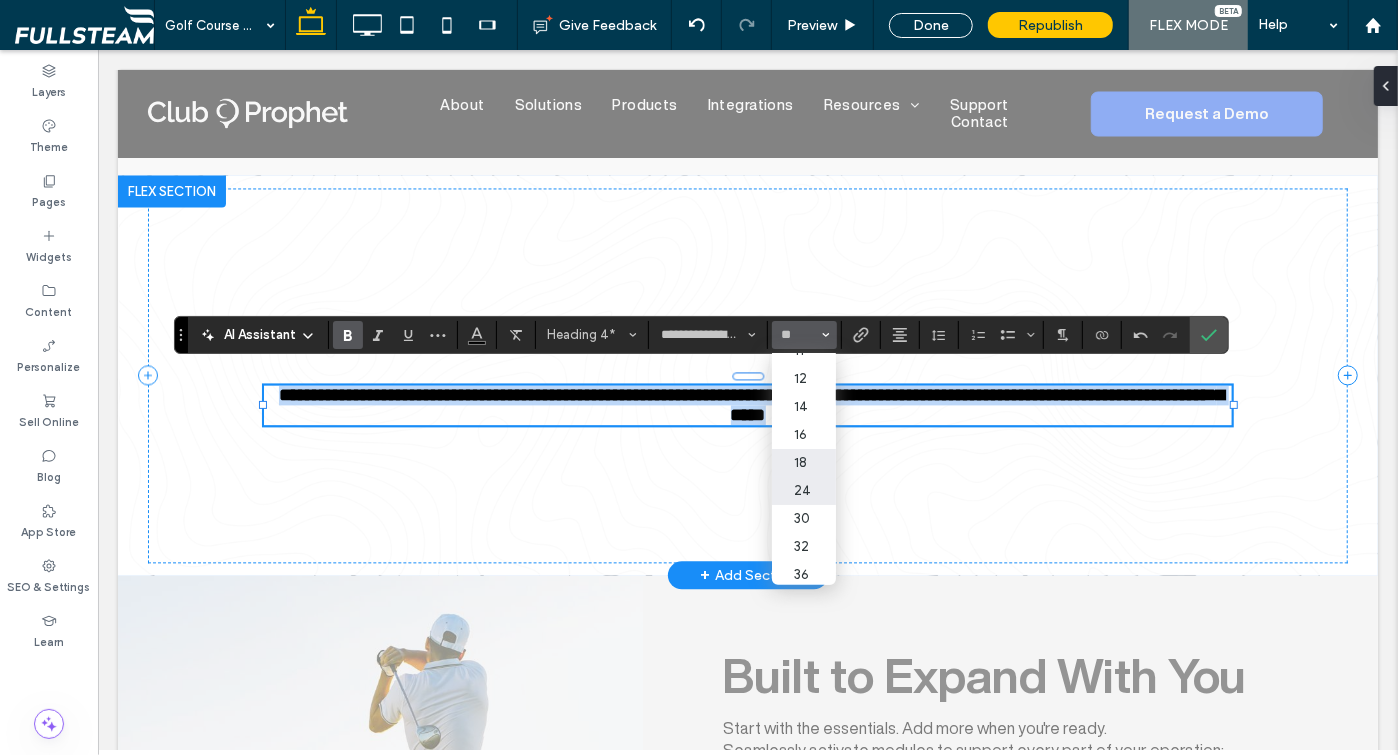 scroll, scrollTop: 2357, scrollLeft: 0, axis: vertical 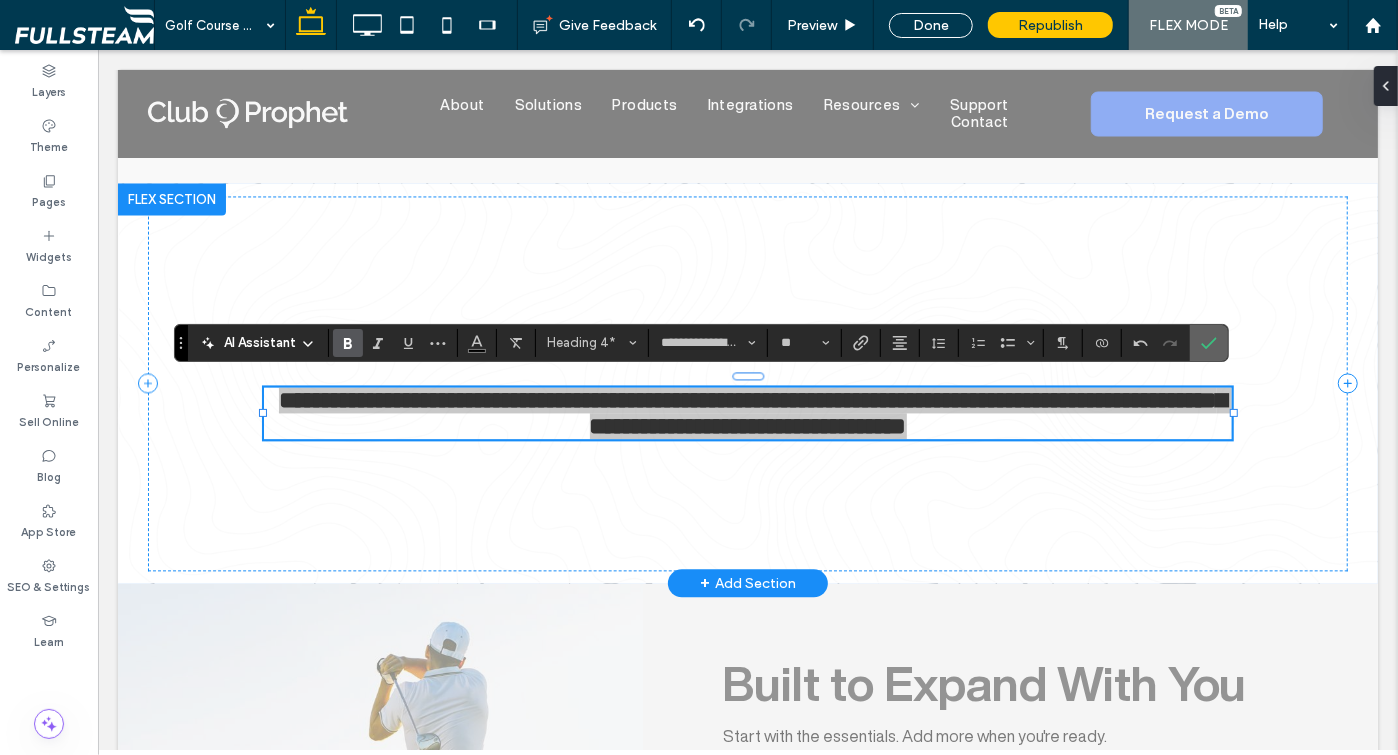 click at bounding box center [1209, 343] 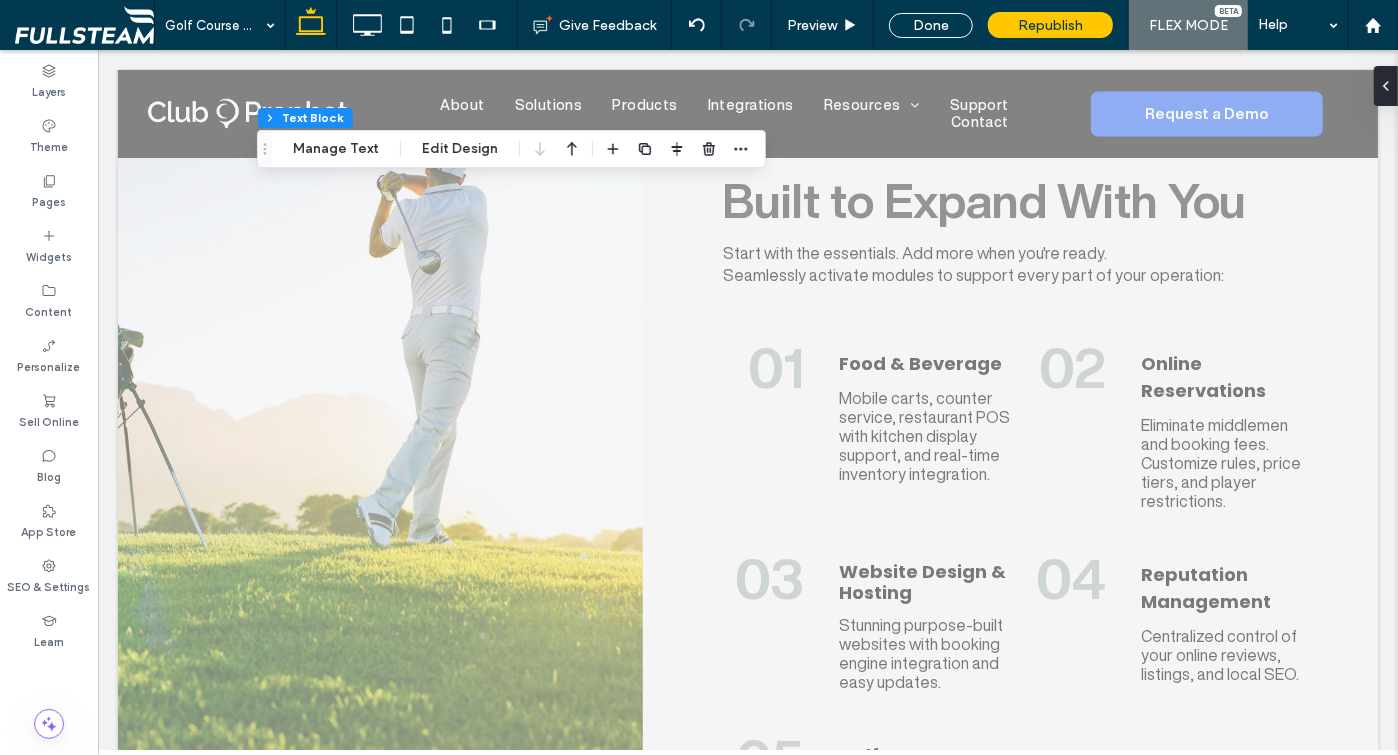scroll, scrollTop: 2849, scrollLeft: 0, axis: vertical 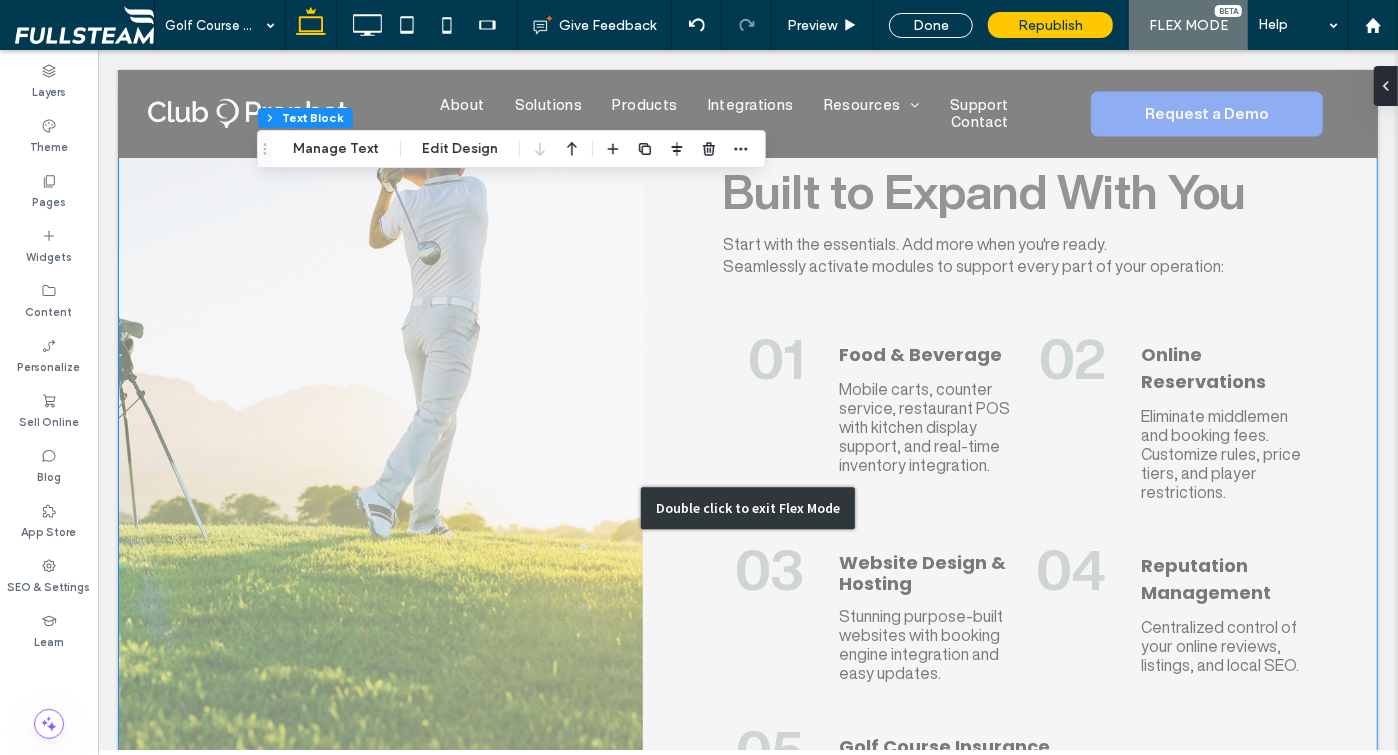 click on "Double click to exit Flex Mode" at bounding box center [747, 506] 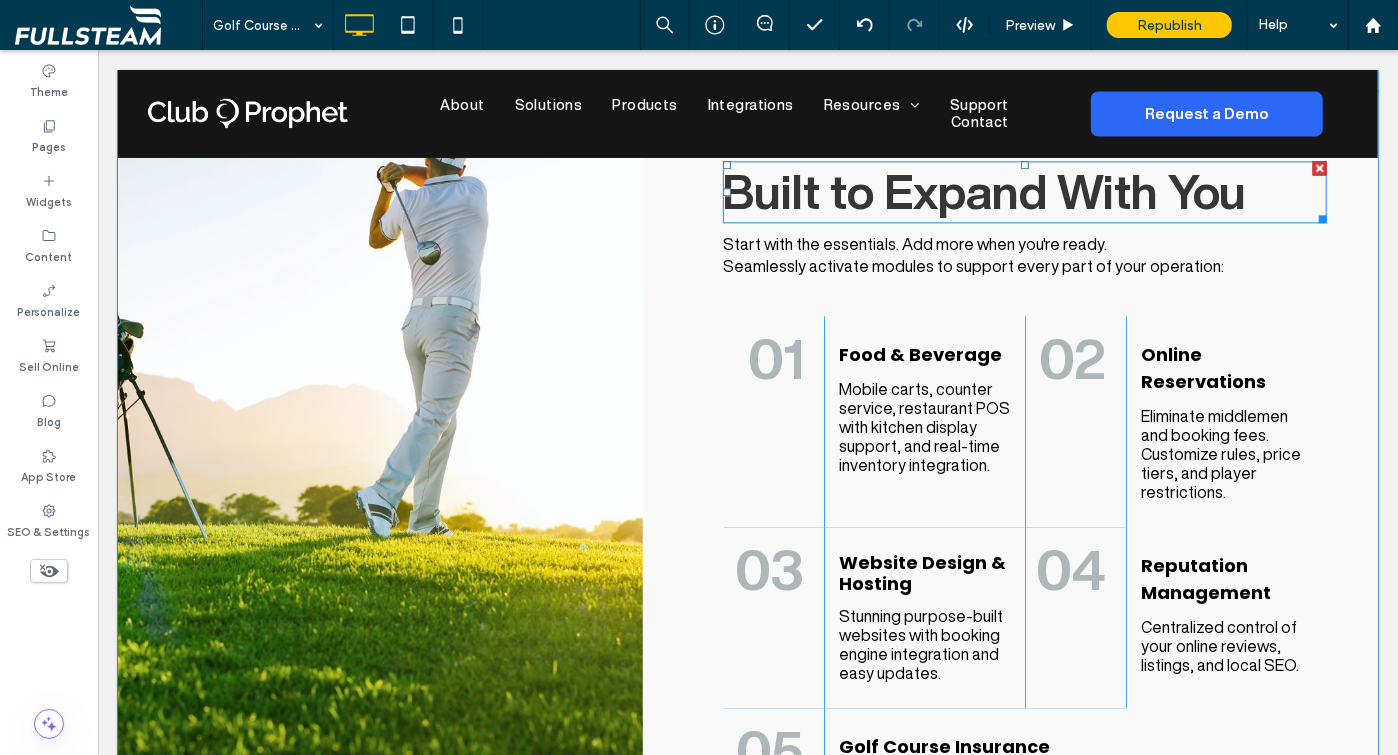 click on "Built to Expand With You" at bounding box center (984, 190) 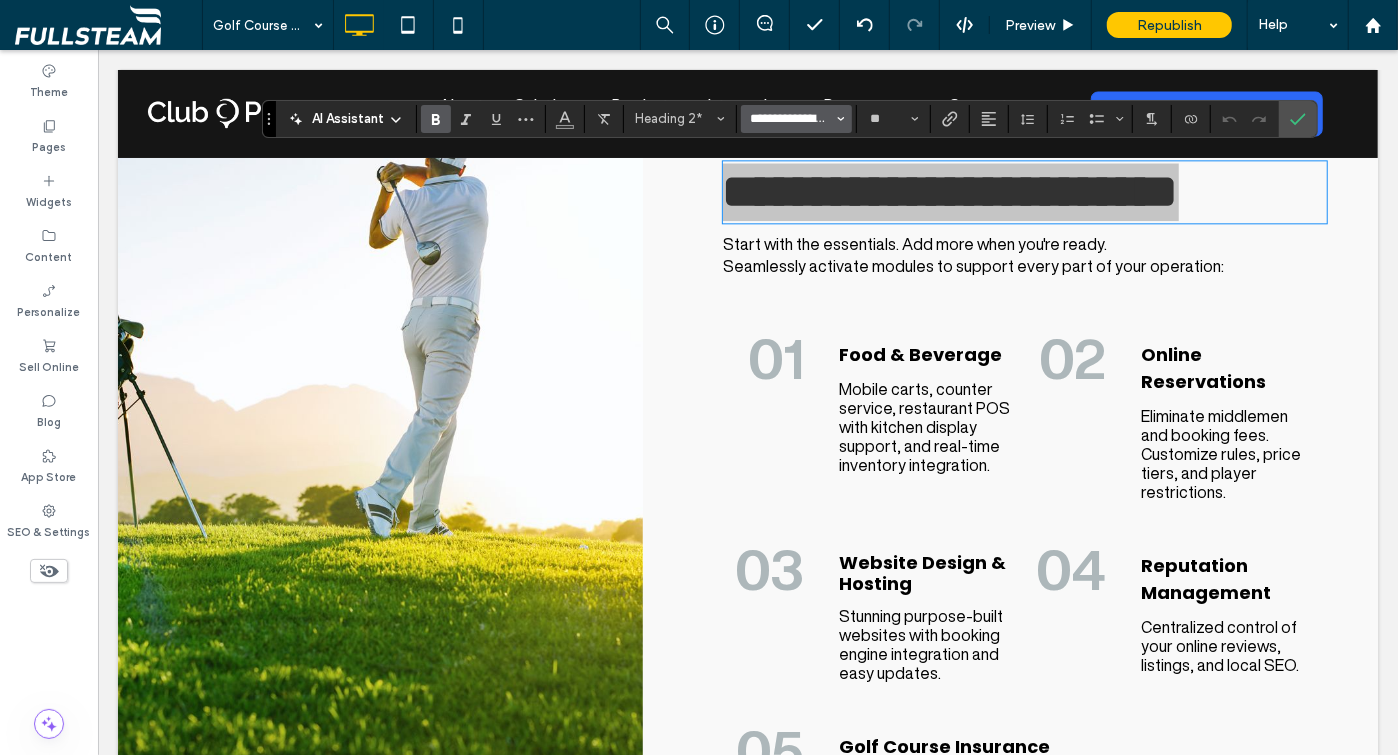click on "**********" at bounding box center [790, 119] 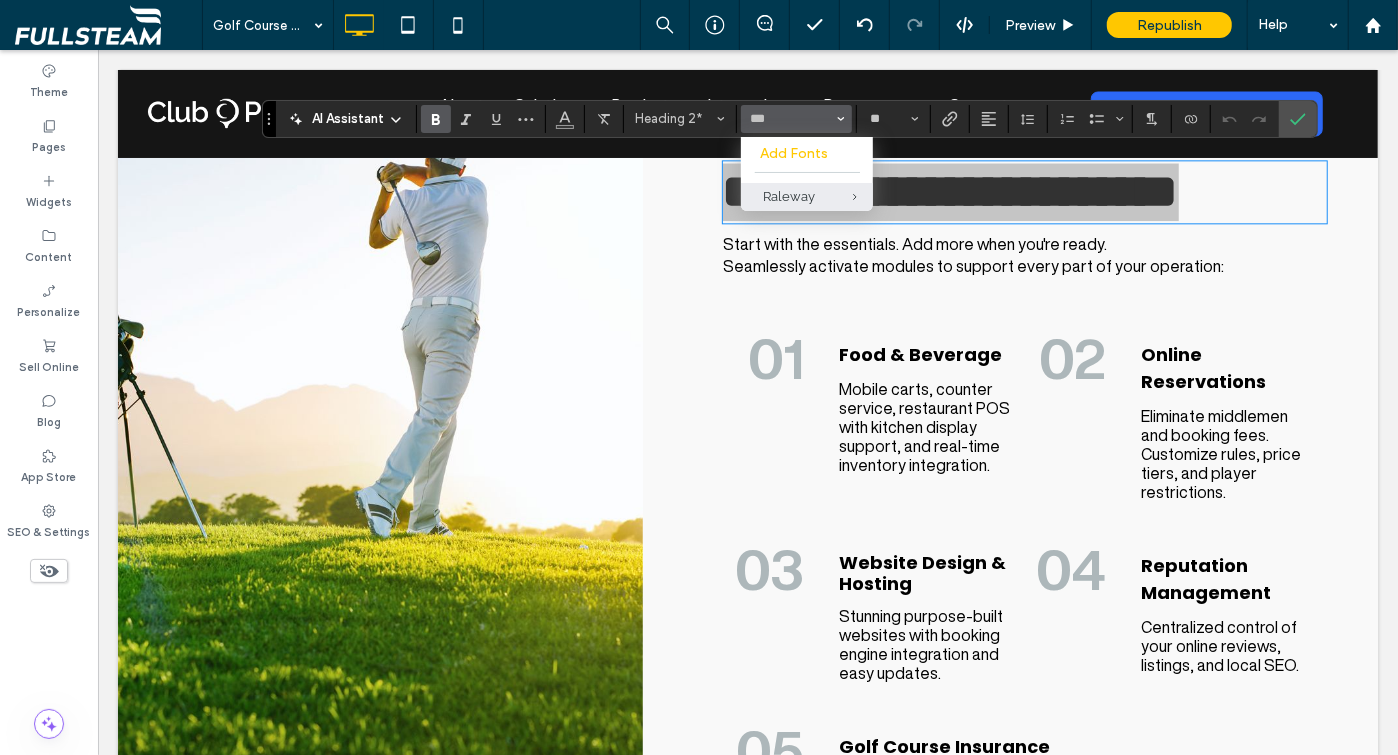 click on "Raleway" at bounding box center [807, 196] 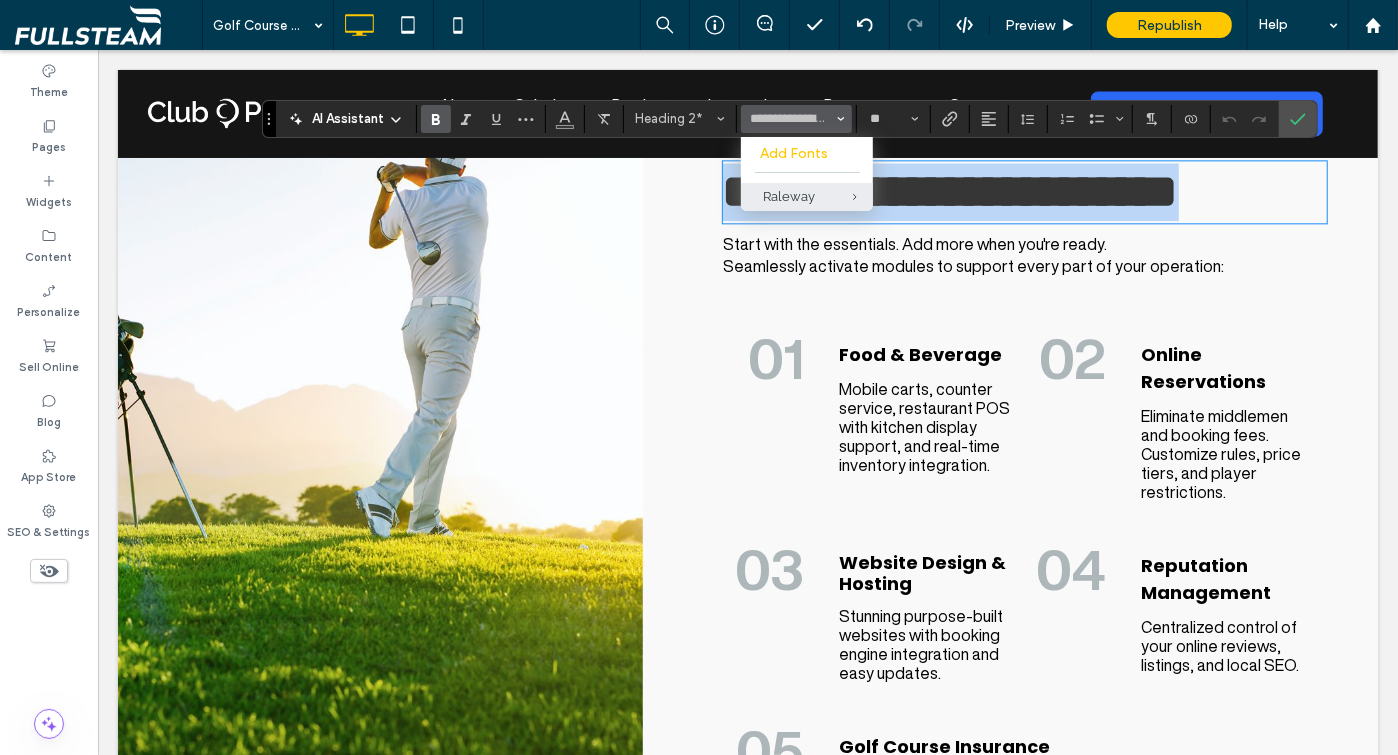 type on "*******" 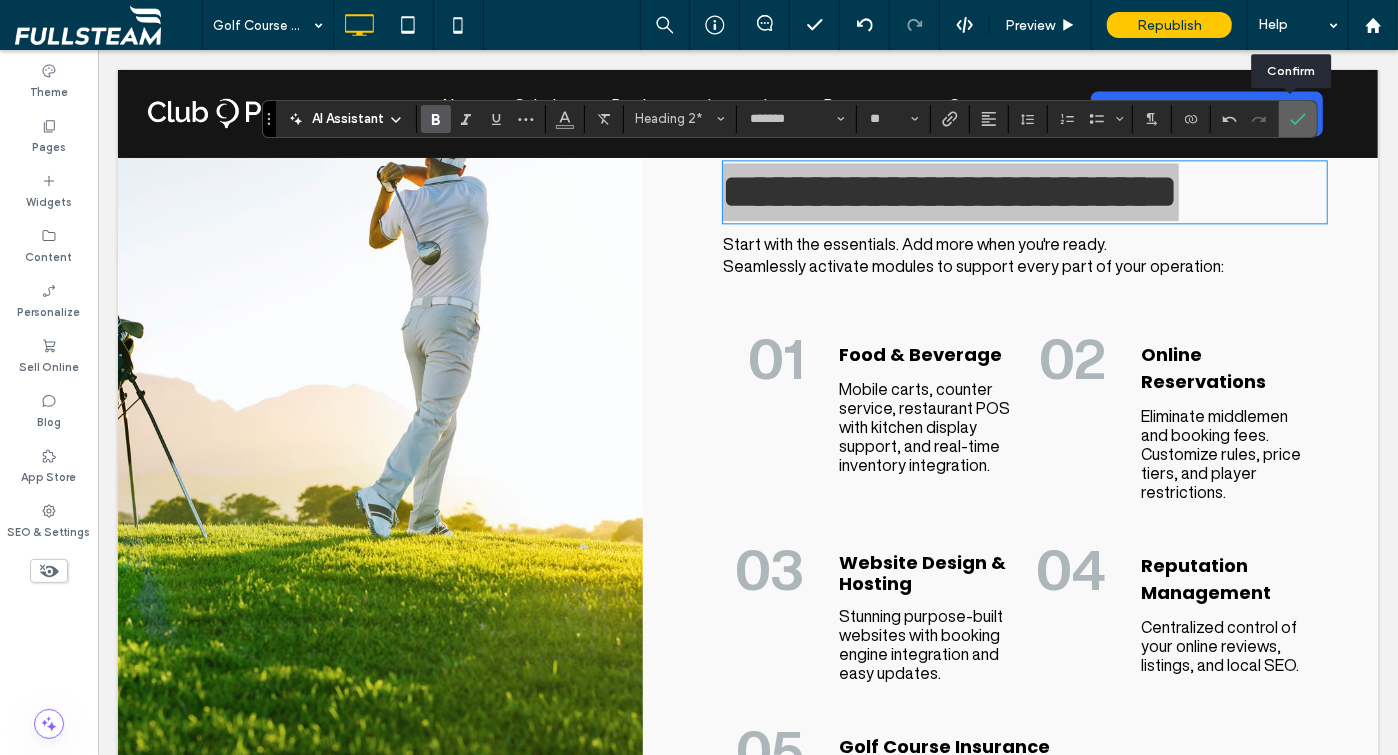 click 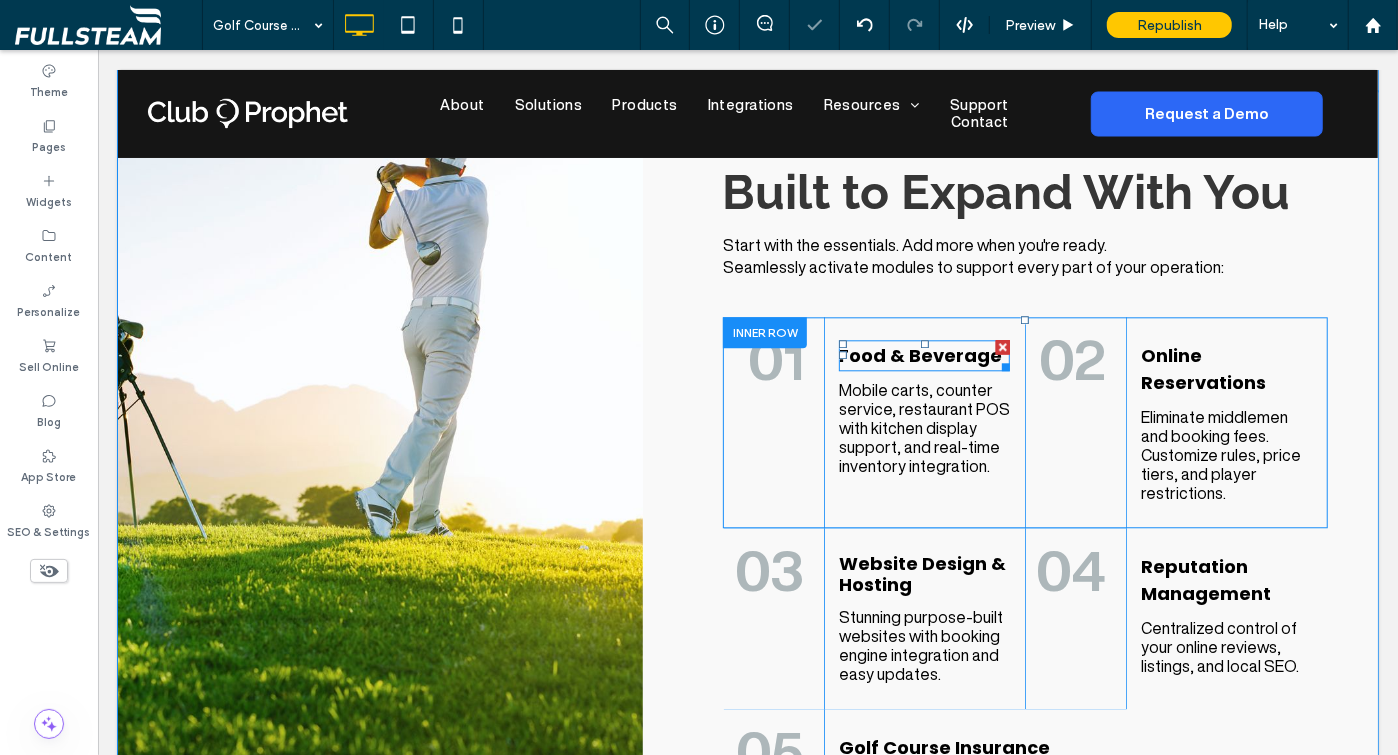 click on "Food & Beverage" at bounding box center (919, 354) 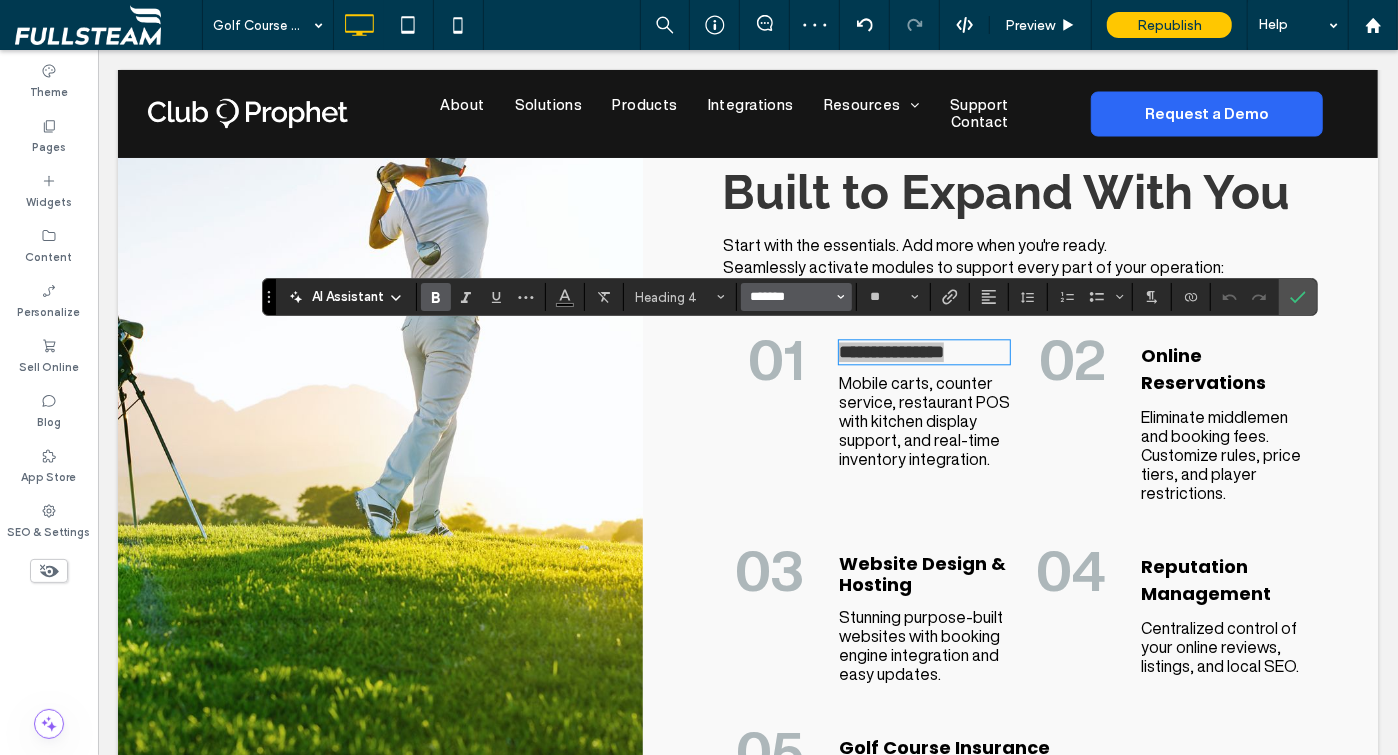 click on "*******" at bounding box center [790, 297] 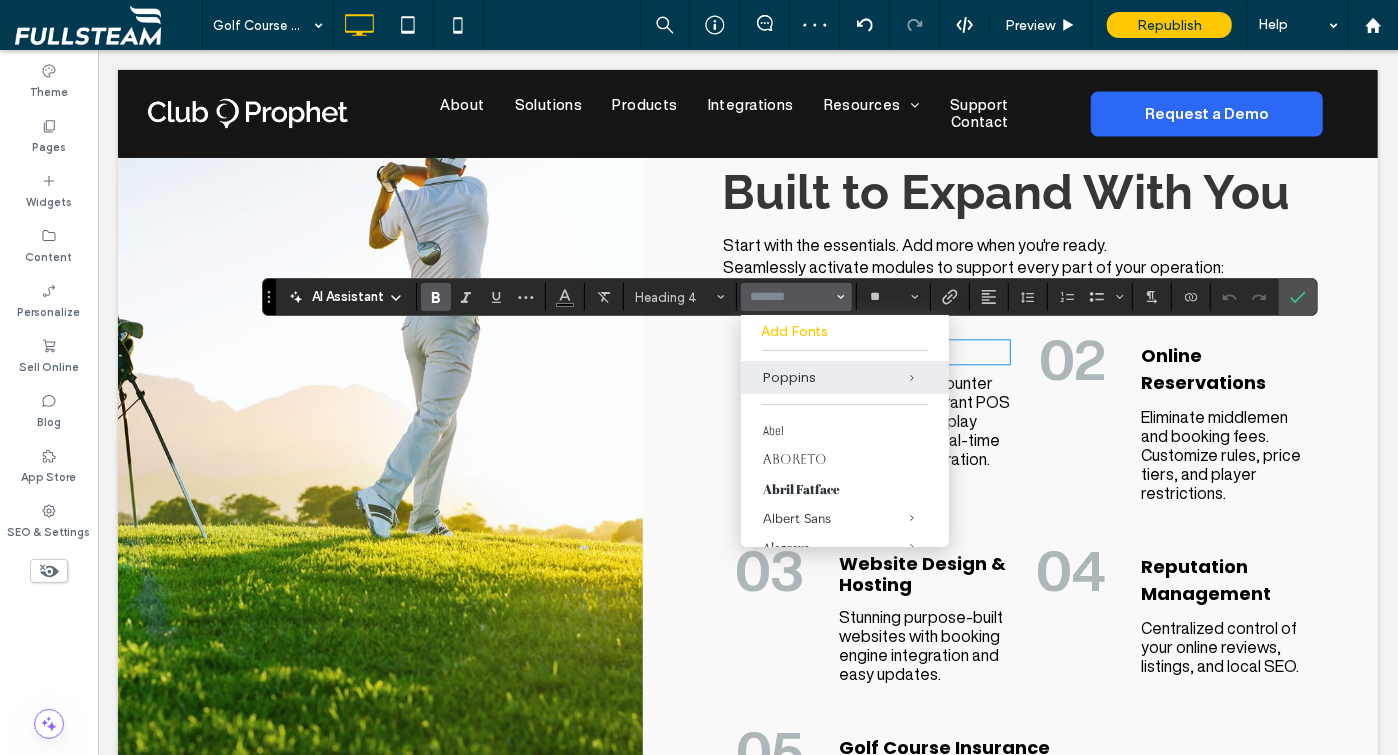 type on "*" 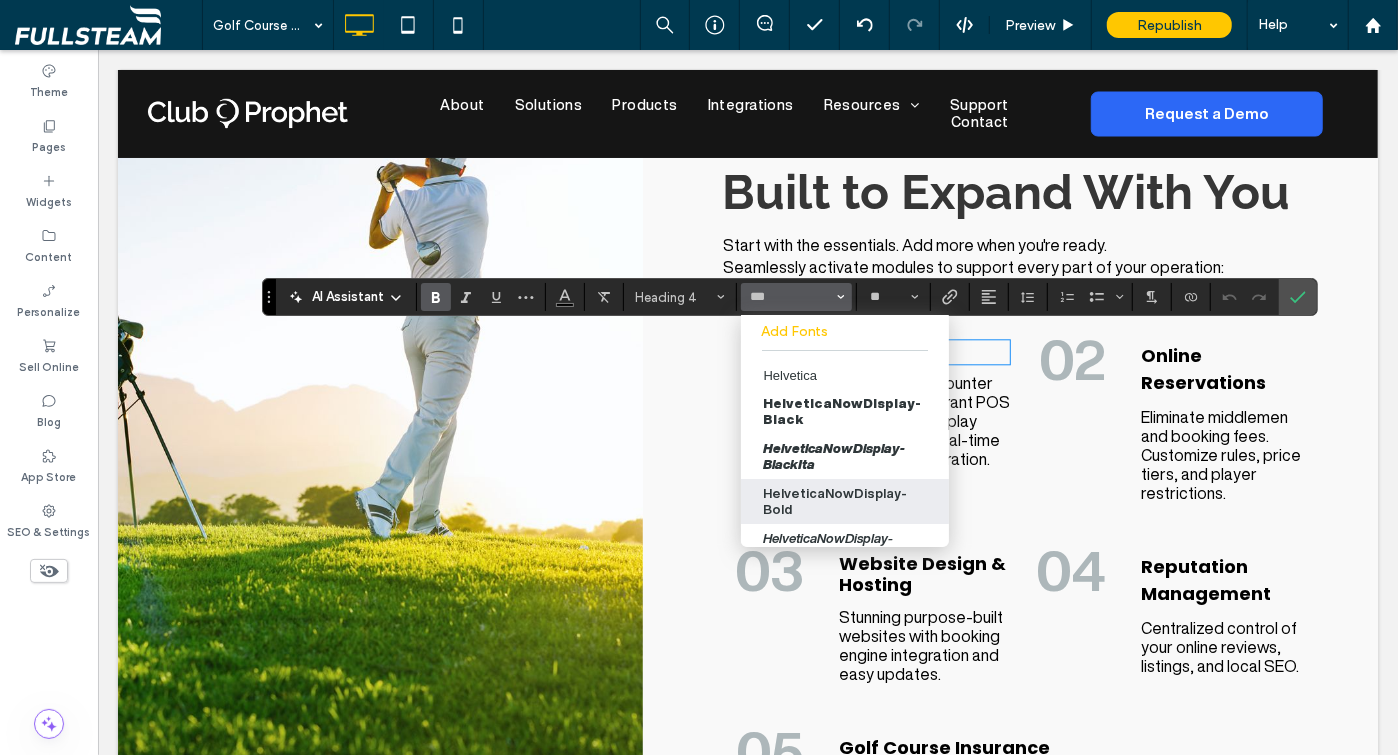 click on "HelveticaNowDisplay-Bold" at bounding box center [844, 501] 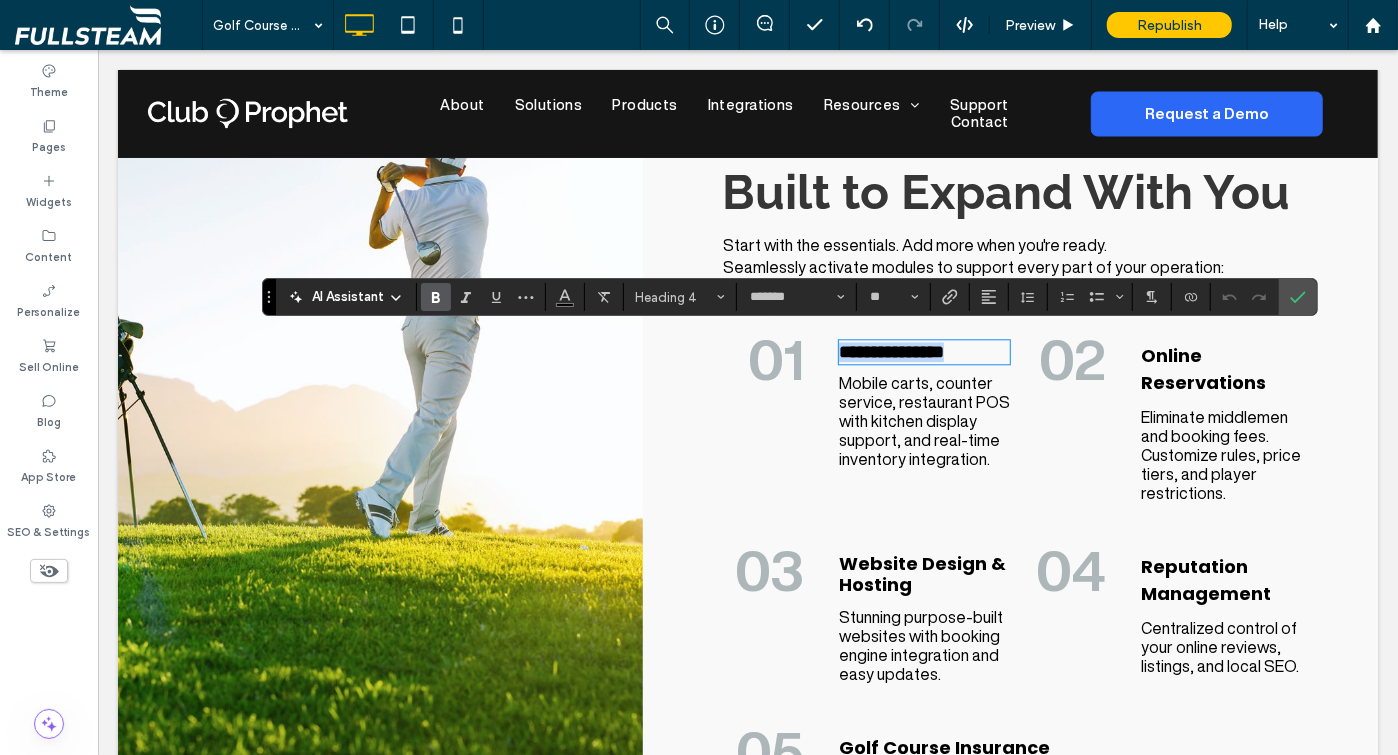 type on "**********" 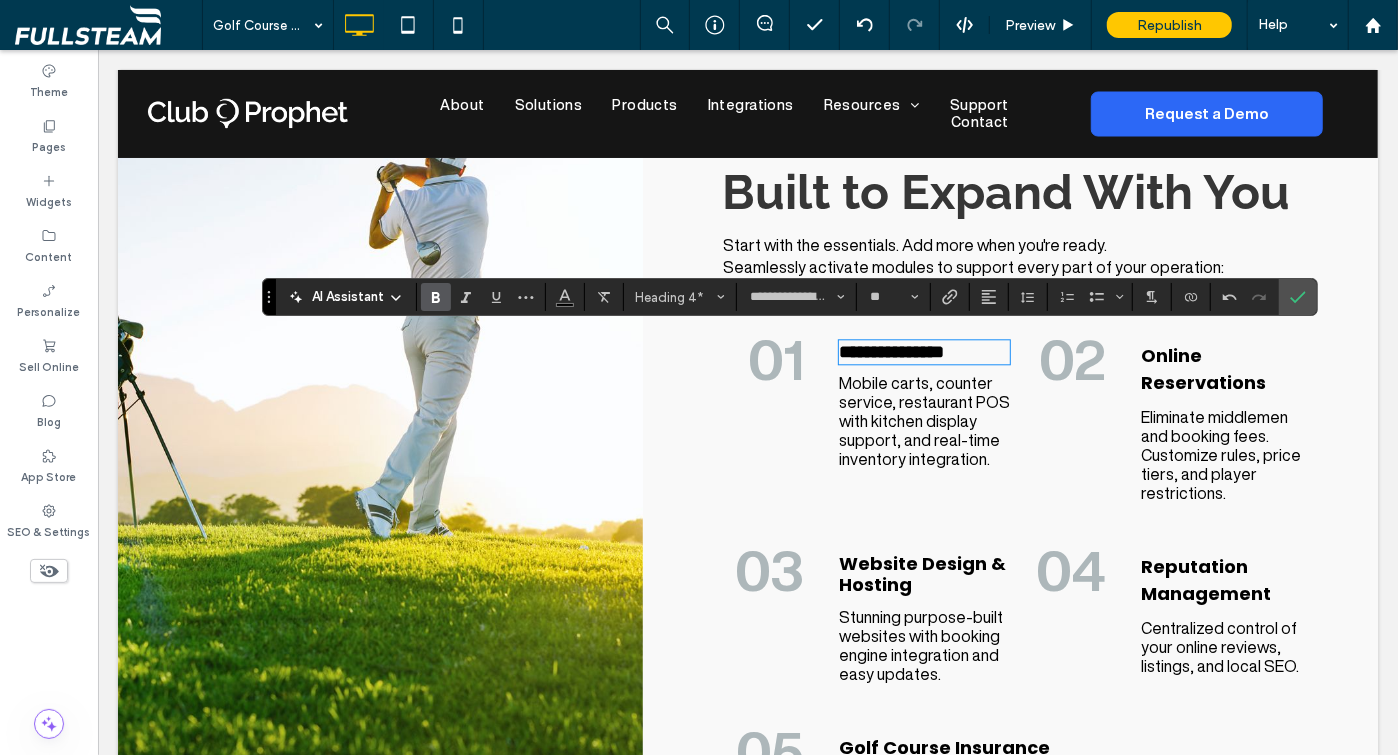 click on "Online Reservations" at bounding box center [1202, 368] 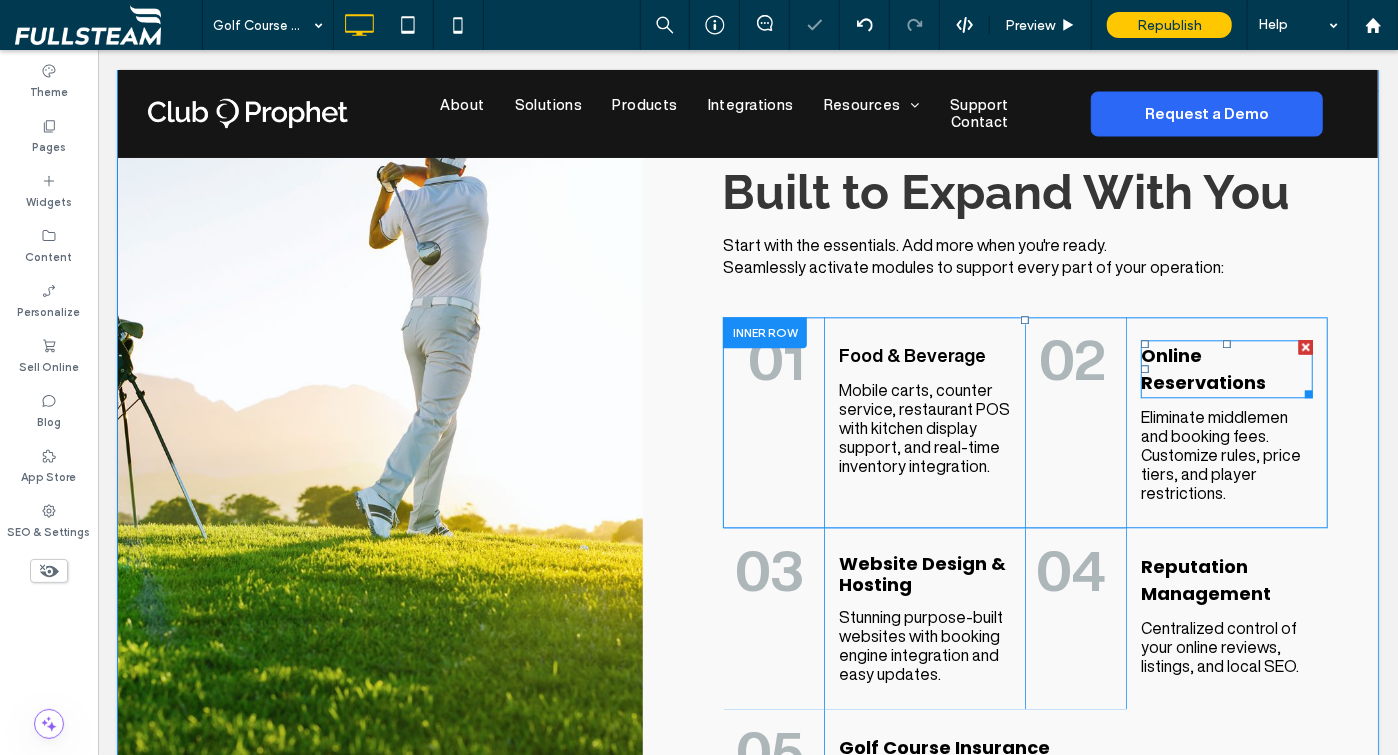 click on "Online Reservations" at bounding box center [1202, 368] 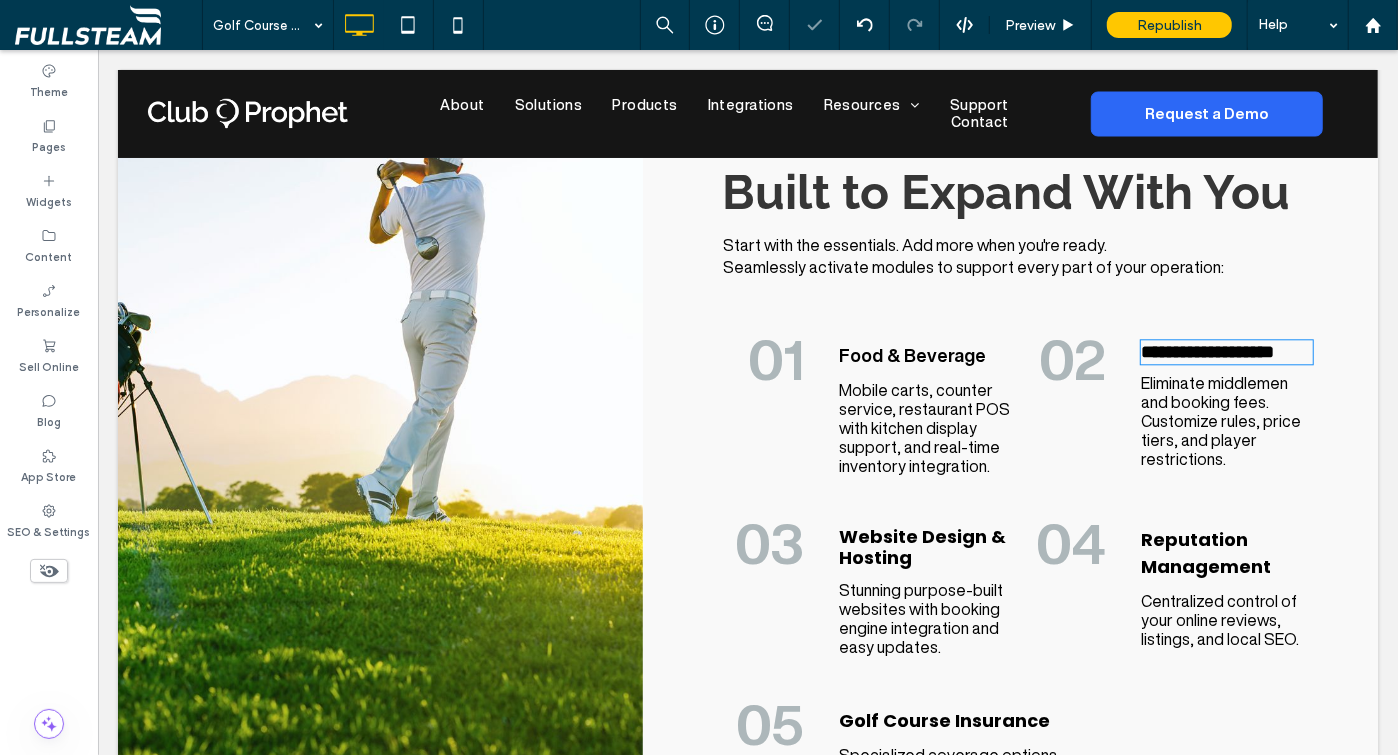 type on "*******" 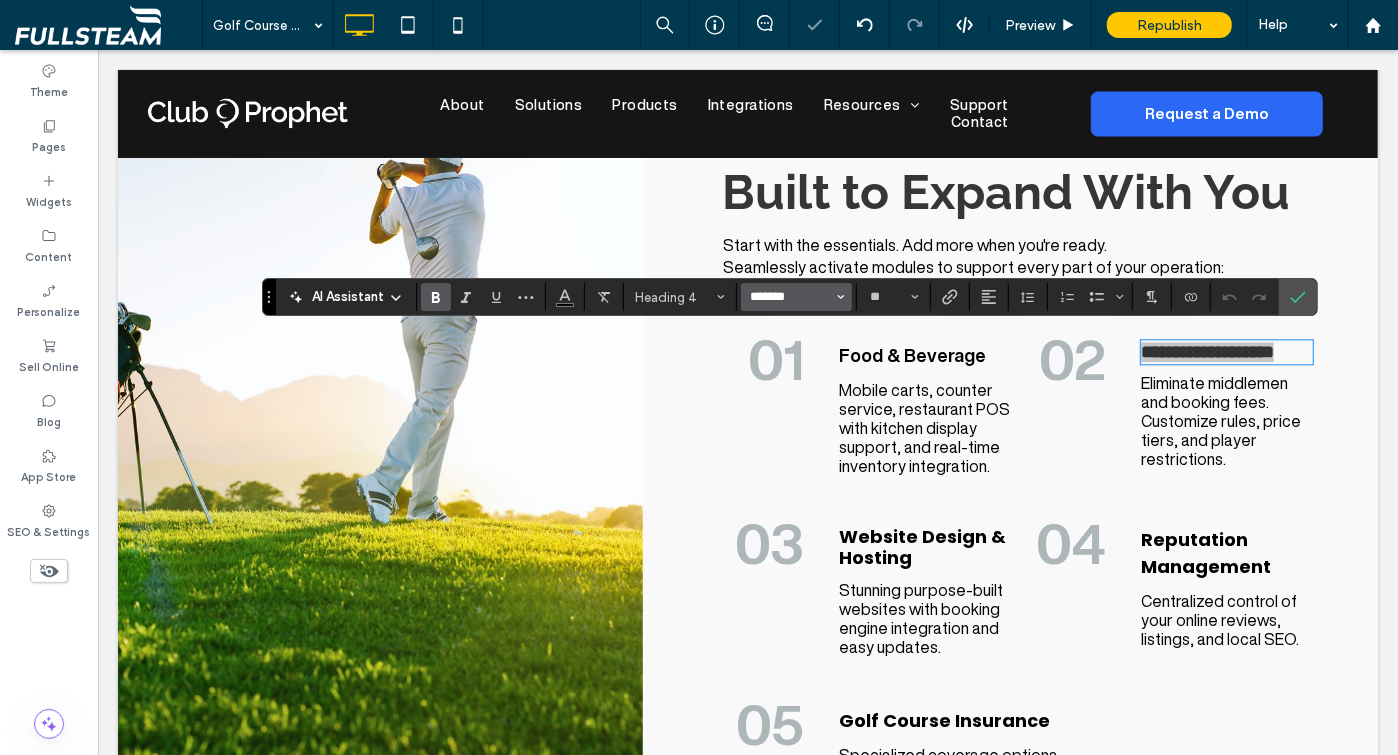 click on "*******" at bounding box center [790, 297] 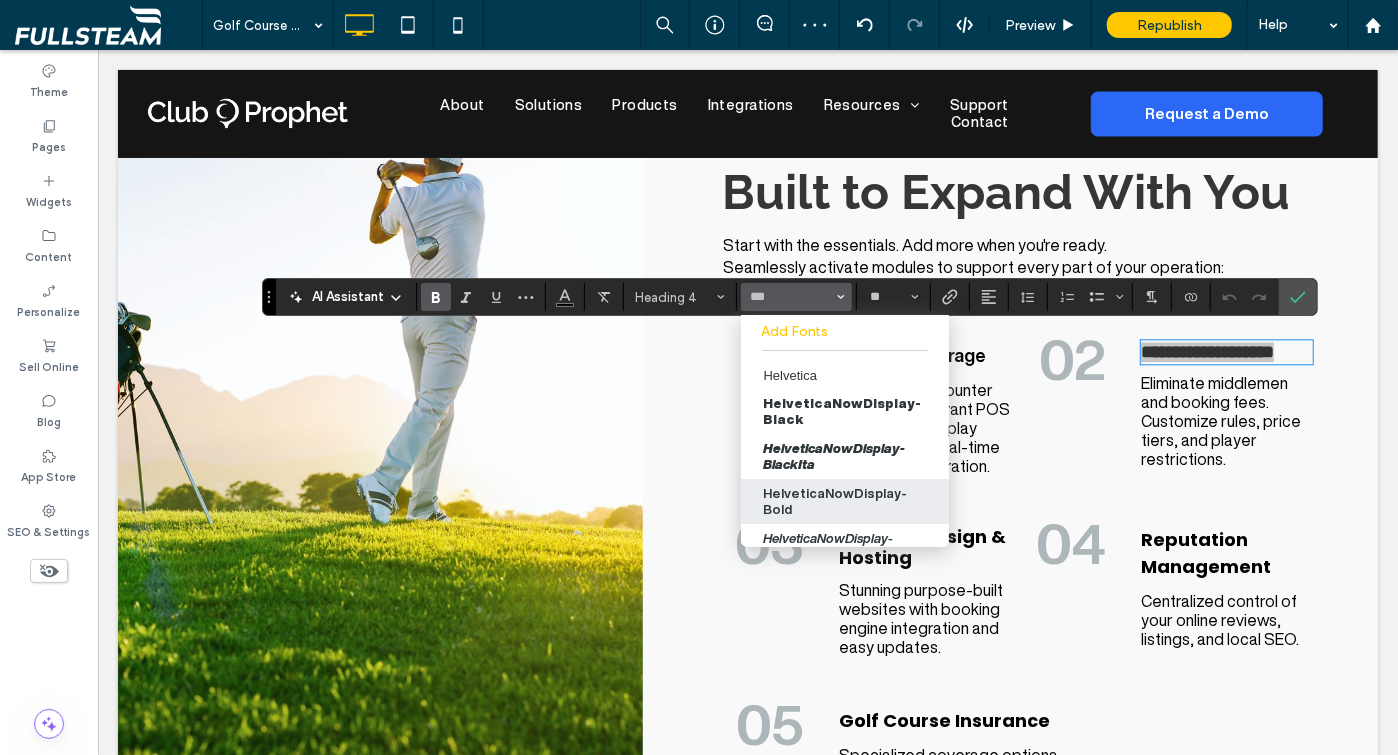 click on "HelveticaNowDisplay-Bold" at bounding box center (844, 501) 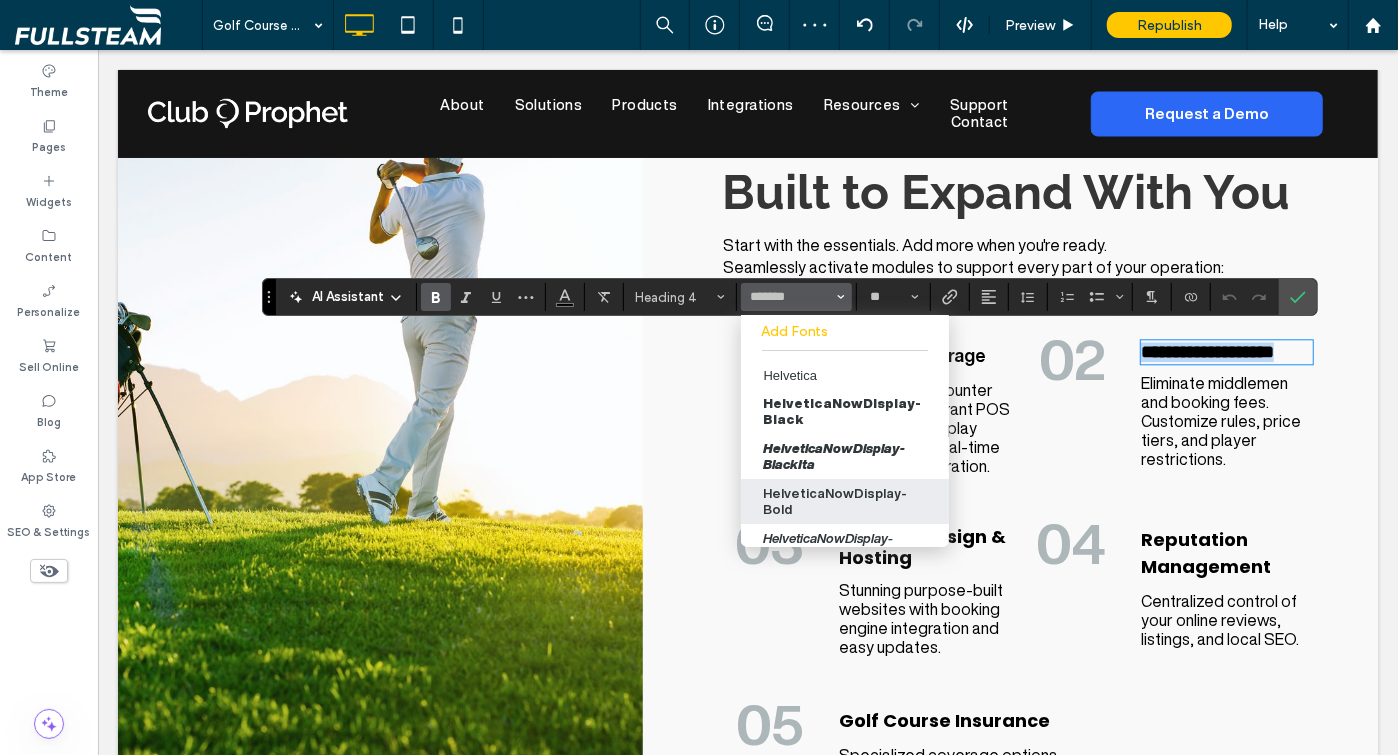 type on "**********" 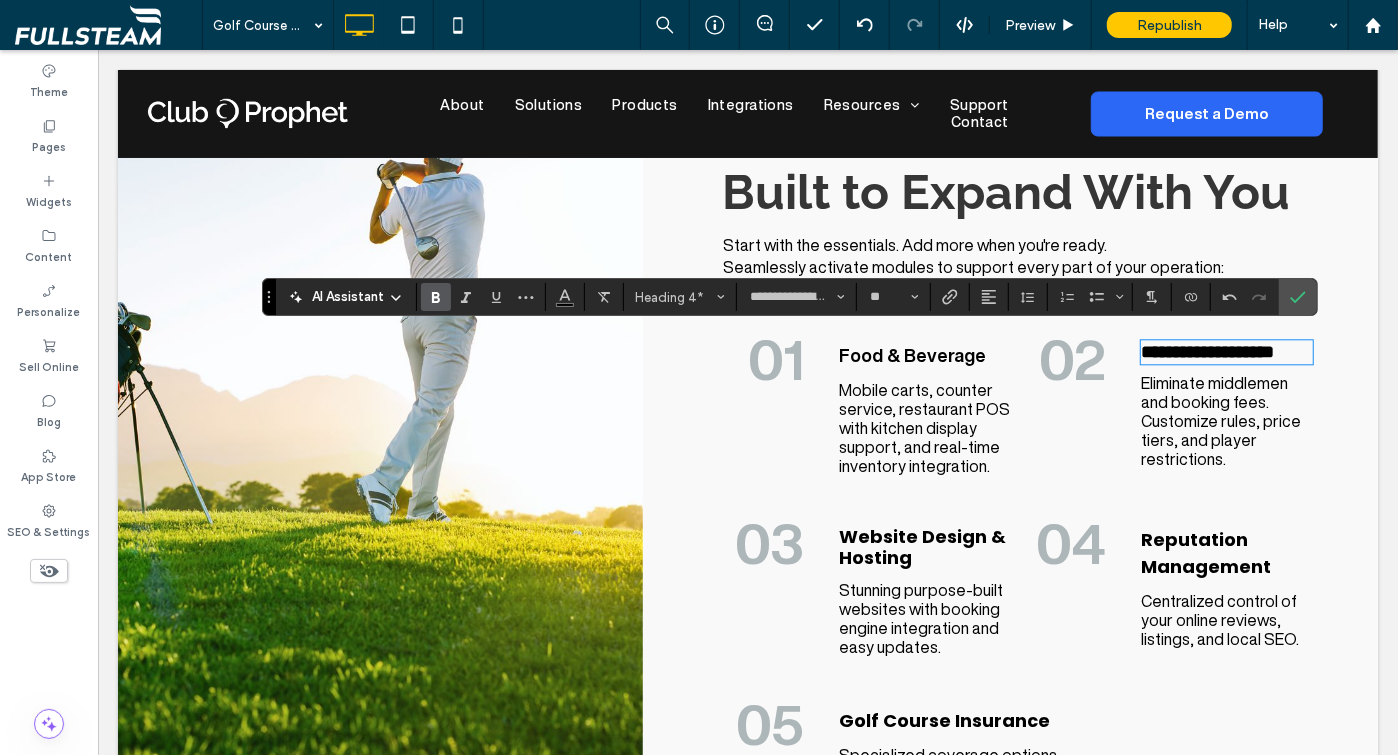click on "Website Design & Hosting" at bounding box center [921, 546] 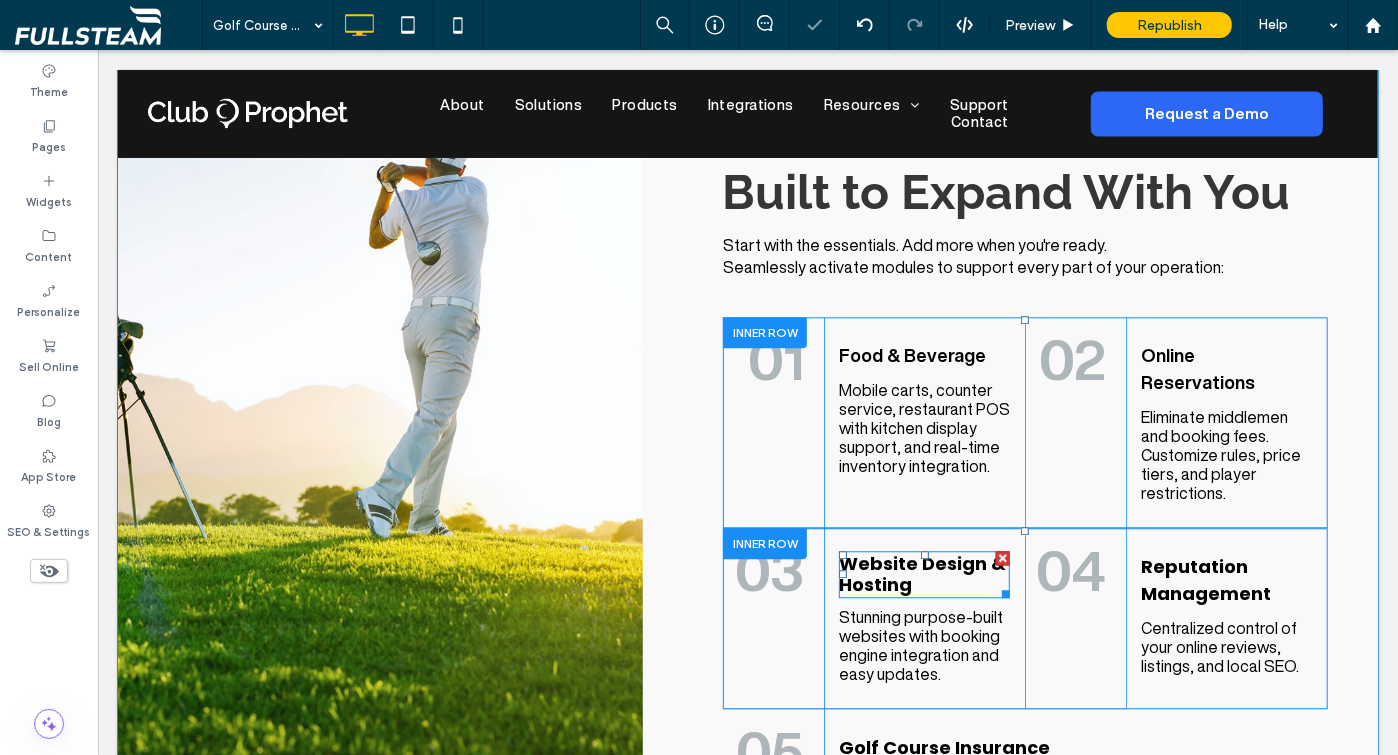 click on "Website Design & Hosting" at bounding box center [921, 573] 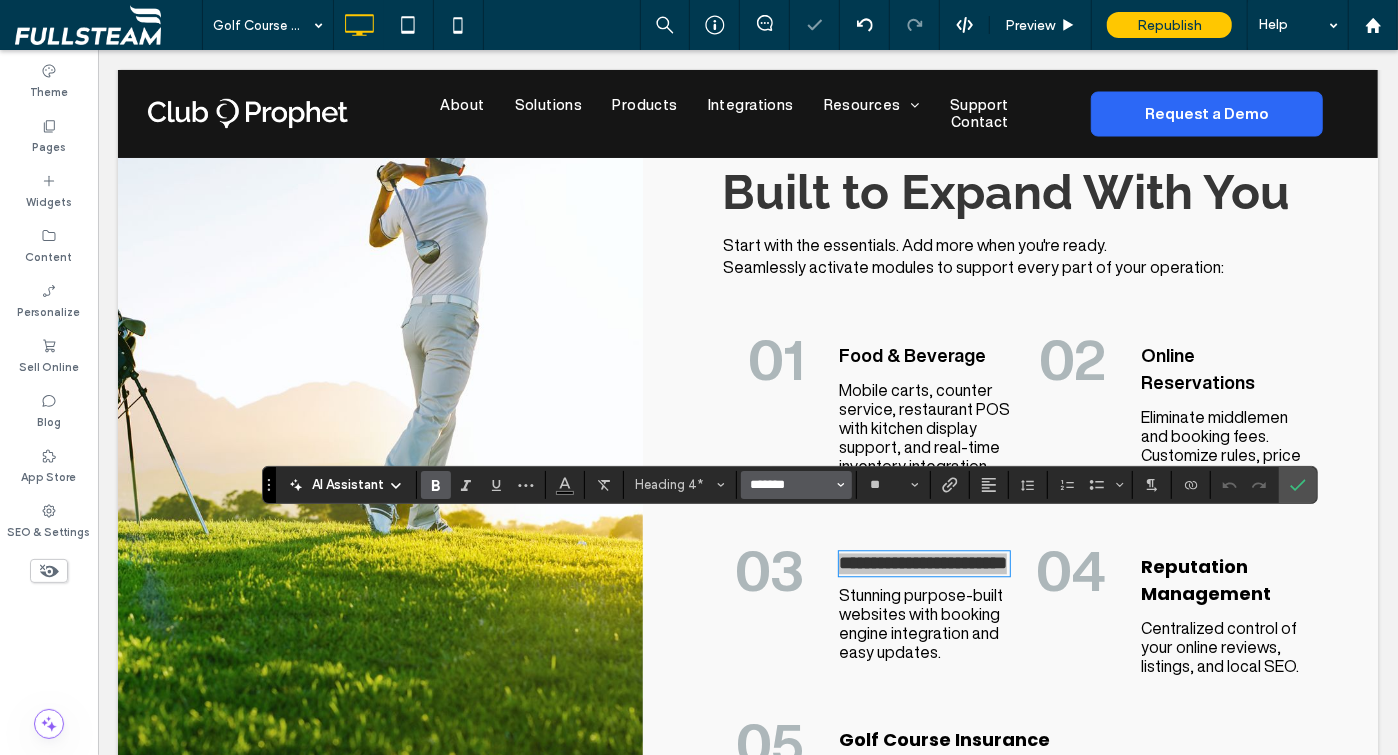 click on "*******" at bounding box center (790, 485) 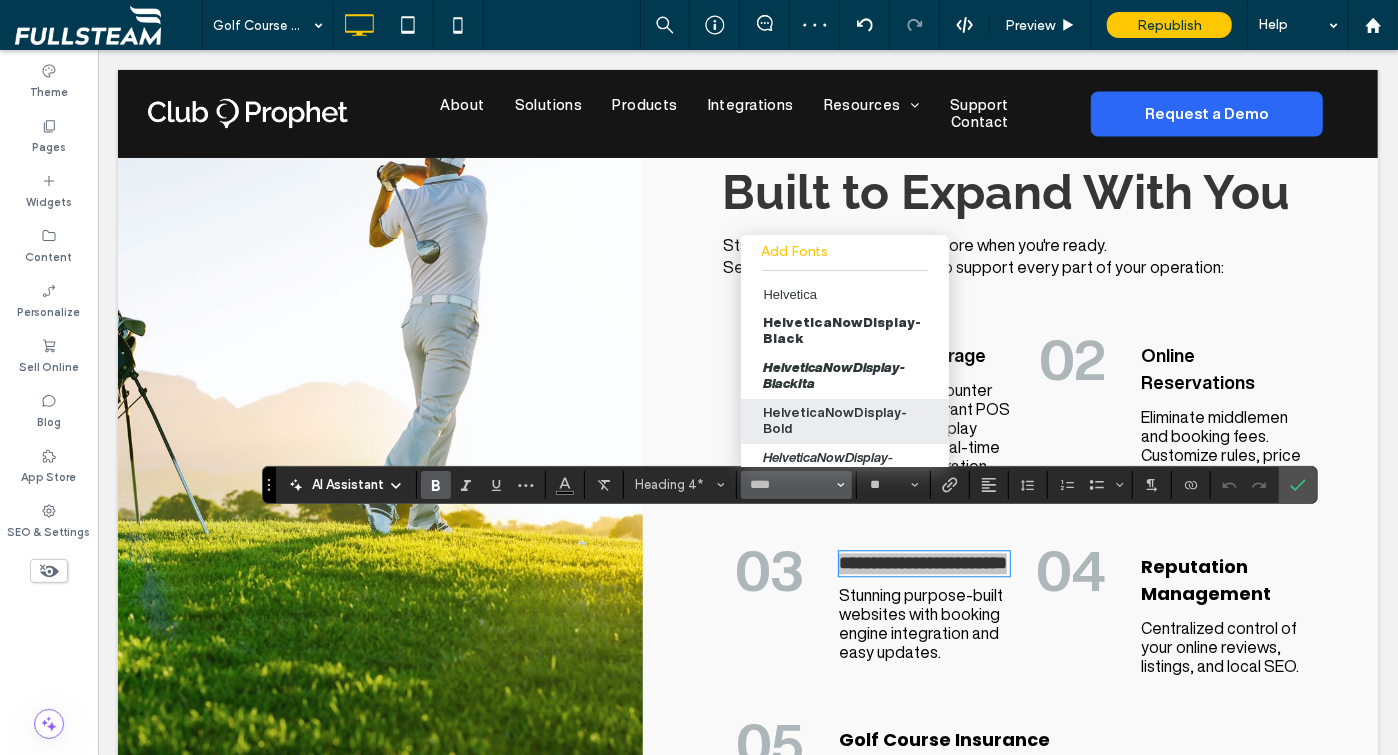 click on "HelveticaNowDisplay-Bold" at bounding box center [844, 421] 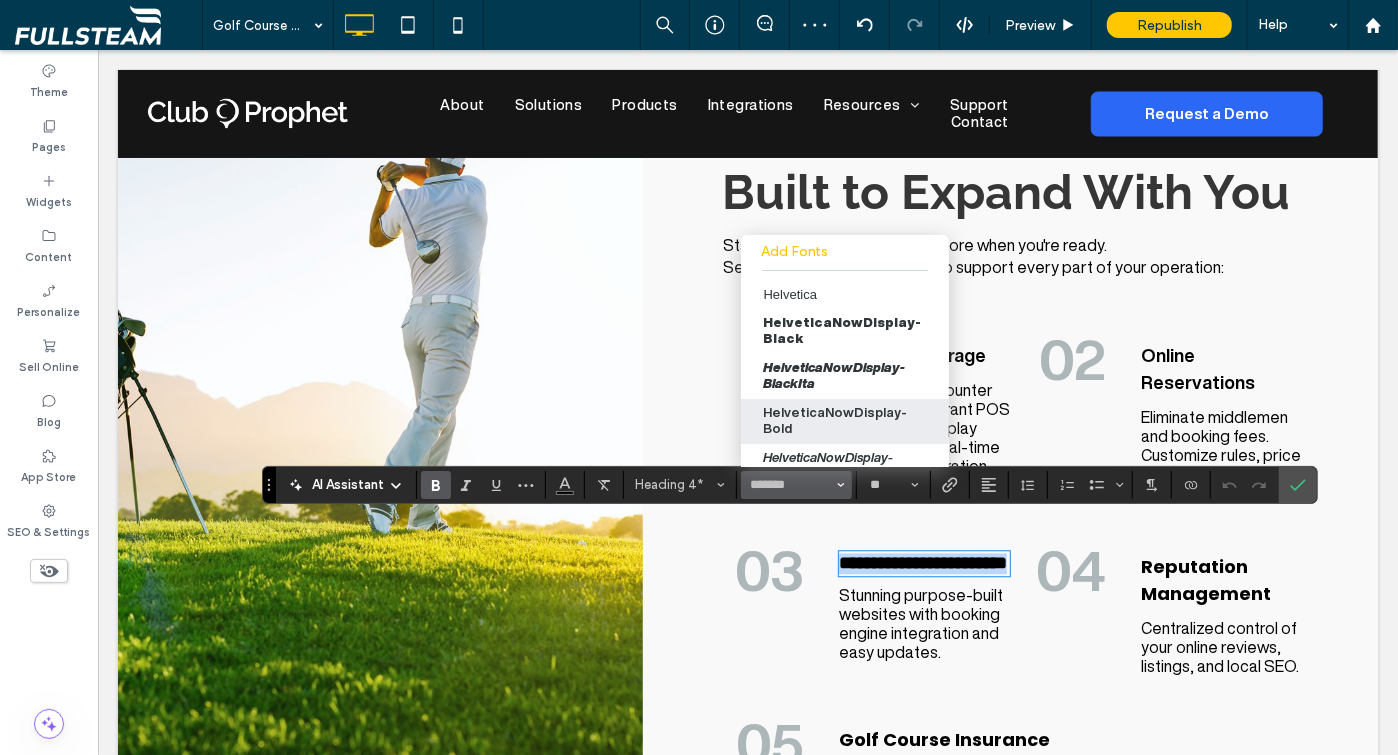 type on "**********" 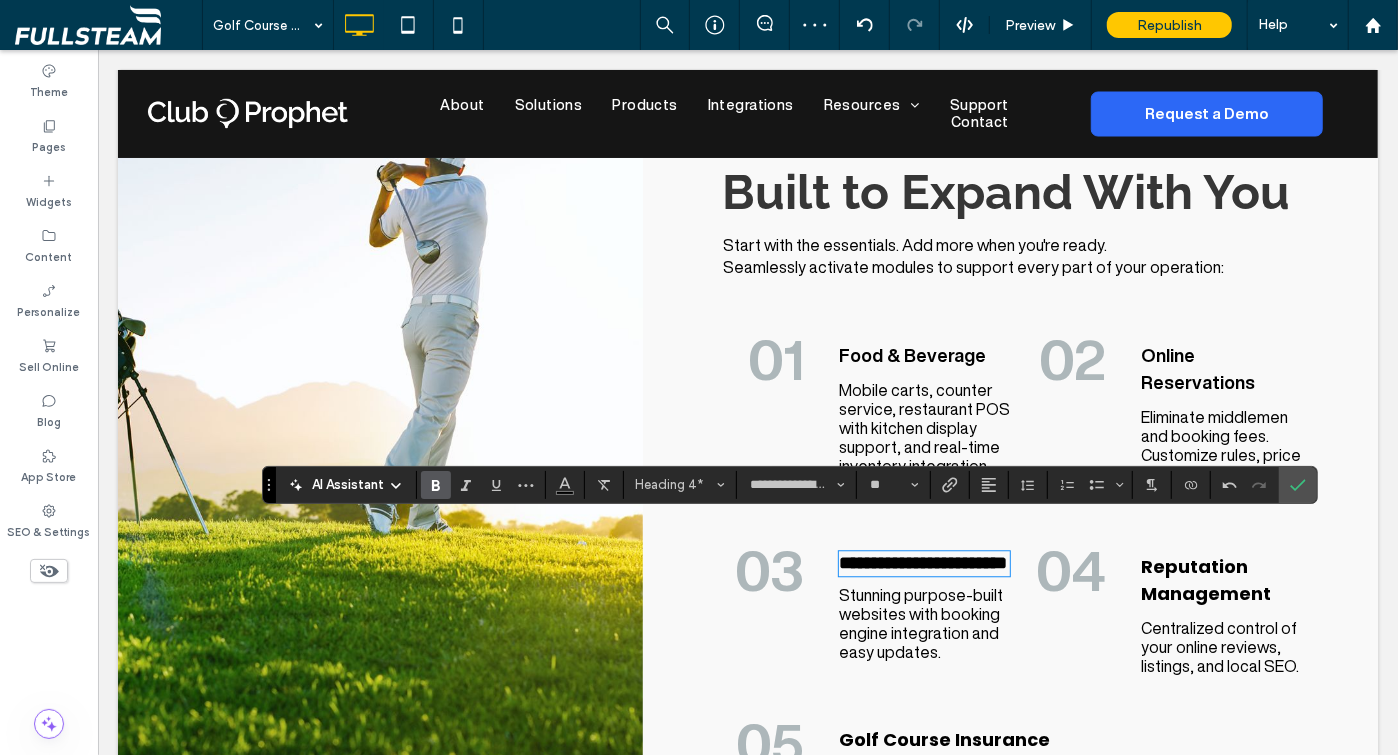 click on "Reputation Management" at bounding box center [1205, 579] 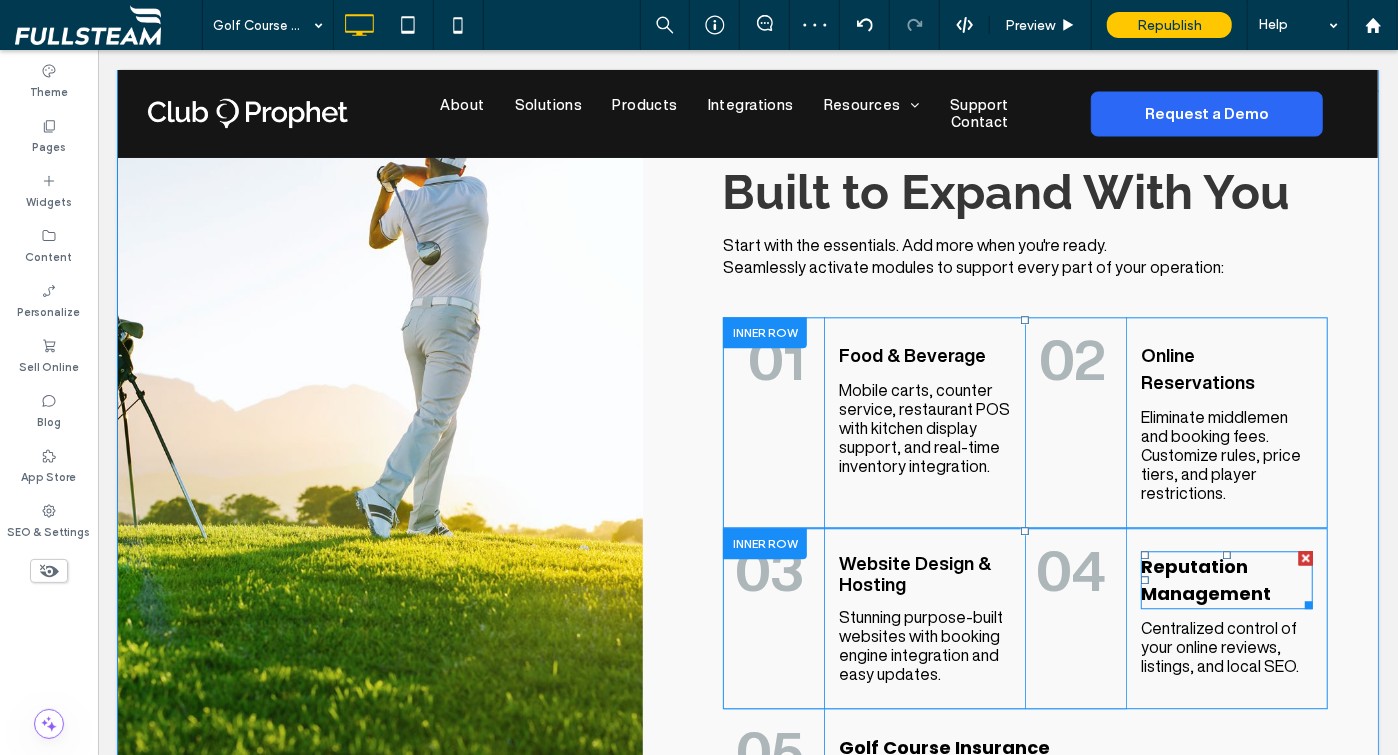 click on "Reputation Management" at bounding box center (1205, 579) 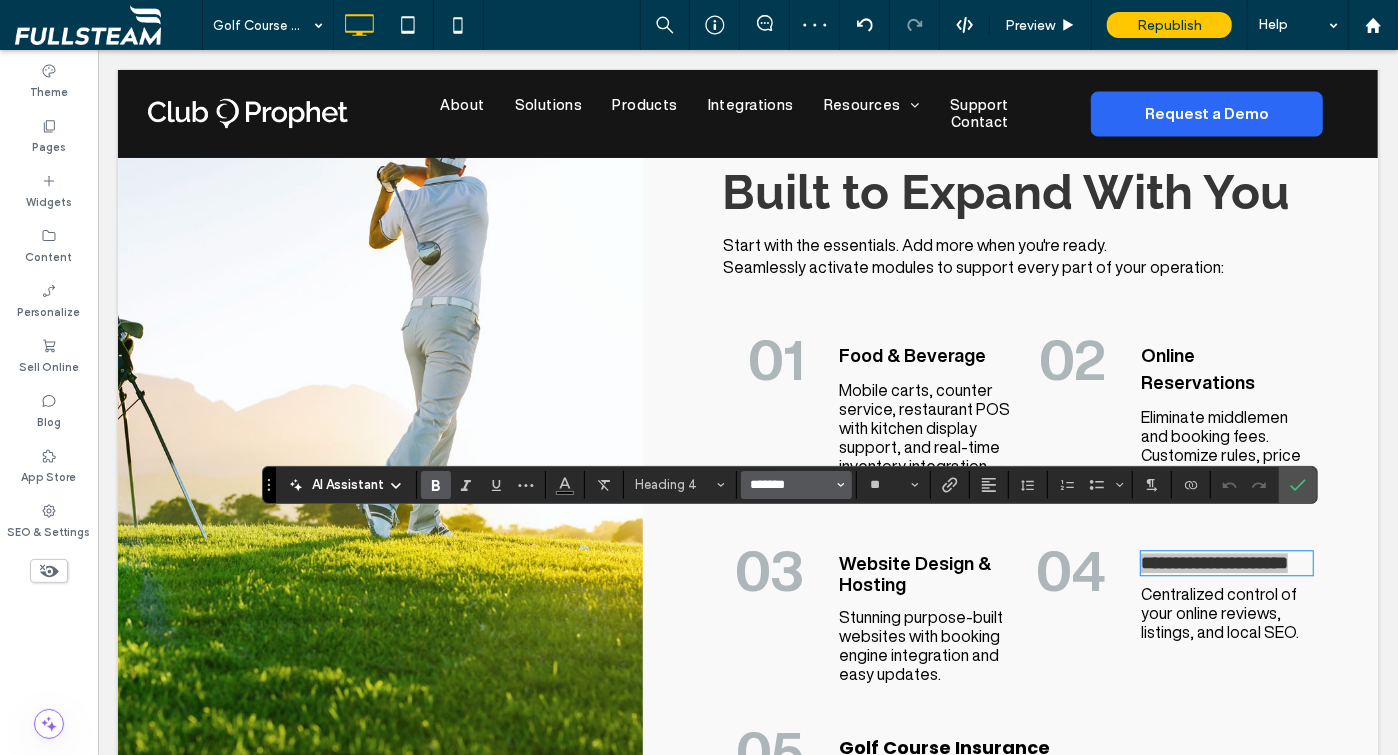 click on "*******" at bounding box center (790, 485) 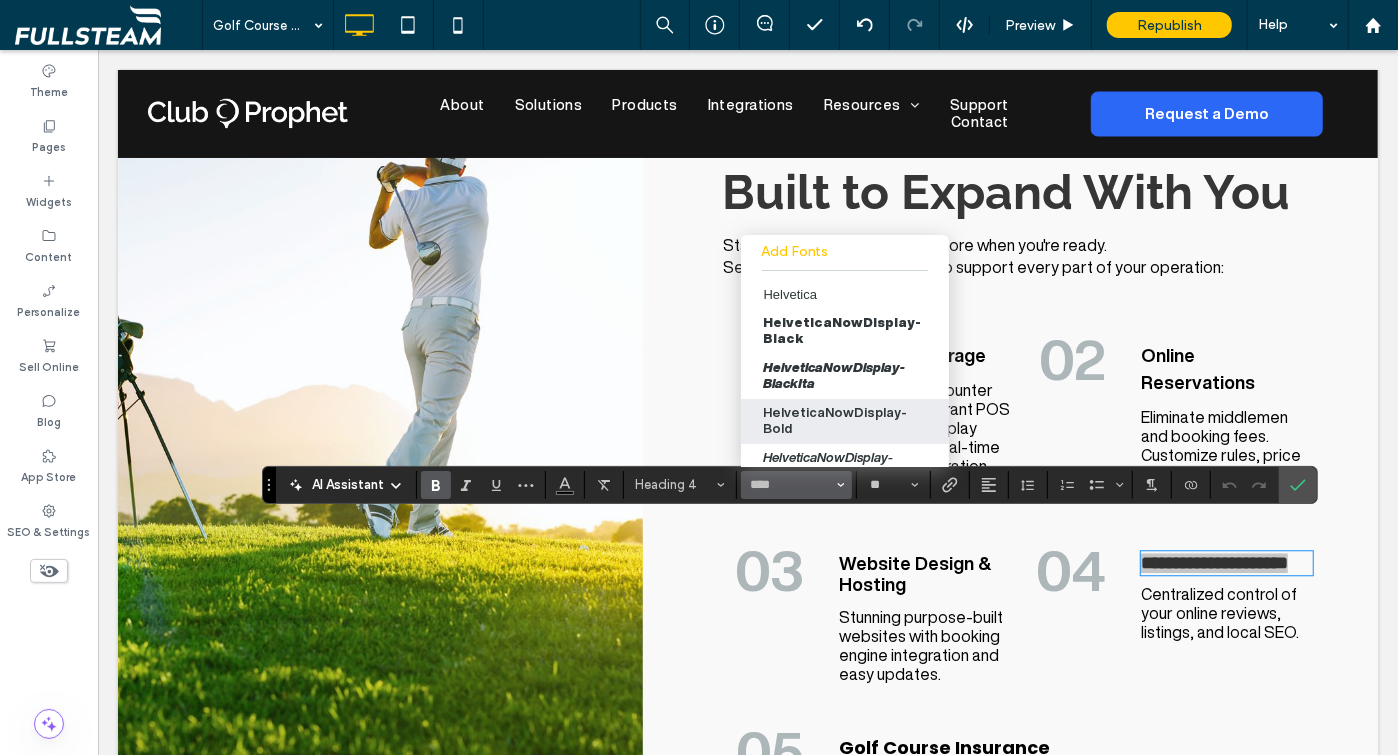 click on "HelveticaNowDisplay-Bold" at bounding box center [844, 421] 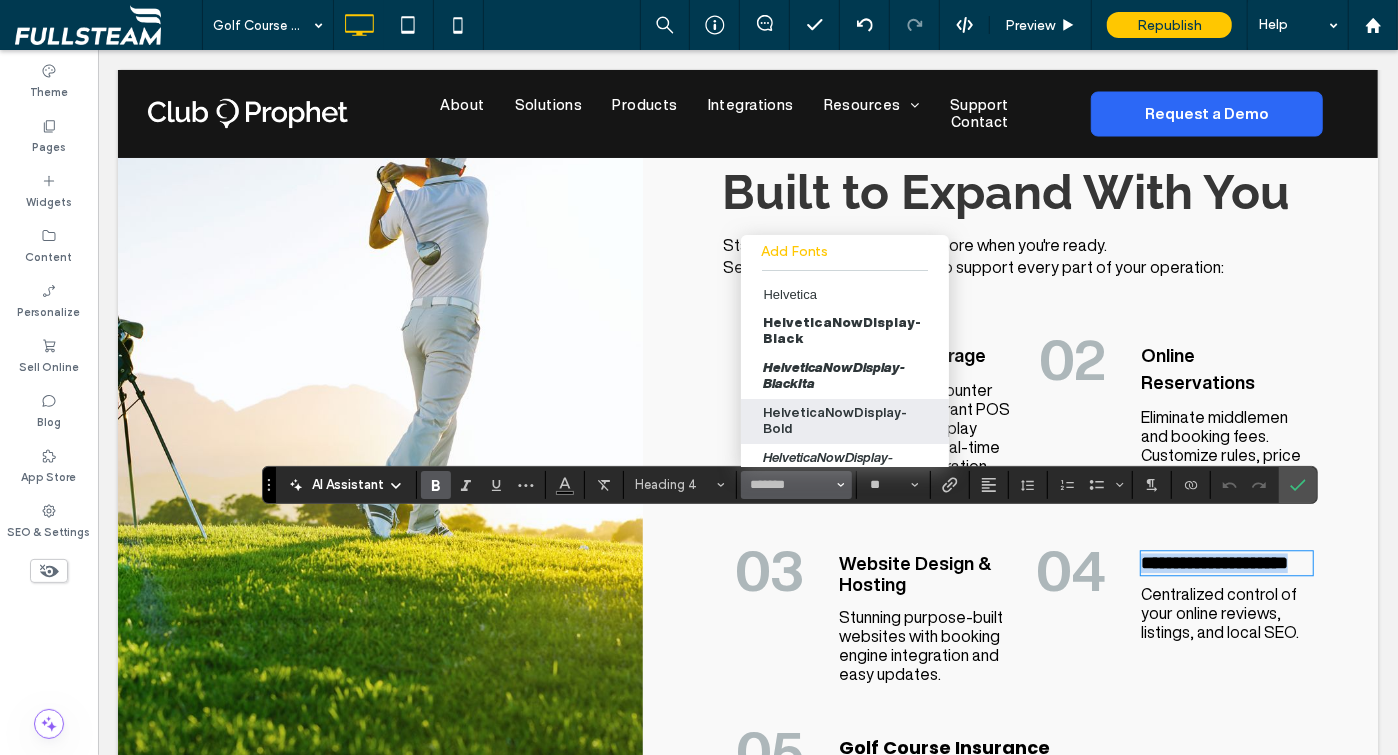 type on "**********" 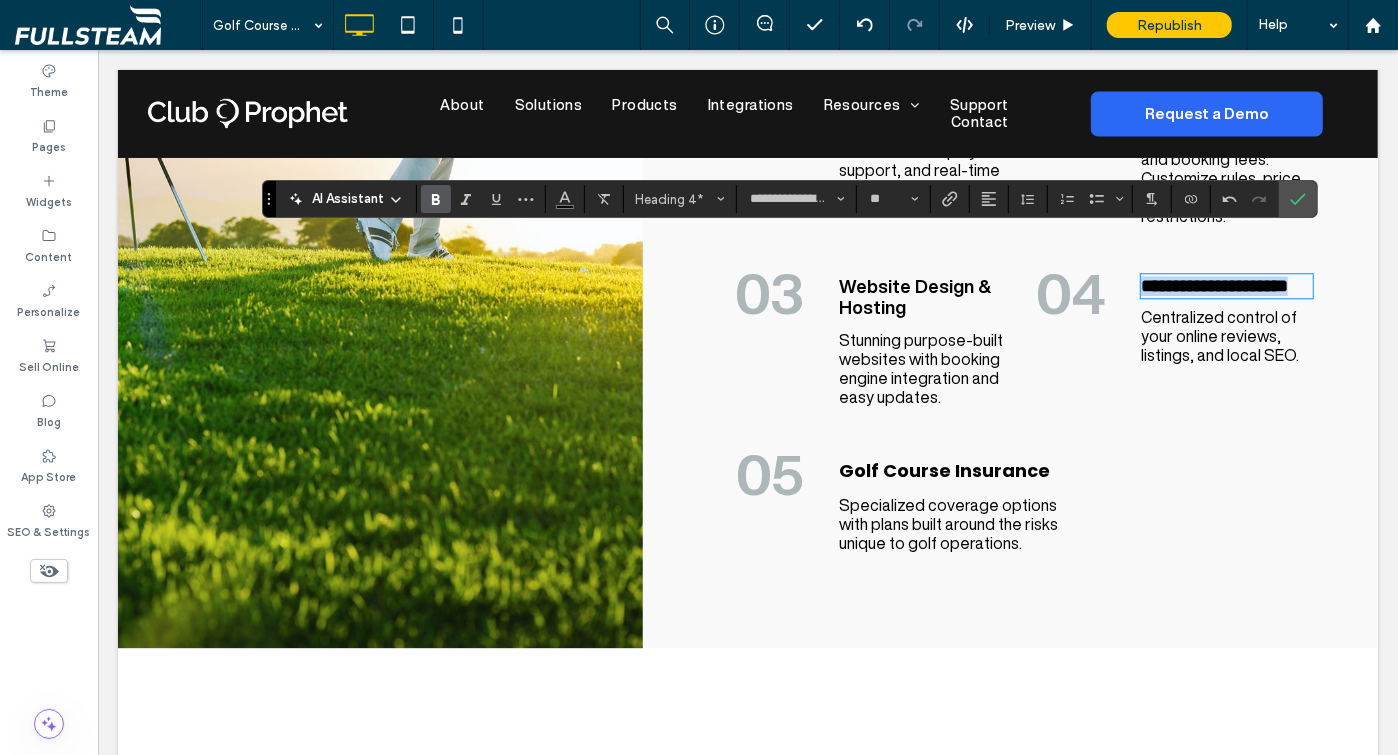 scroll, scrollTop: 3143, scrollLeft: 0, axis: vertical 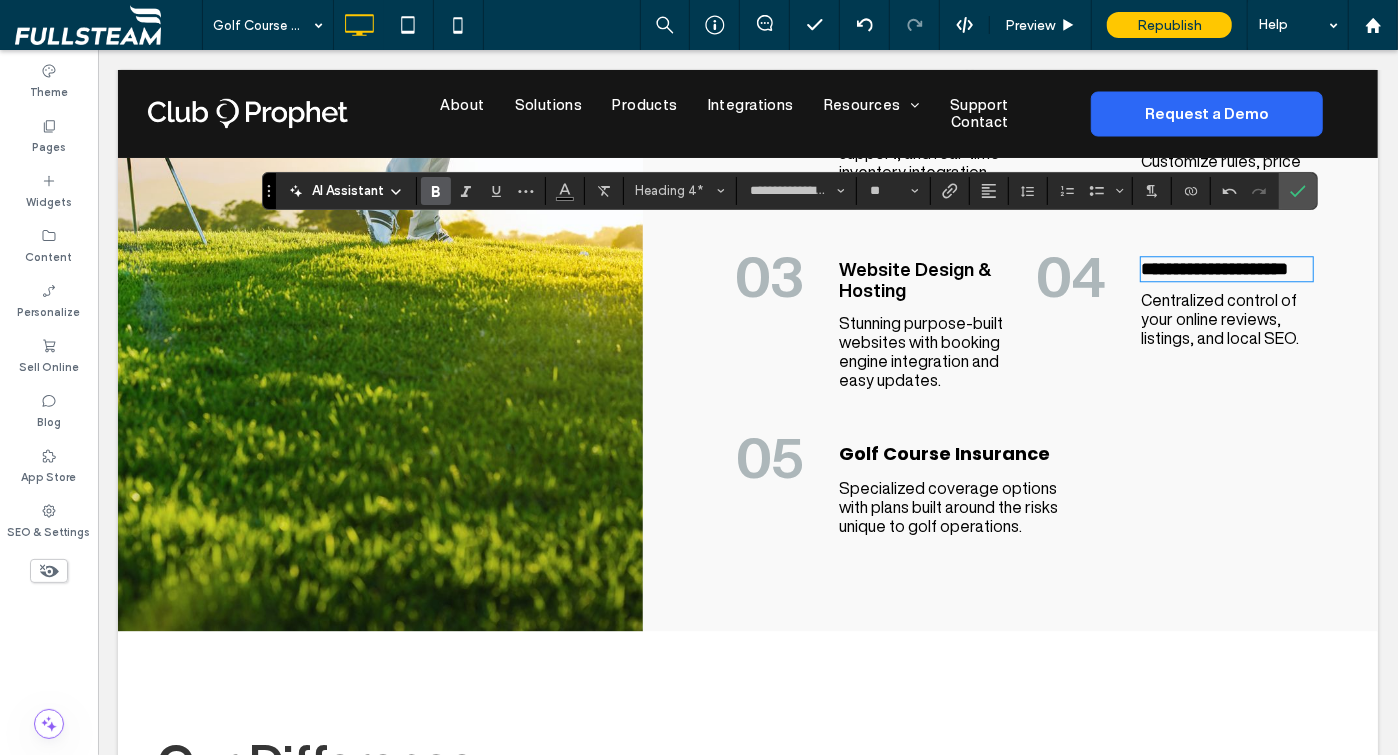 click on "Golf Course Insurance" at bounding box center [943, 452] 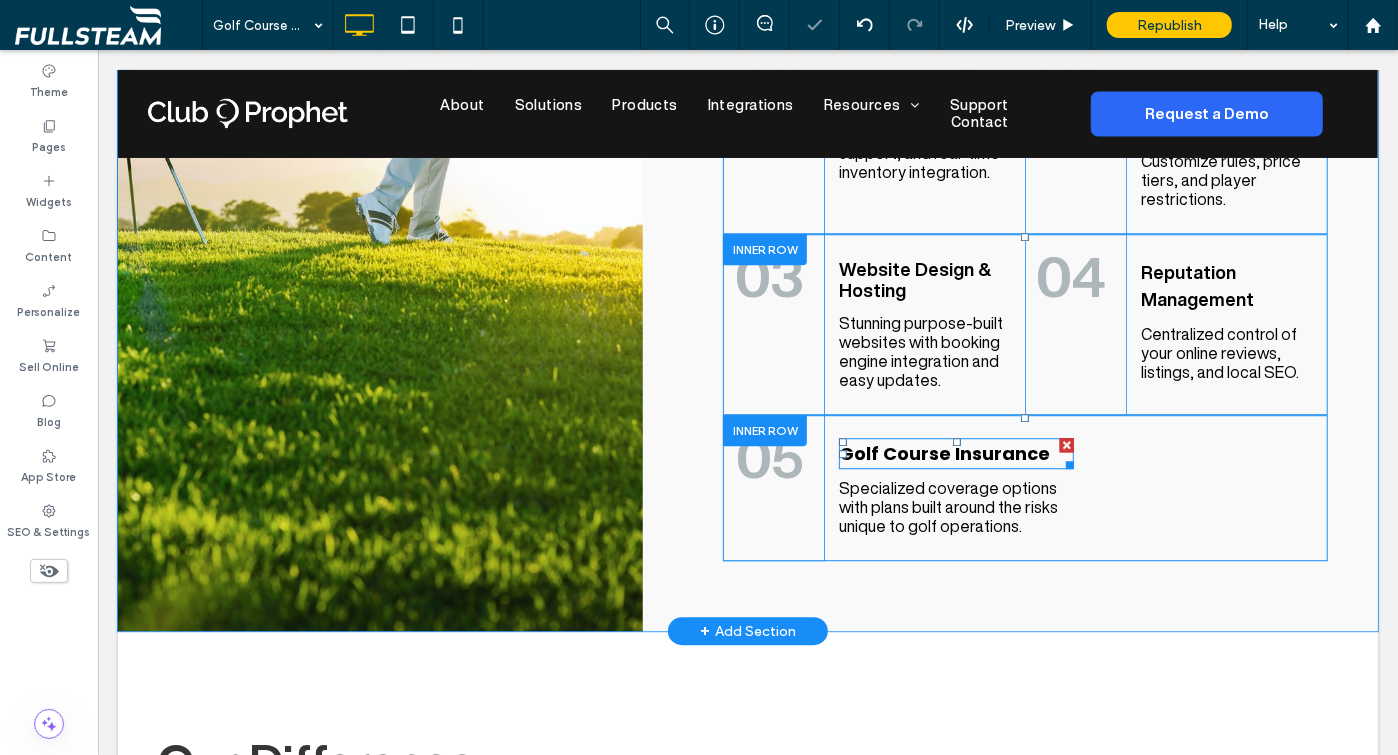 click on "Golf Course Insurance" at bounding box center [943, 452] 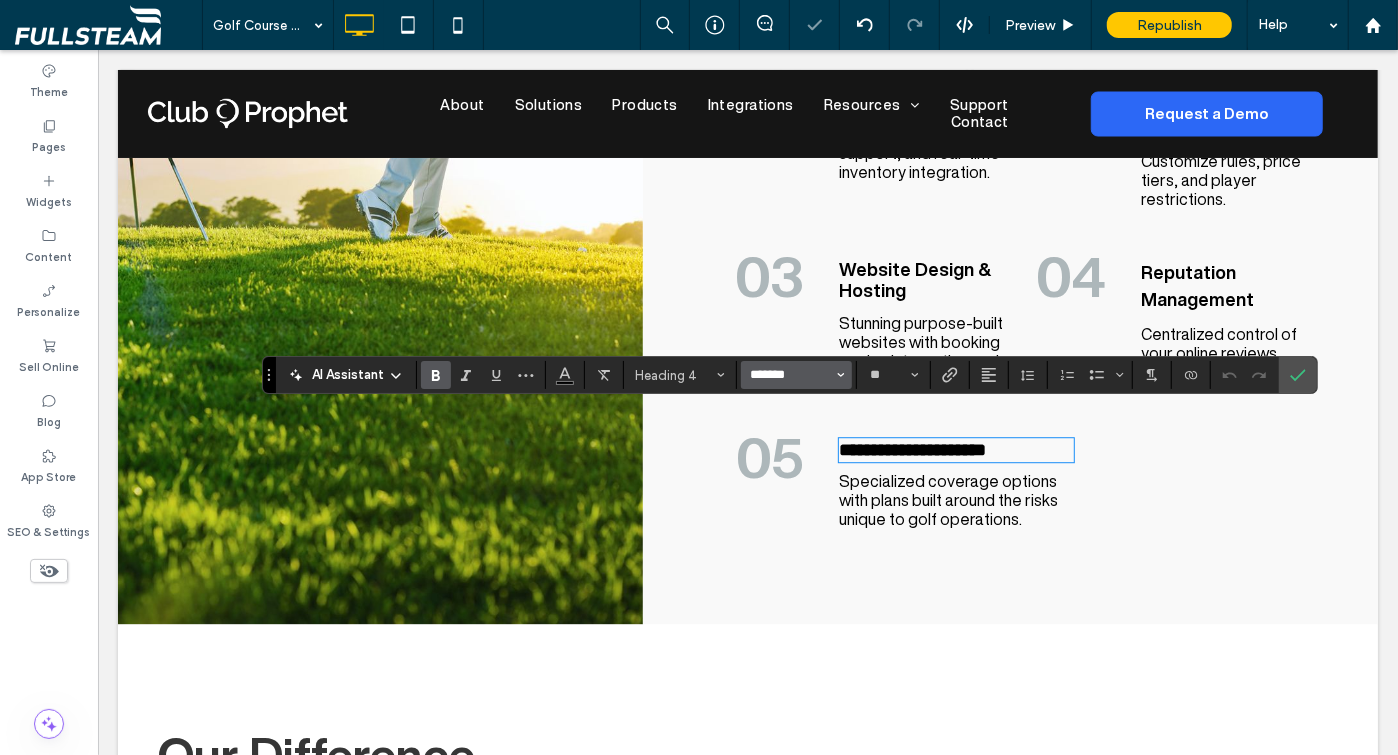 click on "*******" at bounding box center [790, 375] 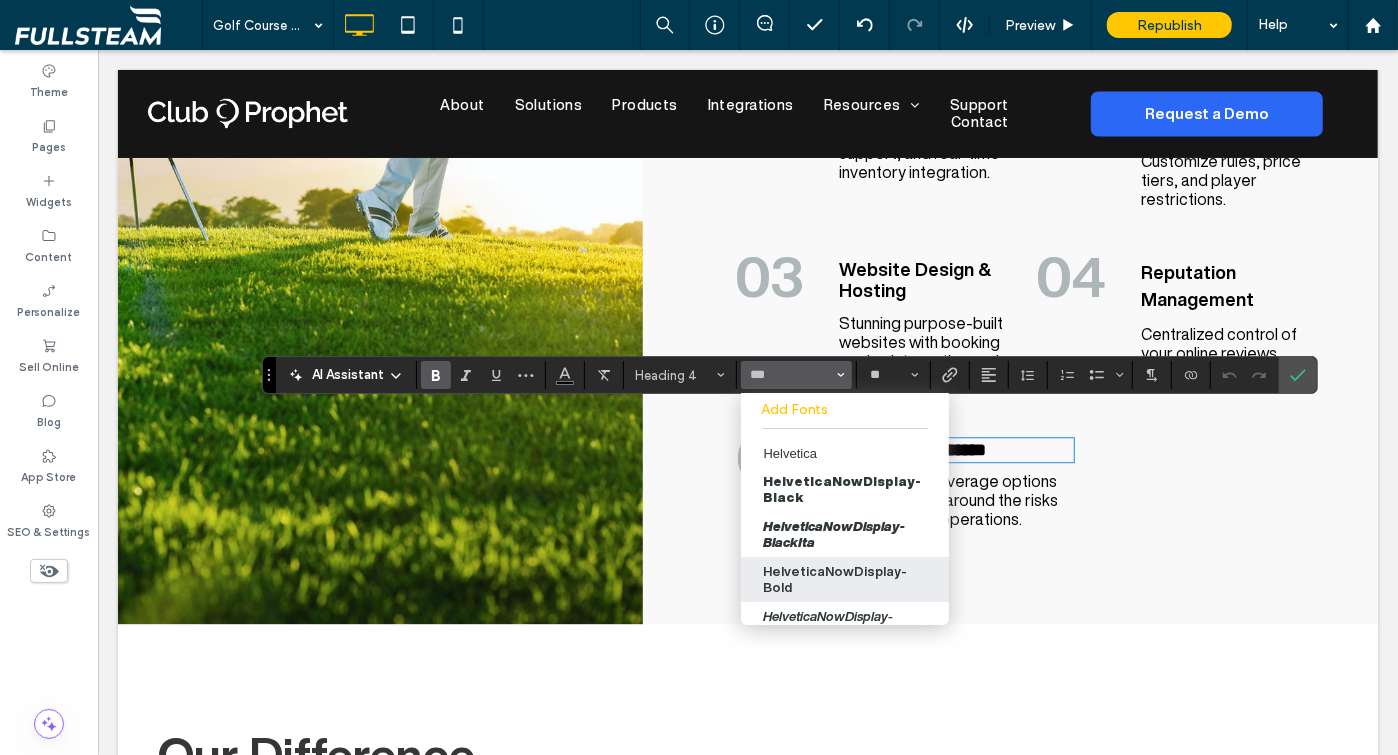 click on "HelveticaNowDisplay-Bold" at bounding box center [844, 579] 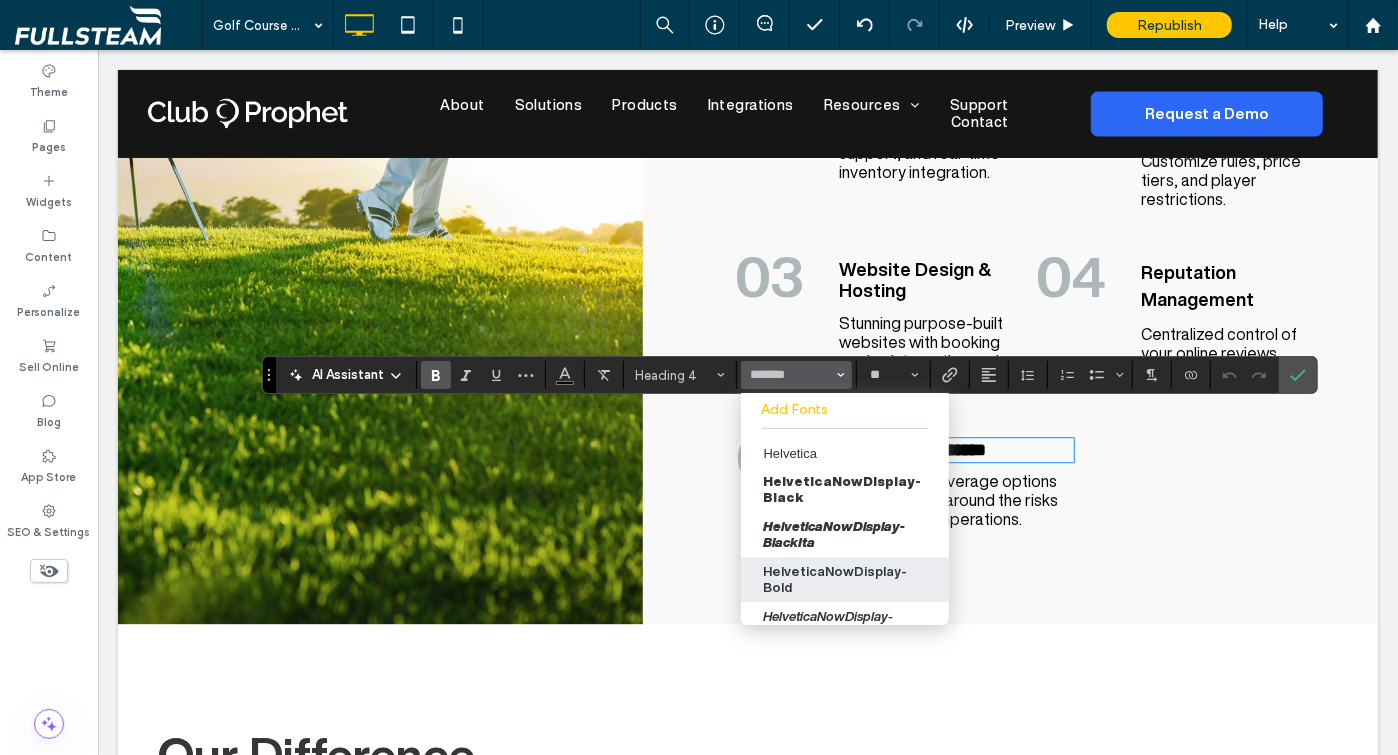 type on "**********" 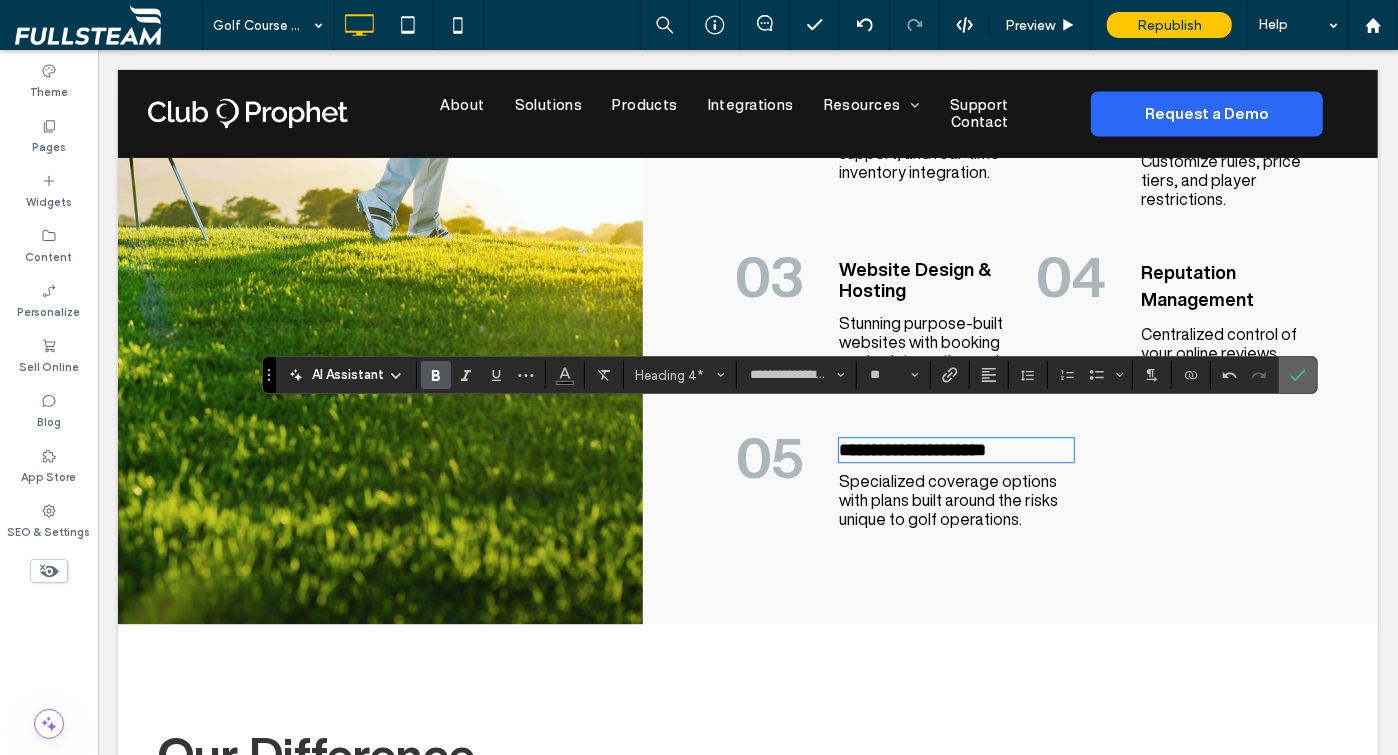 click 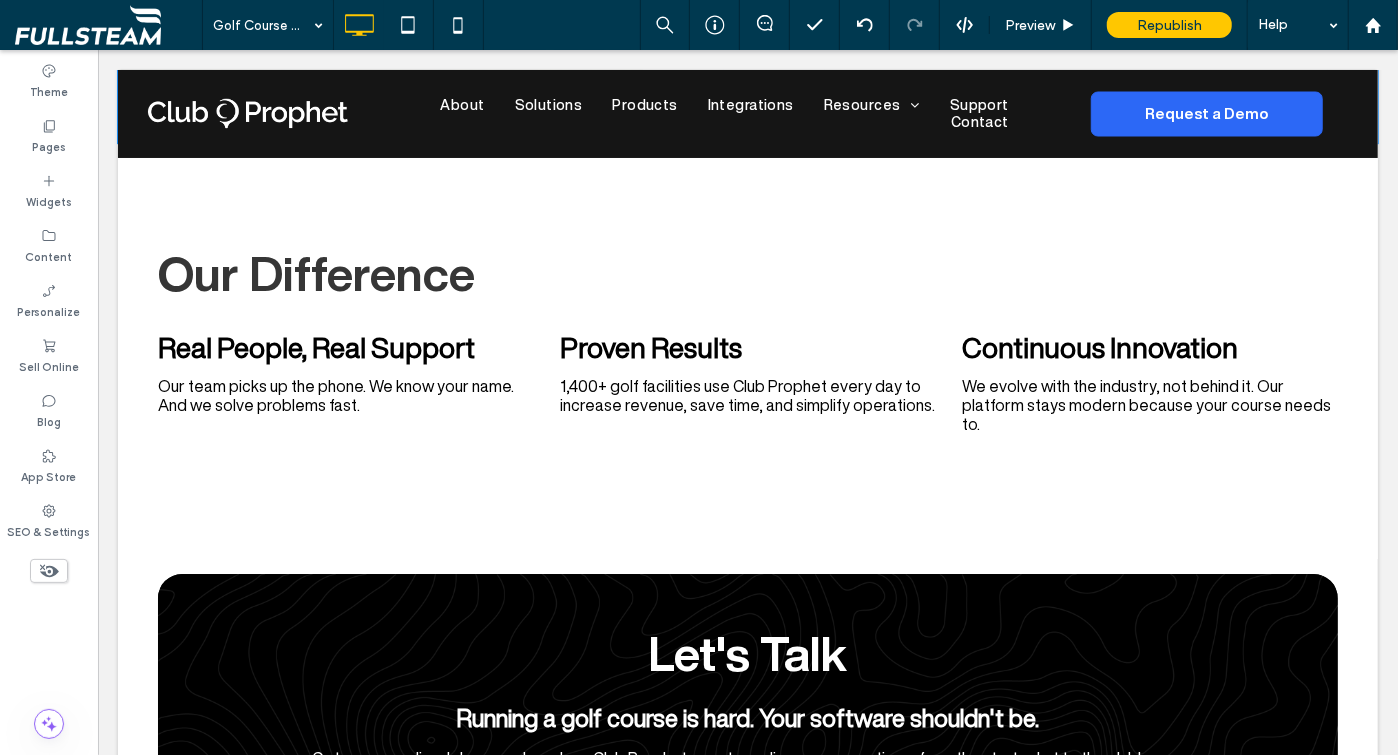 scroll, scrollTop: 3652, scrollLeft: 0, axis: vertical 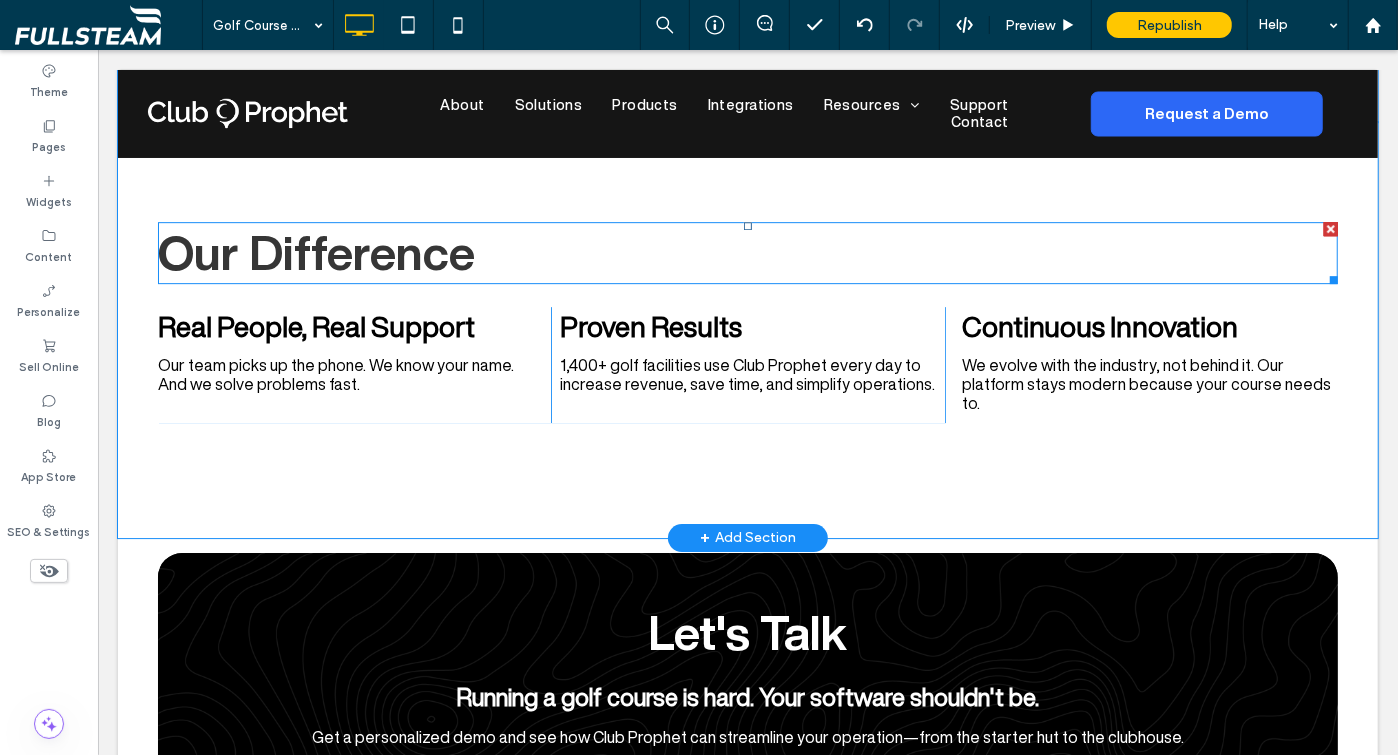 click on "Our Difference" at bounding box center [315, 251] 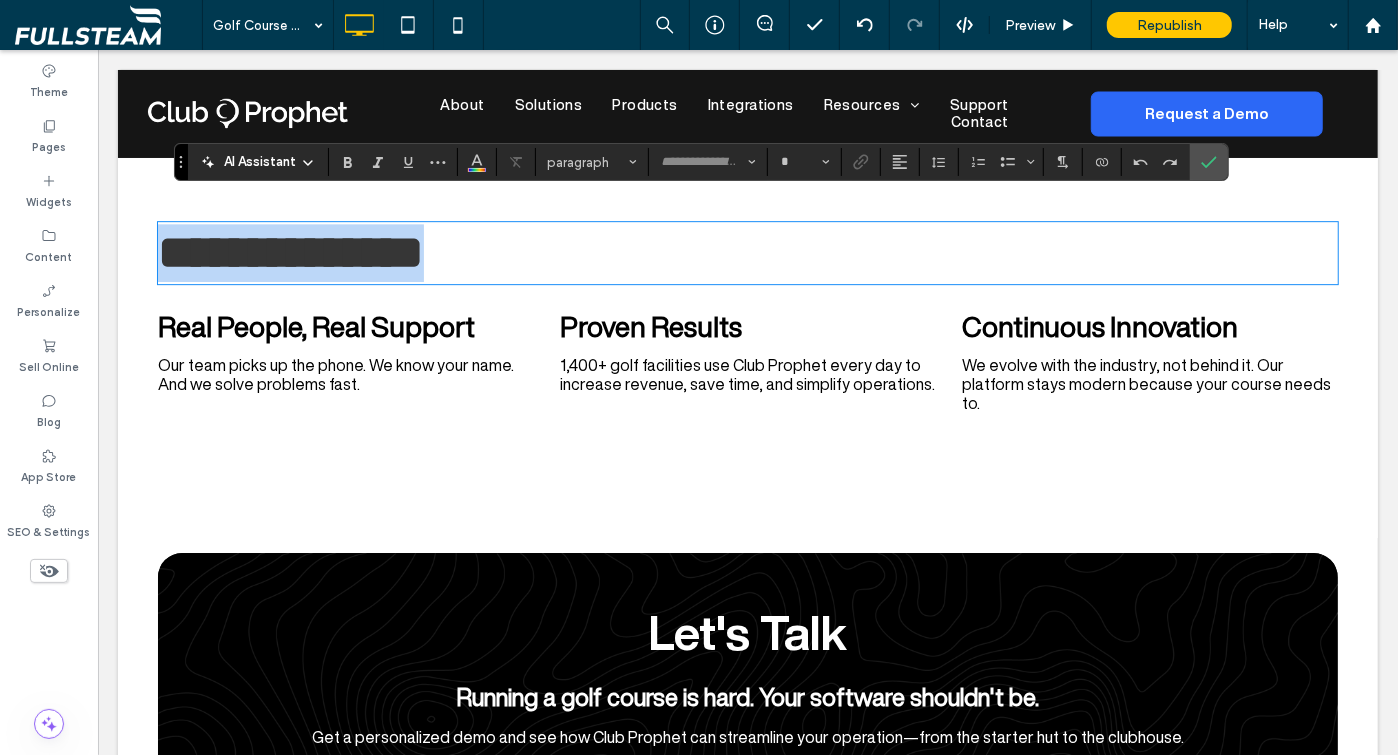 type on "**********" 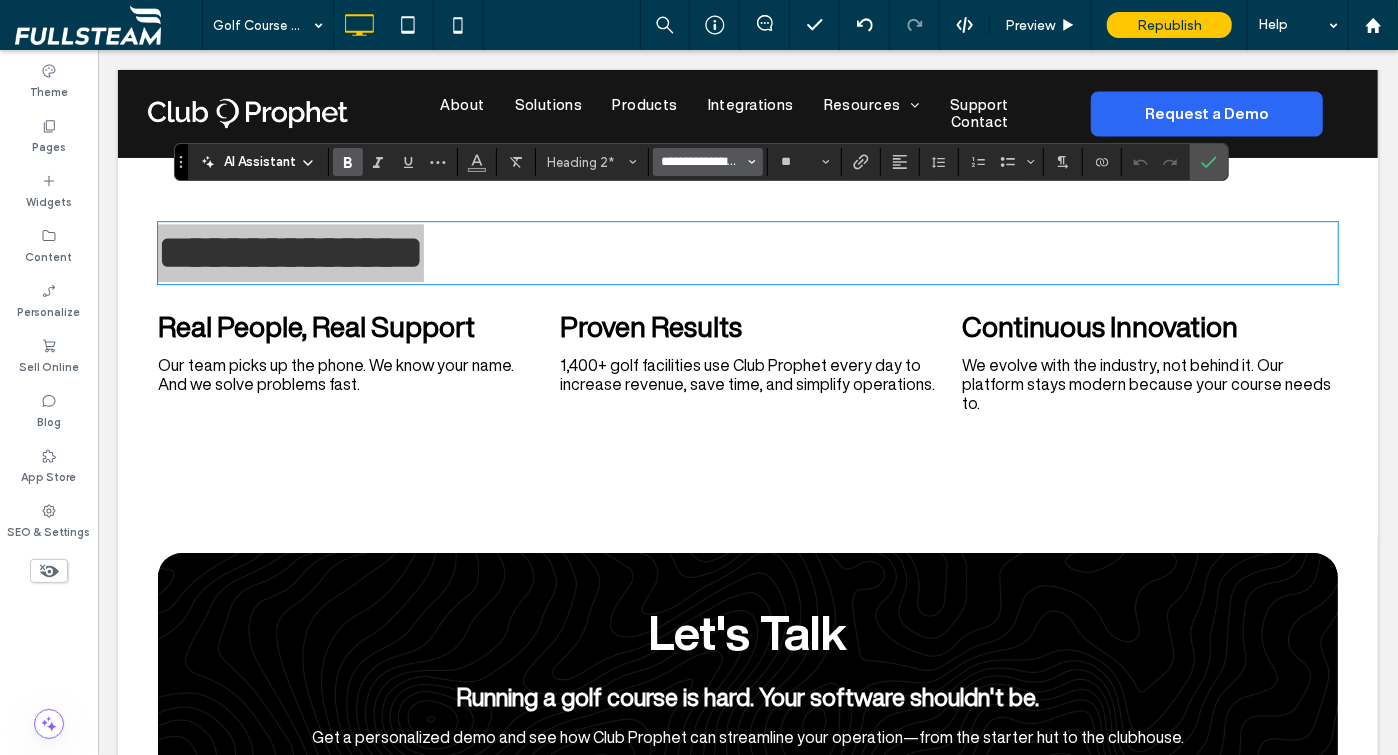 click on "**********" at bounding box center [702, 162] 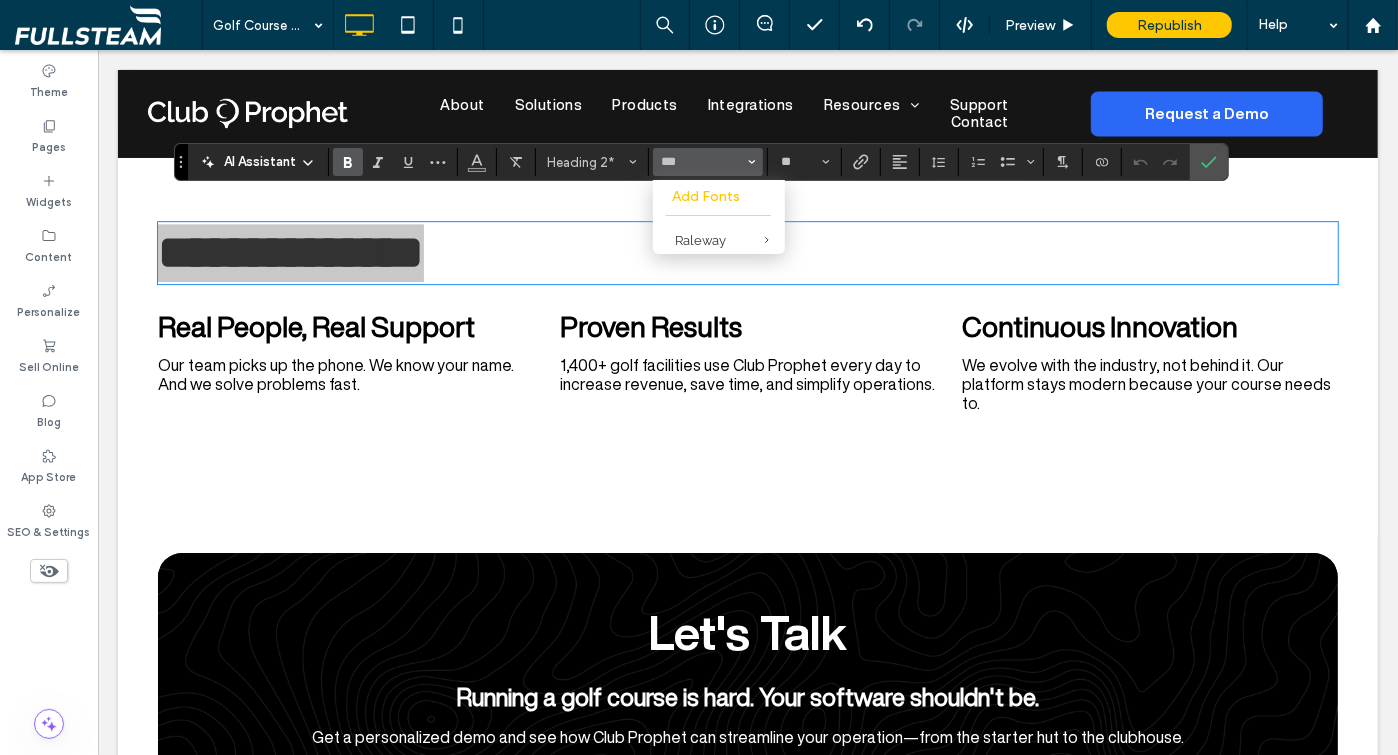 click on "Add Fonts Raleway" at bounding box center [719, 217] 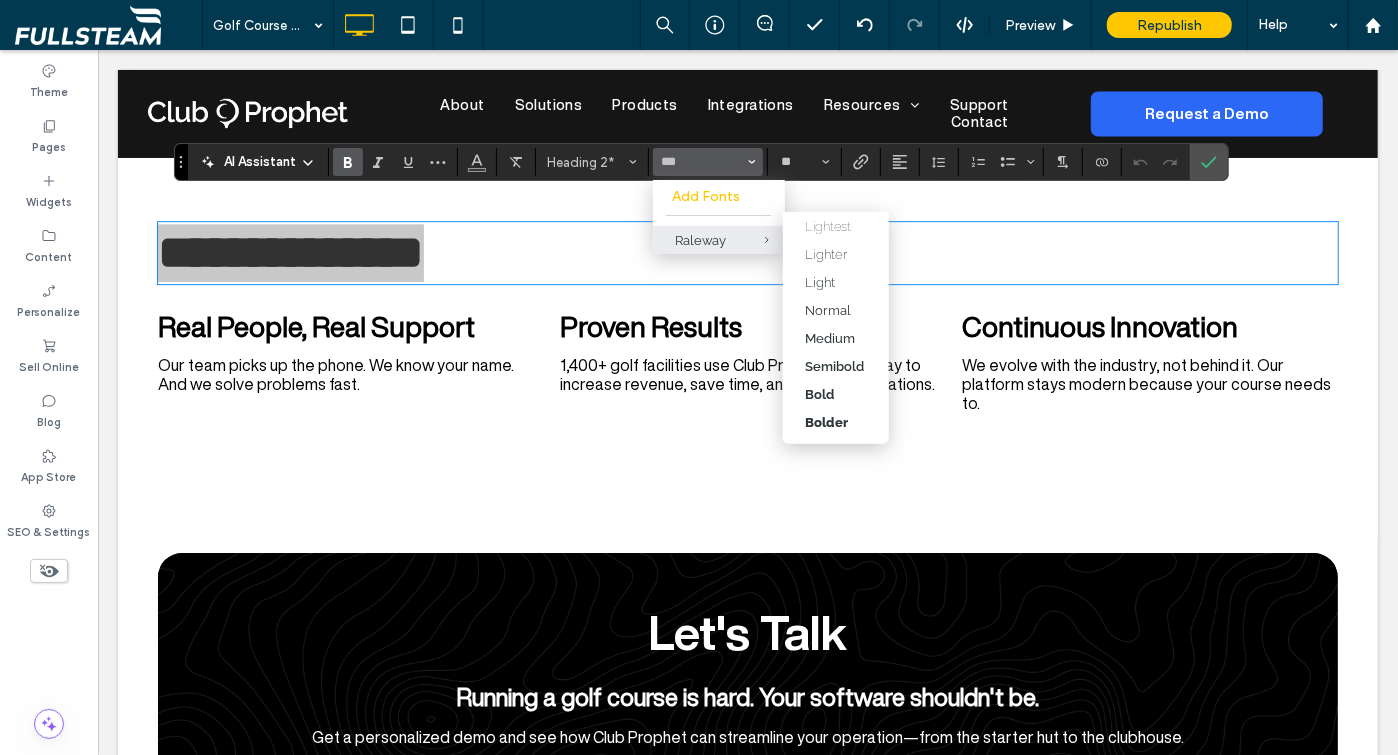 click at bounding box center [752, 240] 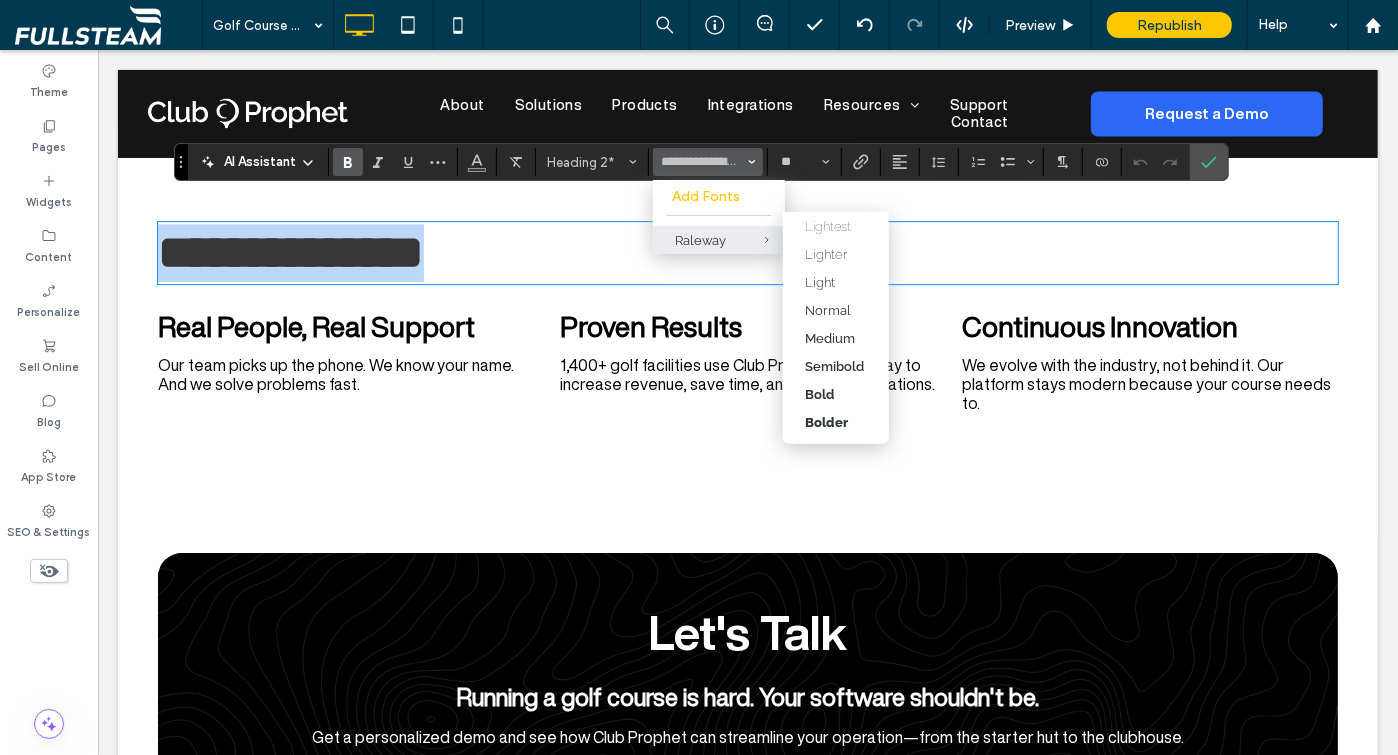 type on "*******" 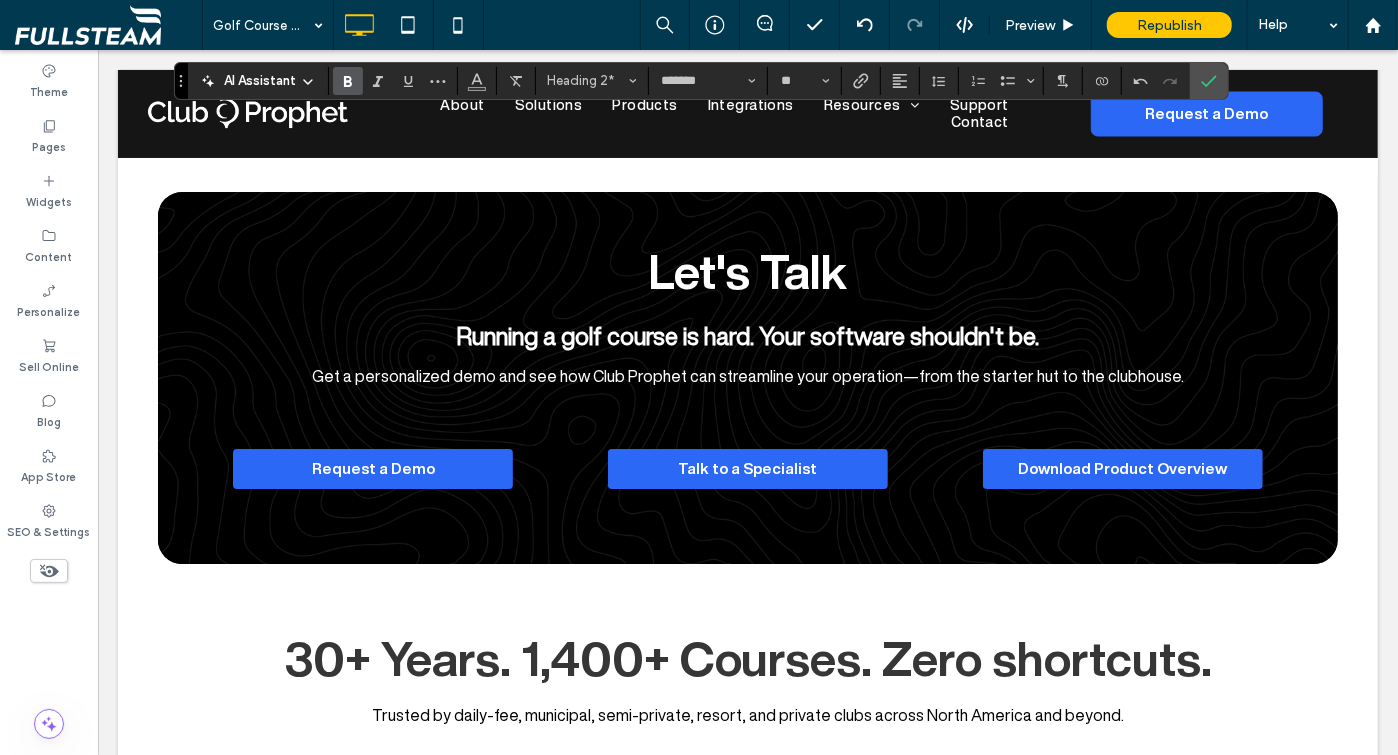 scroll, scrollTop: 4022, scrollLeft: 0, axis: vertical 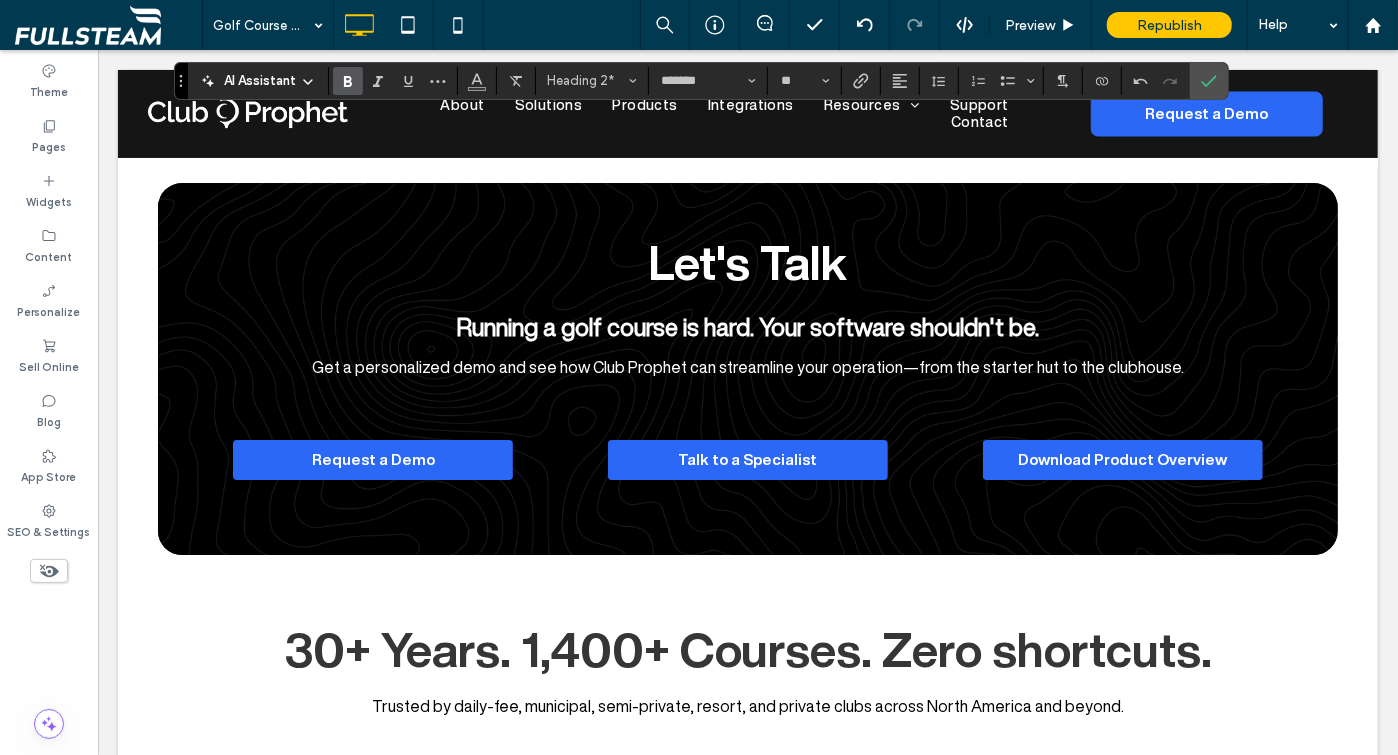 click on "Let's Talk" at bounding box center (747, 261) 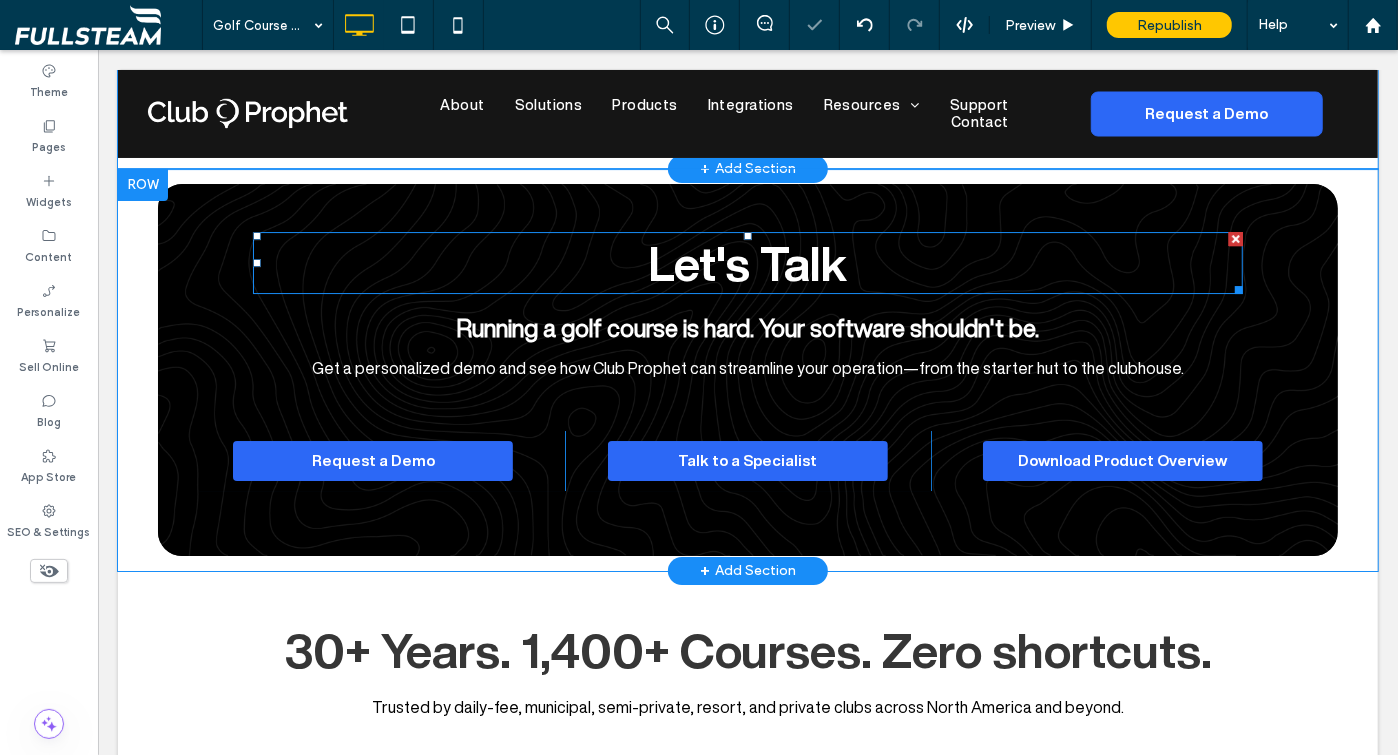 click on "Let's Talk" at bounding box center [747, 262] 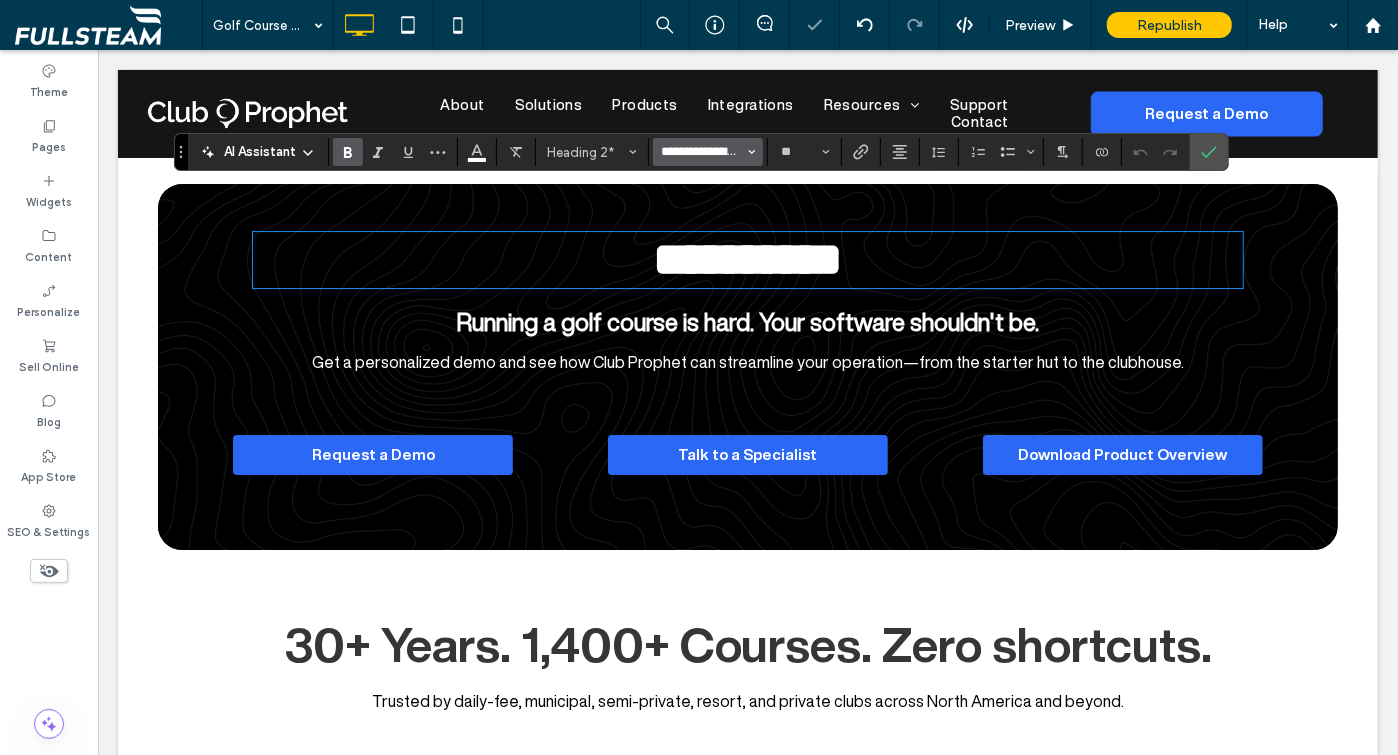 click on "**********" at bounding box center [702, 152] 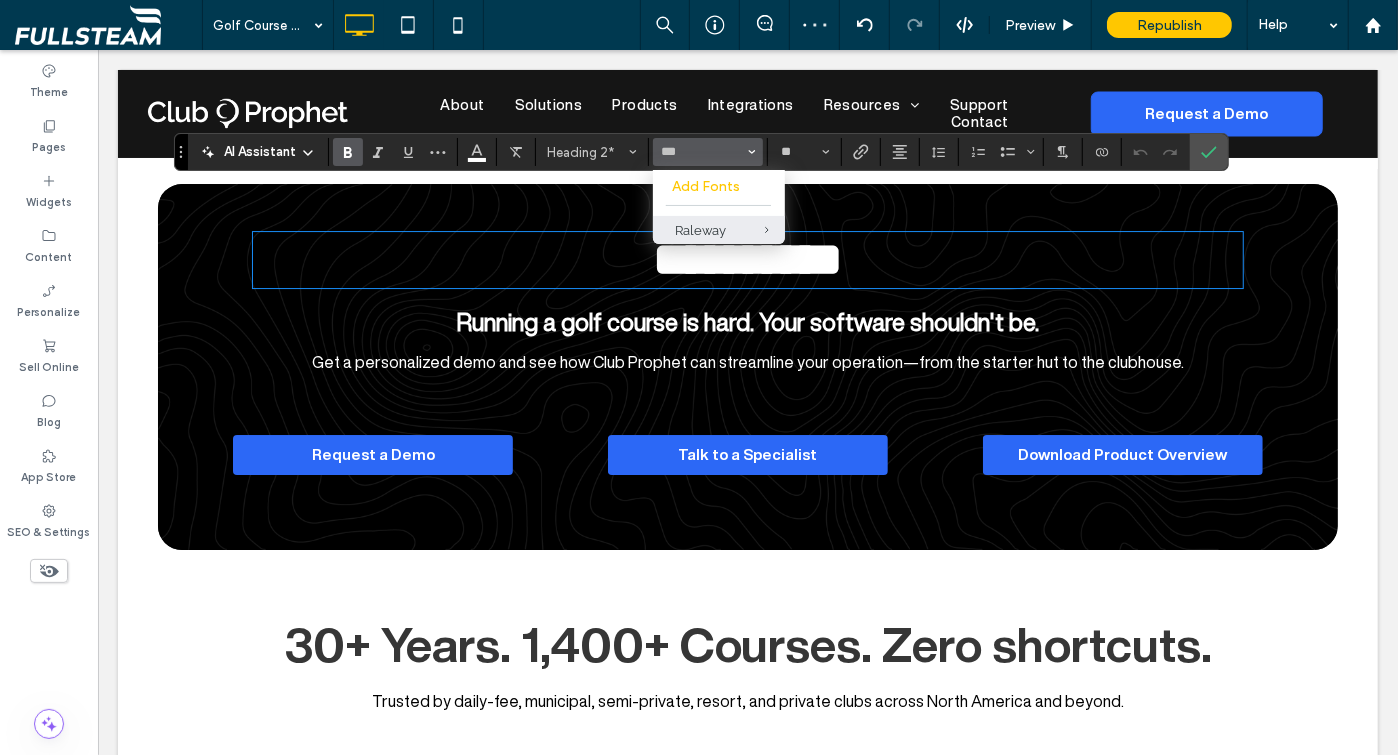 click on "Raleway" at bounding box center [719, 230] 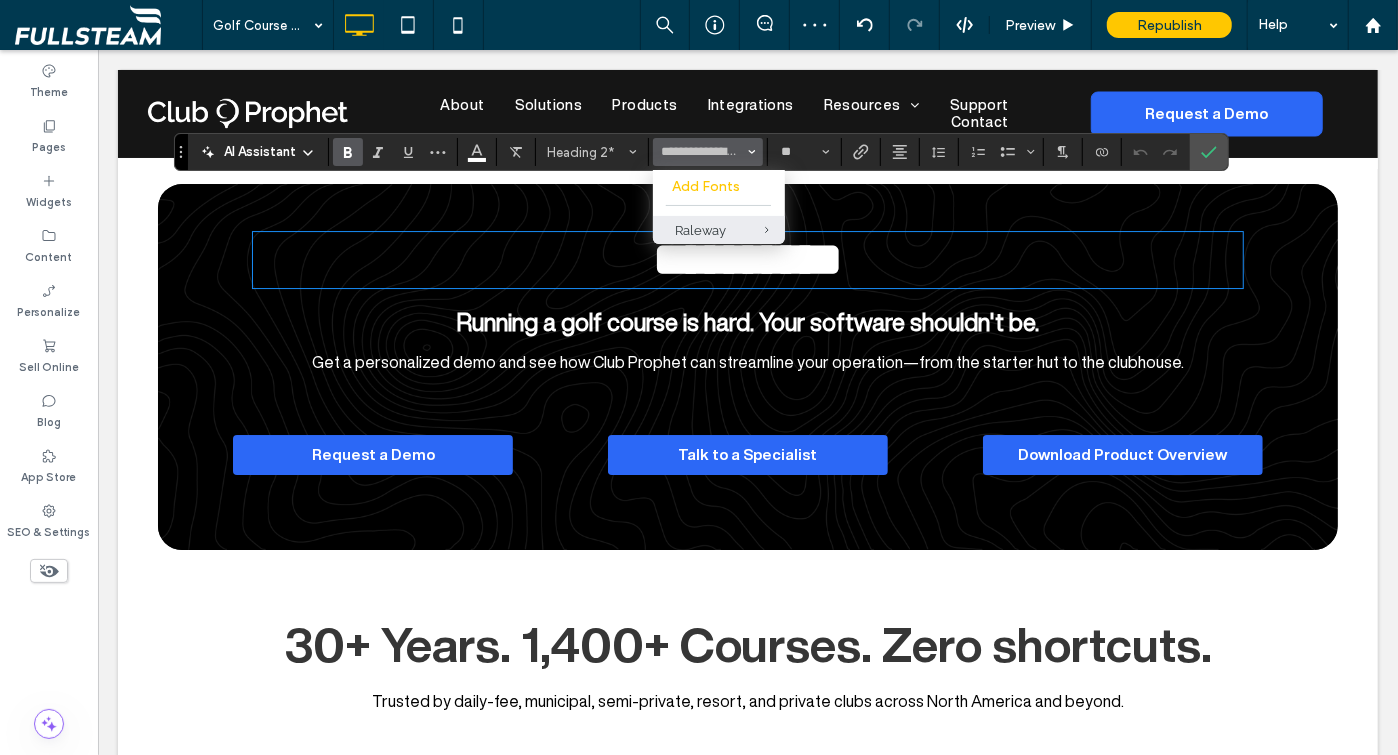 type on "*******" 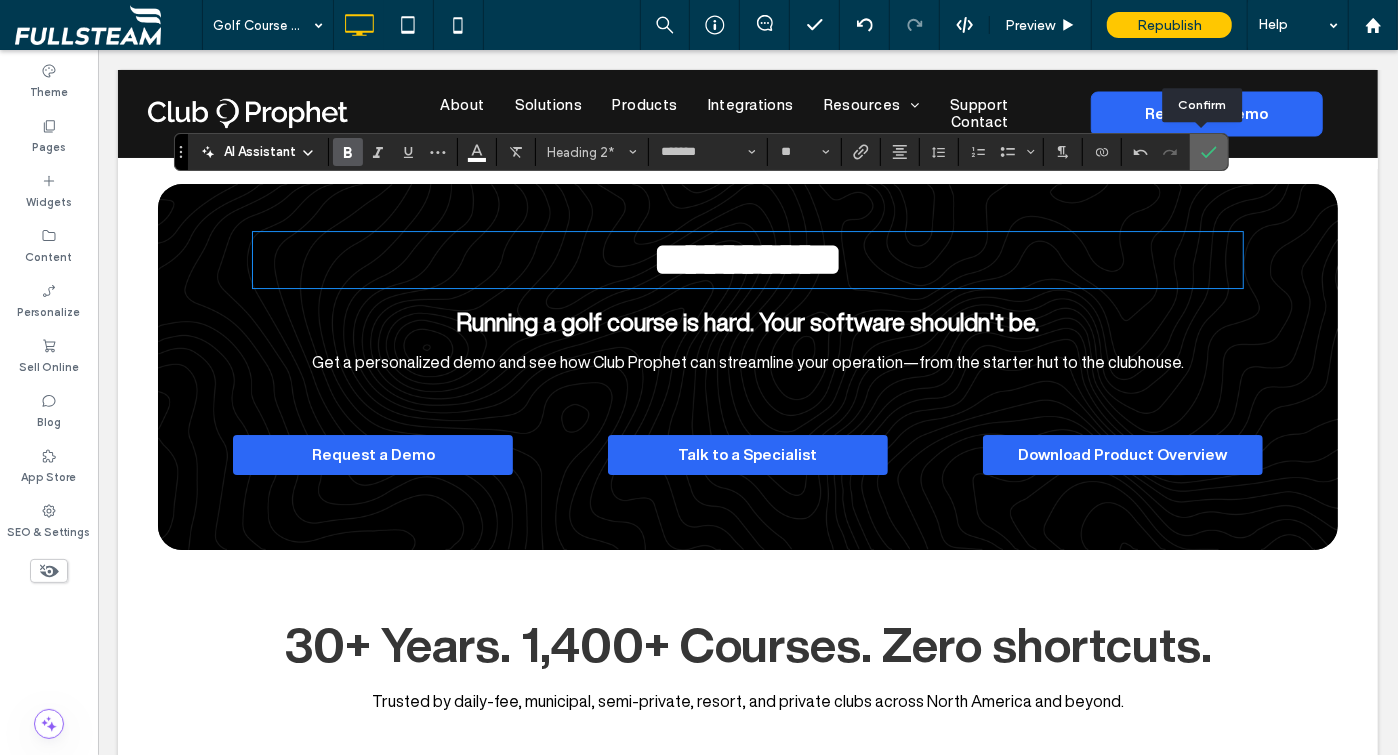 click 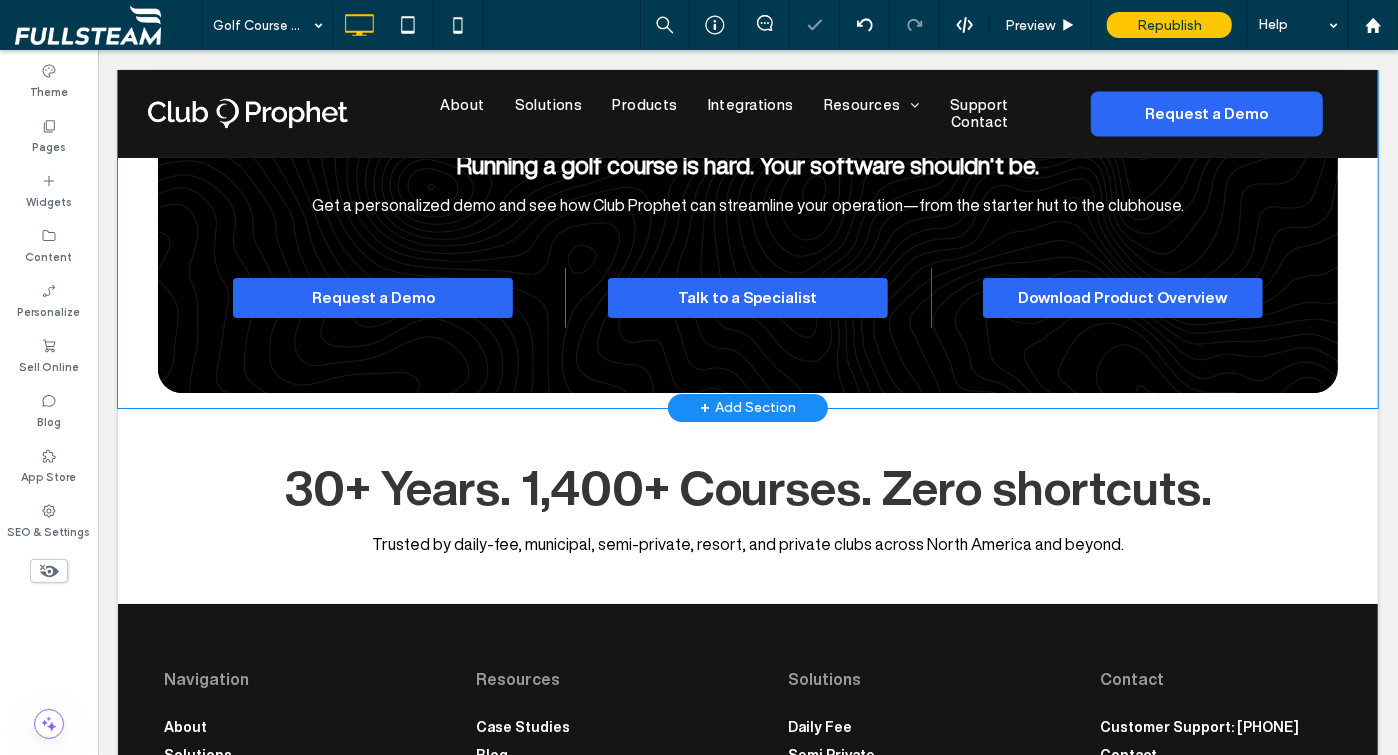 scroll, scrollTop: 4202, scrollLeft: 0, axis: vertical 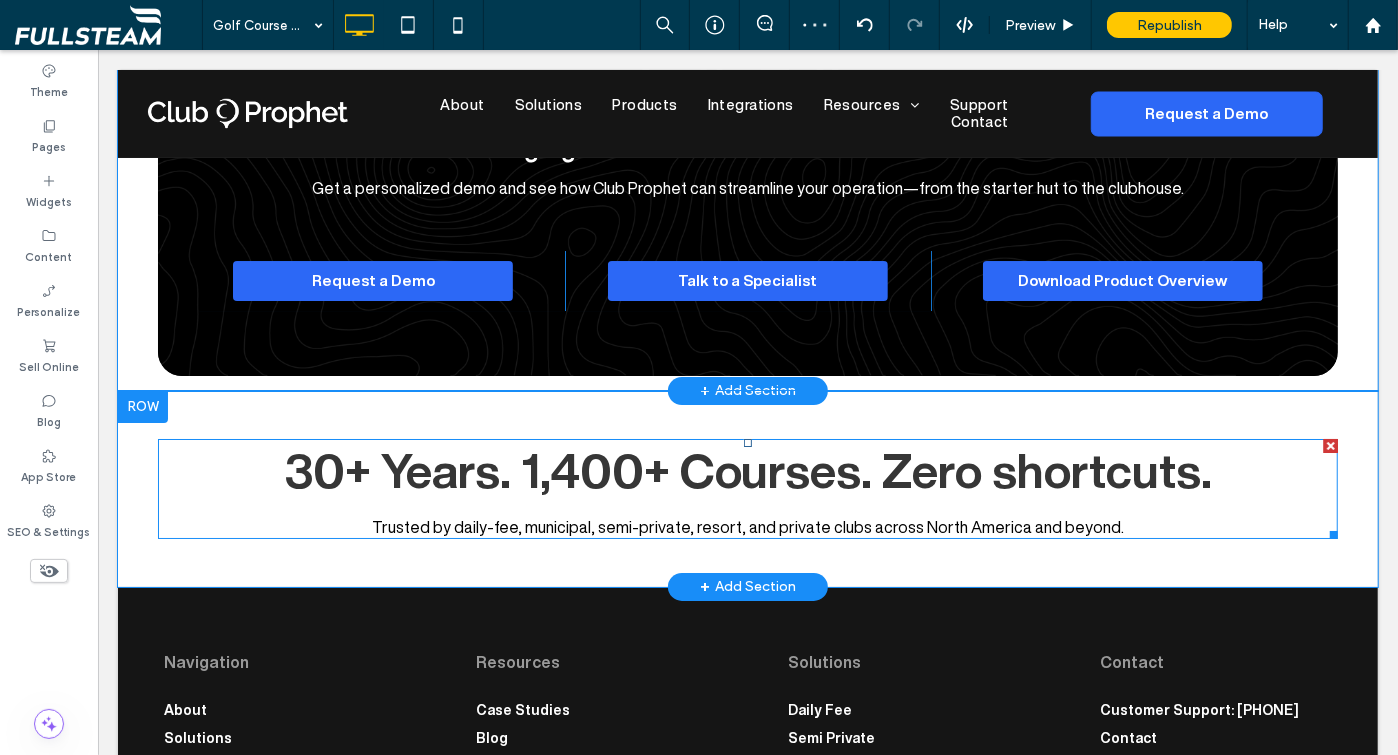 click on "30+ Years. 1,400+ Courses. Zero shortcuts." at bounding box center [747, 469] 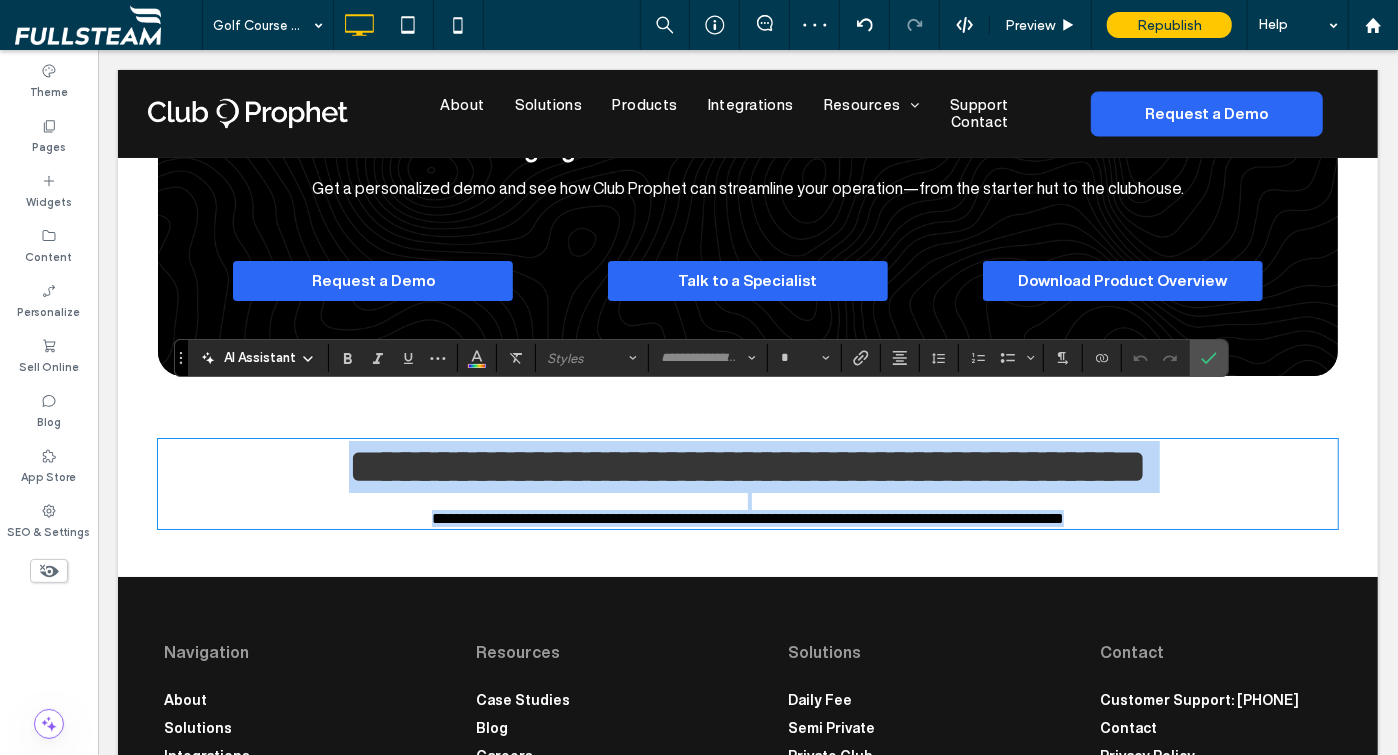 click on "**********" at bounding box center (747, 465) 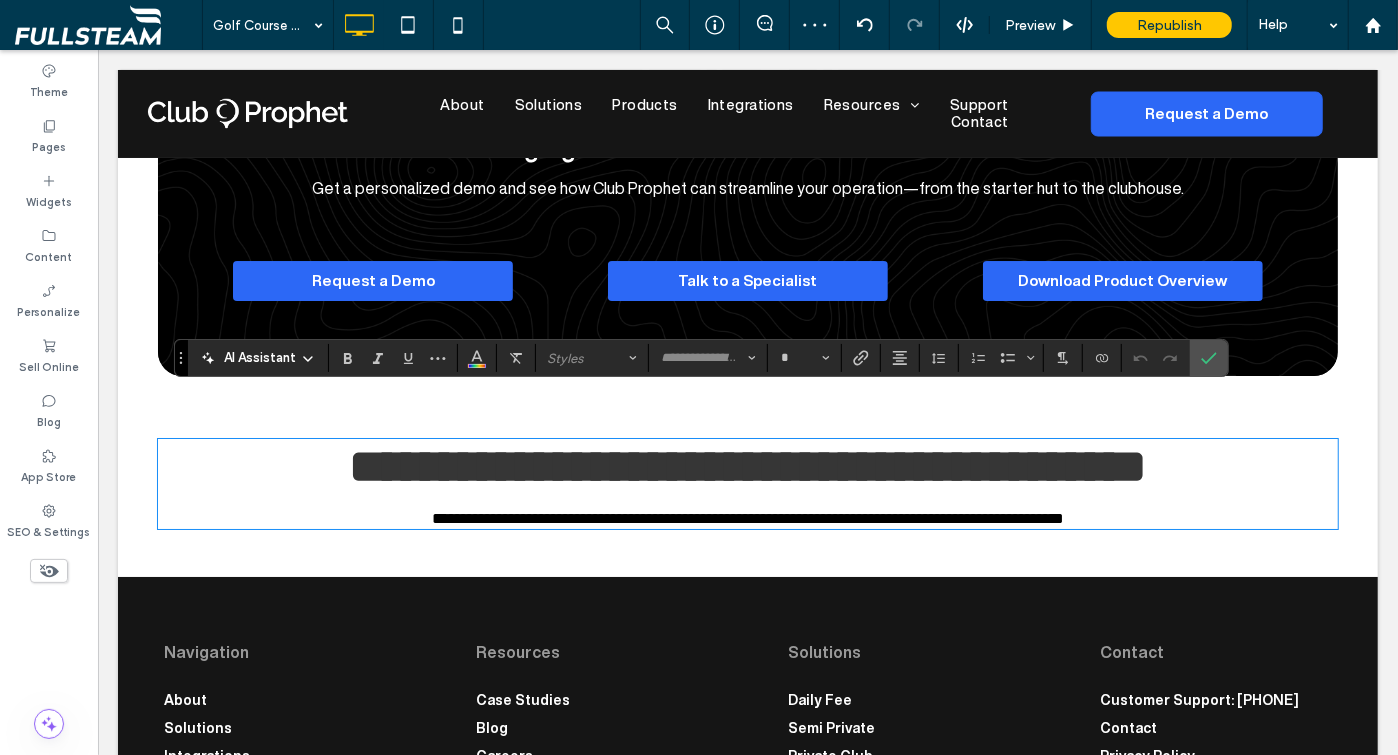 type on "**********" 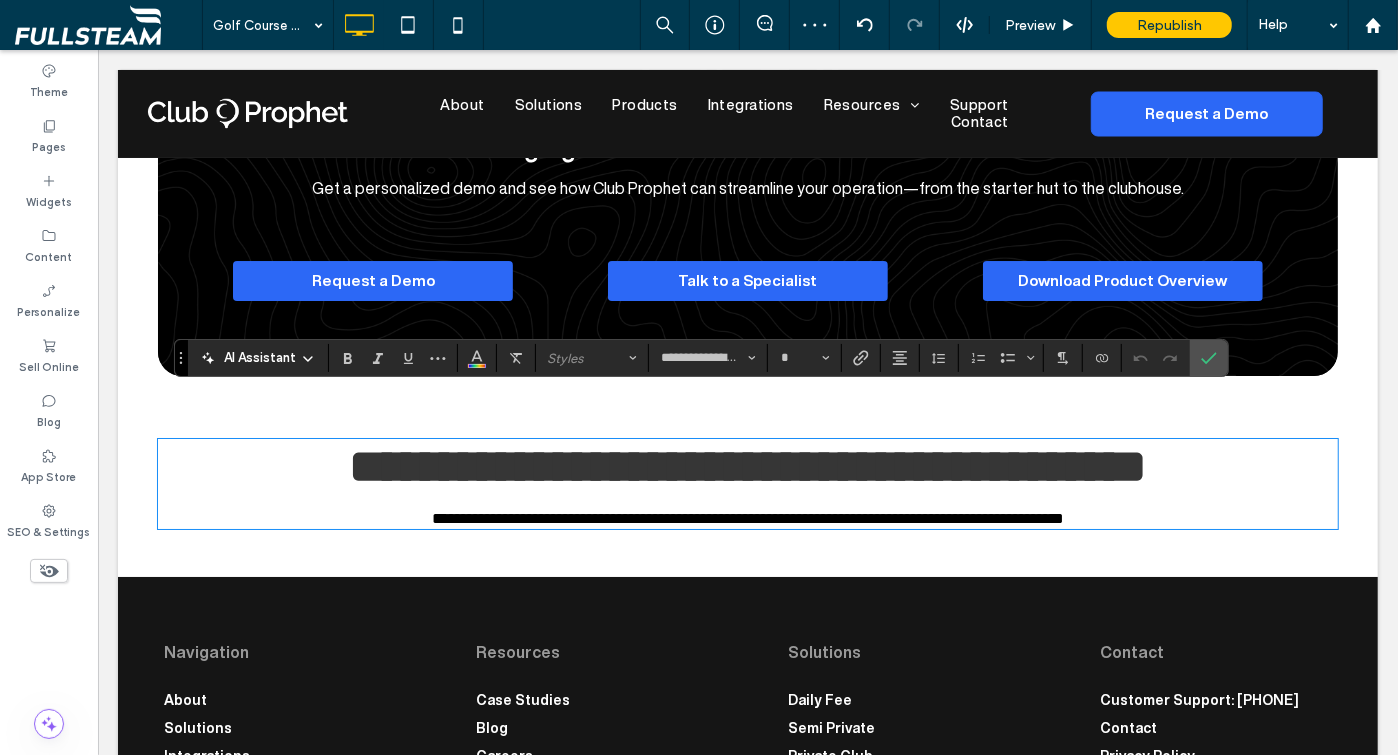 type on "**" 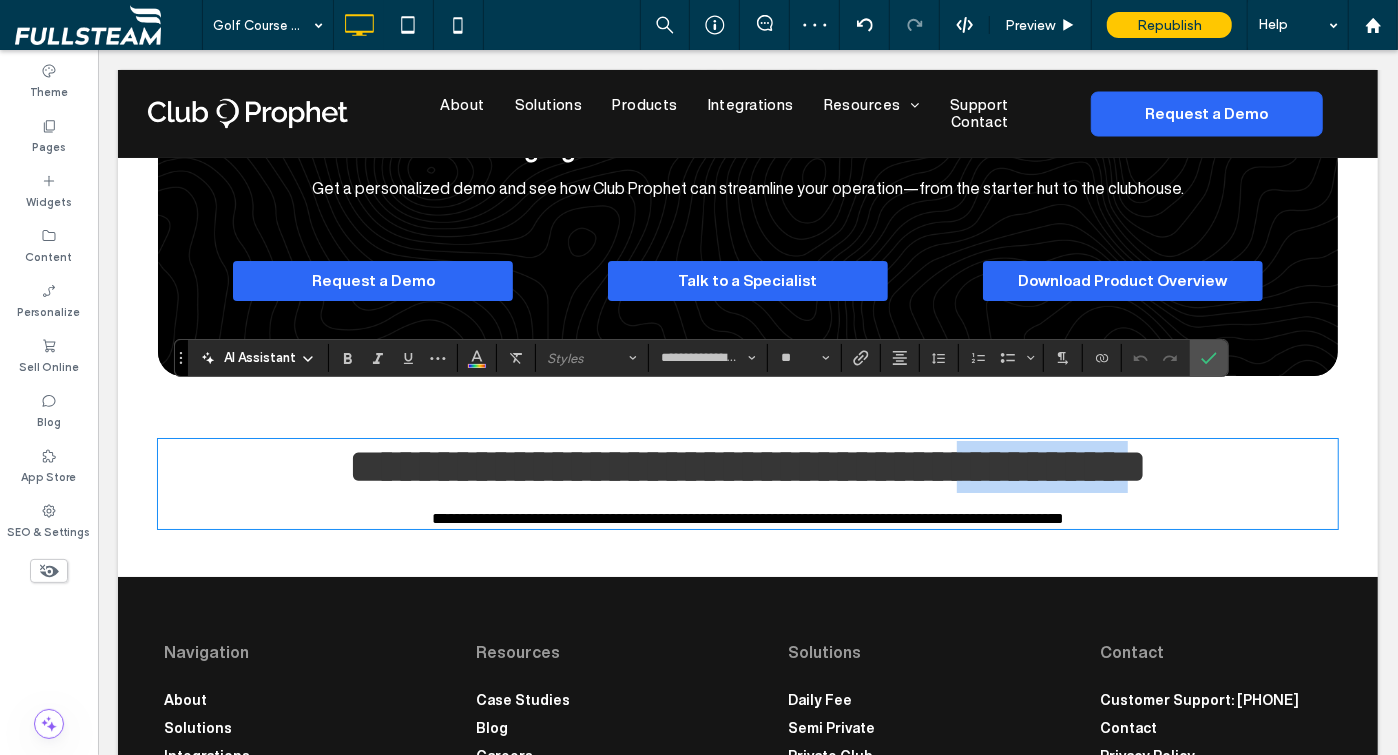 click on "**********" at bounding box center [747, 465] 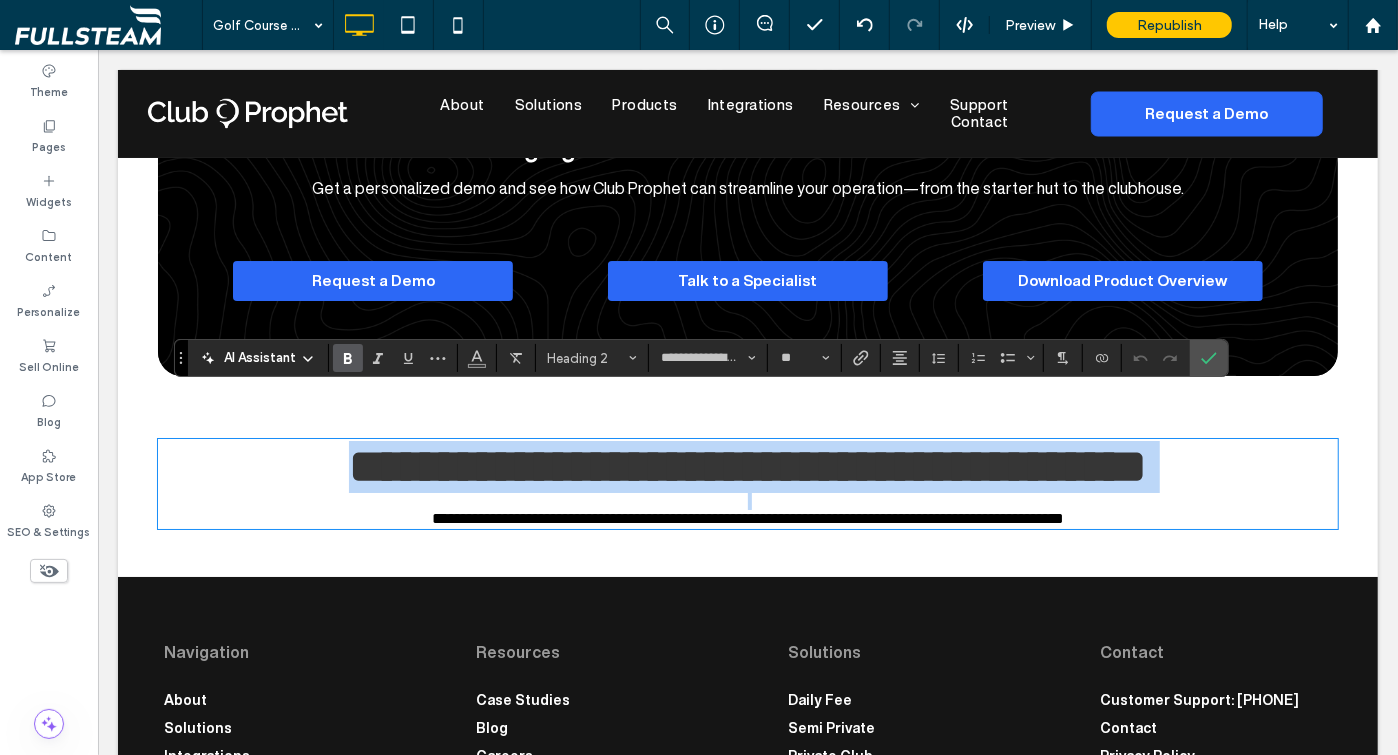 click on "**********" at bounding box center [747, 465] 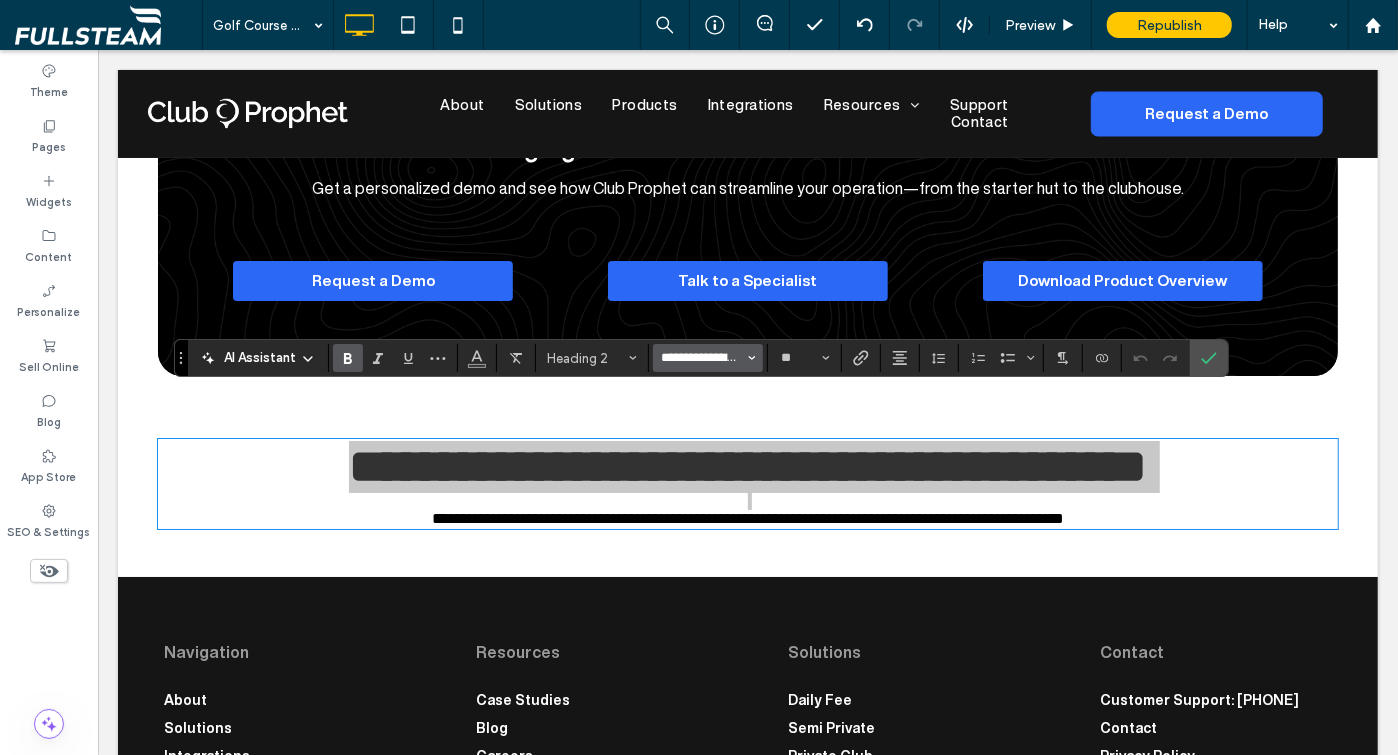 click on "**********" at bounding box center [702, 358] 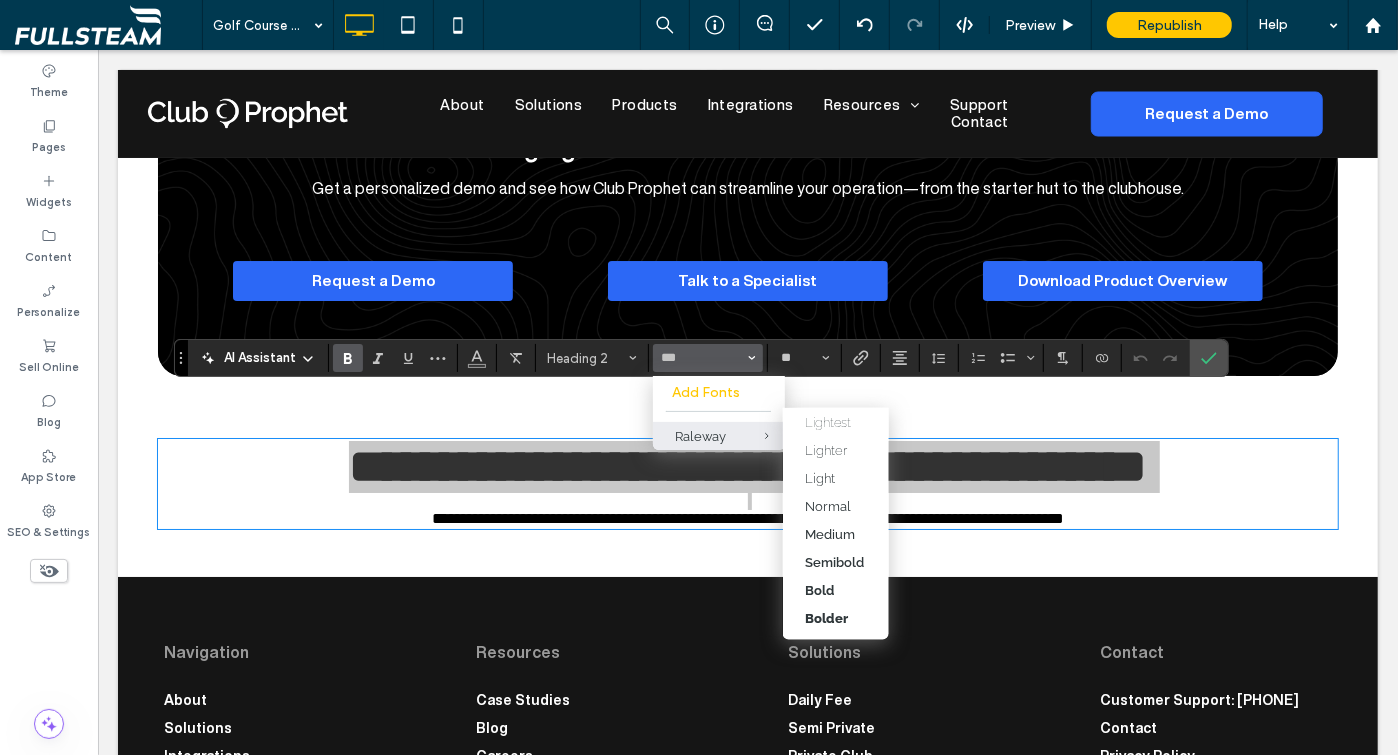 click at bounding box center [752, 436] 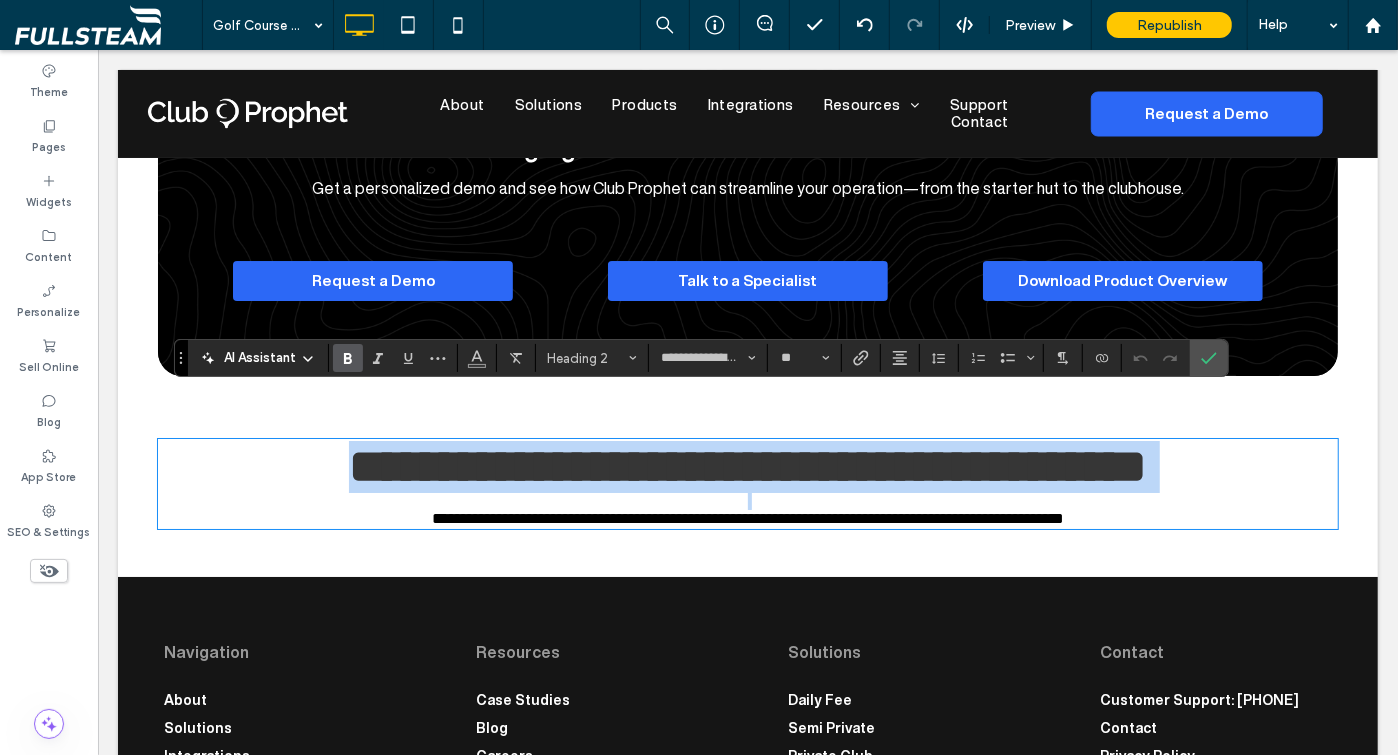 type on "*******" 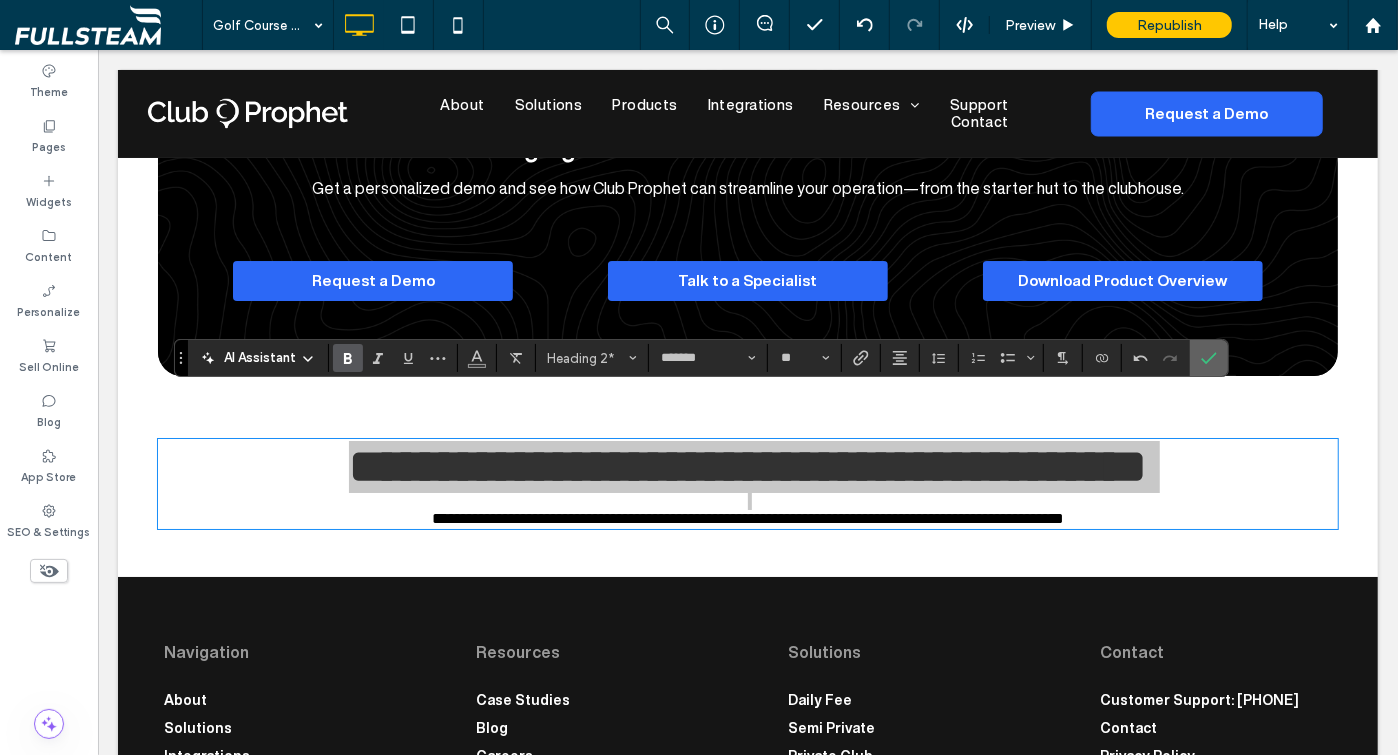 click at bounding box center [1209, 358] 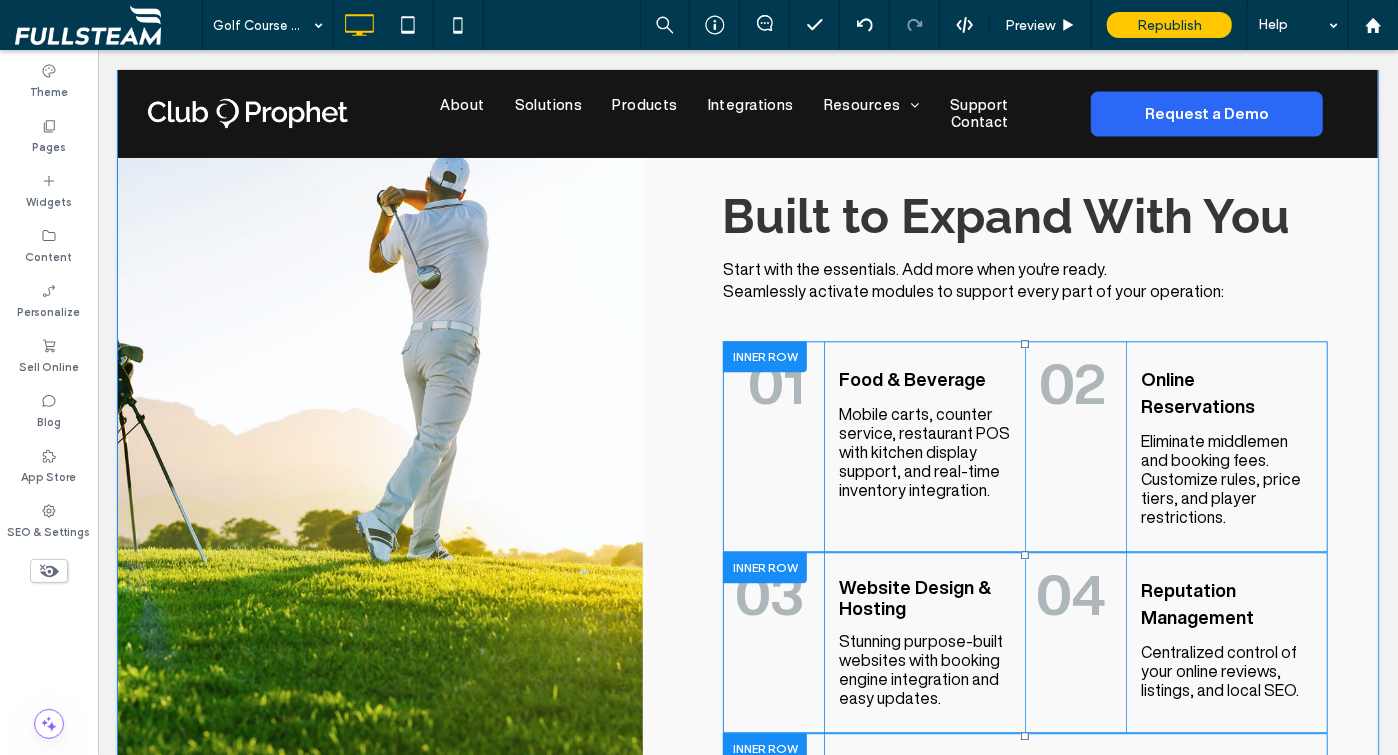 scroll, scrollTop: 2808, scrollLeft: 0, axis: vertical 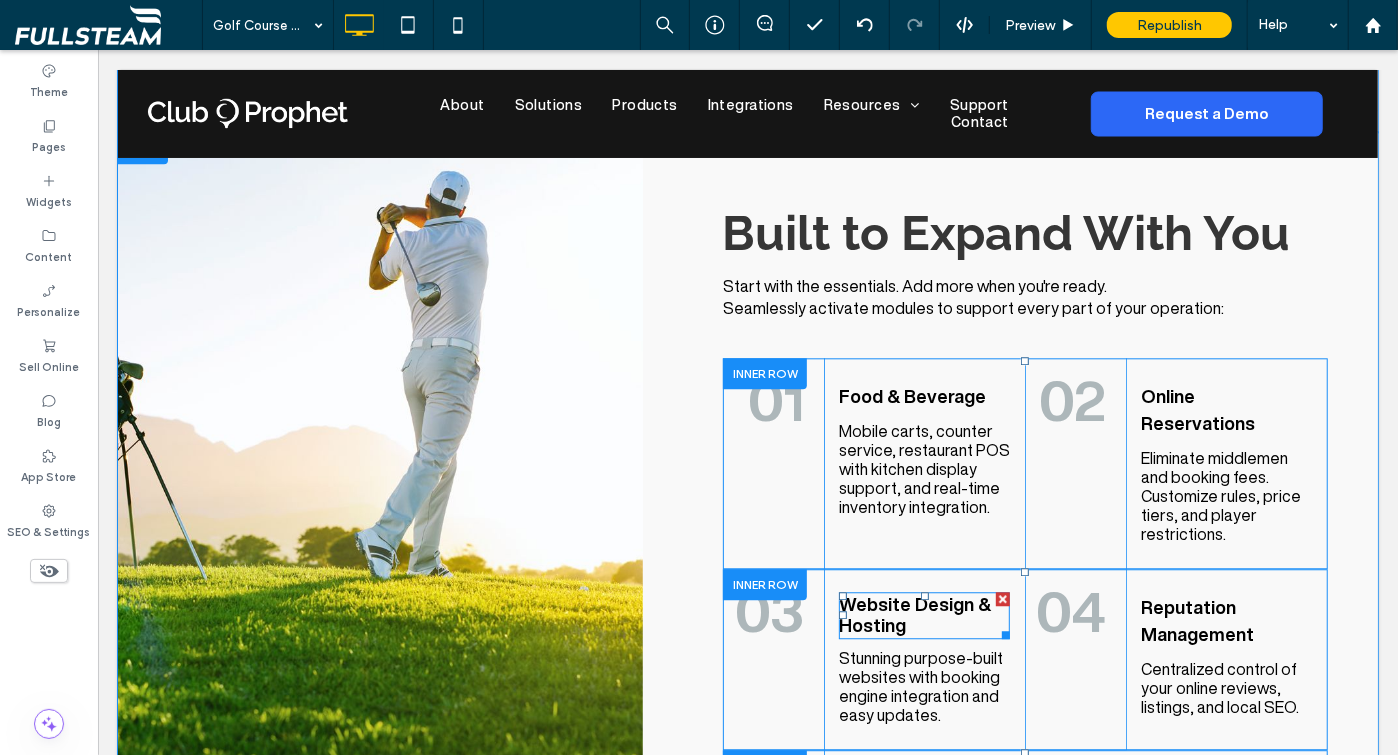 click on "Website Design & Hosting" at bounding box center [924, 614] 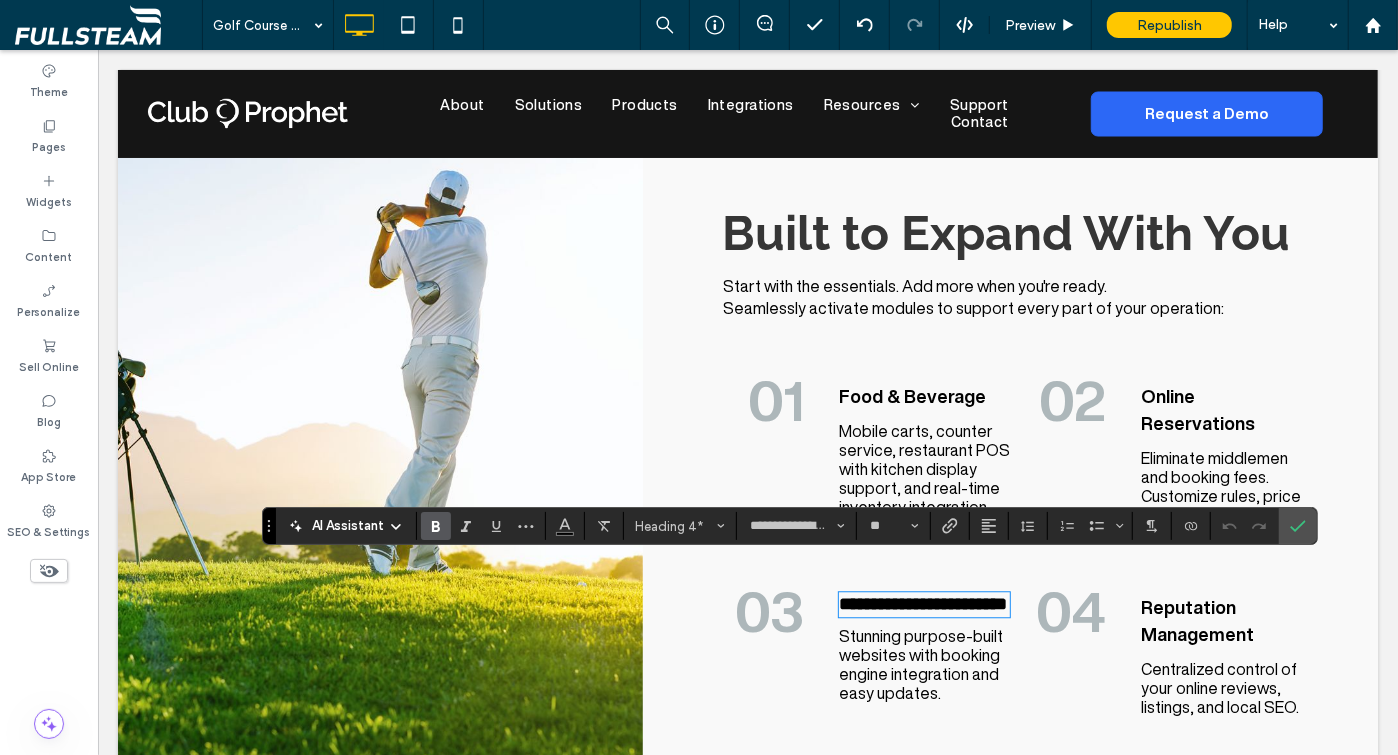 click on "**********" at bounding box center [922, 603] 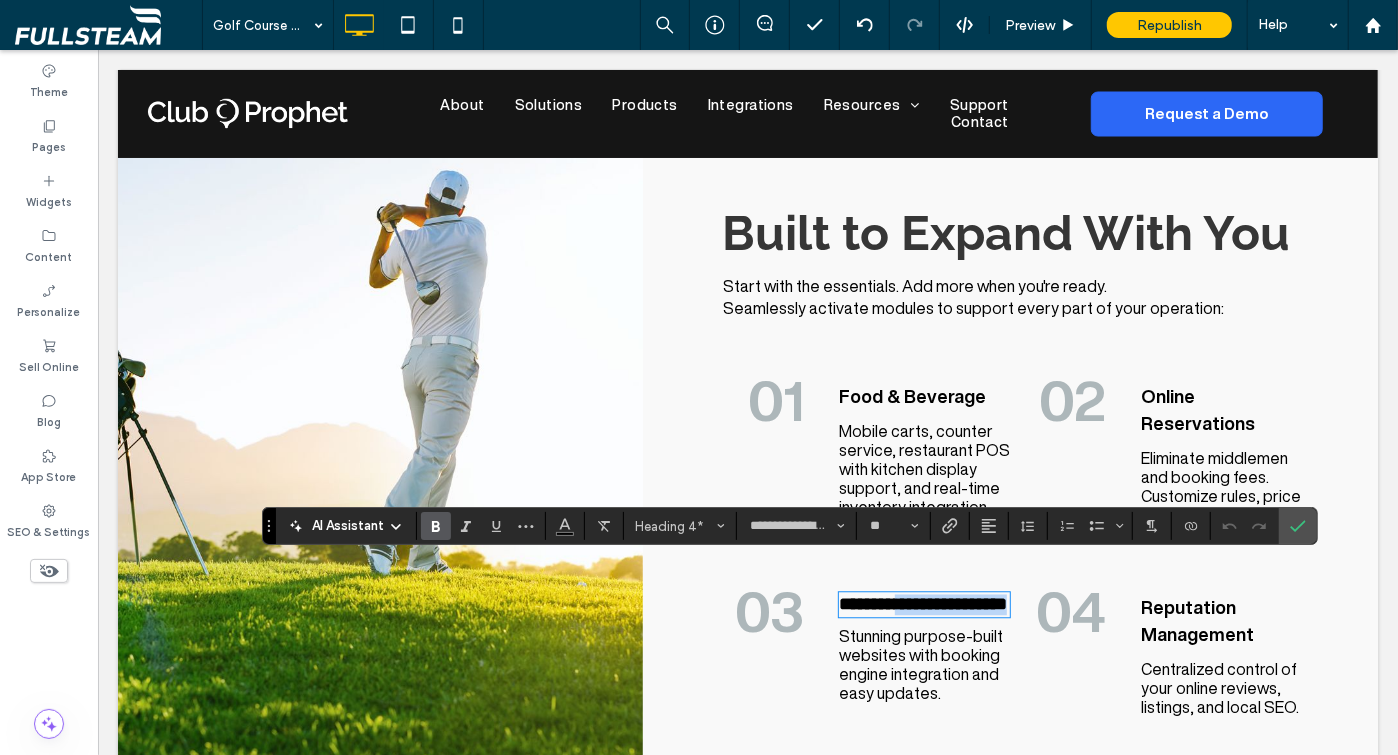 drag, startPoint x: 907, startPoint y: 571, endPoint x: 928, endPoint y: 600, distance: 35.805027 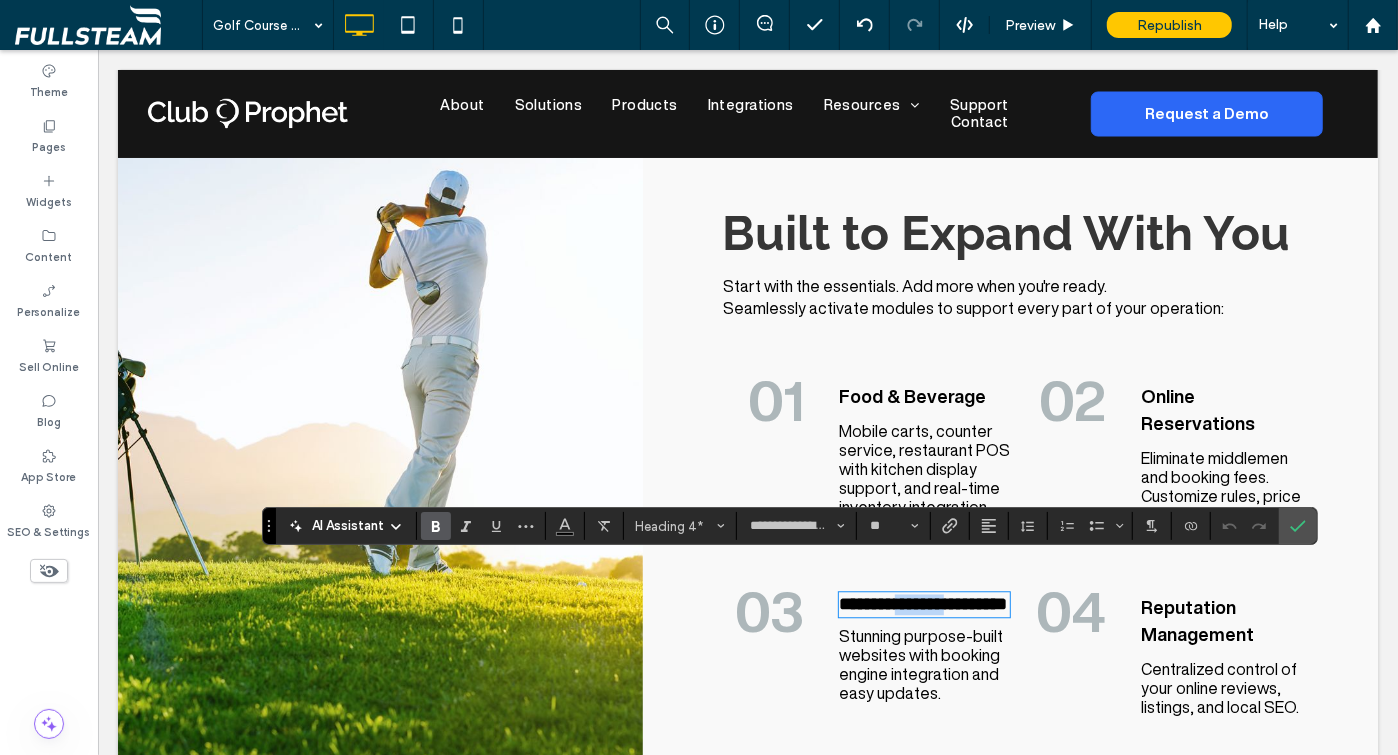 click on "**********" at bounding box center [922, 603] 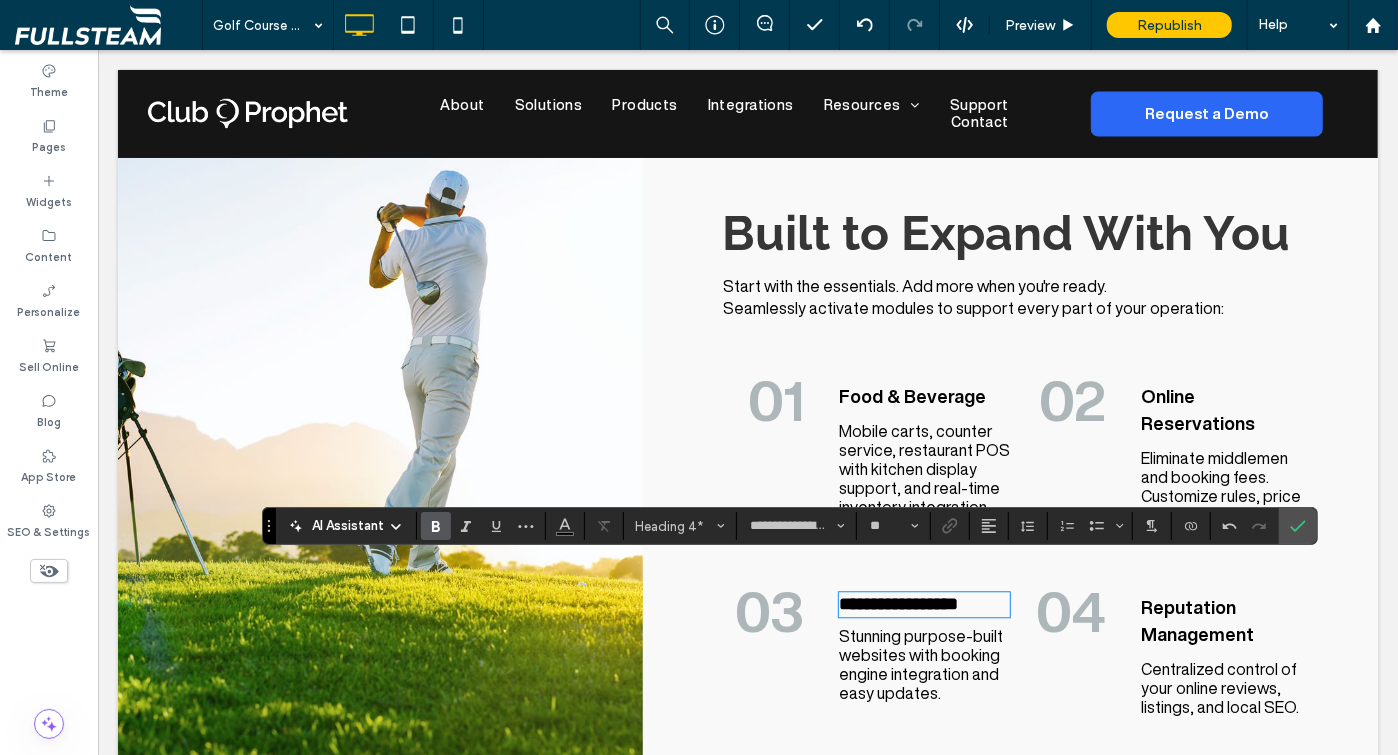 click on "**********" at bounding box center [897, 603] 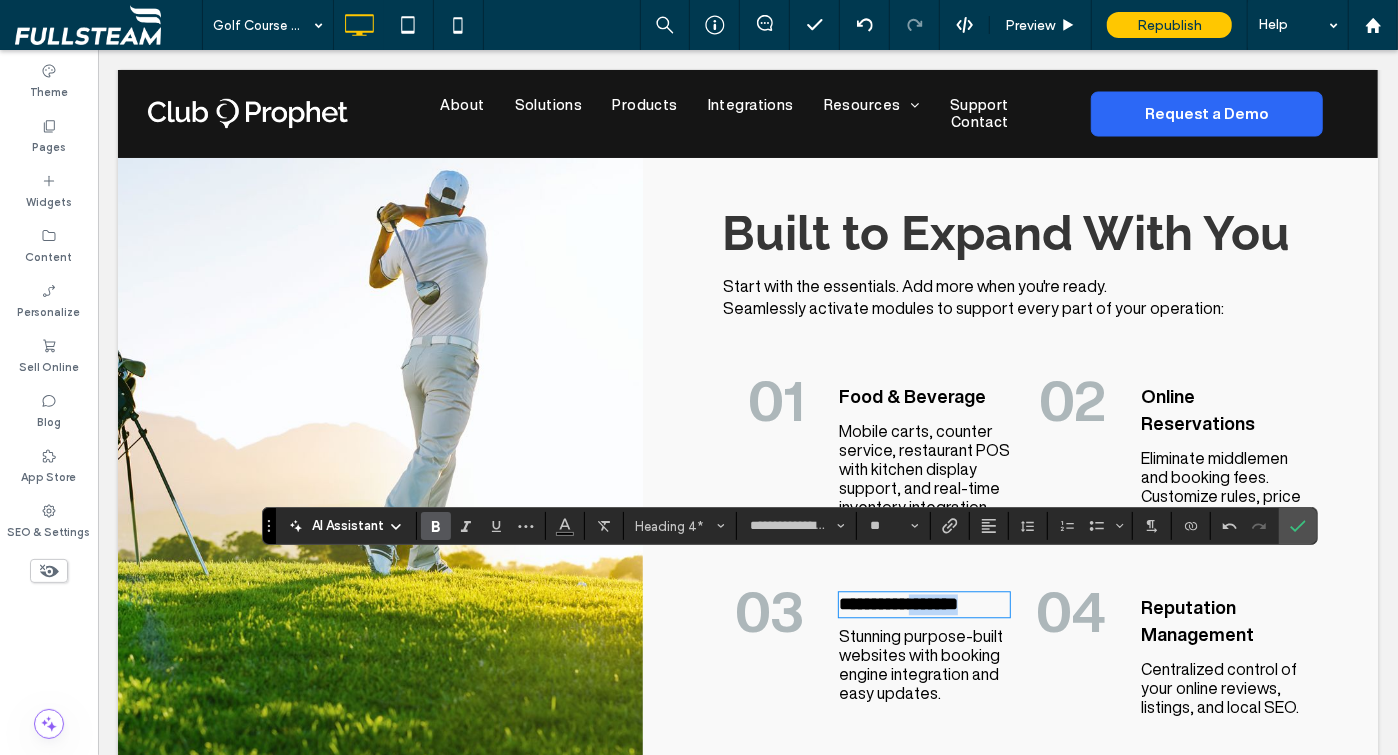 click on "**********" at bounding box center (897, 603) 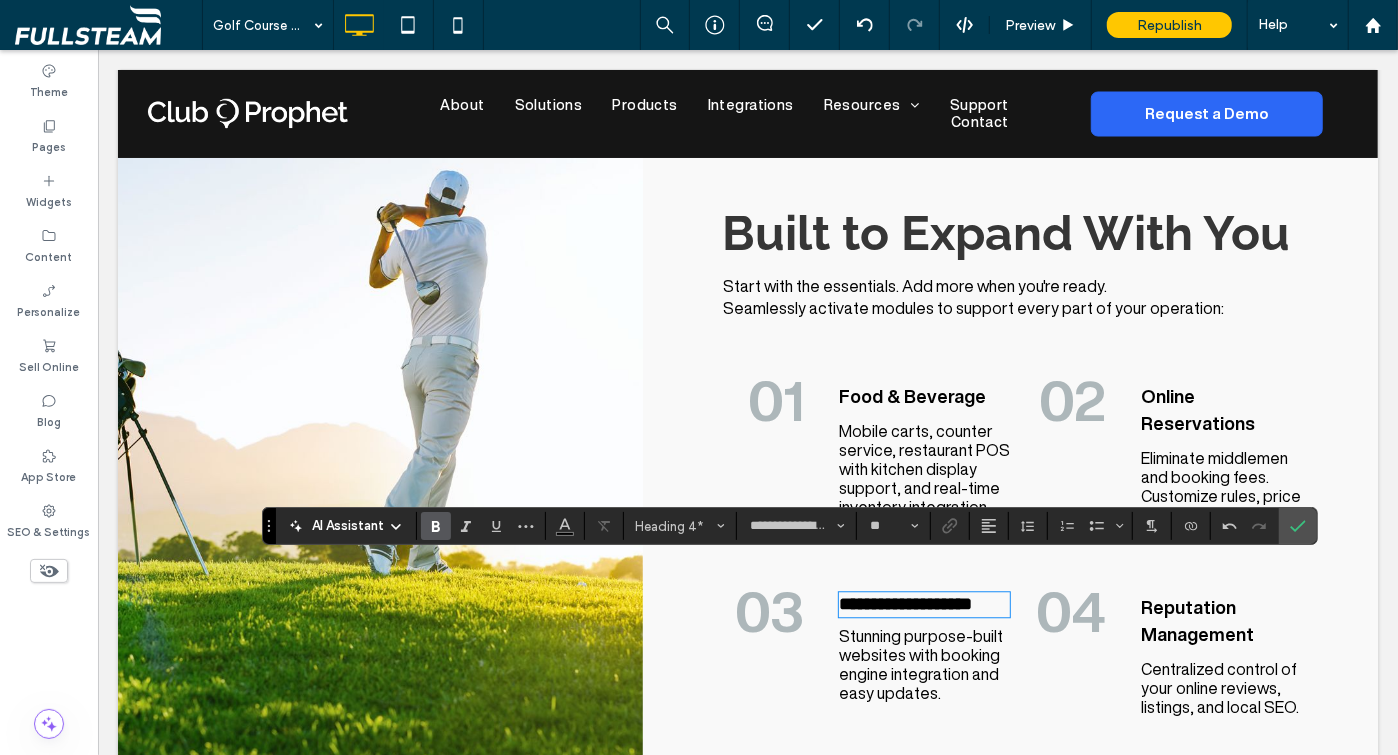 click on "**********" at bounding box center (904, 603) 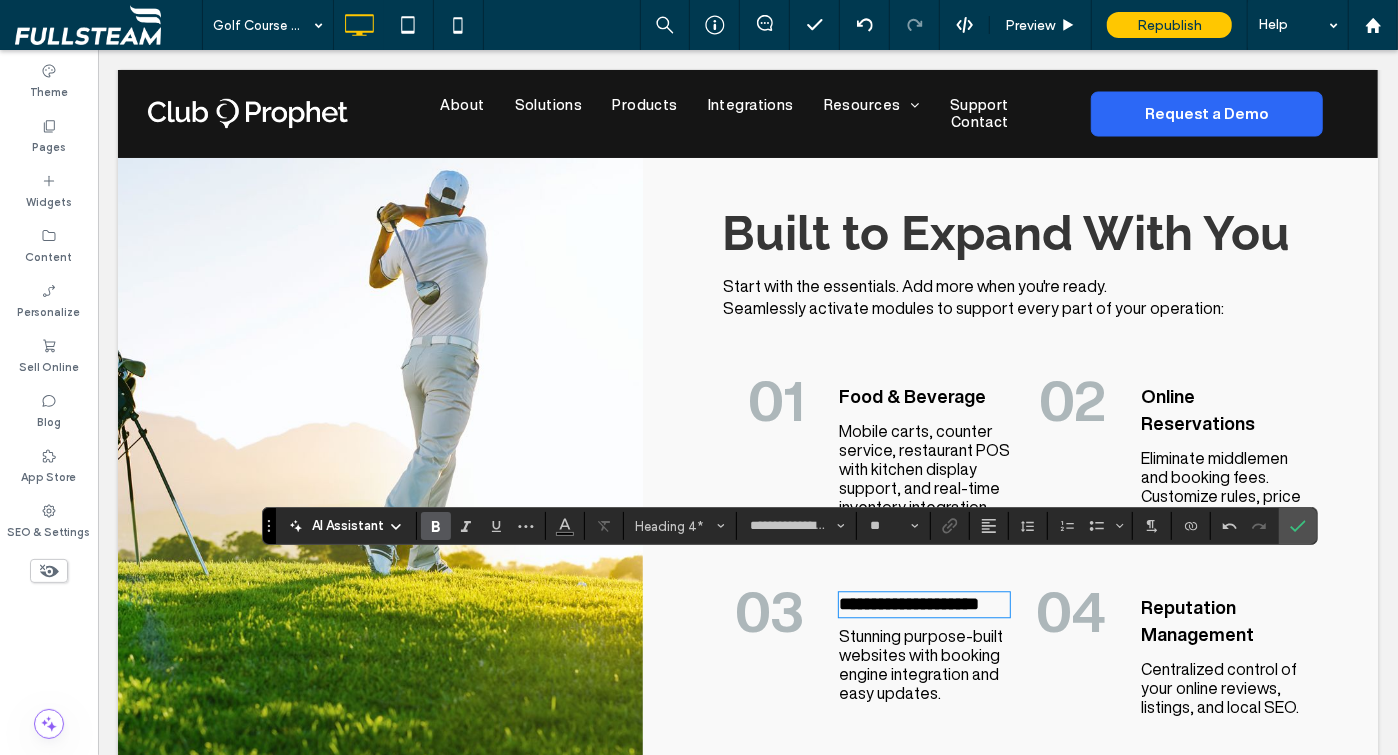 click on "Stunning purpose-built websites with booking engine integration and easy updates." at bounding box center [920, 663] 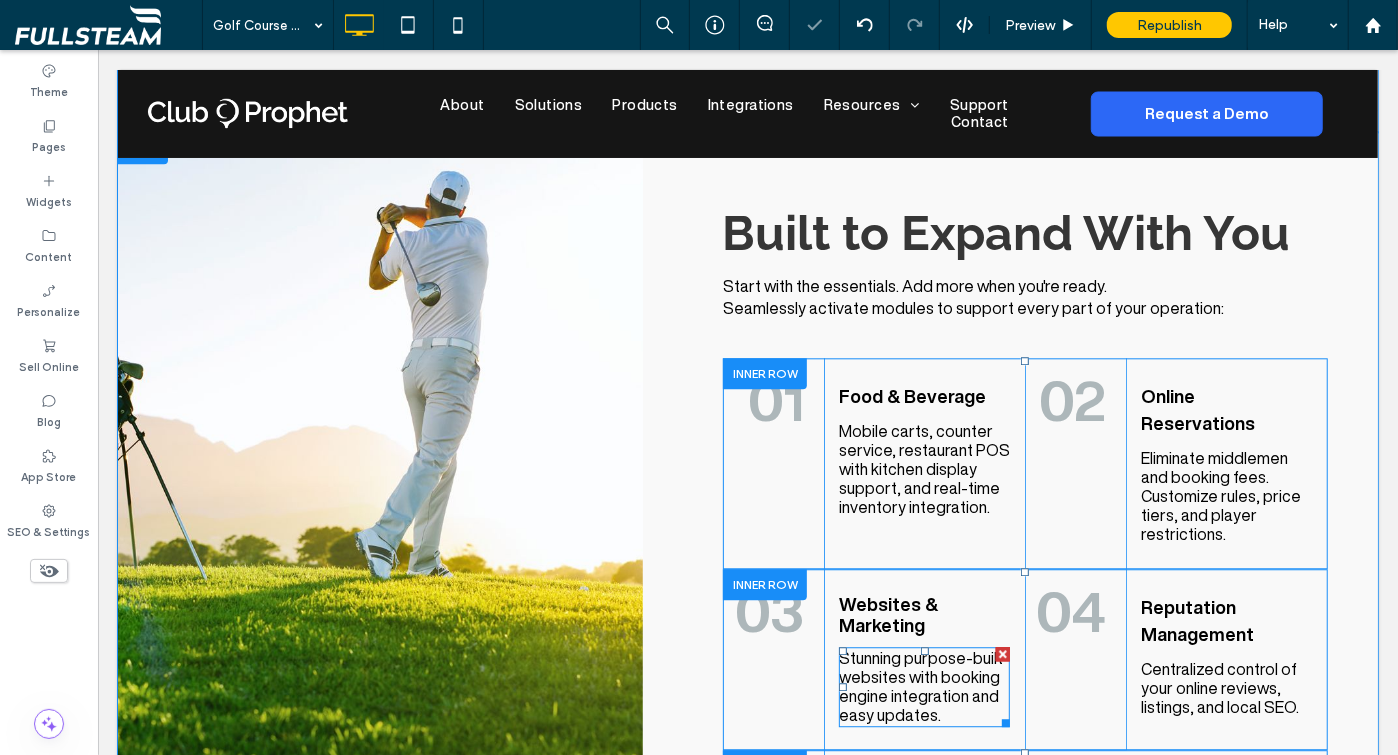 click on "Stunning purpose-built websites with booking engine integration and easy updates." at bounding box center (920, 685) 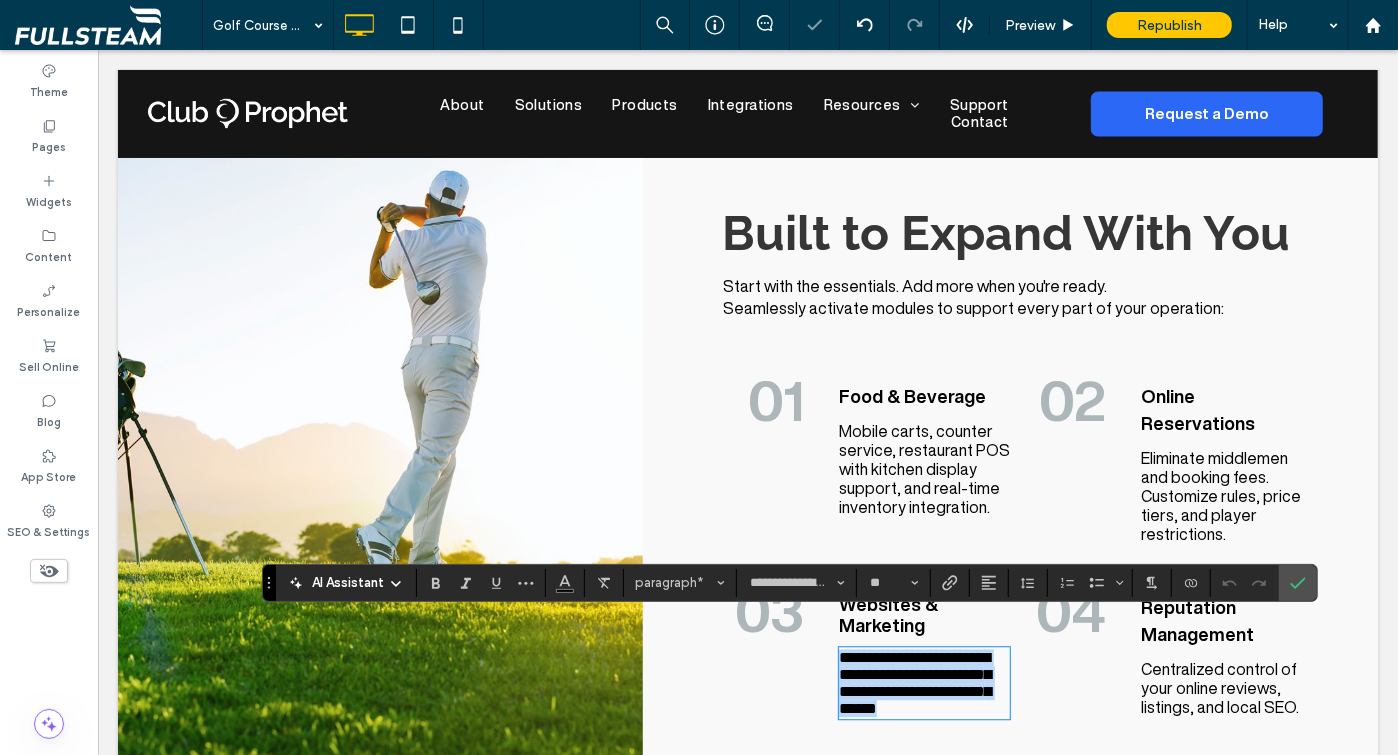 click on "**********" at bounding box center (914, 682) 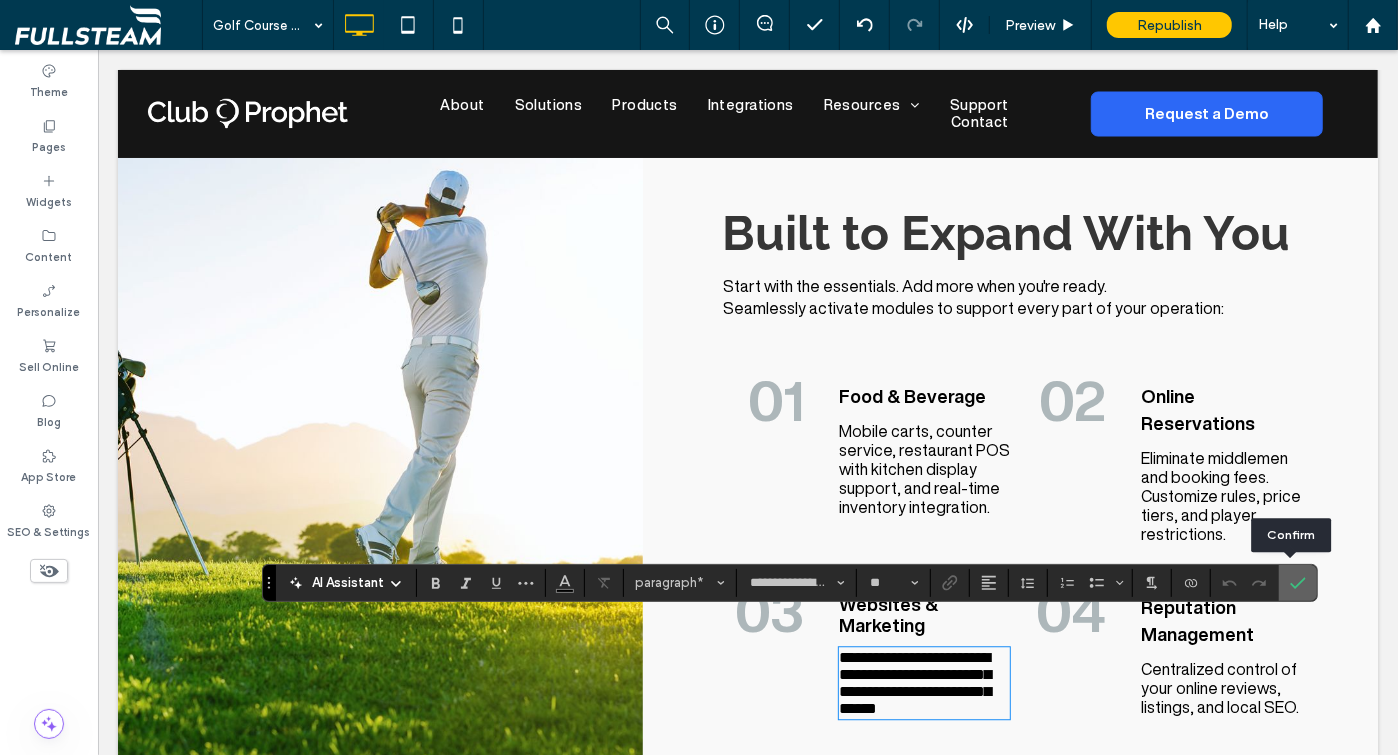 click 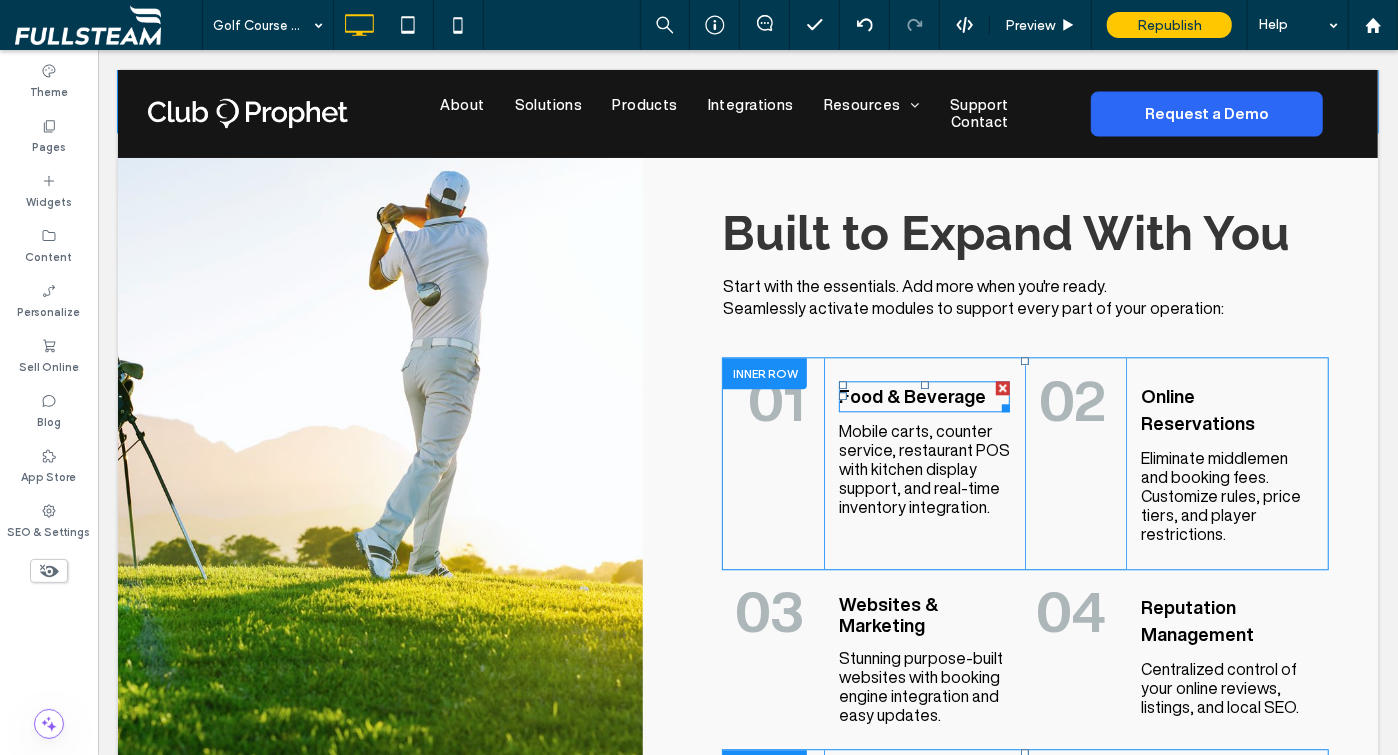 click on "Food & Beverage" at bounding box center (911, 395) 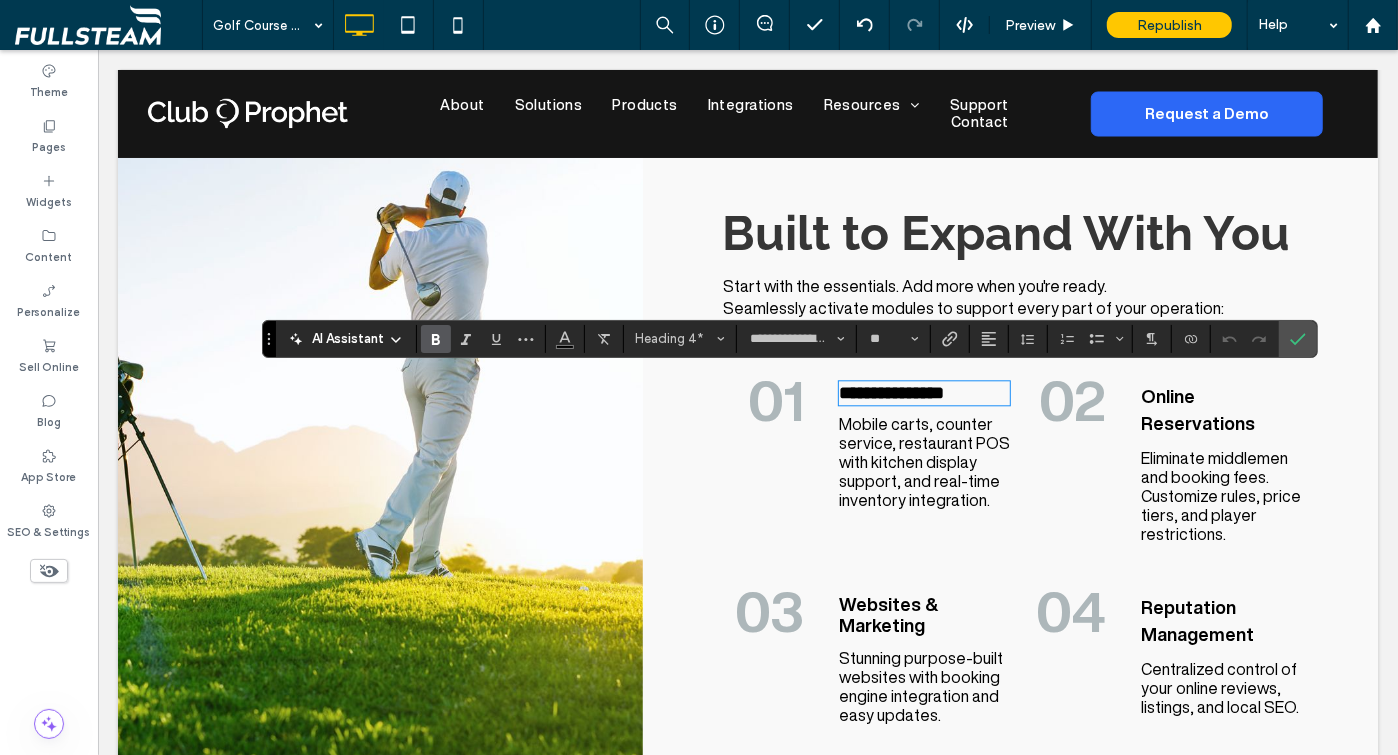 click on "Online Reservations" at bounding box center [1197, 408] 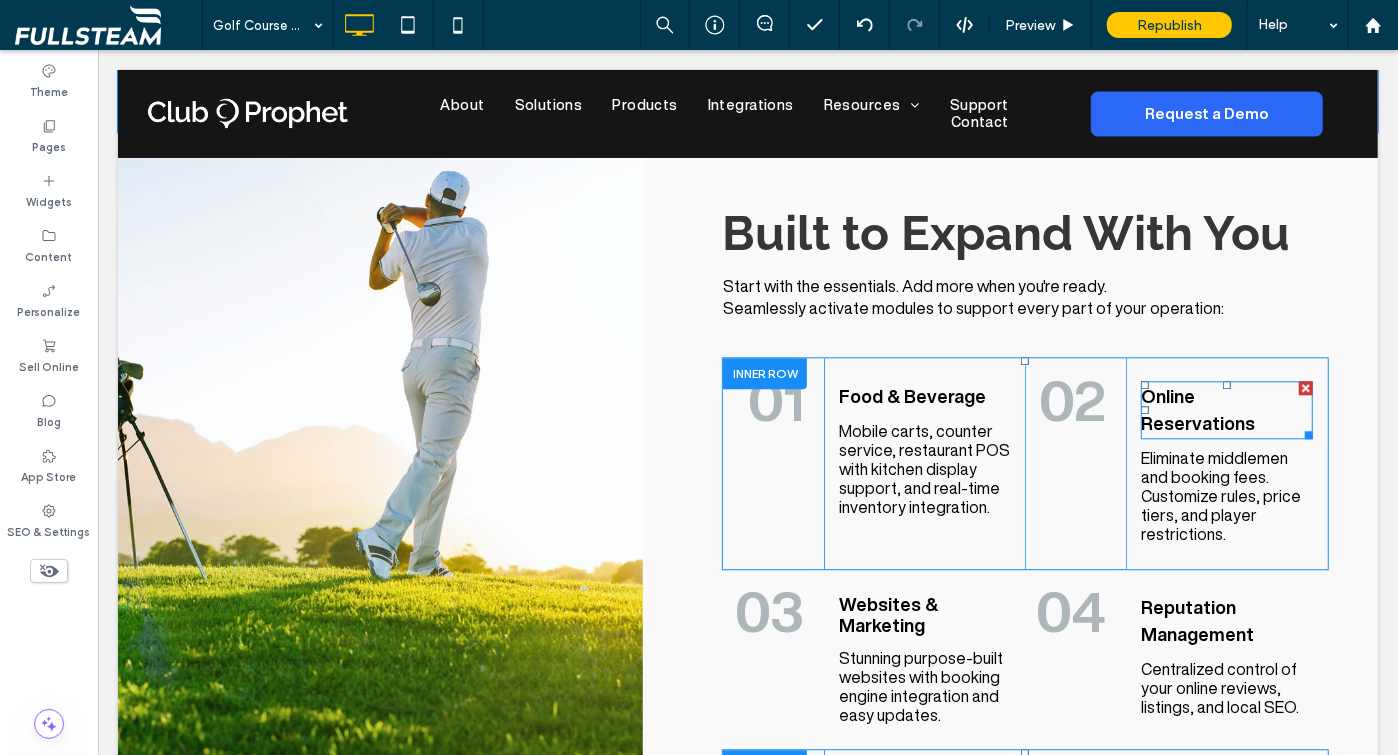 click on "Online Reservations" at bounding box center (1197, 408) 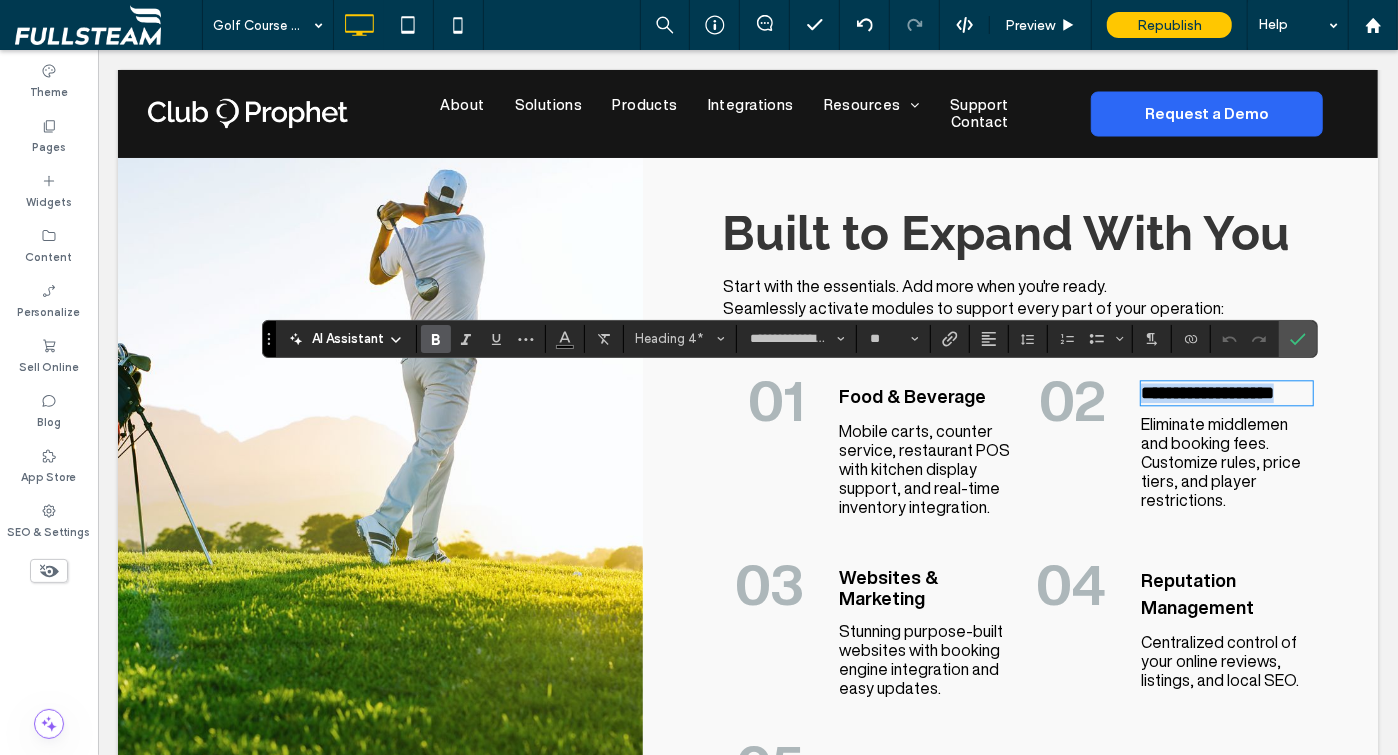 type 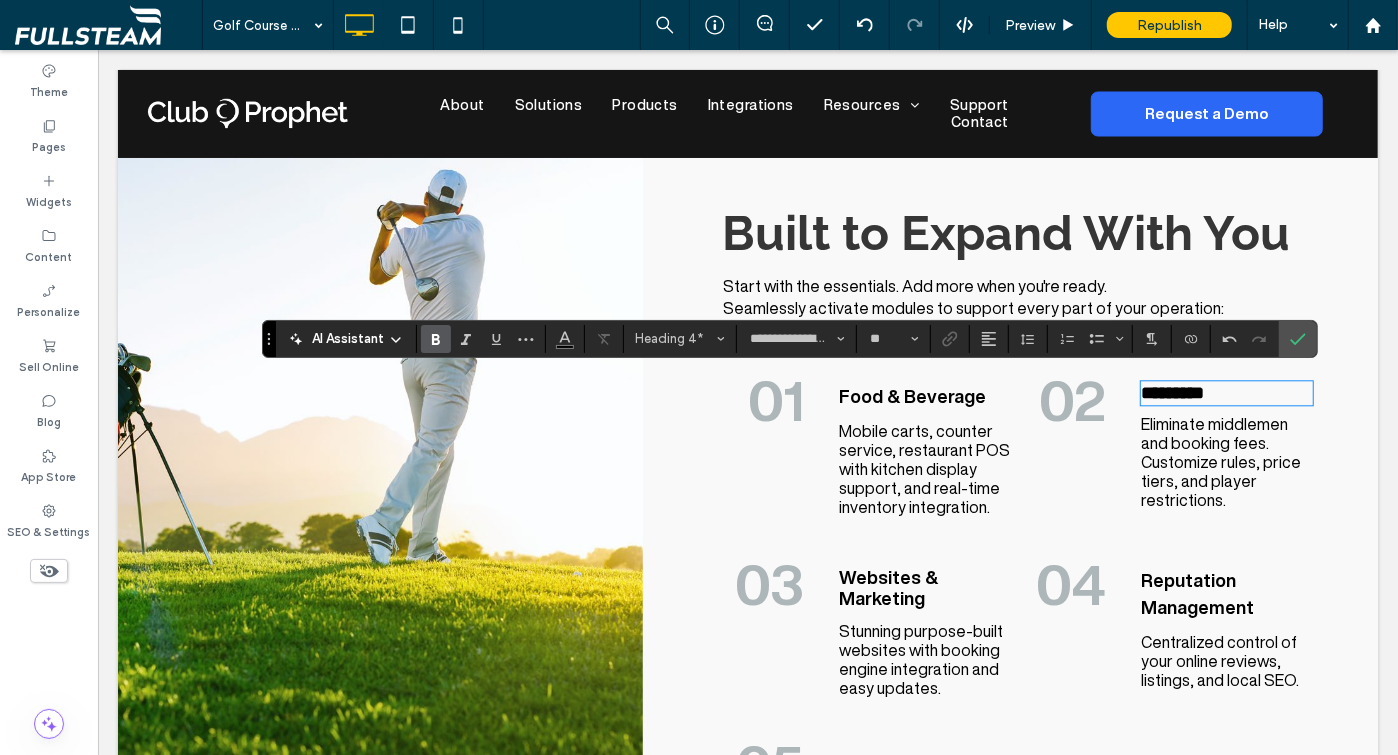 click on "Food & Beverage" at bounding box center [911, 395] 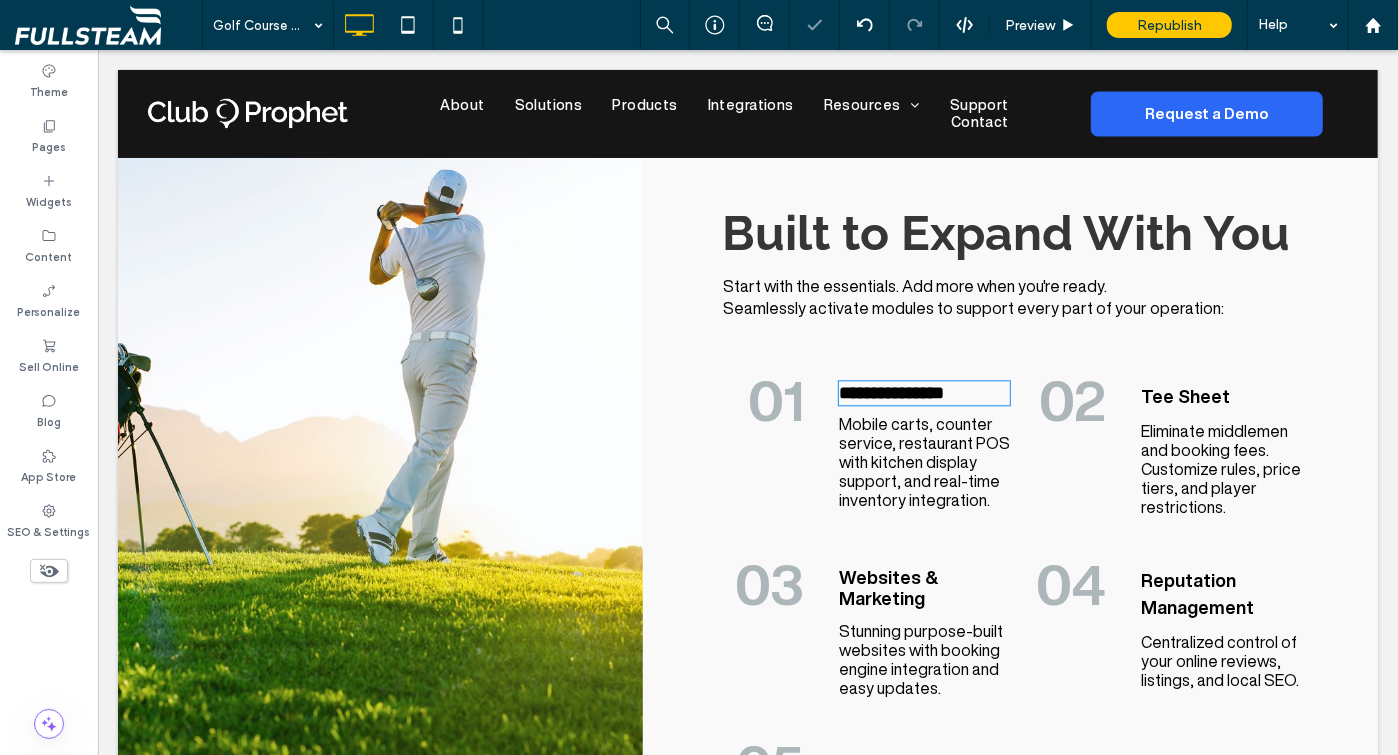 type on "**********" 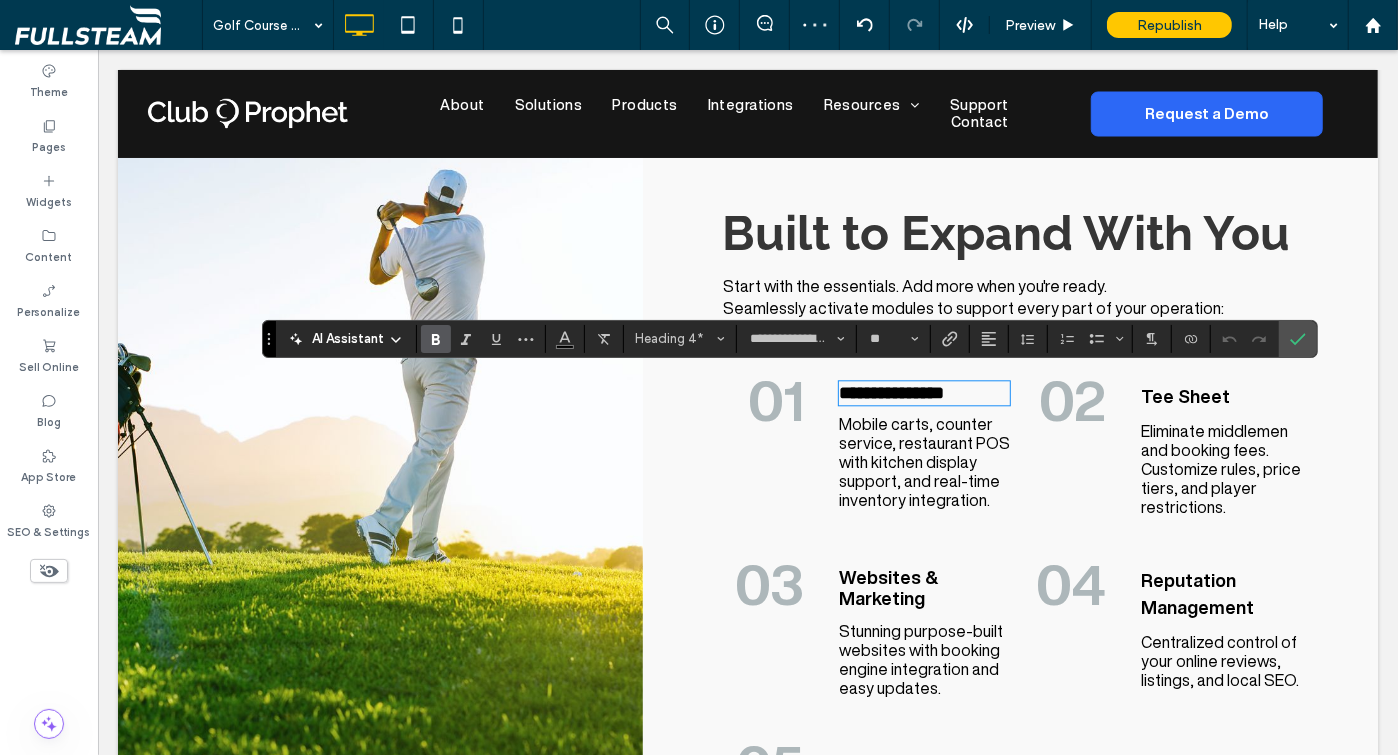 click on "Reputation Management" at bounding box center (1226, 593) 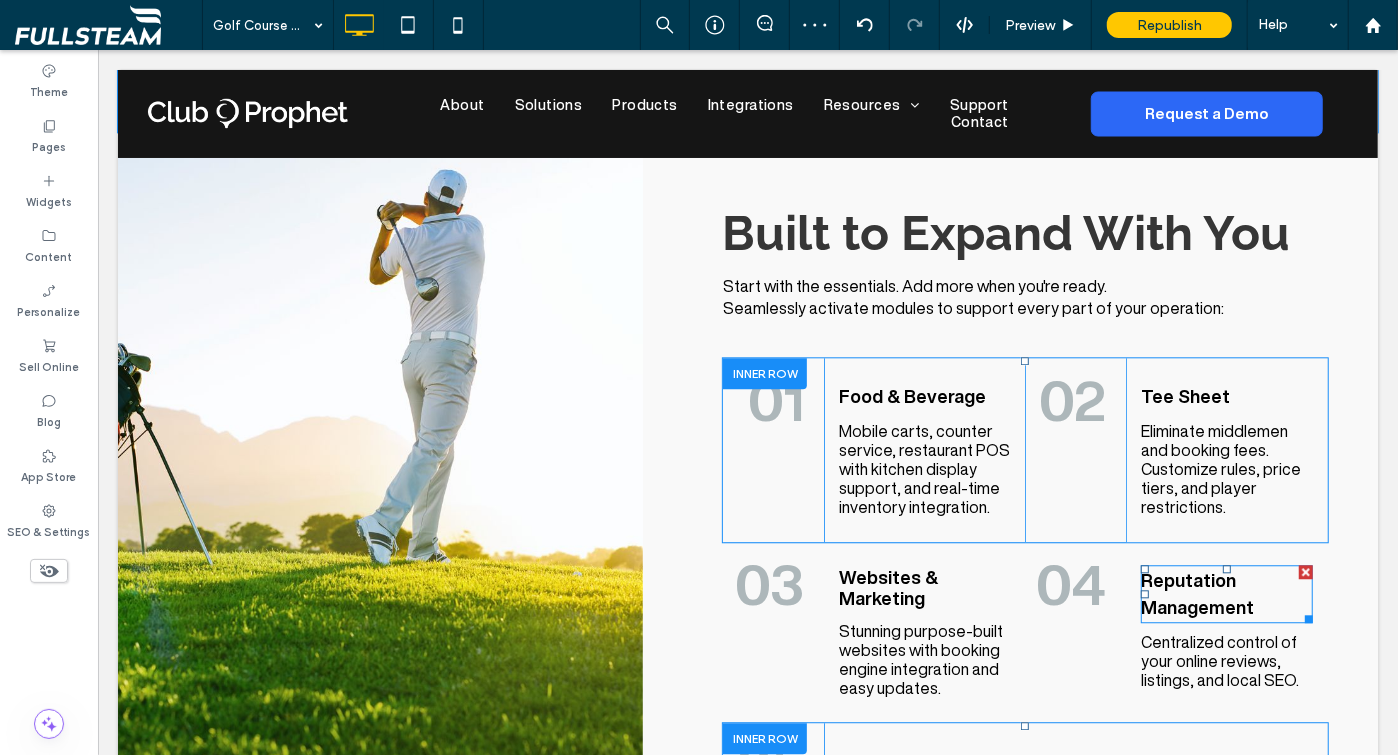 click on "Reputation Management" at bounding box center [1226, 593] 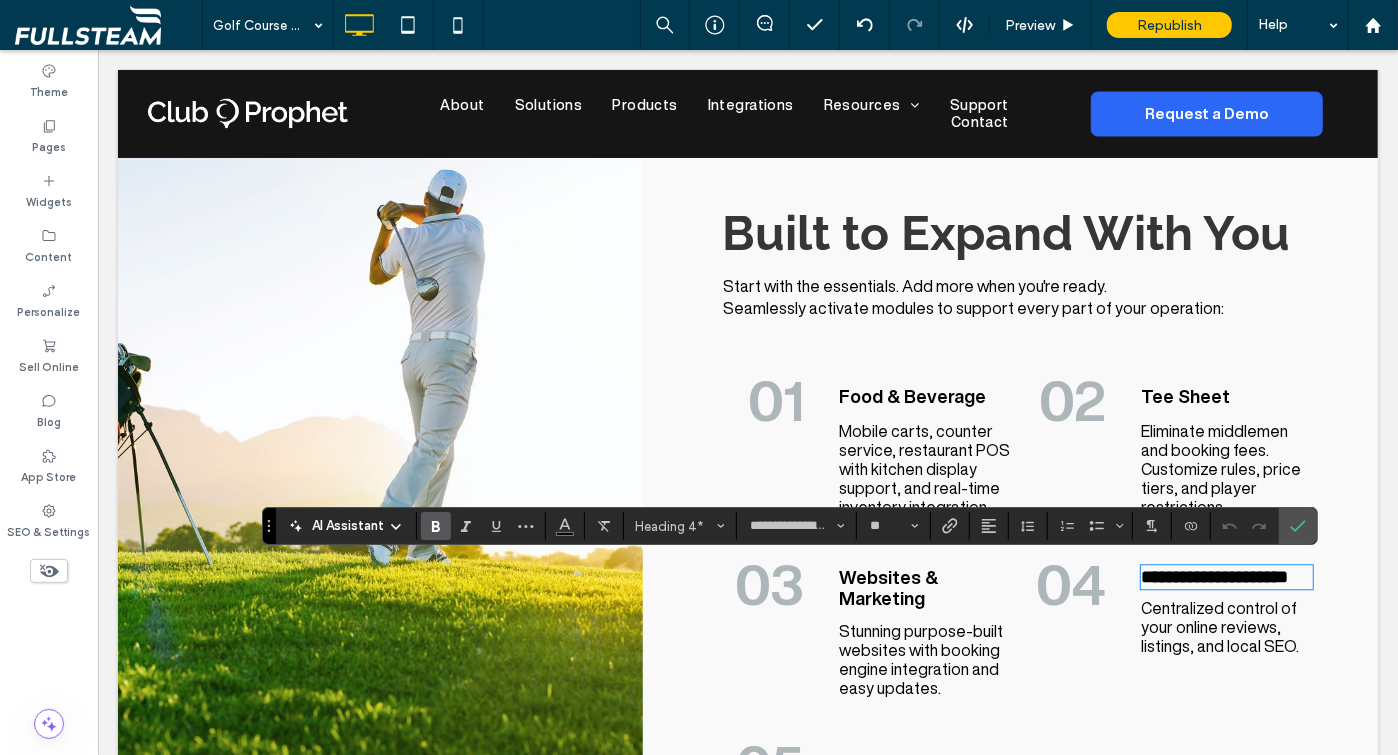 type 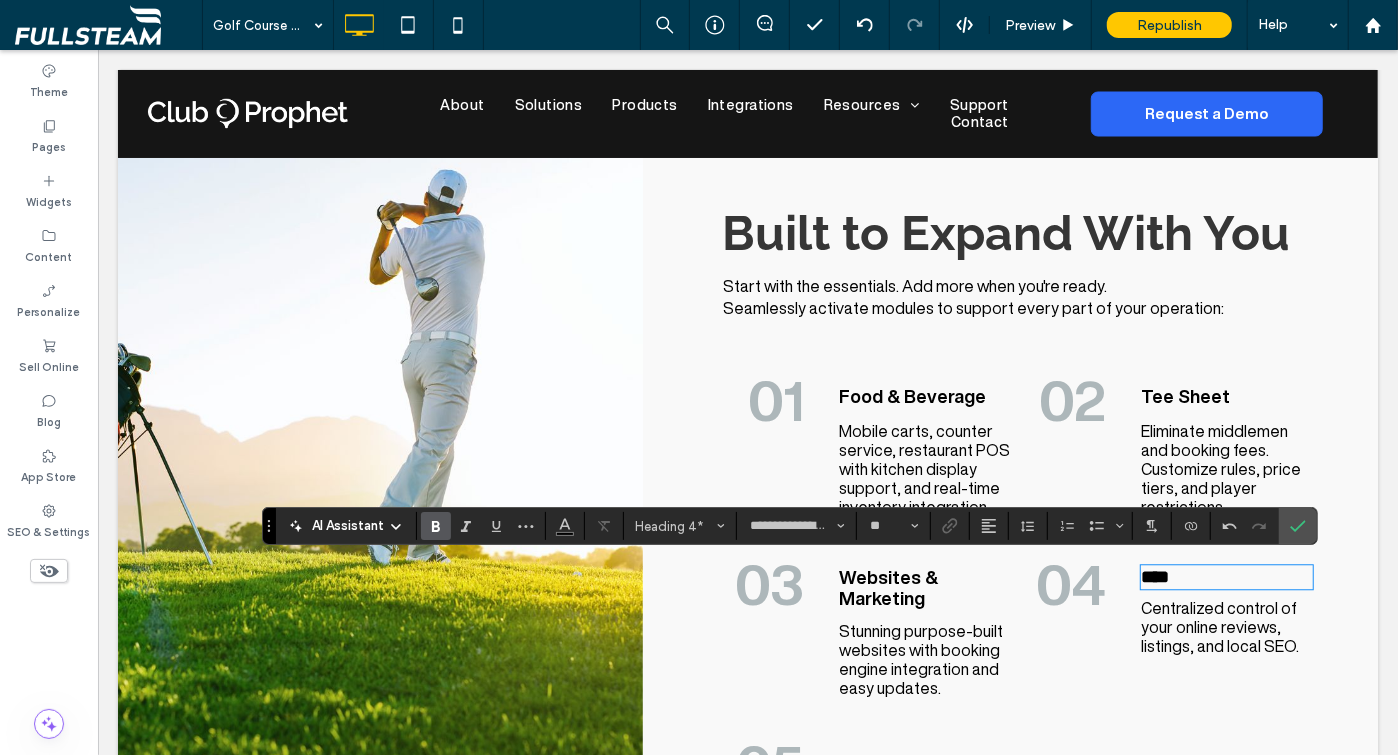 click on "****" at bounding box center [1154, 576] 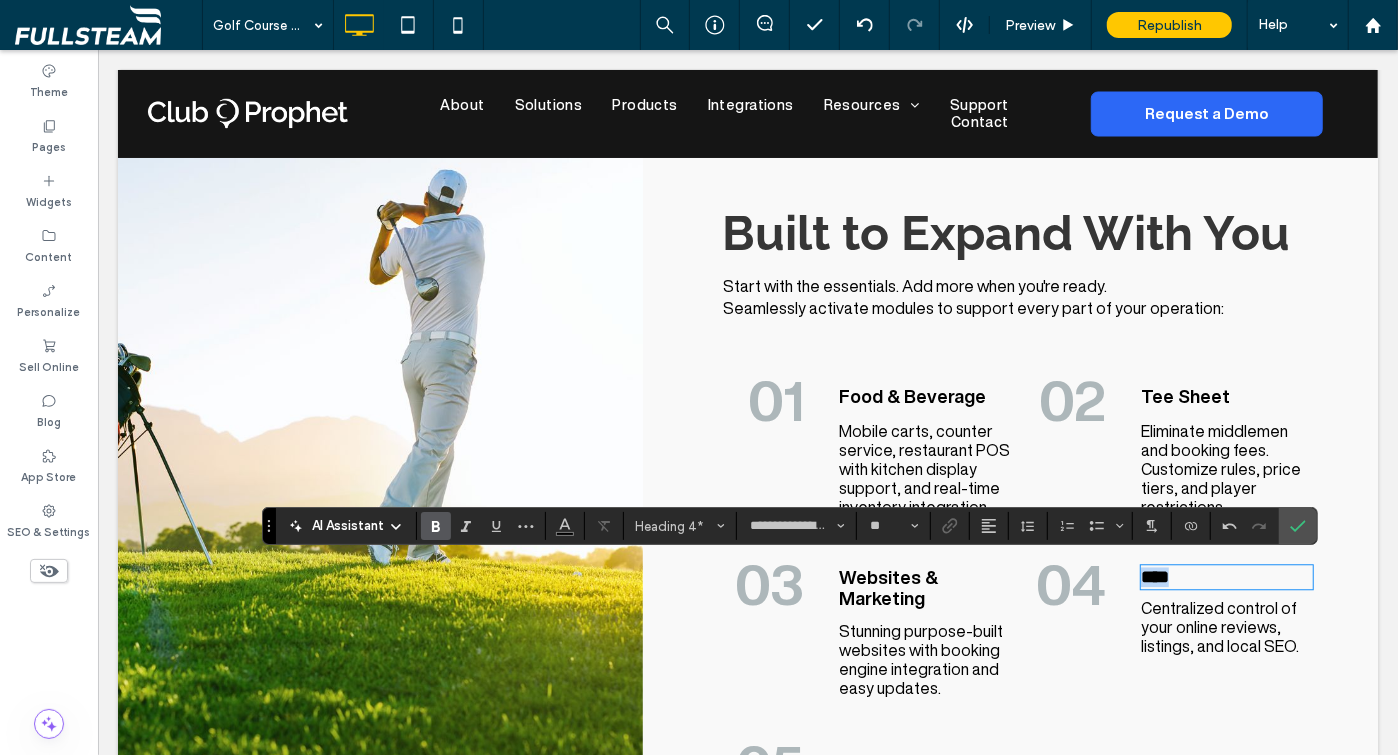 click on "****" at bounding box center [1154, 576] 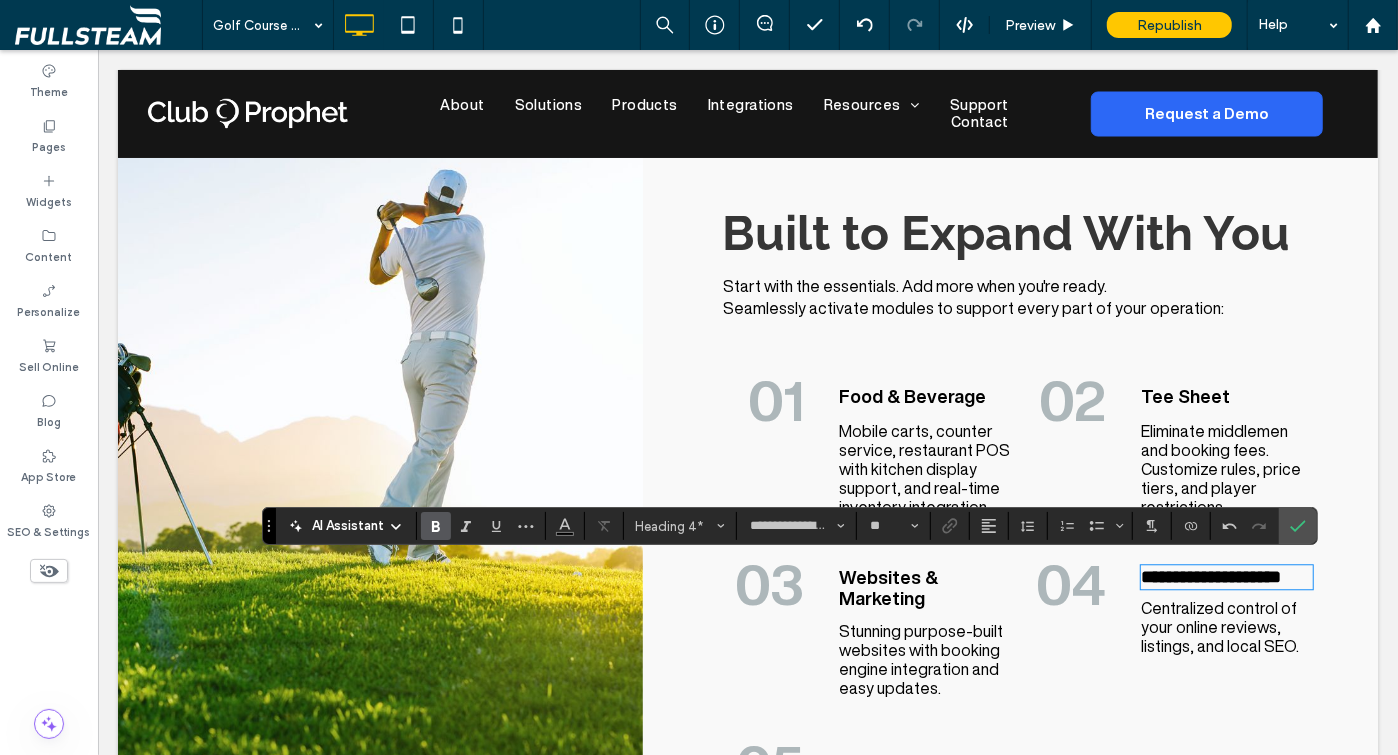 click on "Websites & Marketing" at bounding box center [887, 587] 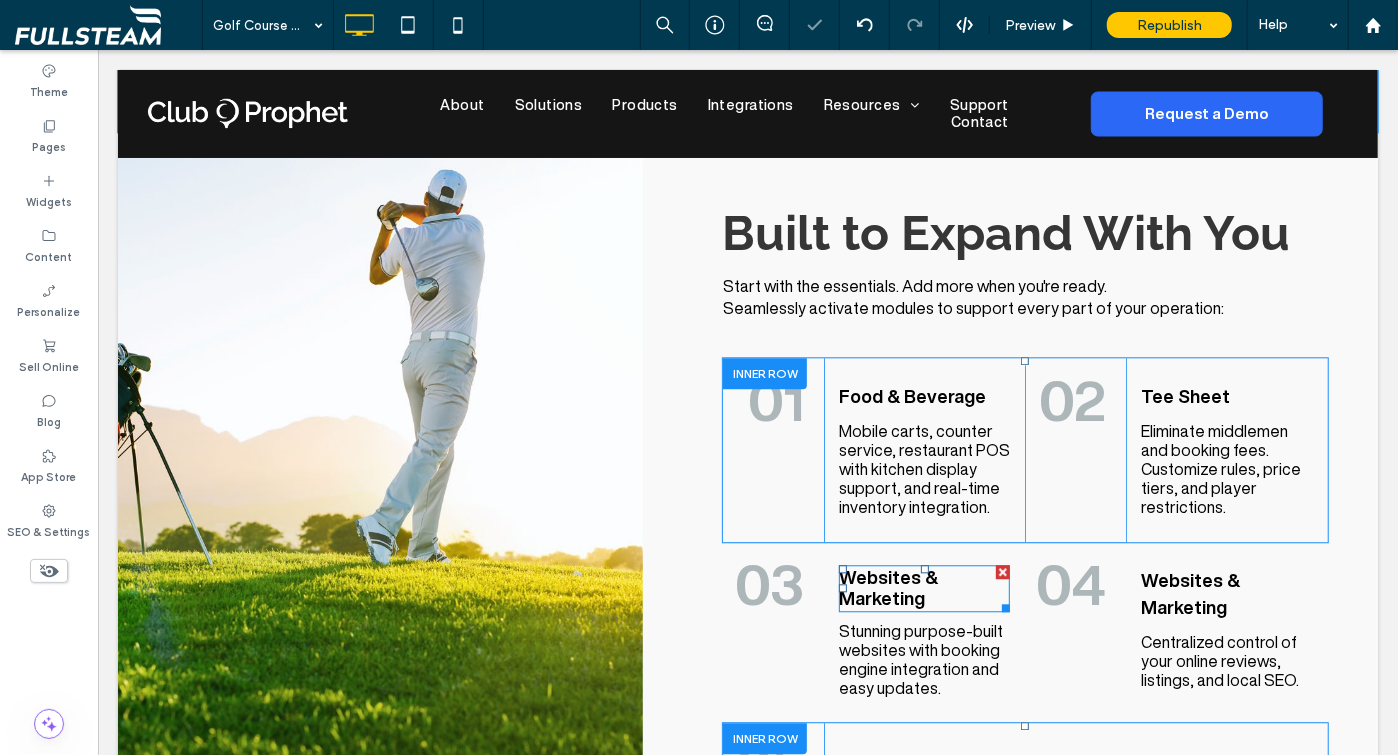 click on "Websites & Marketing" at bounding box center (887, 587) 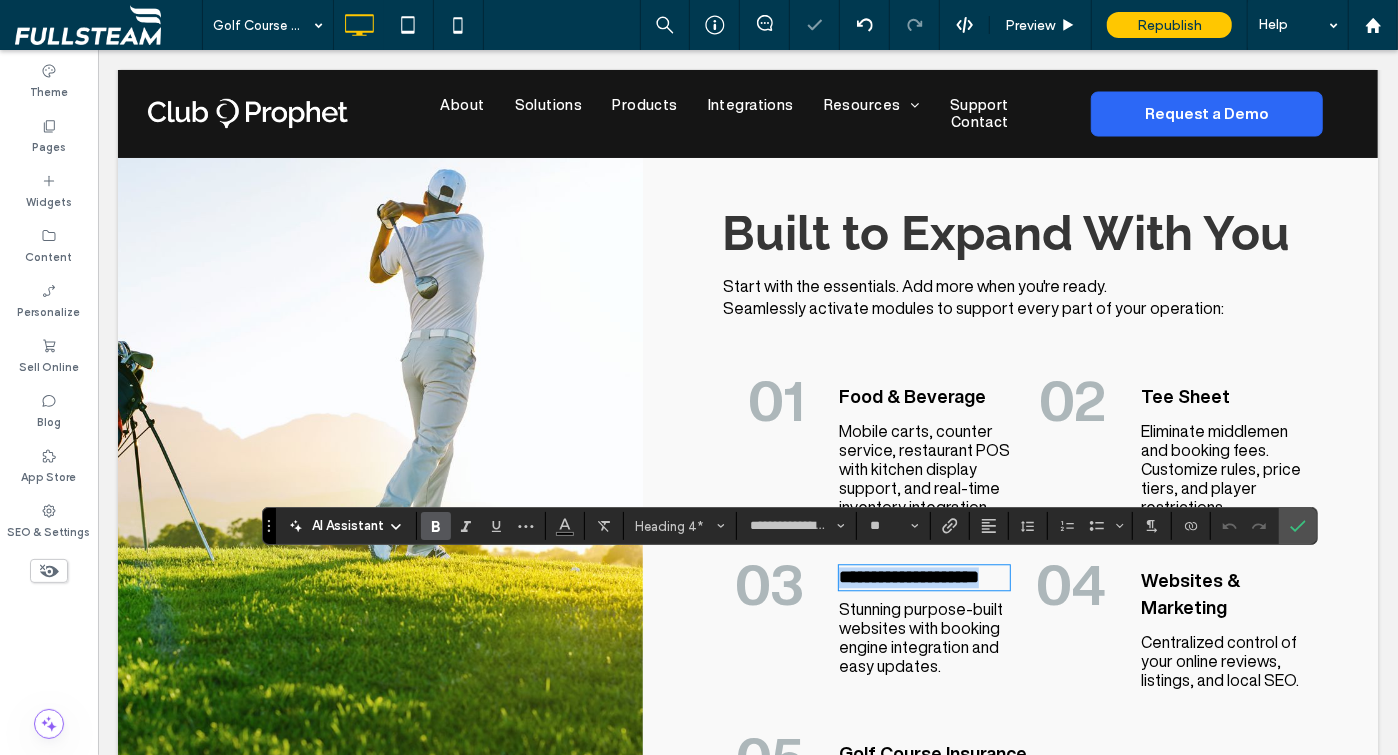type 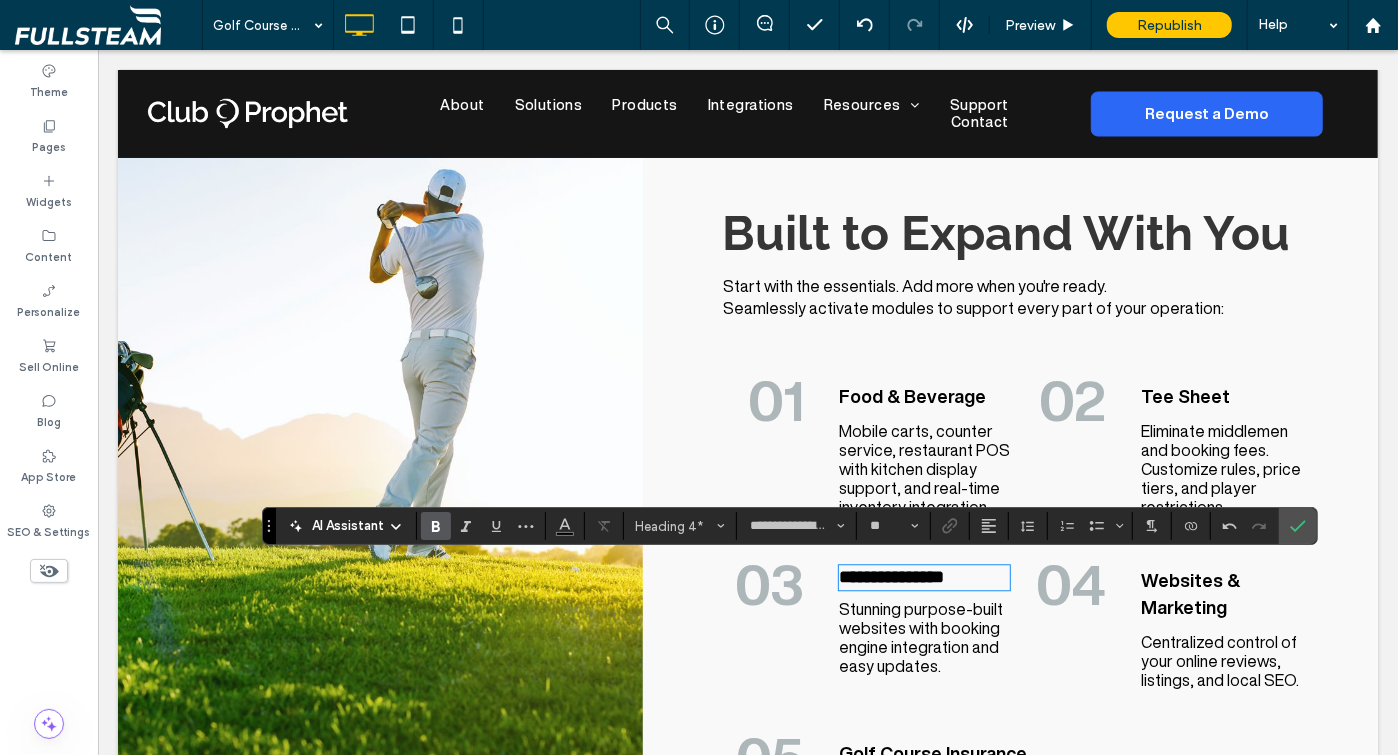 click on "Food & Beverage" at bounding box center [911, 395] 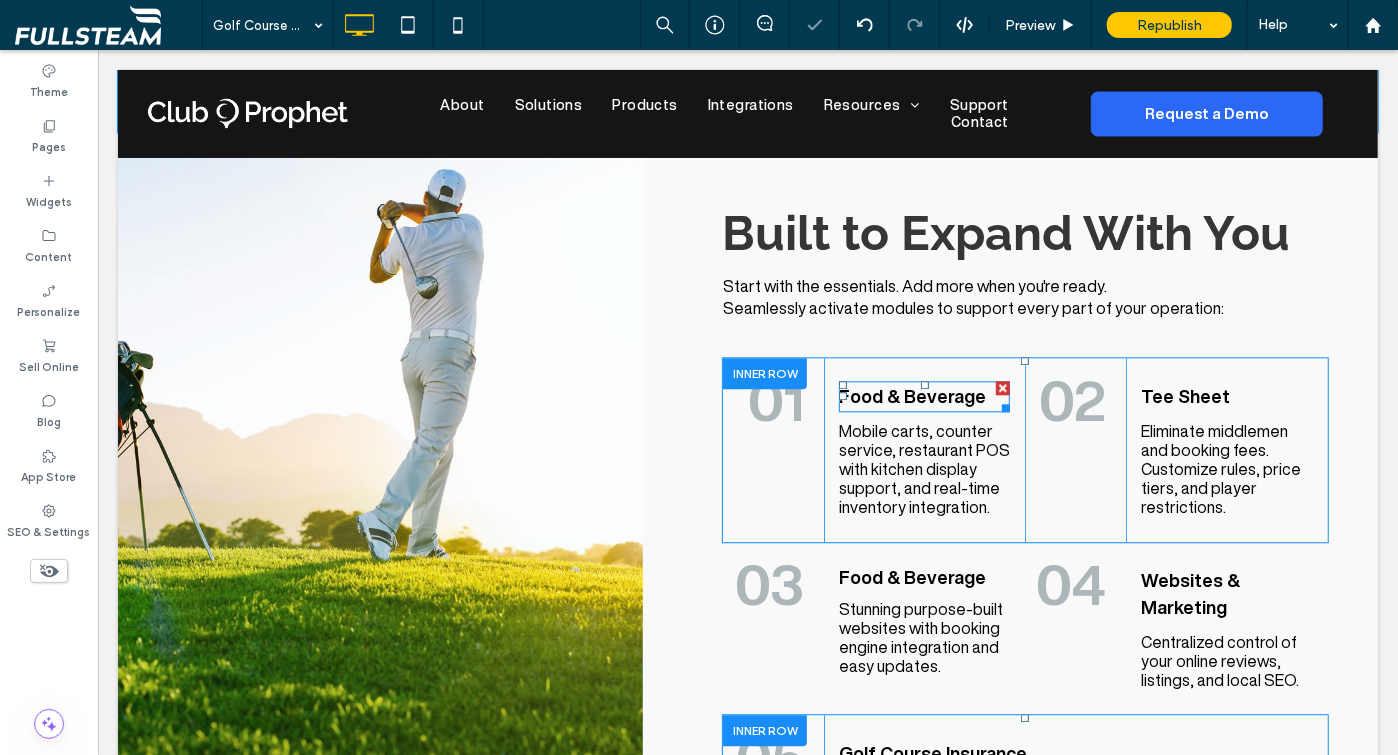 click on "Food & Beverage" at bounding box center (911, 395) 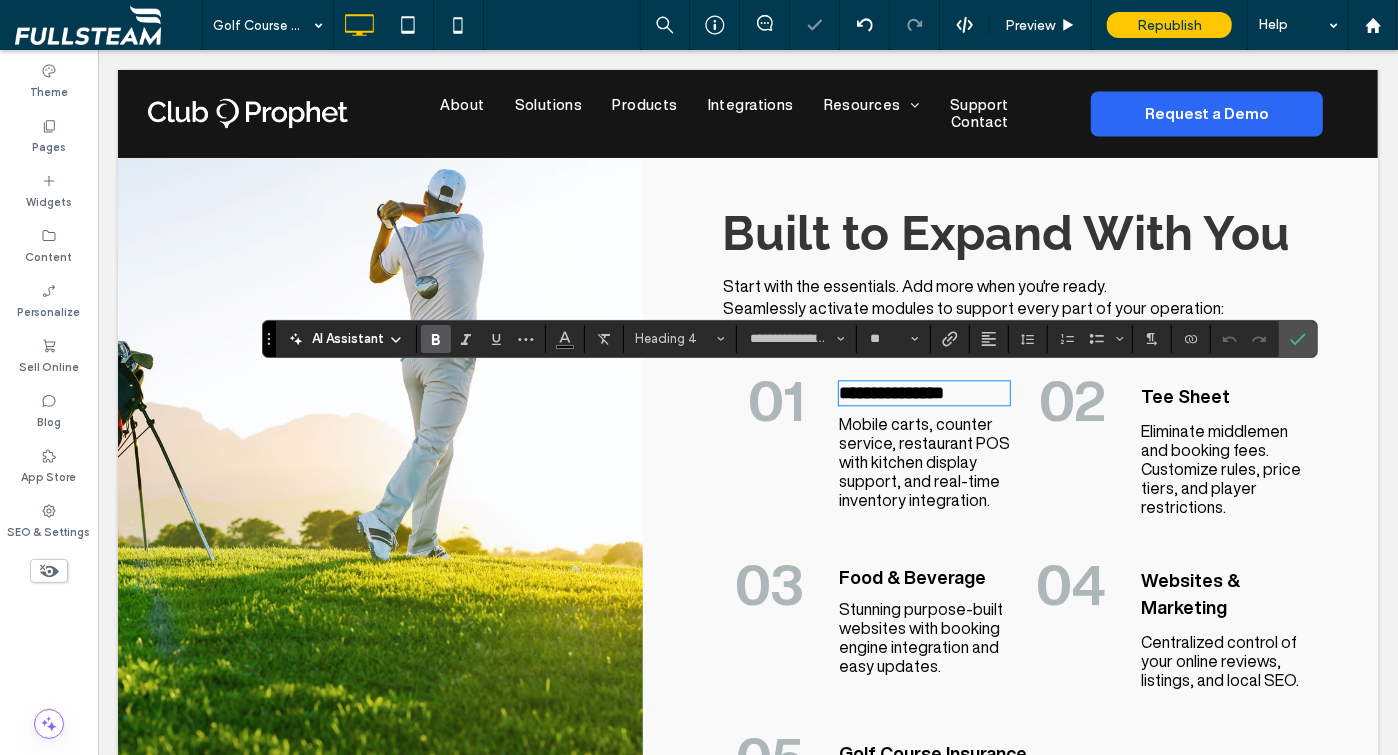 click on "**********" at bounding box center (890, 392) 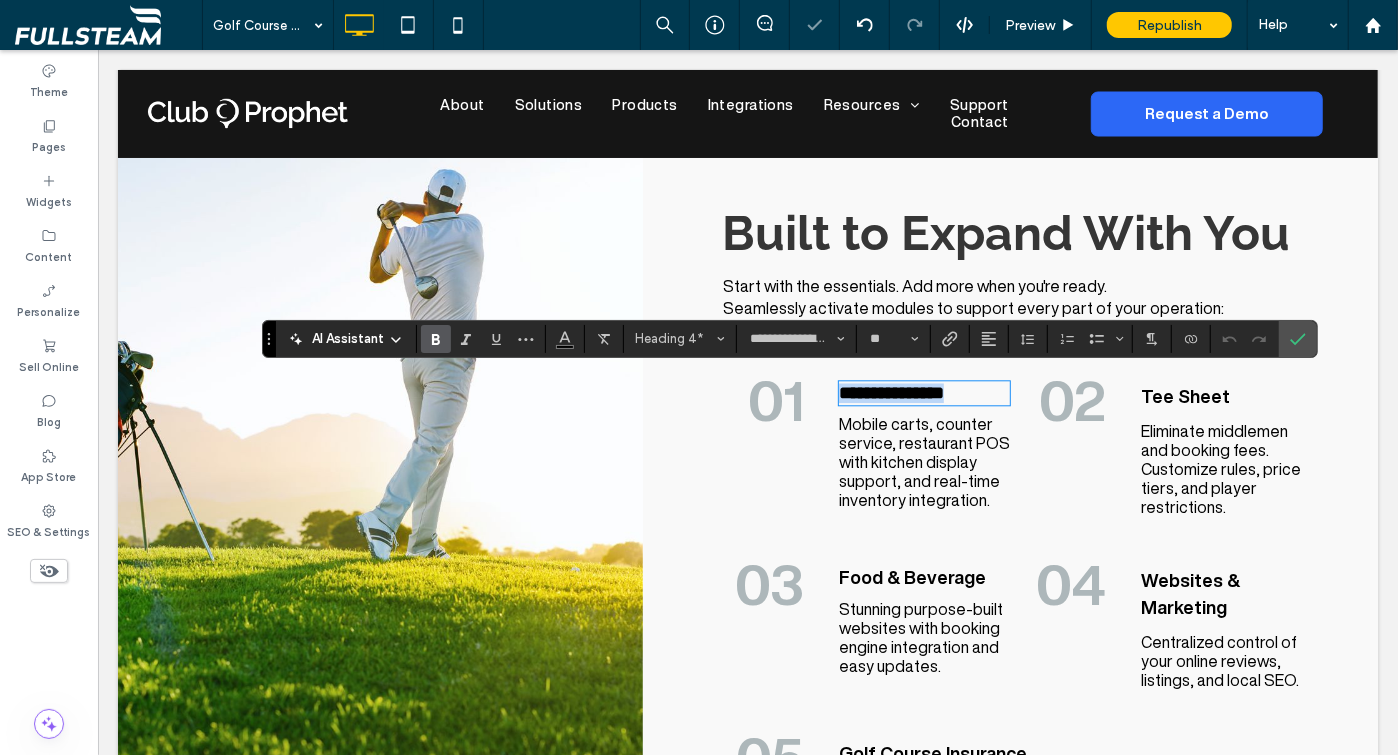 type 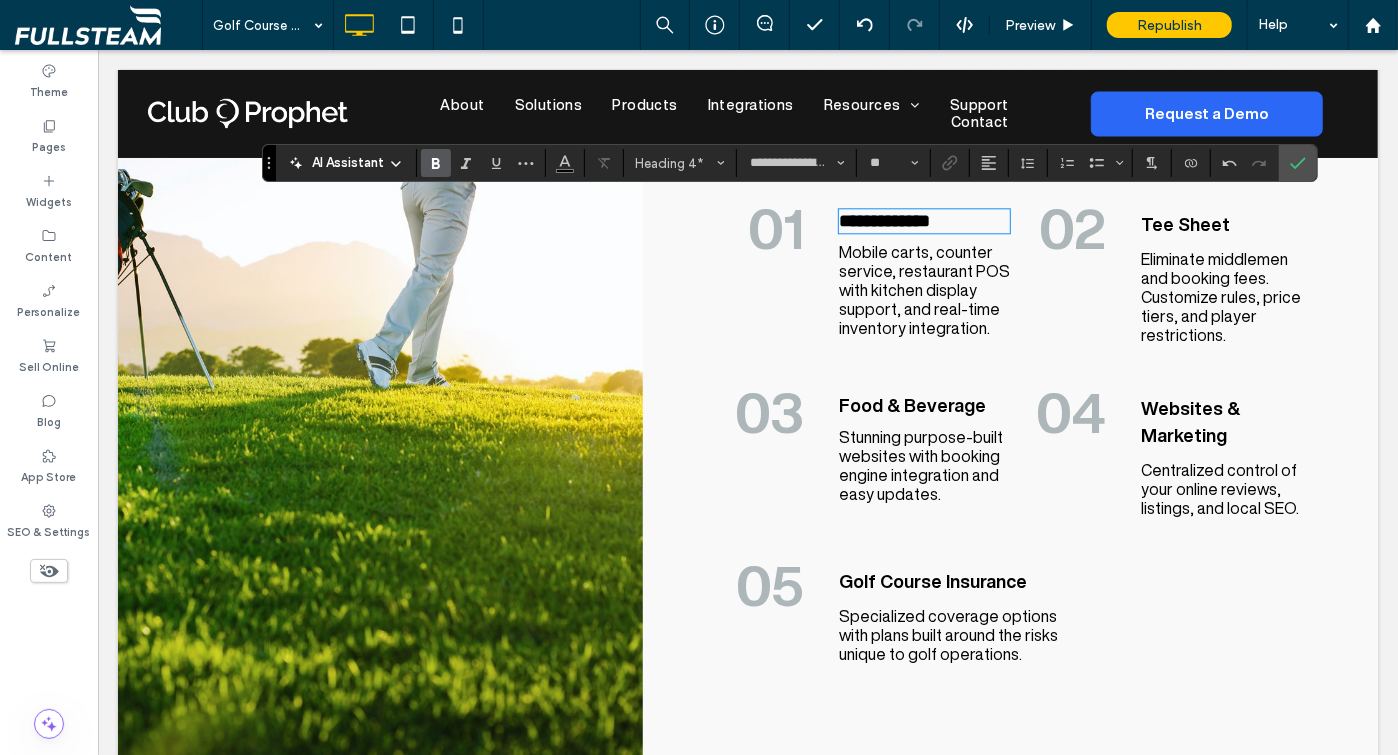 scroll, scrollTop: 2874, scrollLeft: 0, axis: vertical 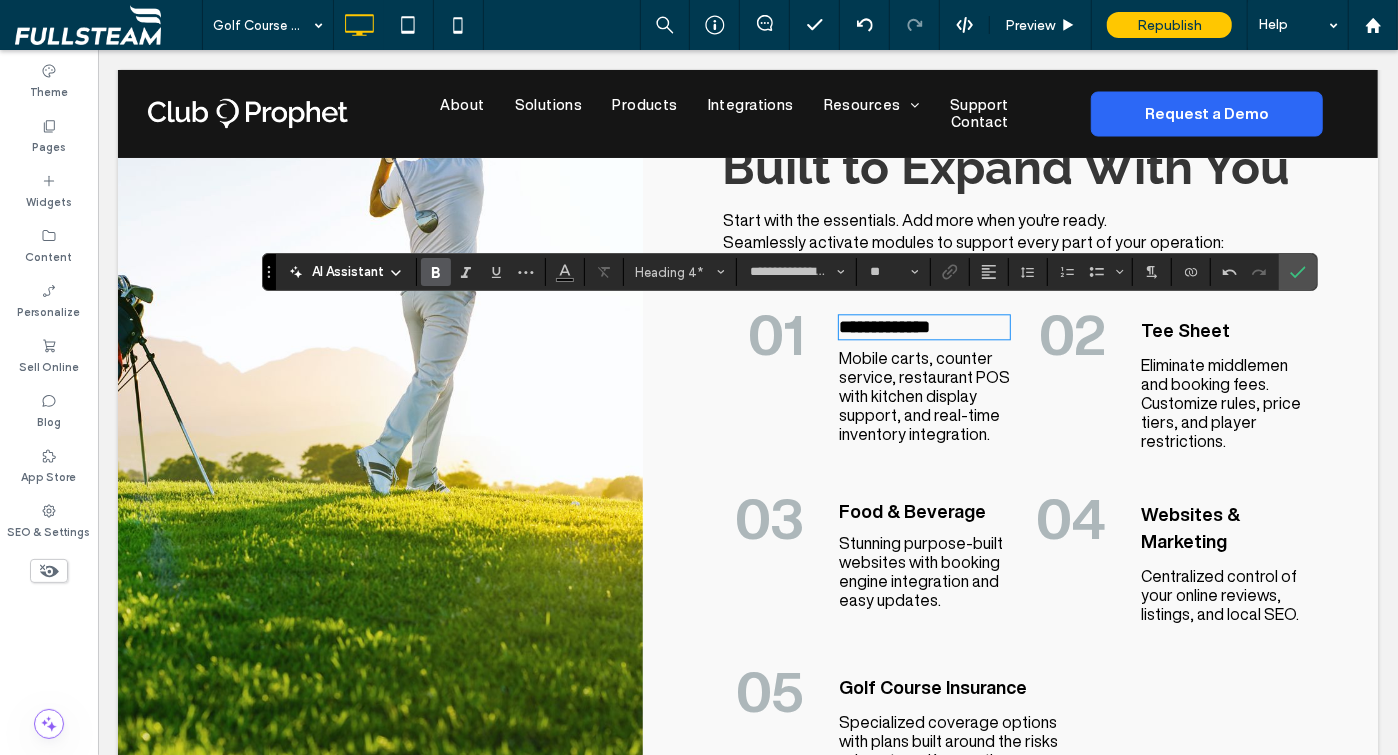 click on "Golf Course Insurance" at bounding box center [932, 686] 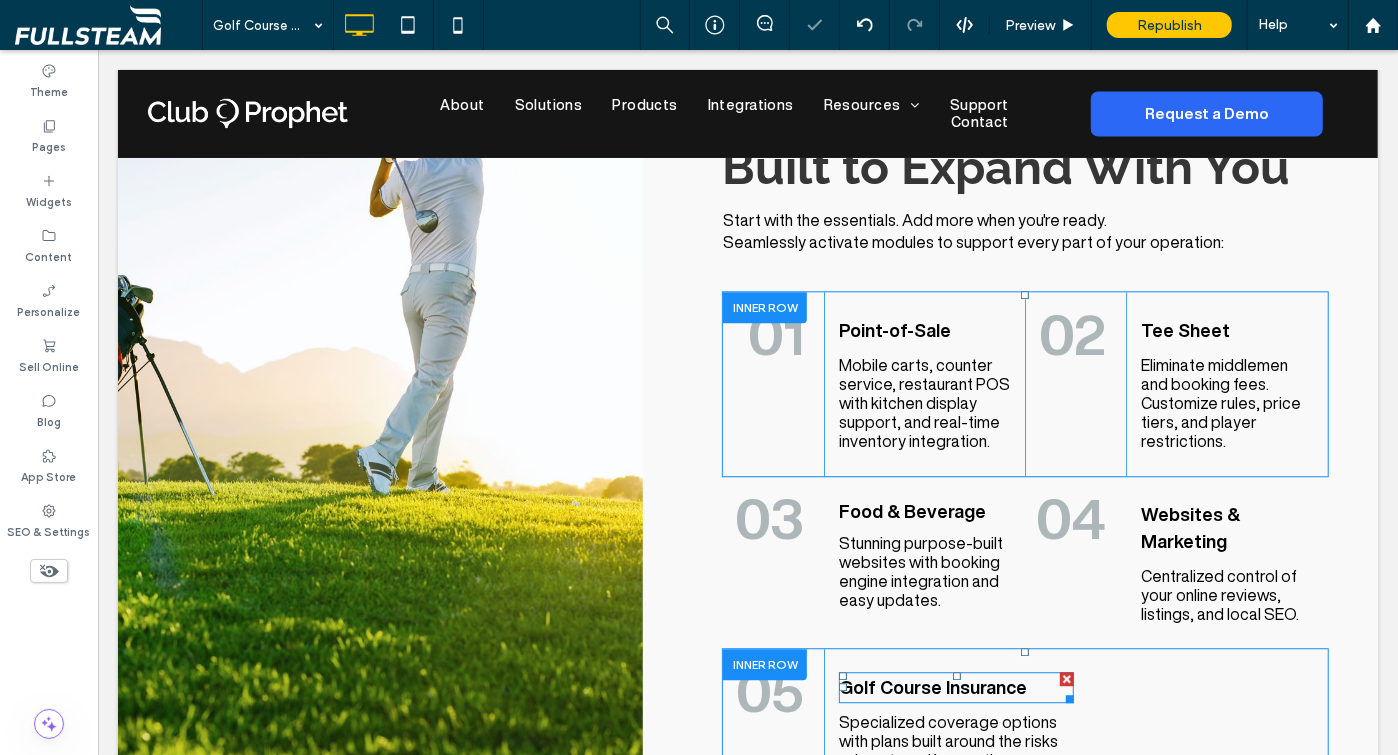 click on "Golf Course Insurance" at bounding box center (932, 686) 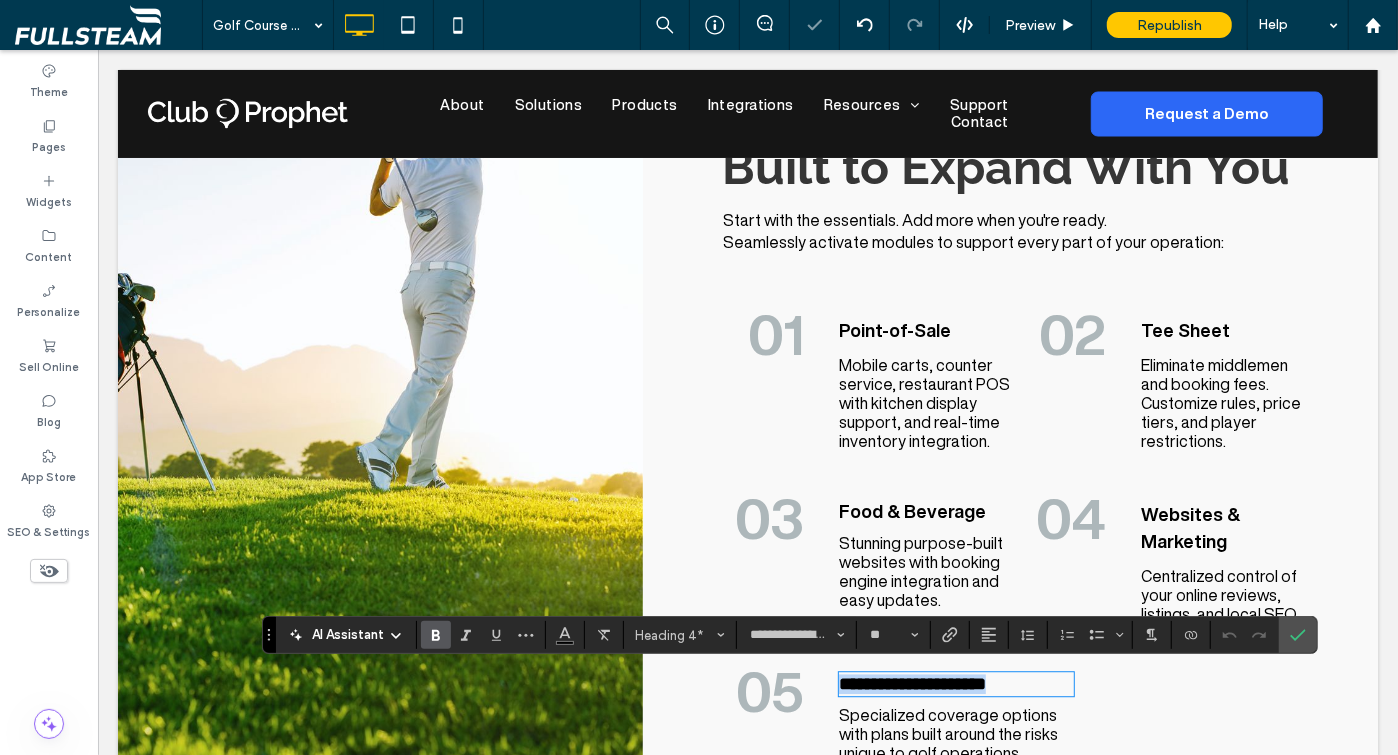type 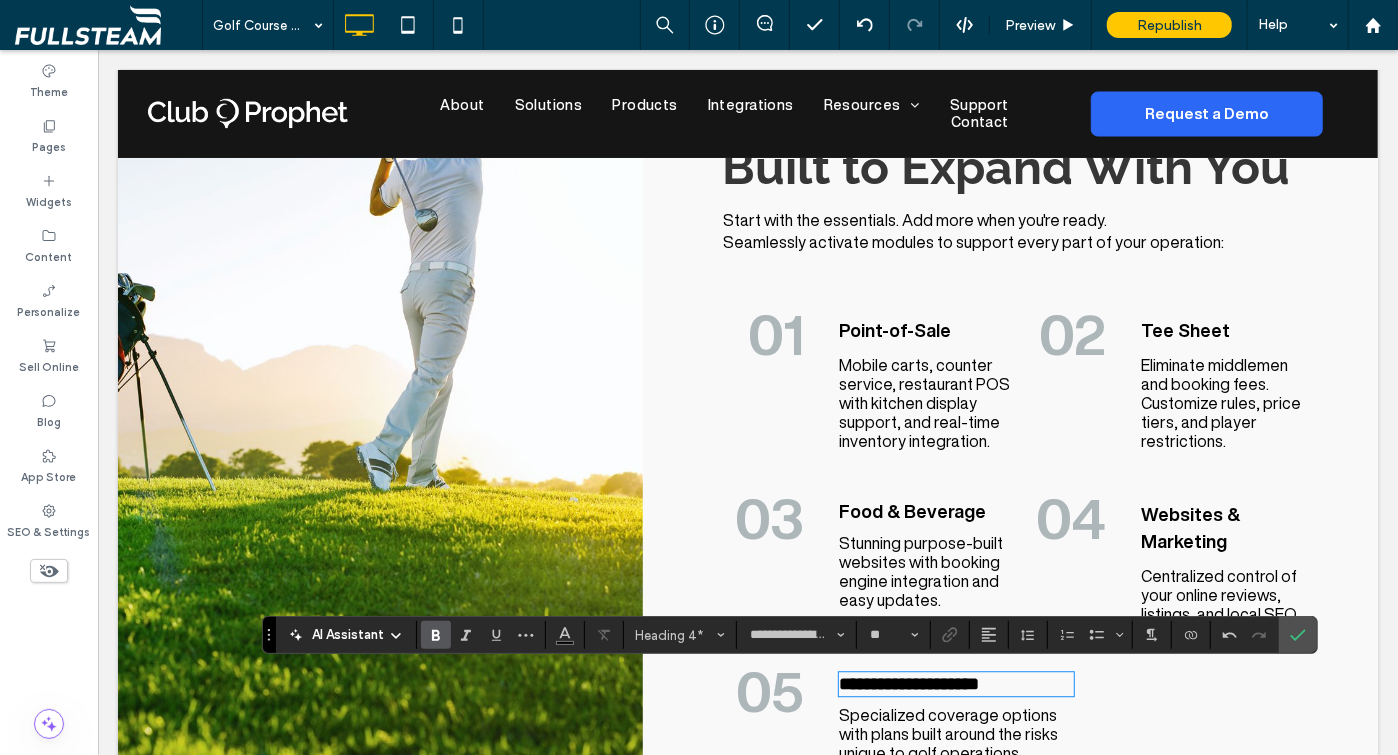 click on "Websites & Marketing" at bounding box center [1189, 526] 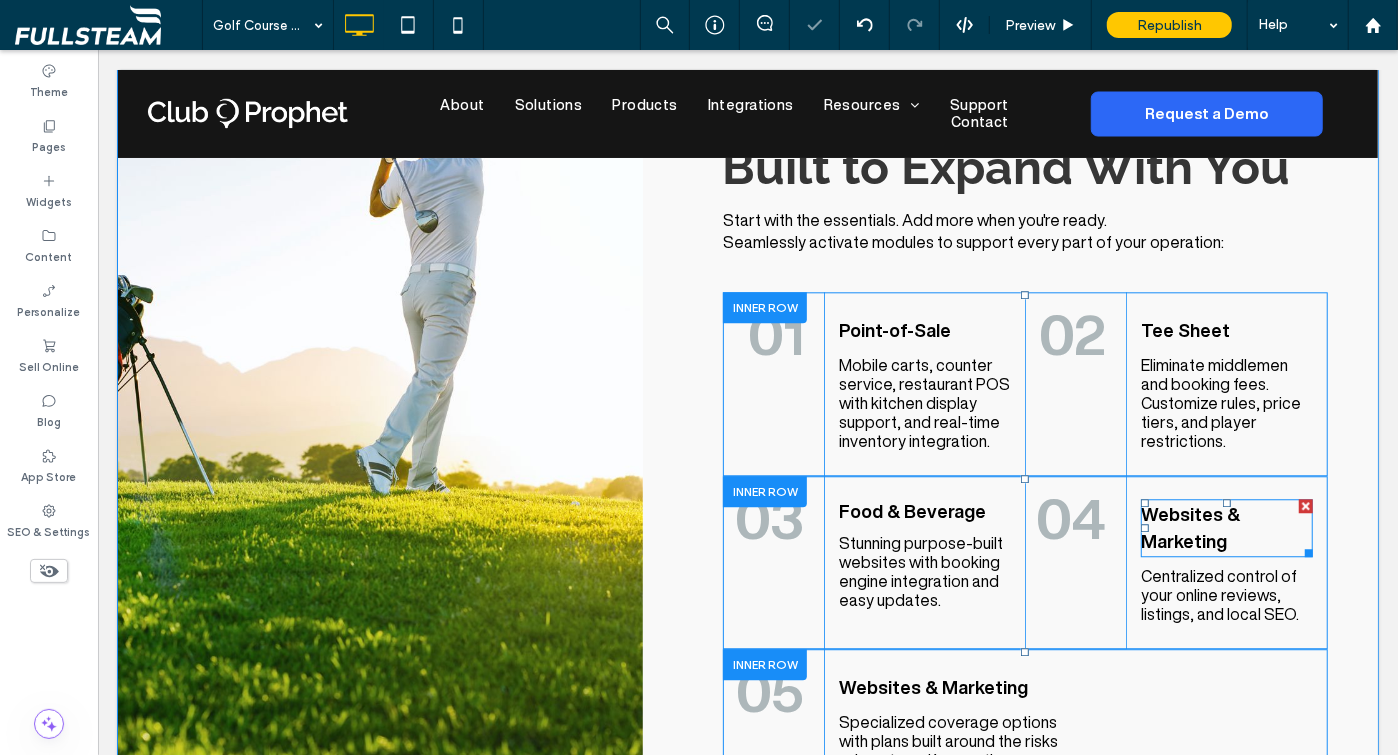click on "Websites & Marketing" at bounding box center (1189, 526) 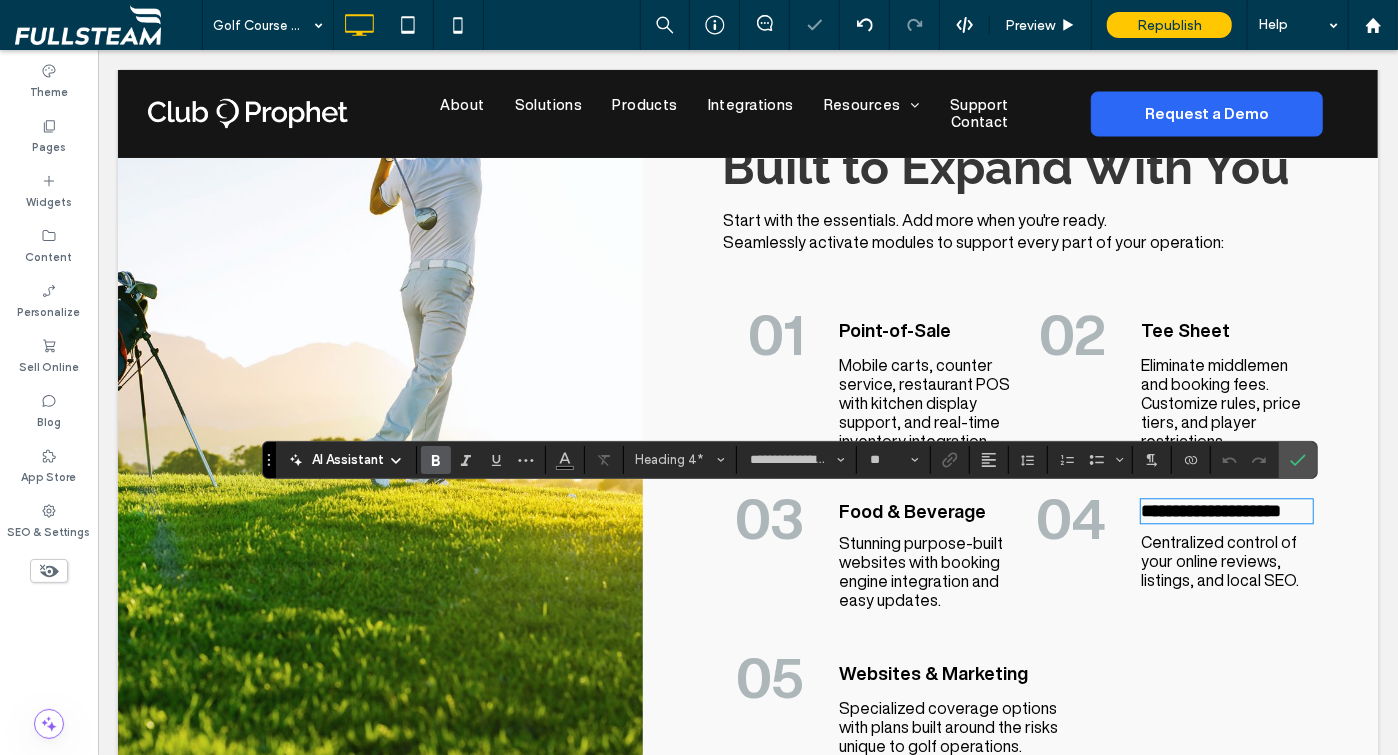 click on "**********" at bounding box center (1210, 510) 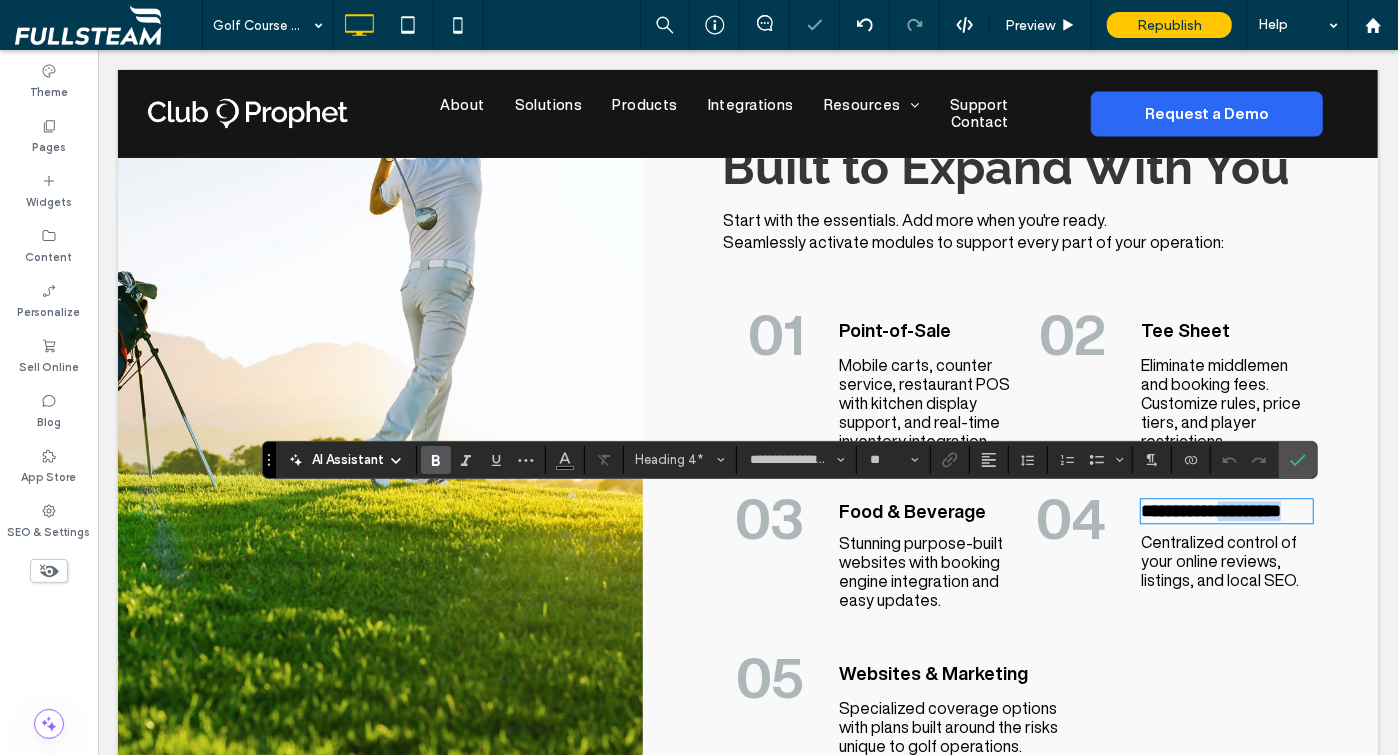 click on "**********" at bounding box center (1210, 510) 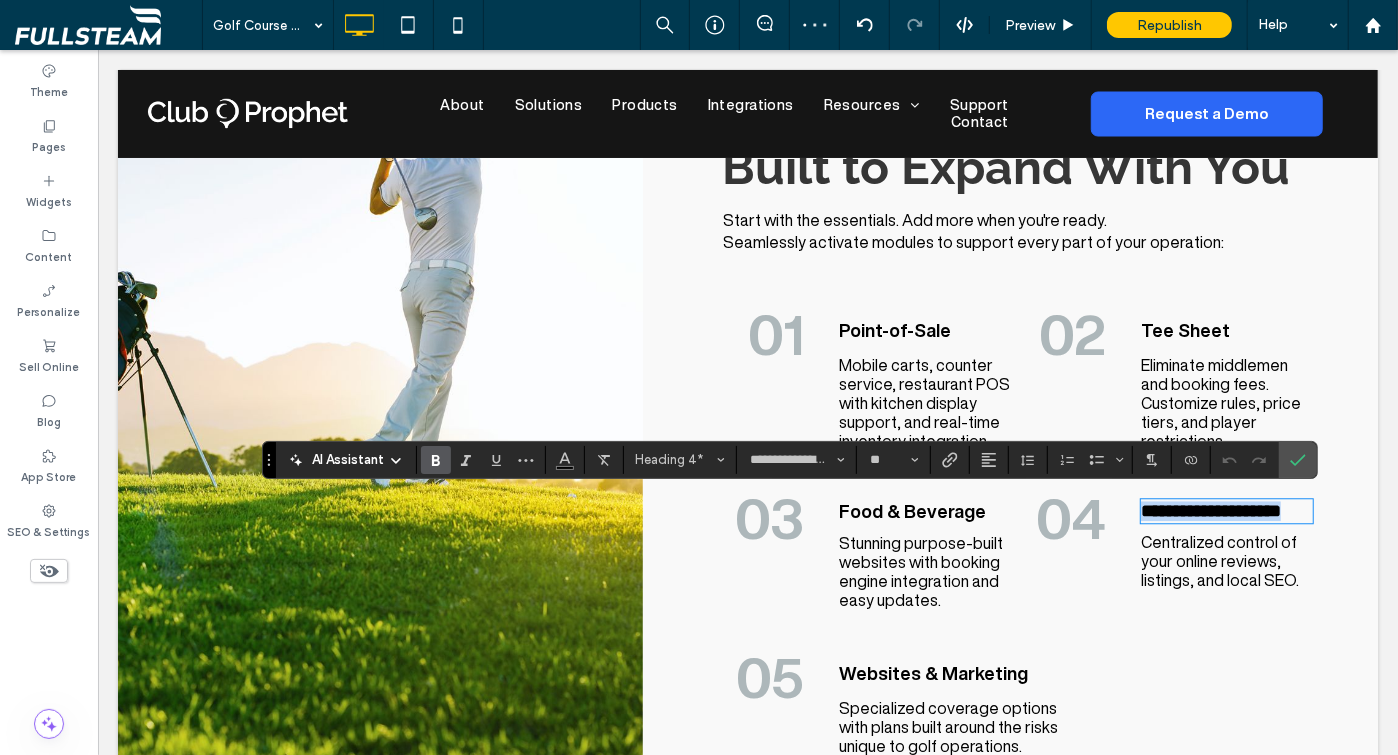 click on "**********" at bounding box center (1210, 510) 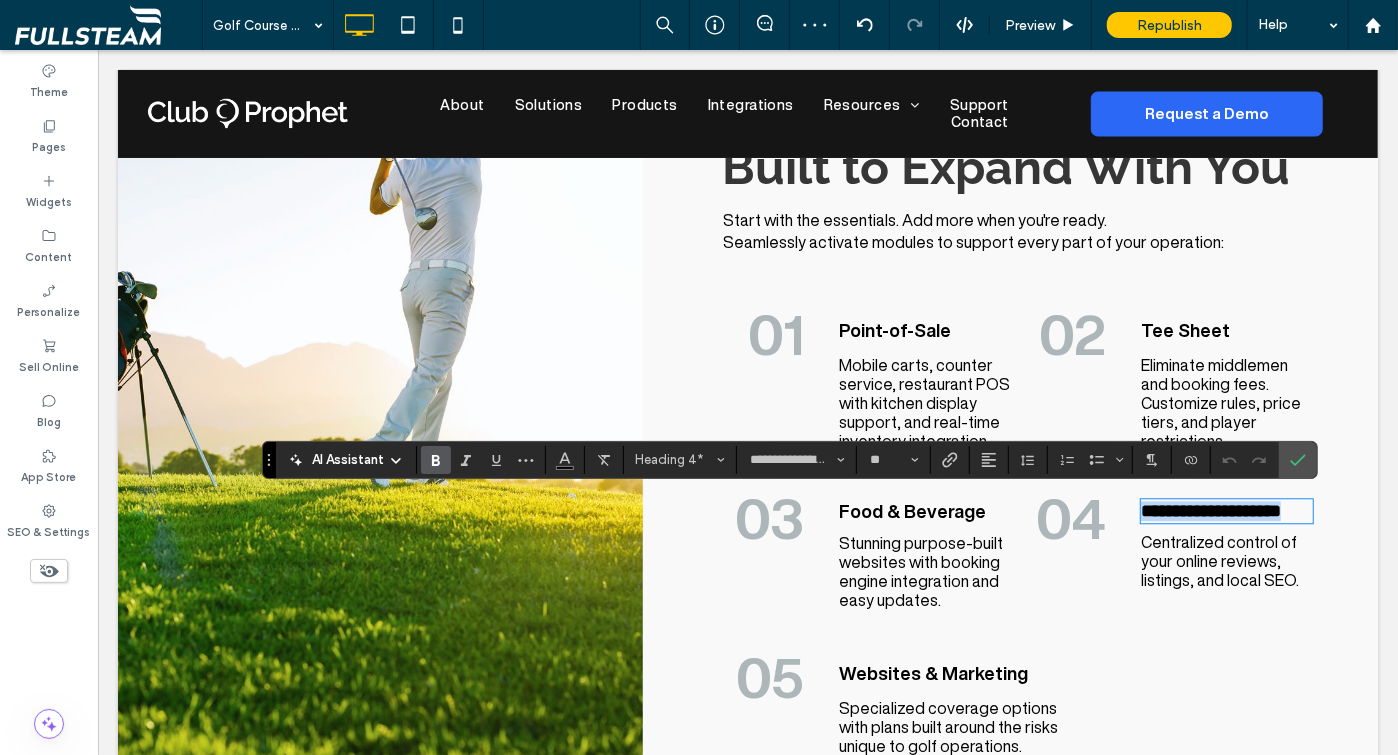 type 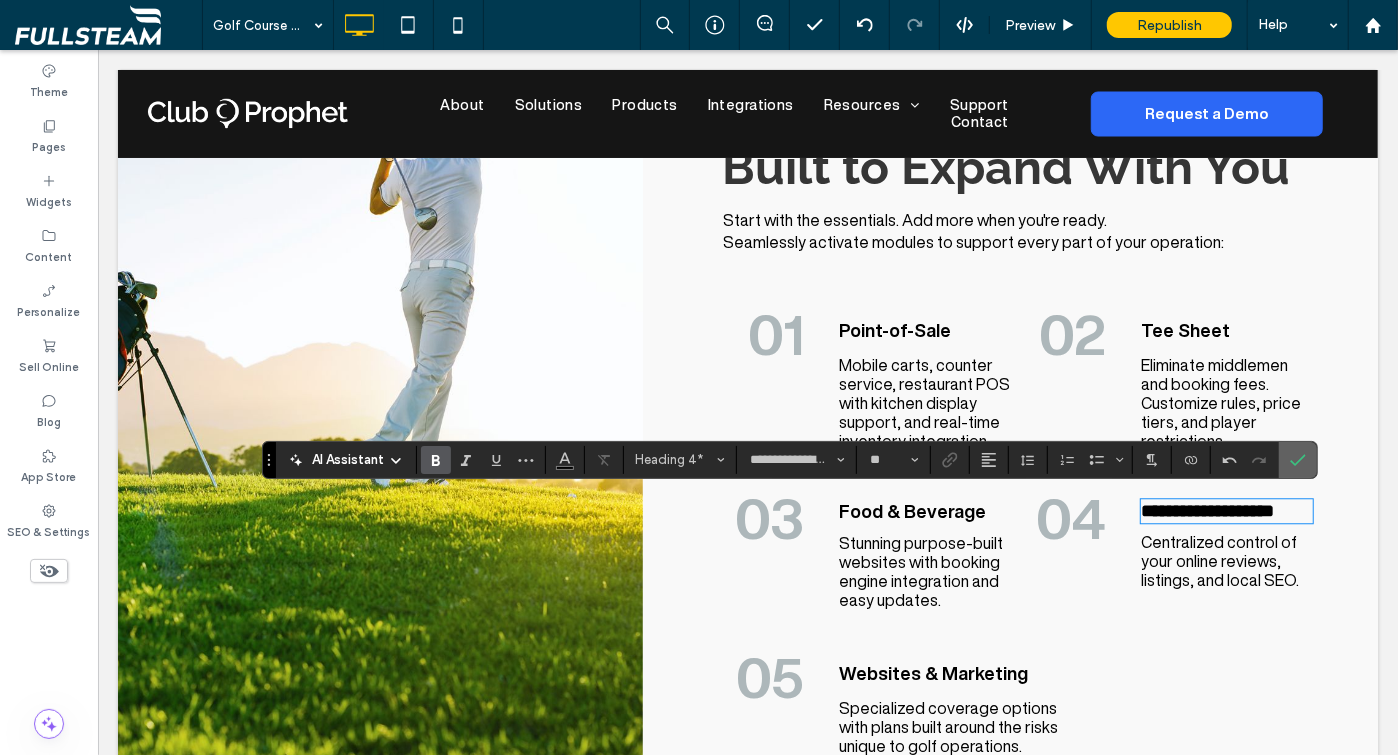 click at bounding box center (1298, 460) 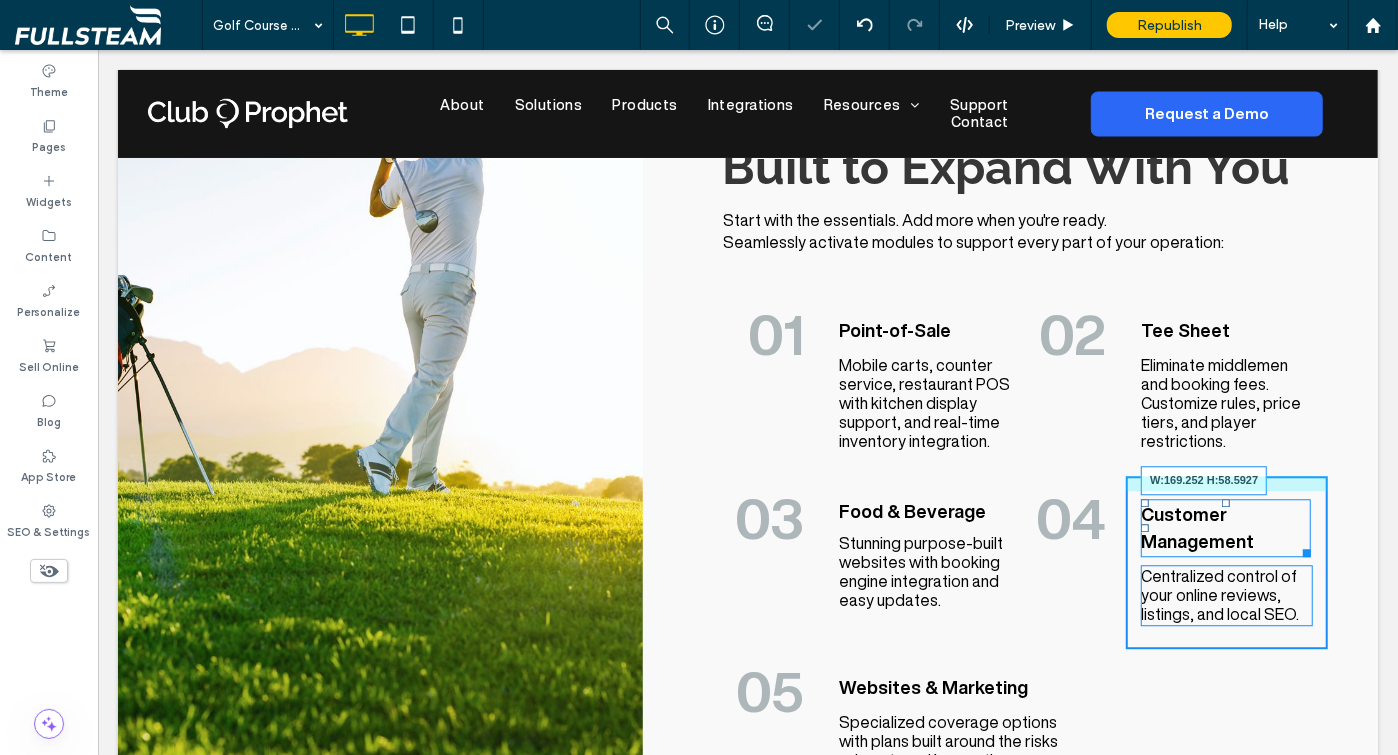 drag, startPoint x: 1299, startPoint y: 542, endPoint x: 1313, endPoint y: 543, distance: 14.035668 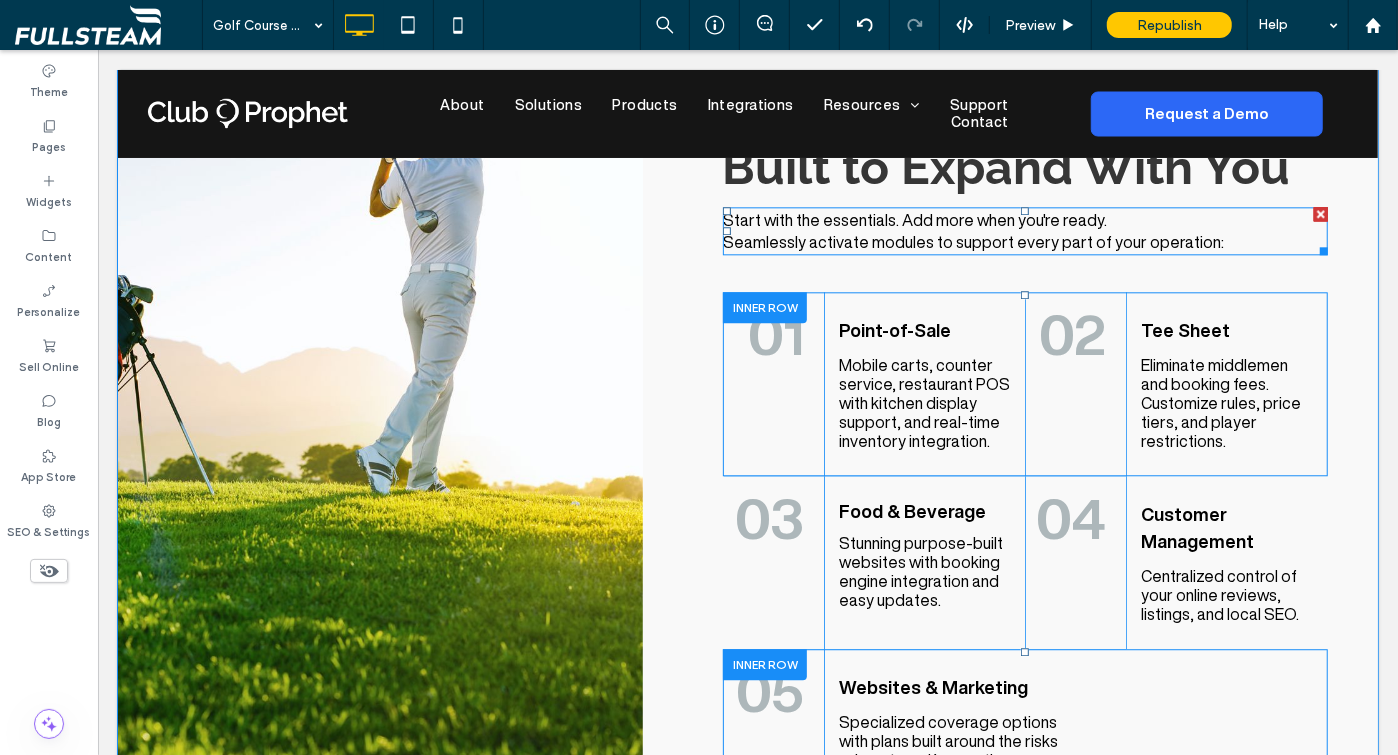 click on "Seamlessly activate modules to support every part of your operation:" at bounding box center [972, 241] 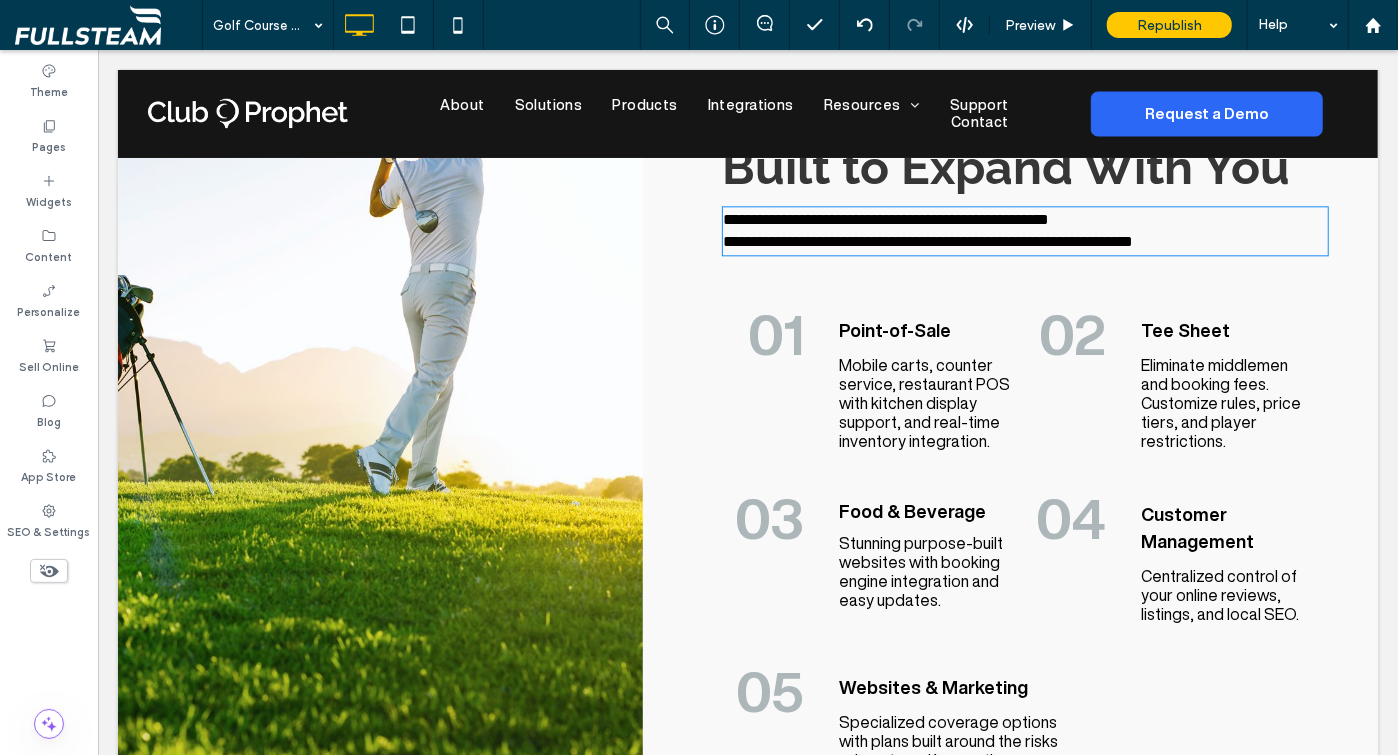 type on "**********" 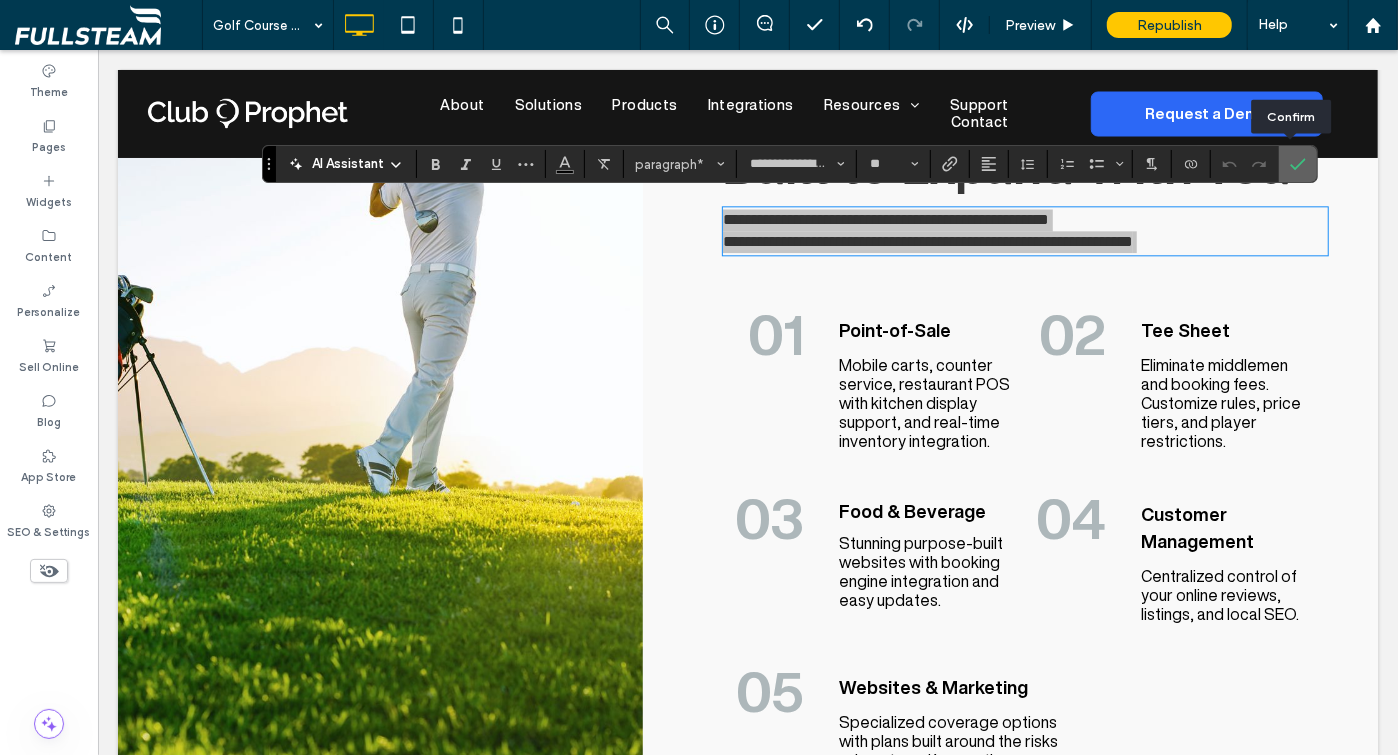 click 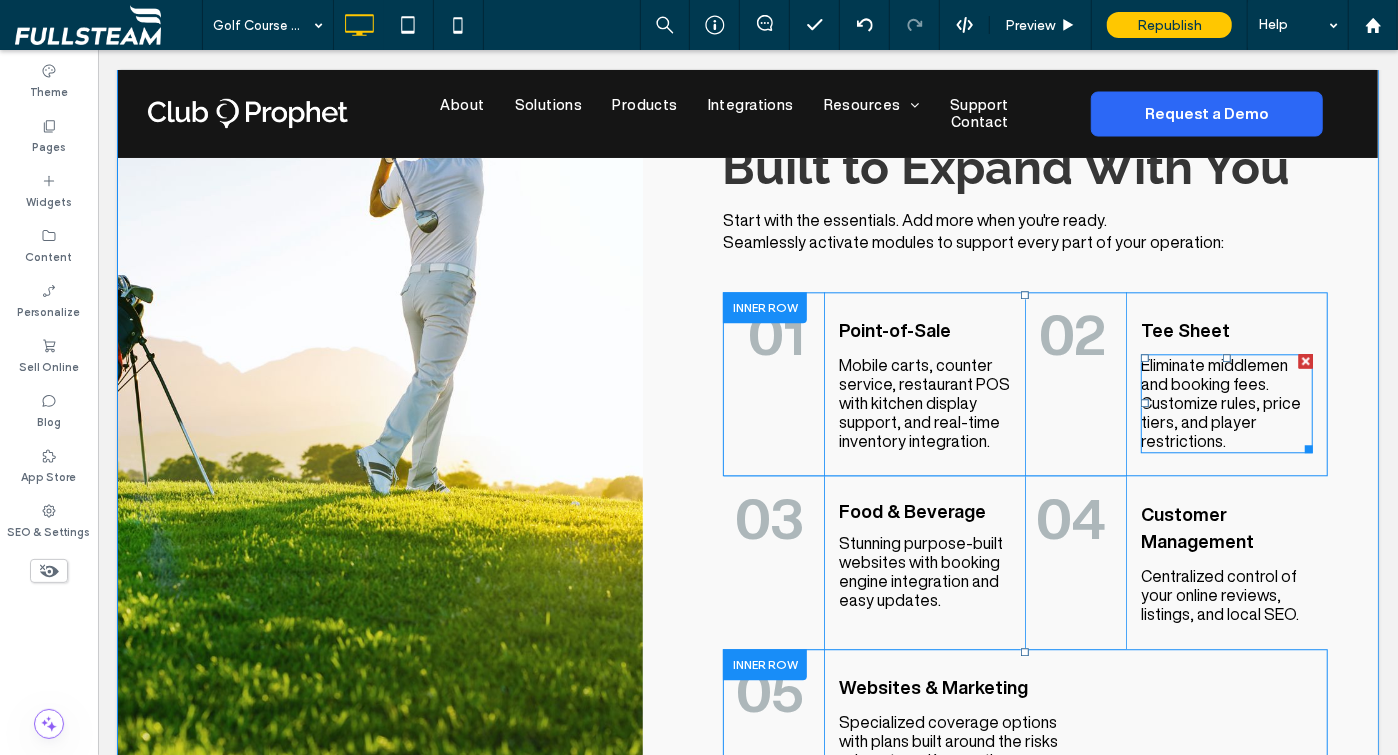 click on "Eliminate middlemen and booking fees. Customize rules, price tiers, and player restrictions." at bounding box center [1220, 402] 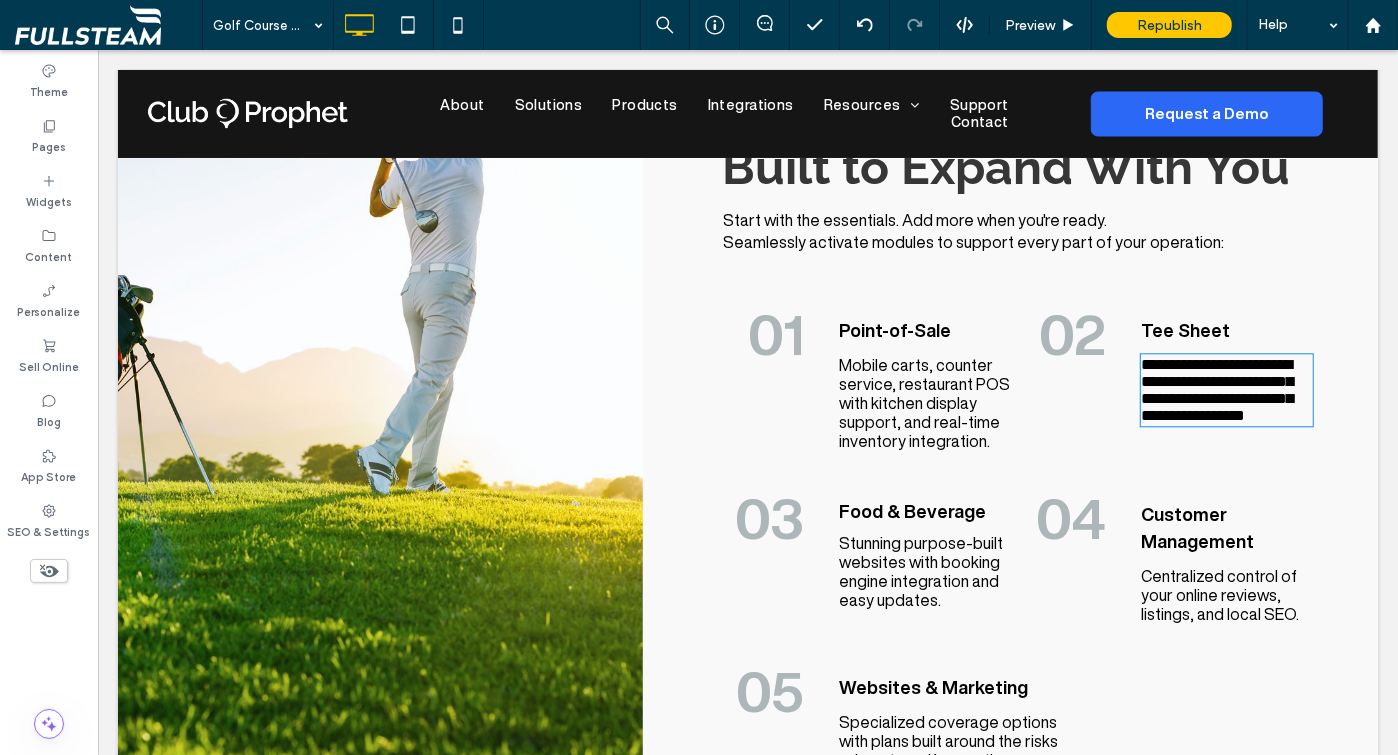 type on "**********" 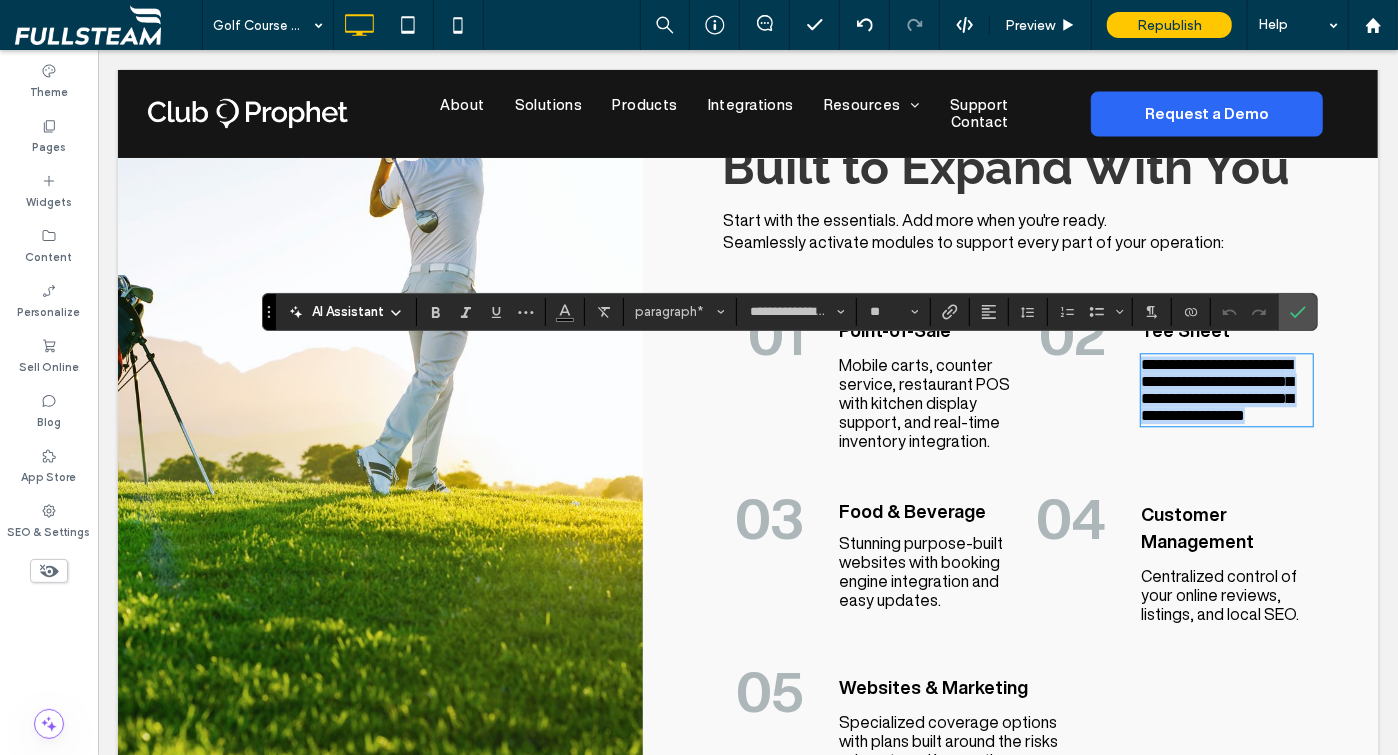 click on "**********" at bounding box center (1216, 389) 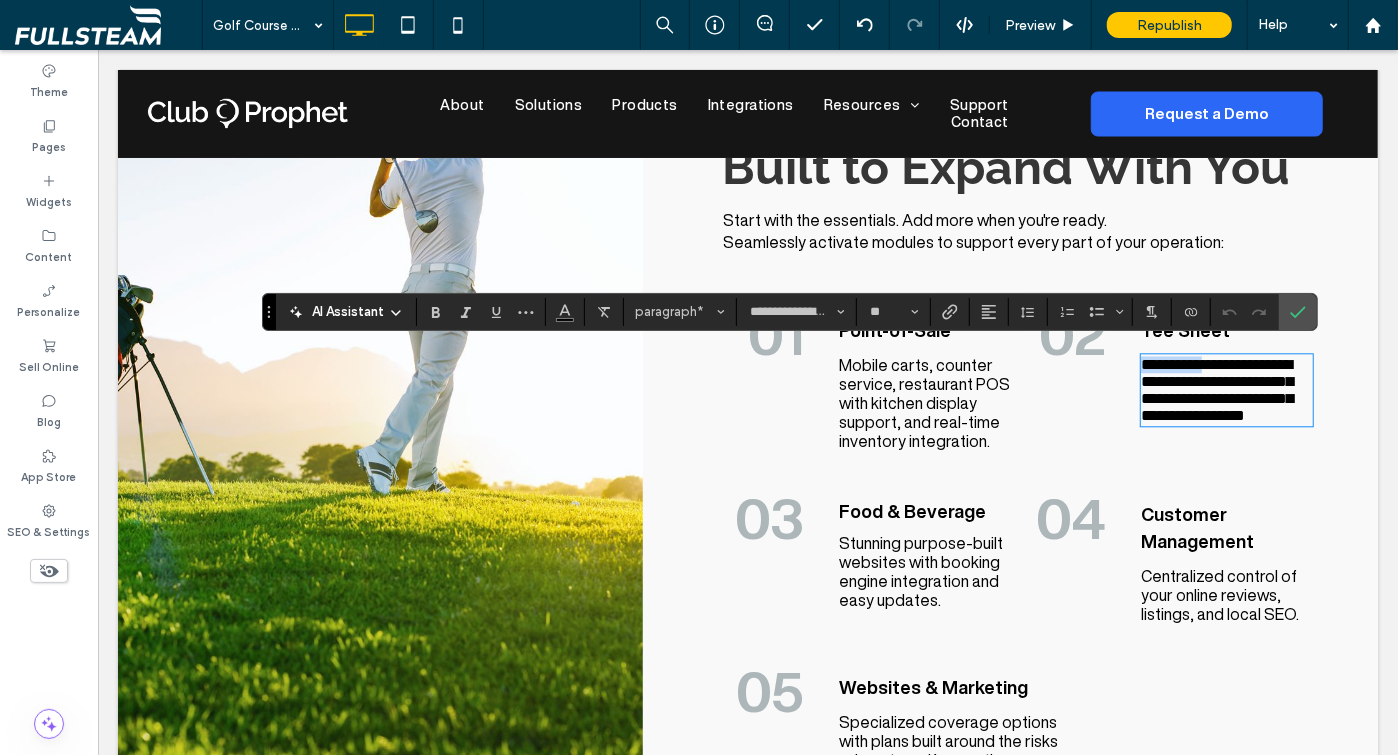 click on "**********" at bounding box center (1216, 389) 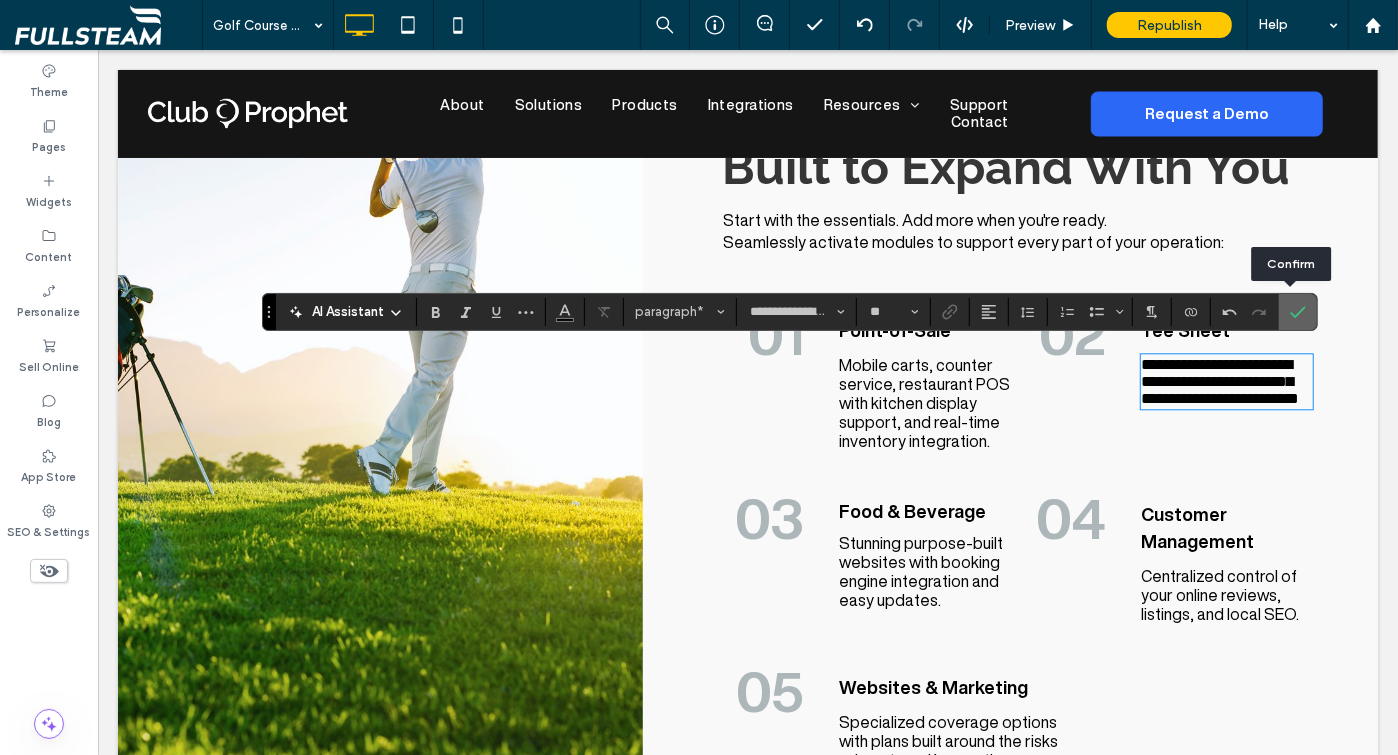 click at bounding box center [1294, 312] 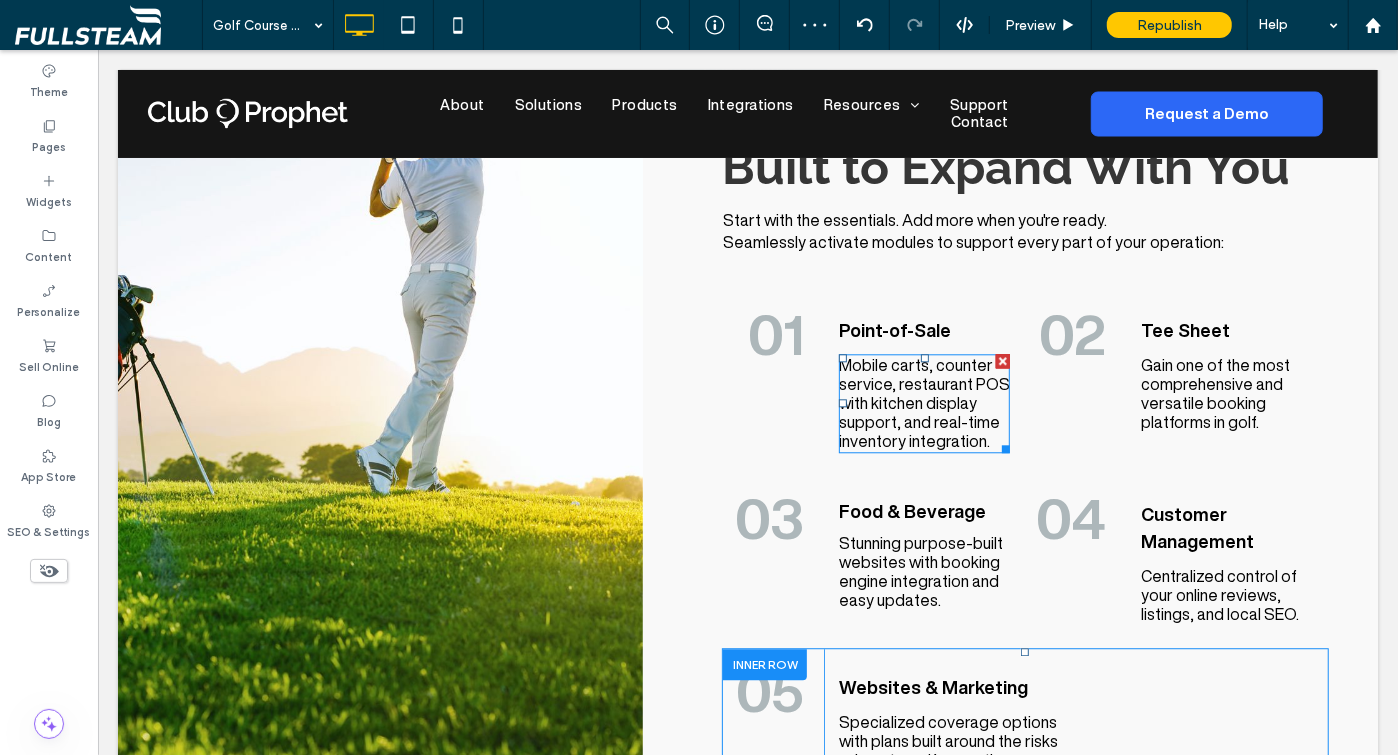 click on "Mobile carts, counter service, restaurant POS with kitchen display support, and real-time inventory integration." at bounding box center (924, 402) 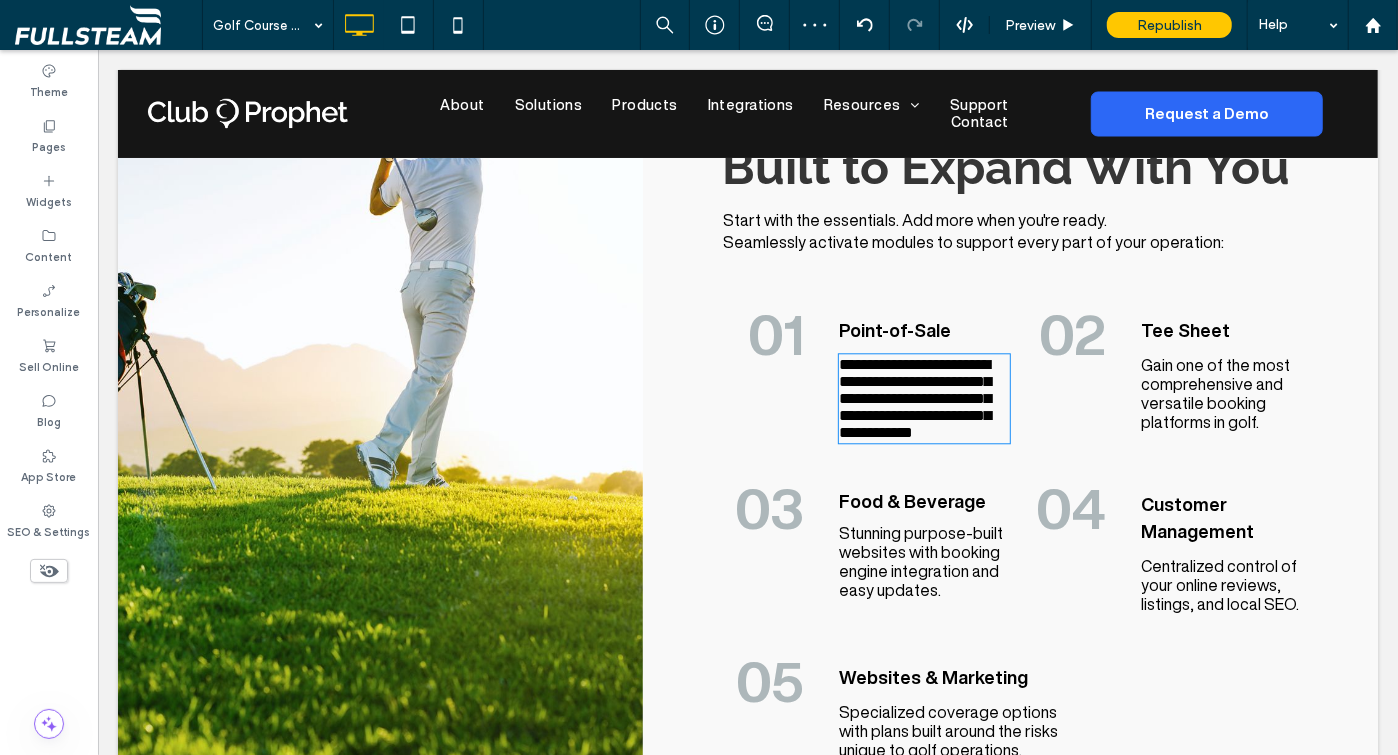 type on "**********" 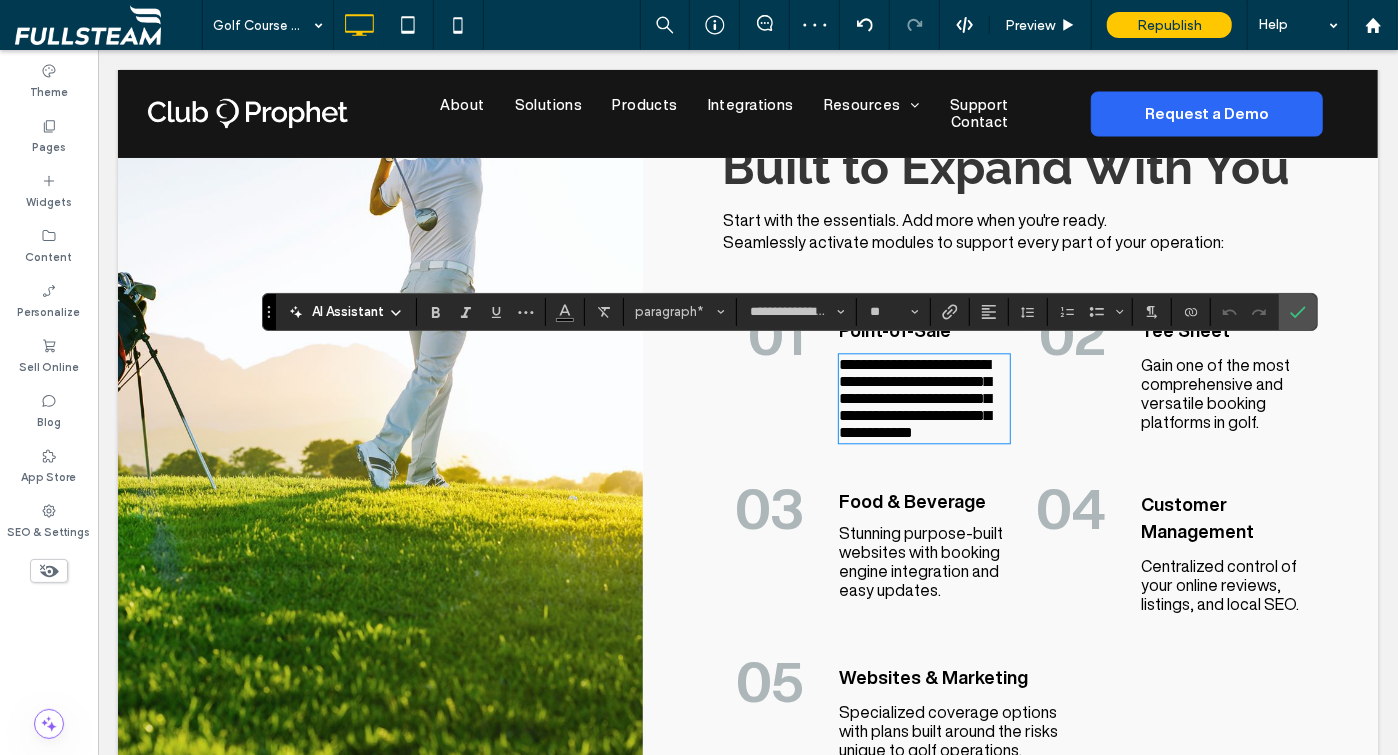click on "Gain one of the most comprehensive and versatile booking platforms in golf." at bounding box center (1214, 392) 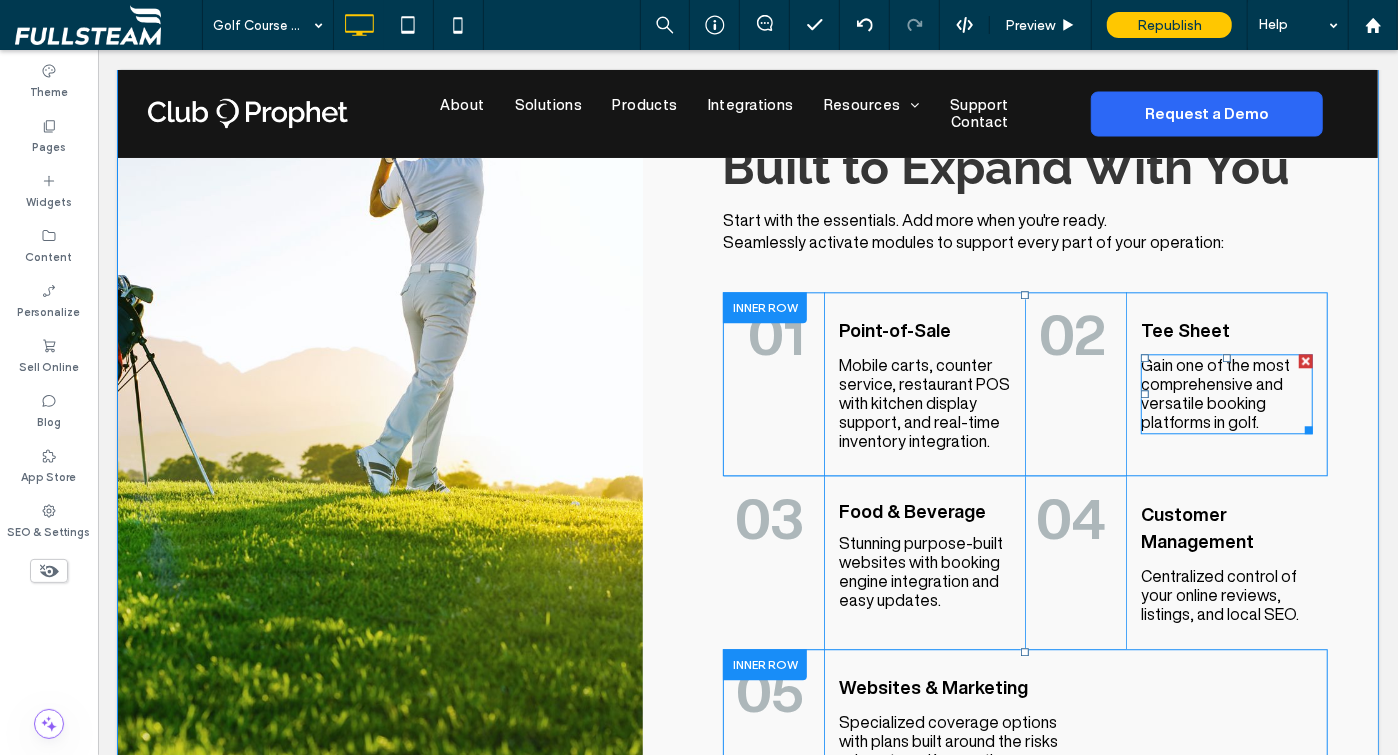 click on "Gain one of the most comprehensive and versatile booking platforms in golf." at bounding box center (1214, 392) 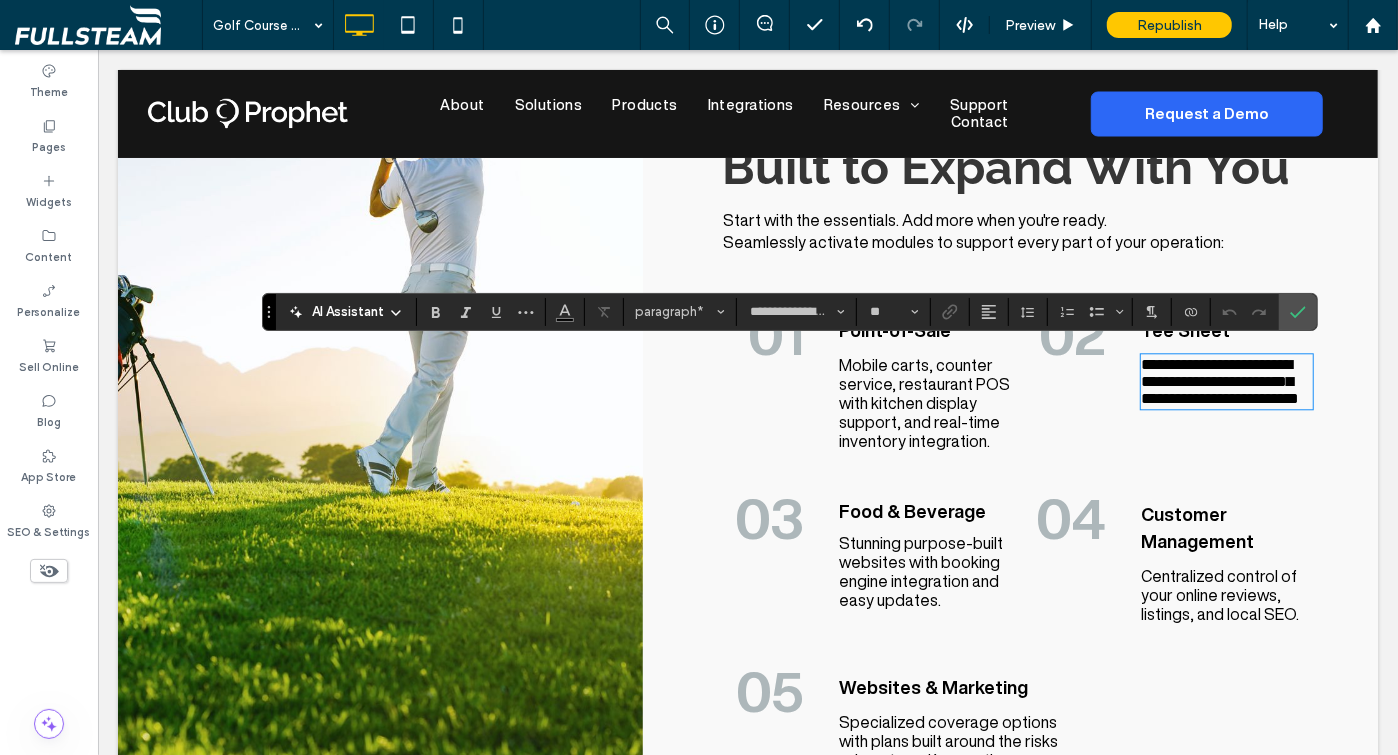 click on "**********" at bounding box center [1219, 380] 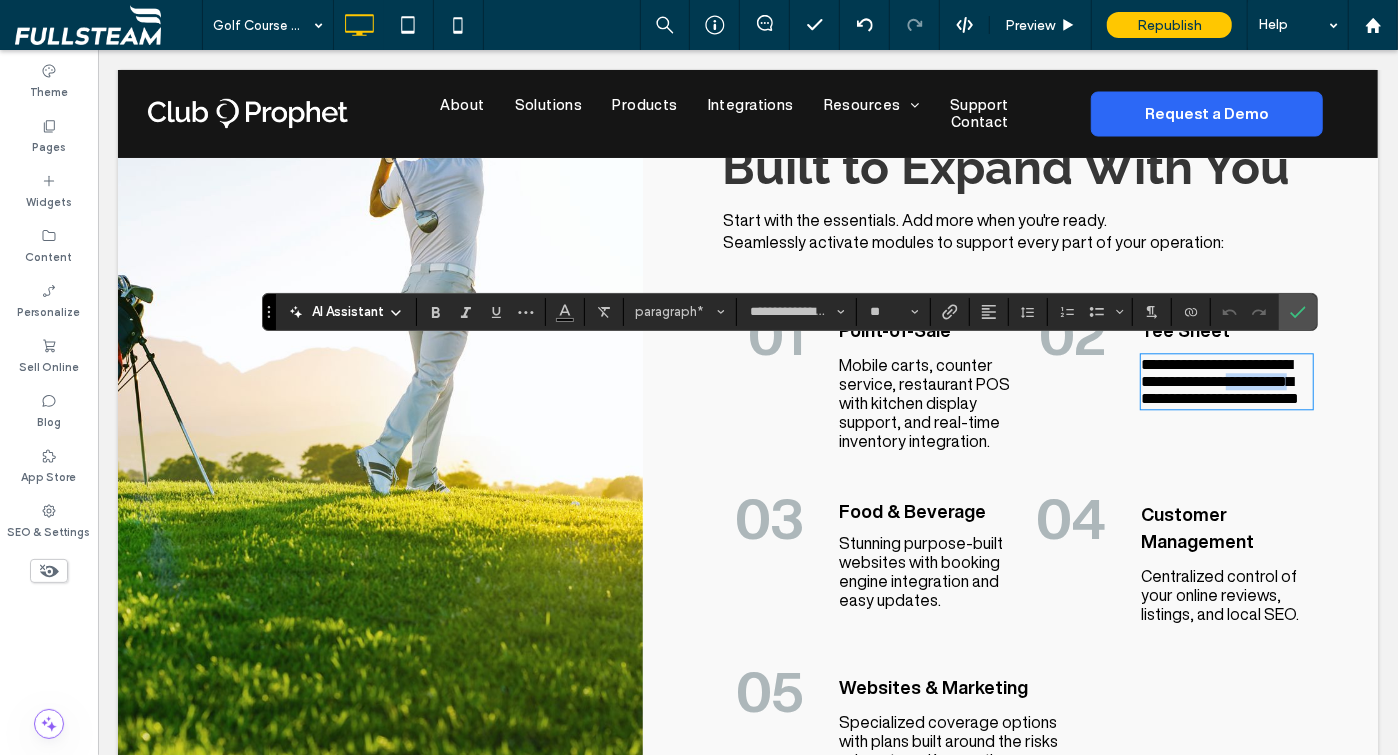 click on "**********" at bounding box center (1219, 380) 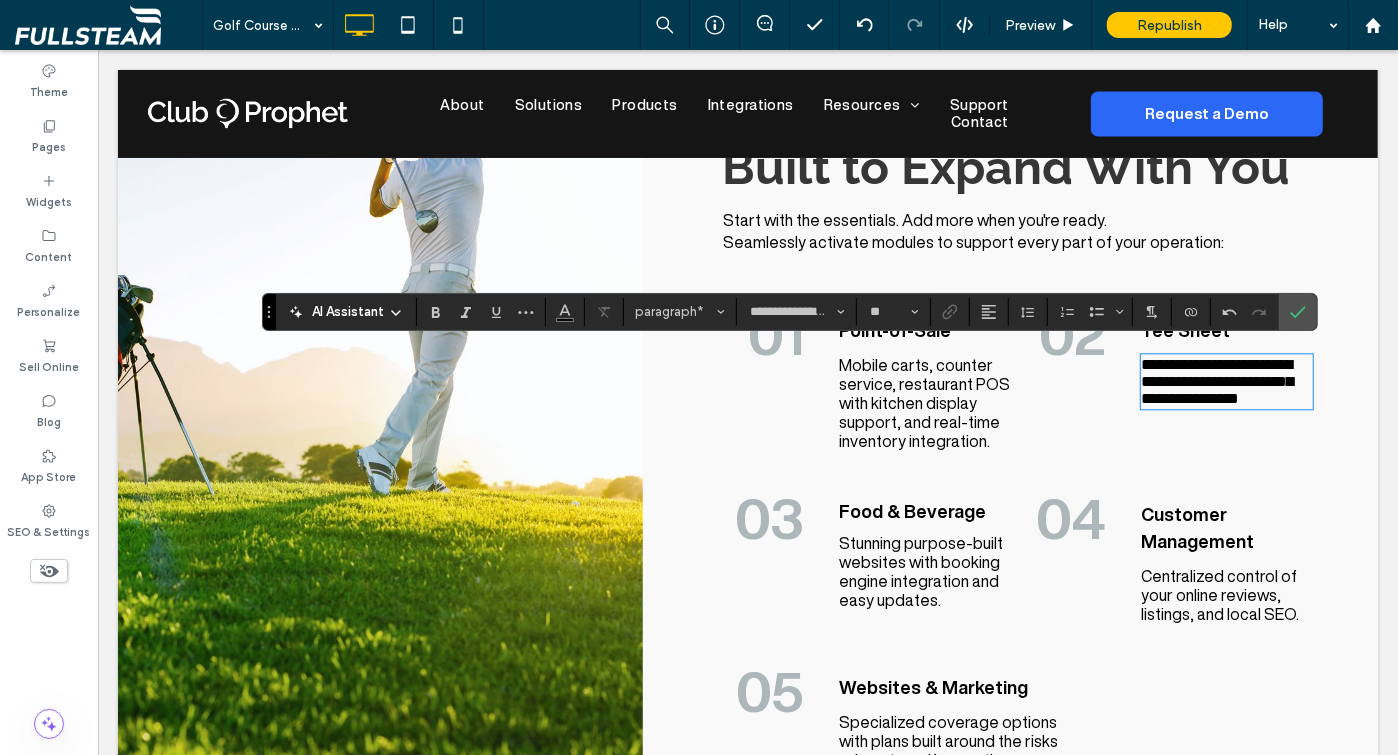 type 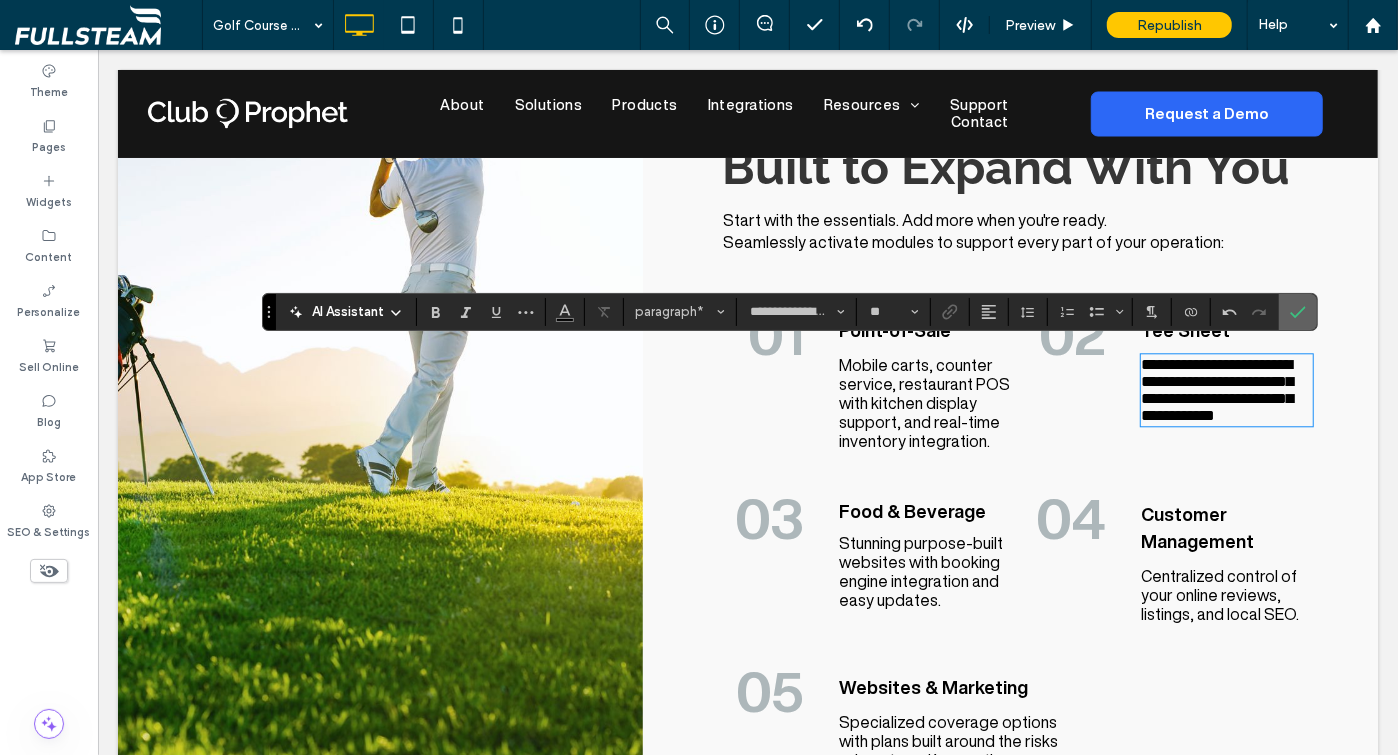click 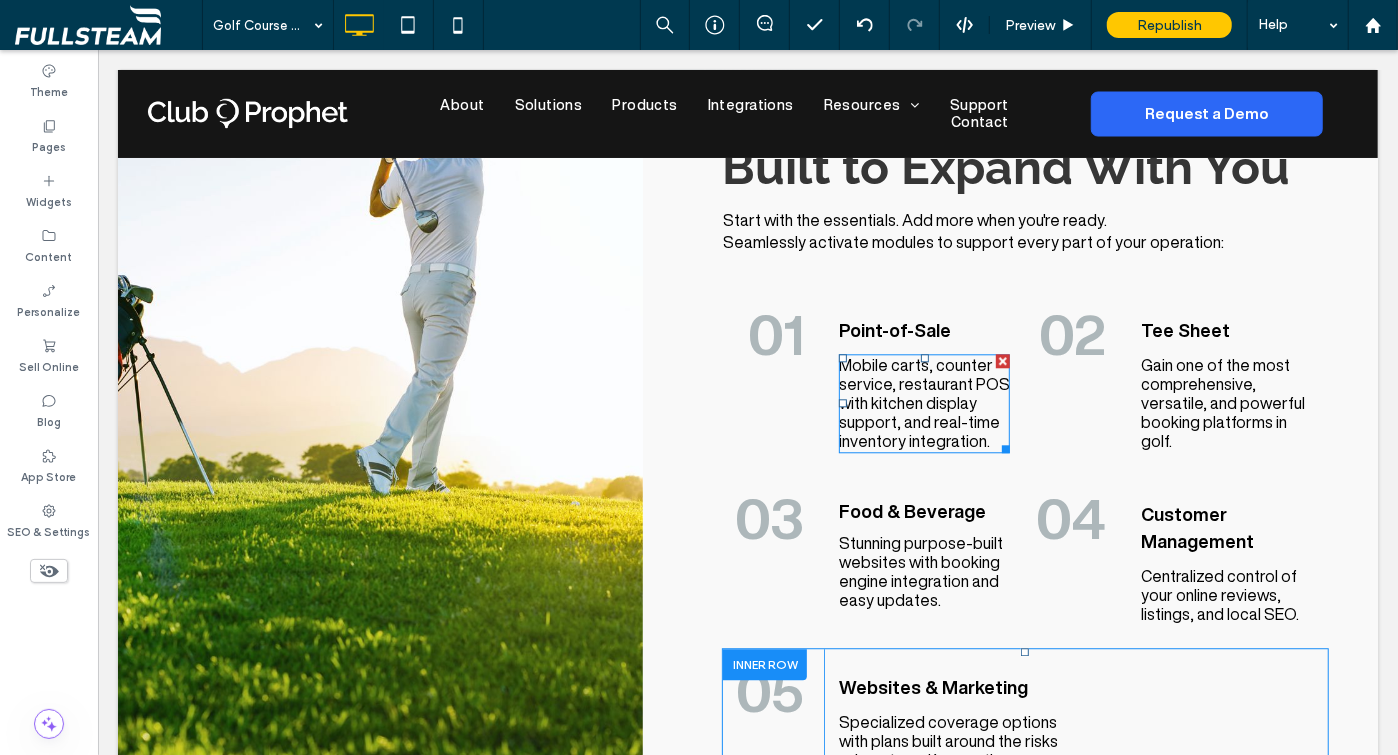 click on "Mobile carts, counter service, restaurant POS with kitchen display support, and real-time inventory integration." at bounding box center [923, 402] 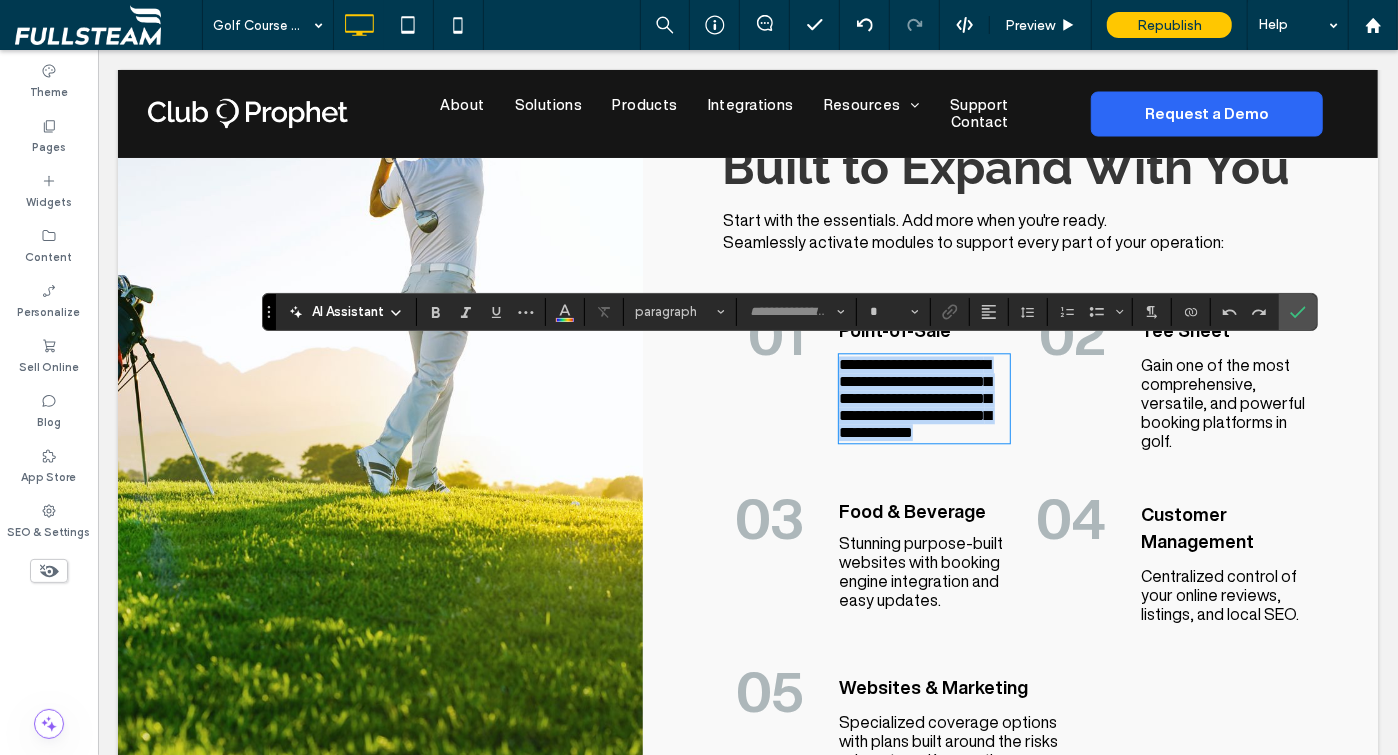 type on "**********" 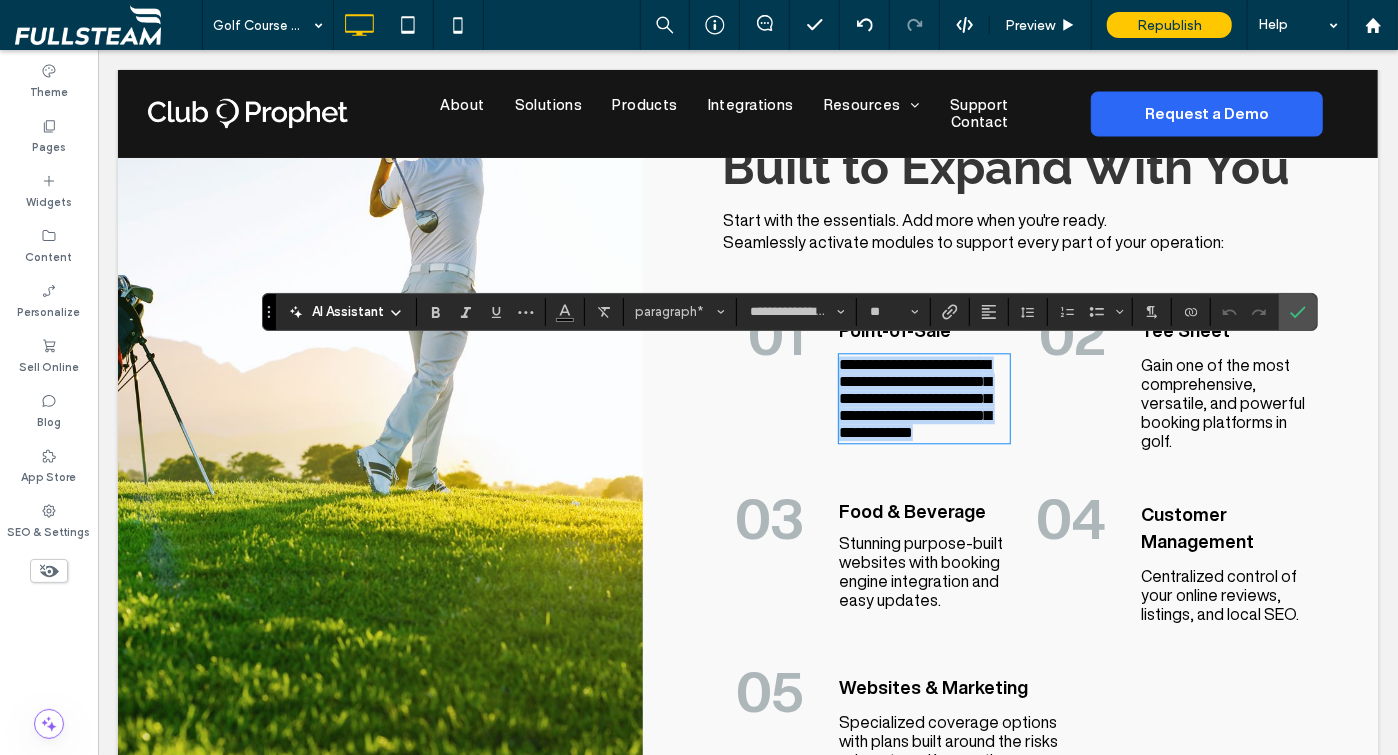 click on "**********" at bounding box center (914, 397) 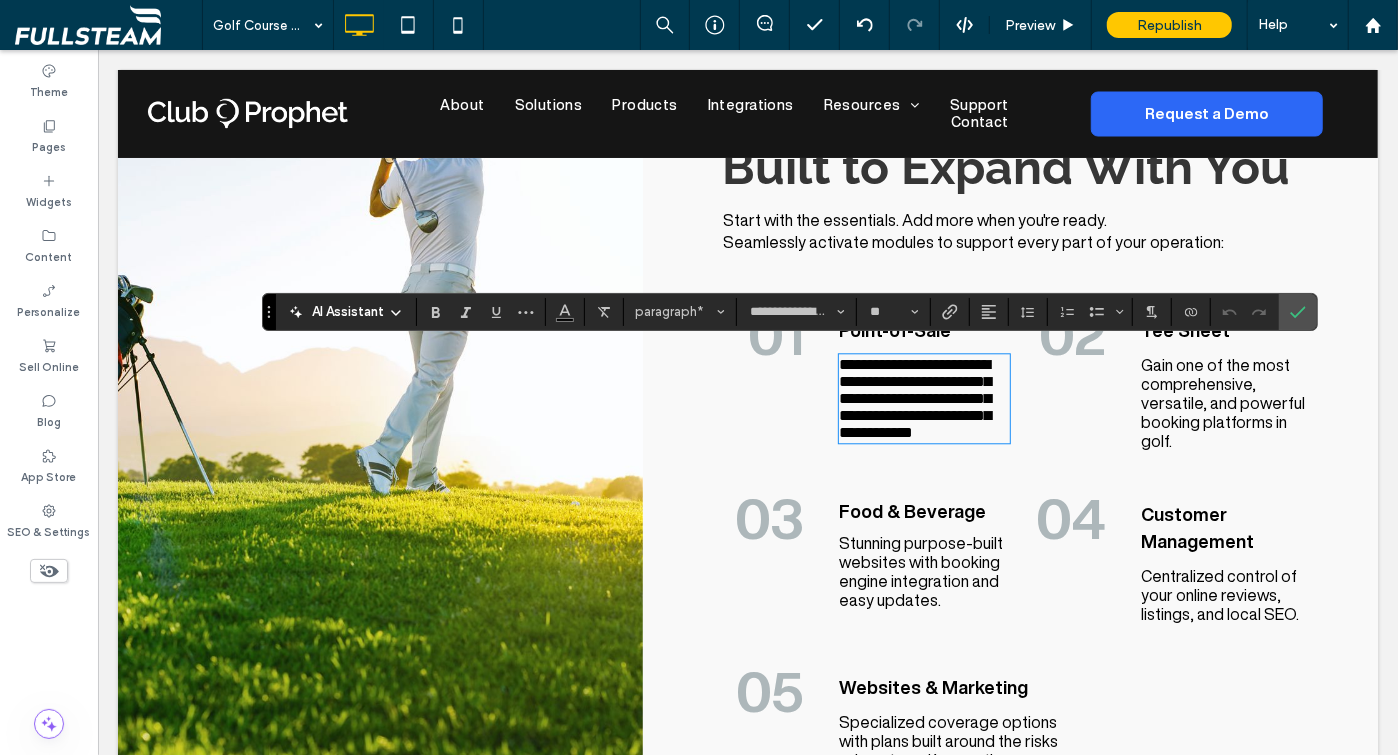 click on "Stunning purpose-built websites with booking engine integration and easy updates." at bounding box center (920, 570) 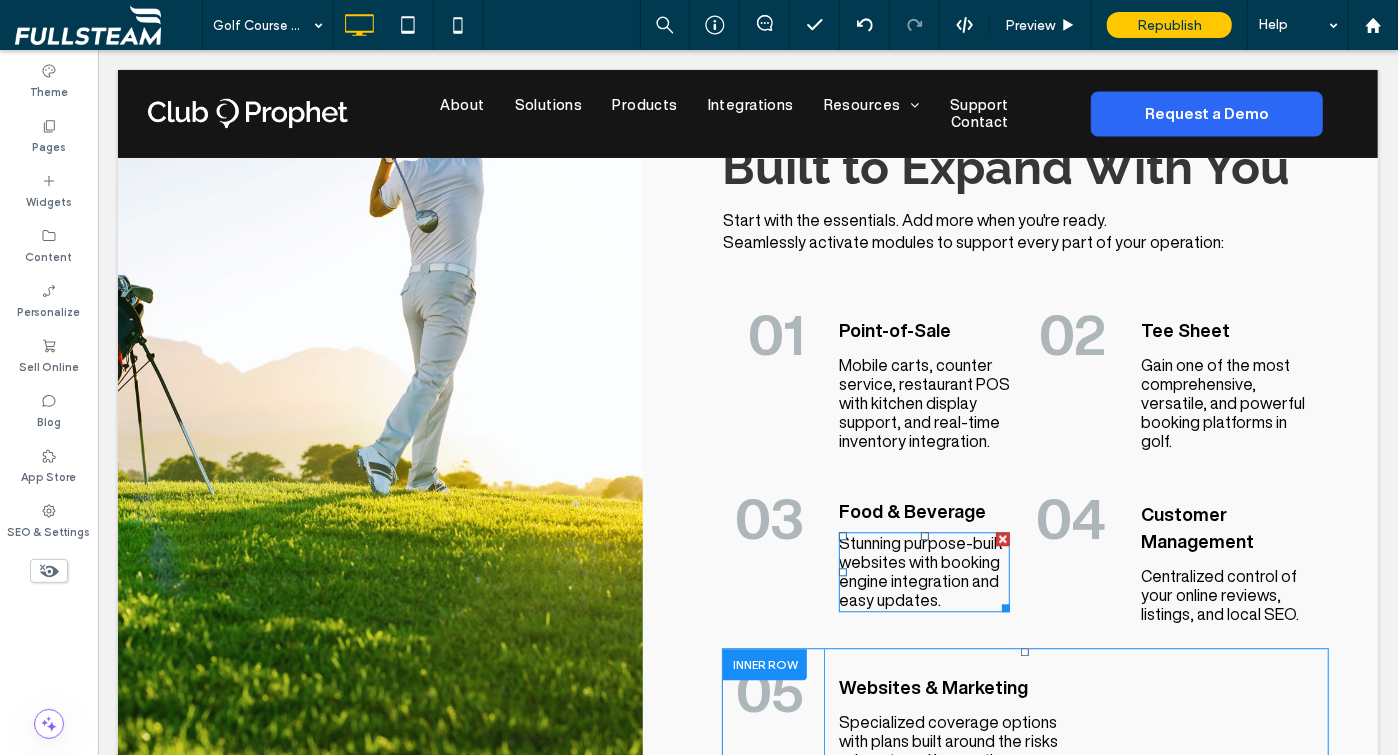 click on "Stunning purpose-built websites with booking engine integration and easy updates." at bounding box center [920, 570] 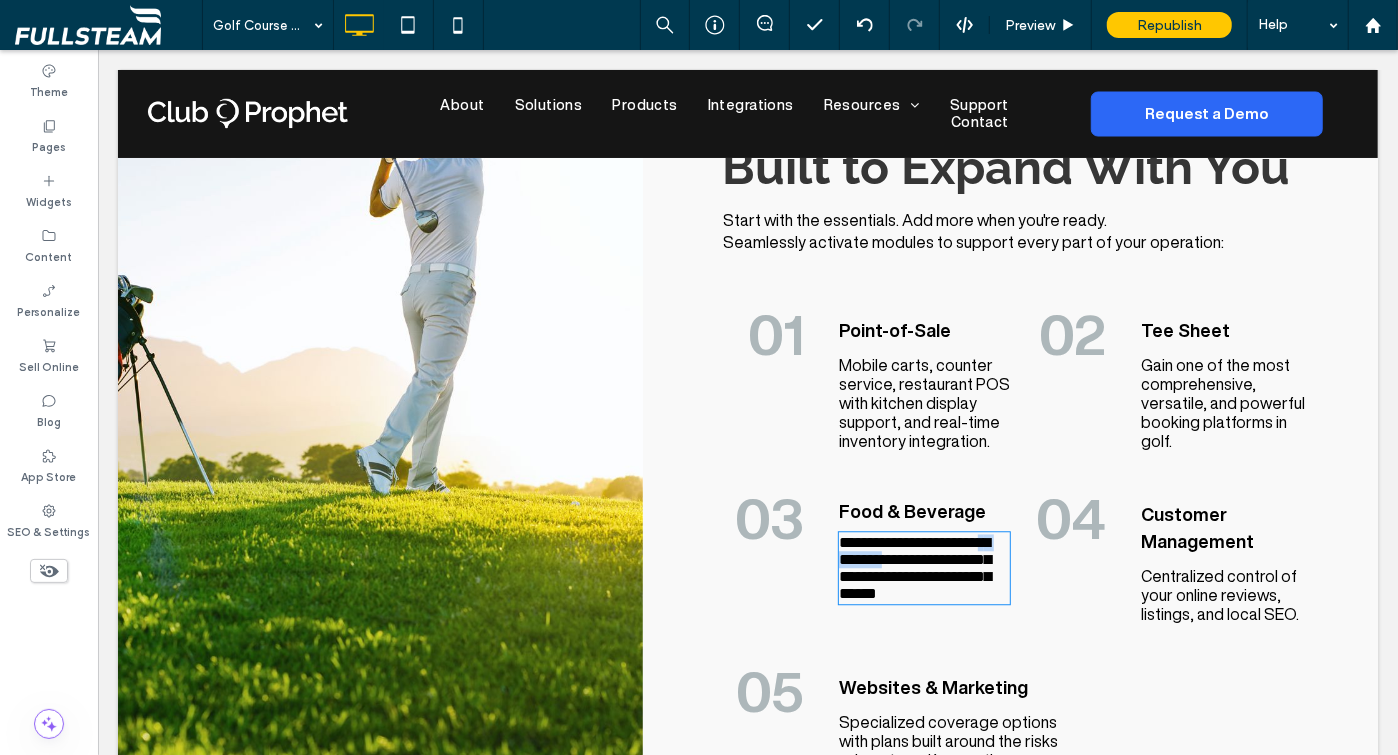 click on "**********" at bounding box center (914, 567) 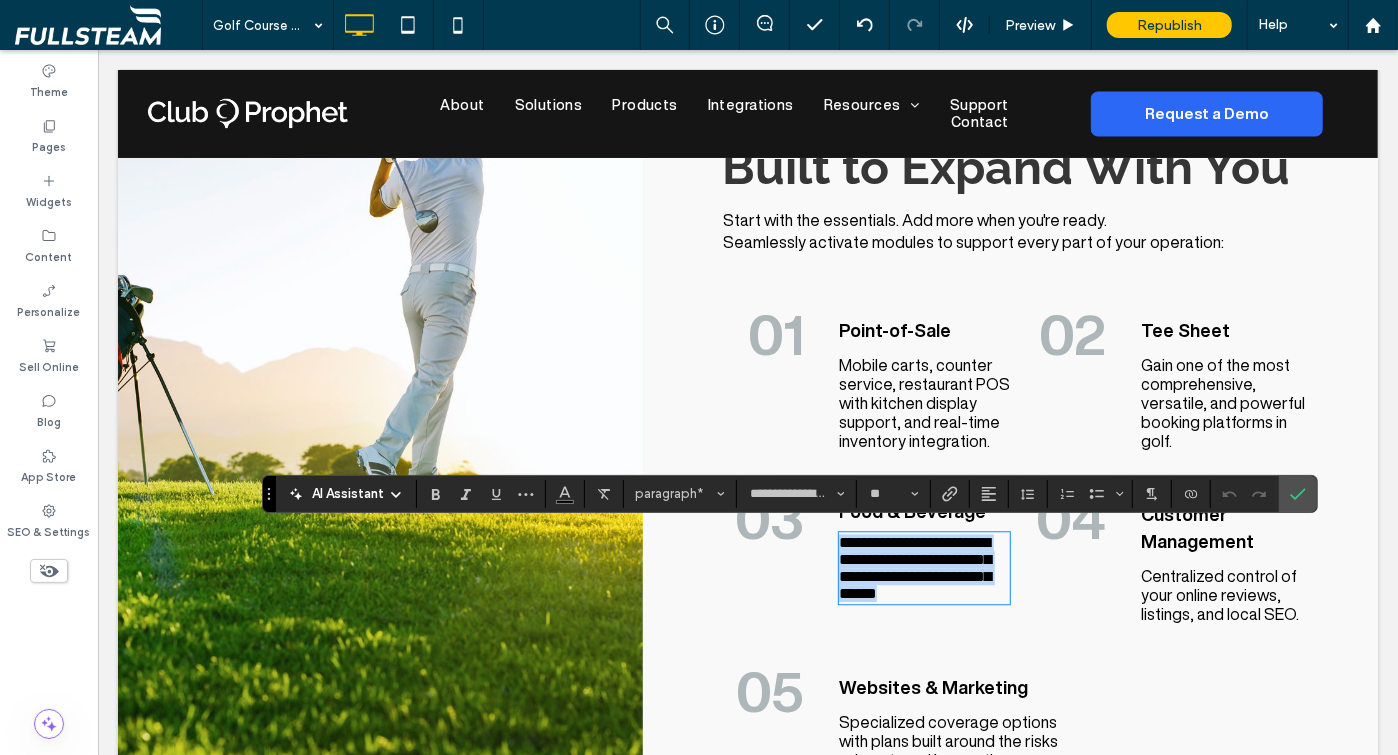 click on "**********" at bounding box center (914, 567) 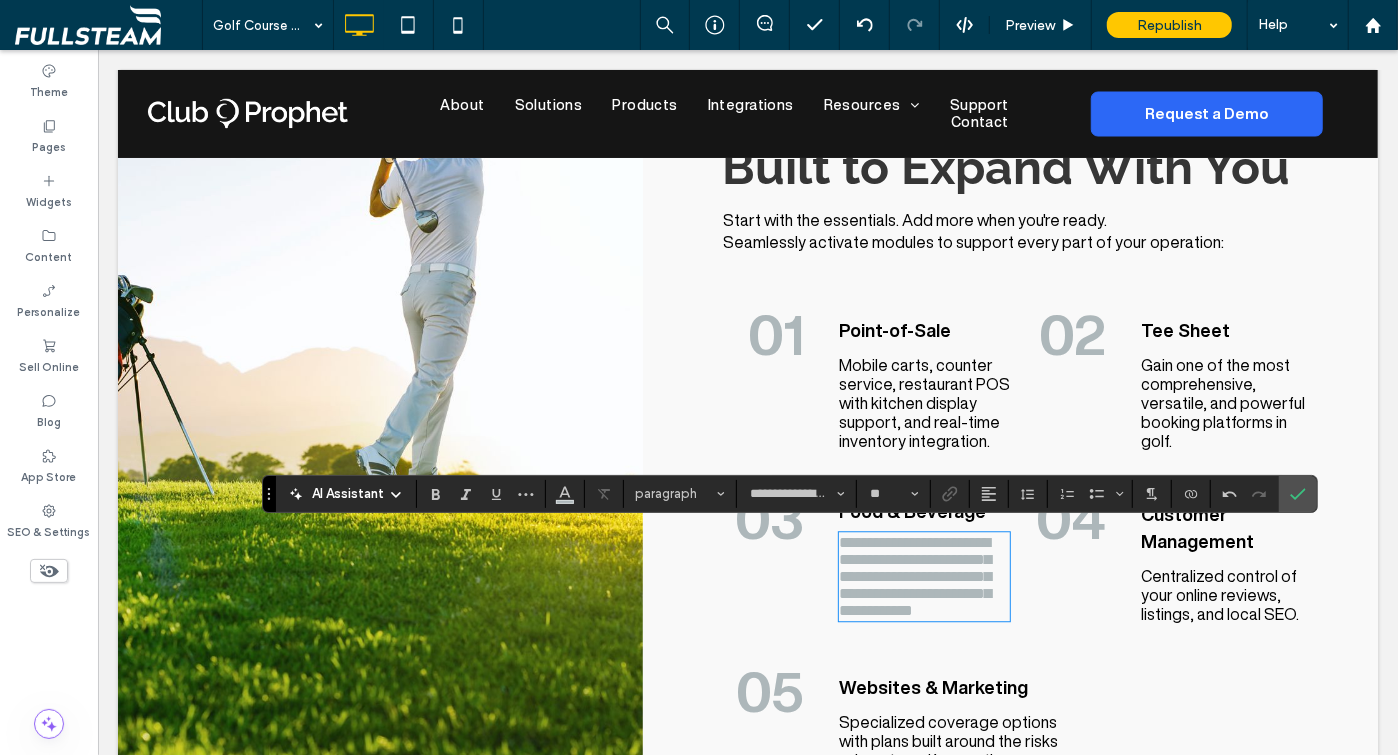 scroll, scrollTop: 0, scrollLeft: 0, axis: both 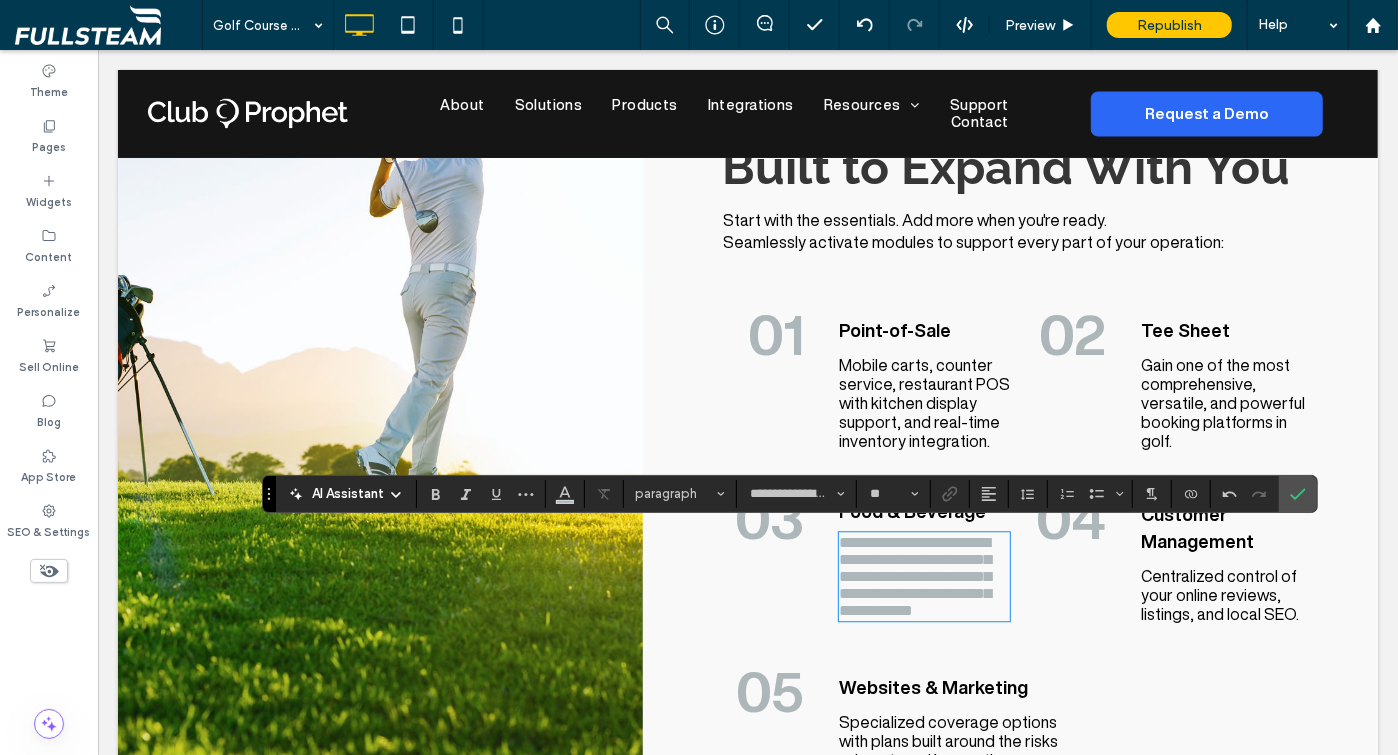 click on "**********" at bounding box center (914, 575) 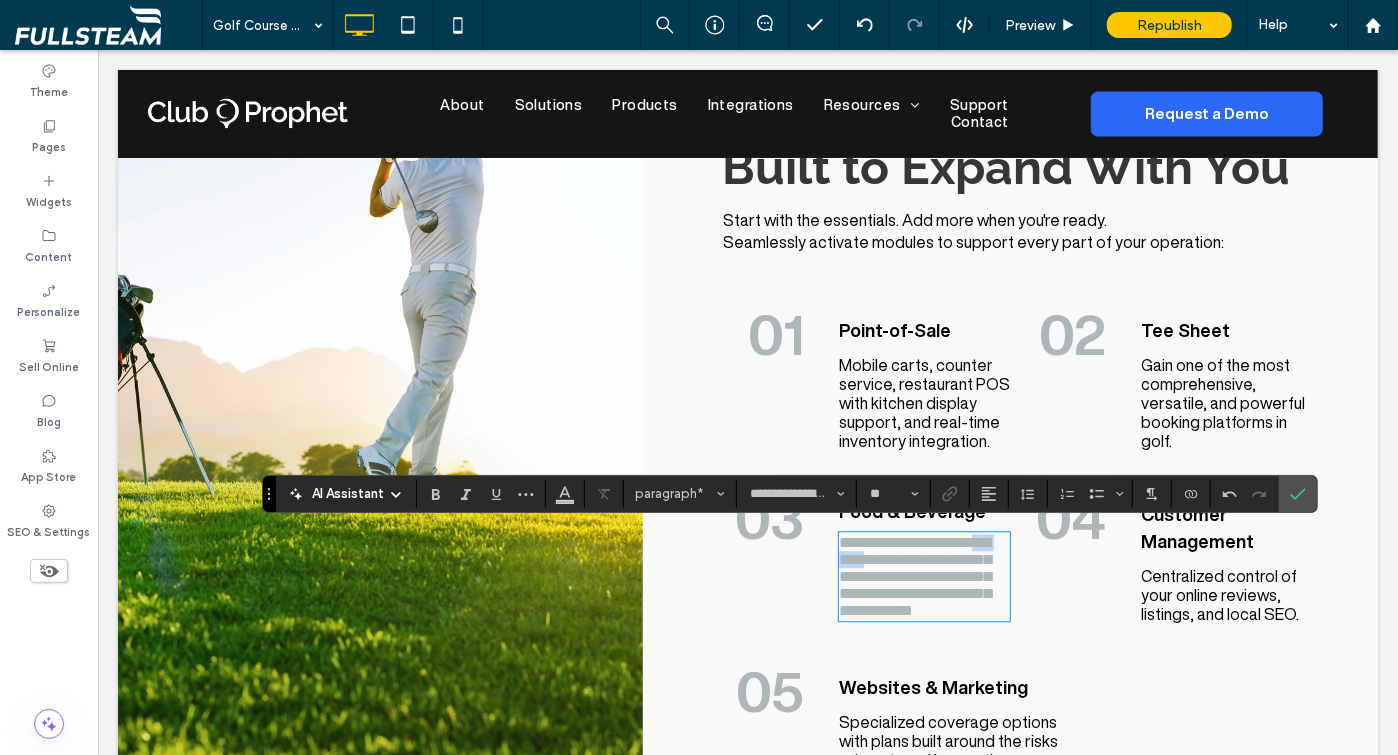 click on "**********" at bounding box center [914, 575] 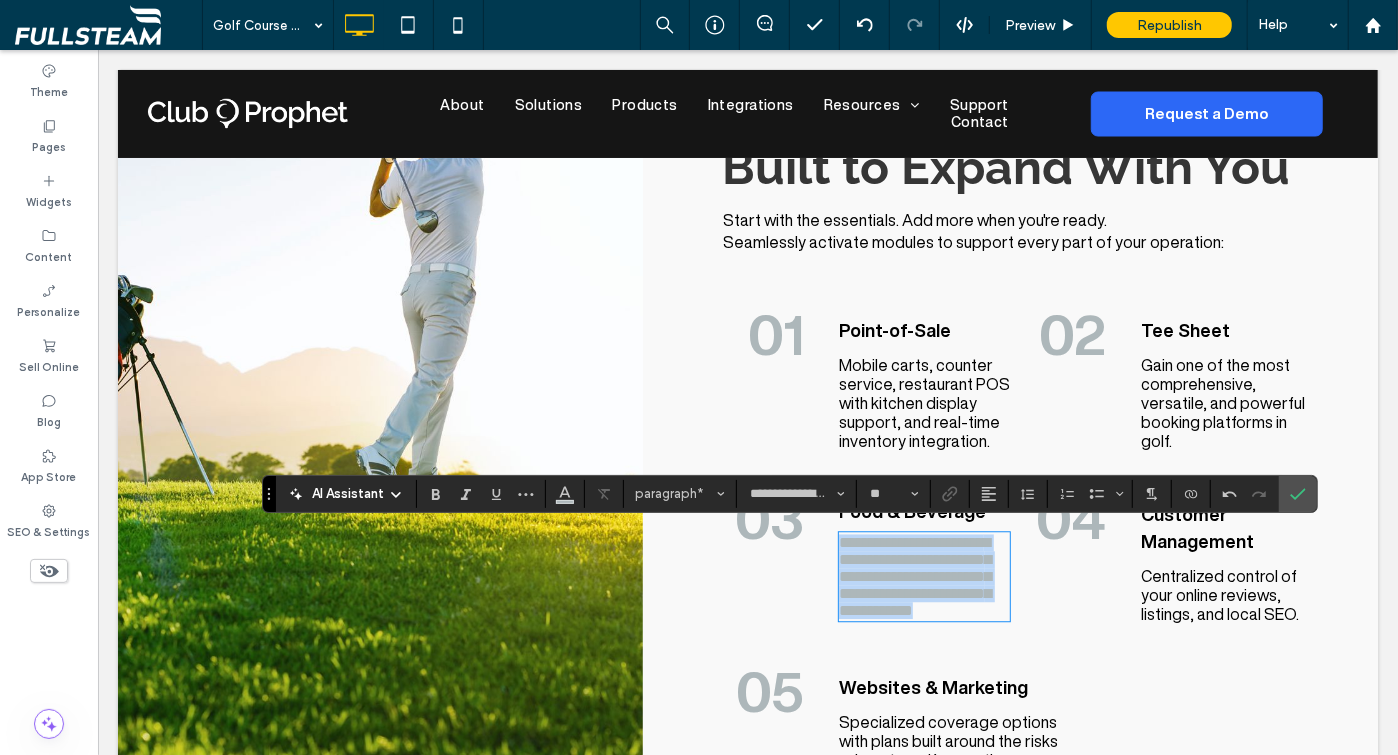 click on "**********" at bounding box center [914, 575] 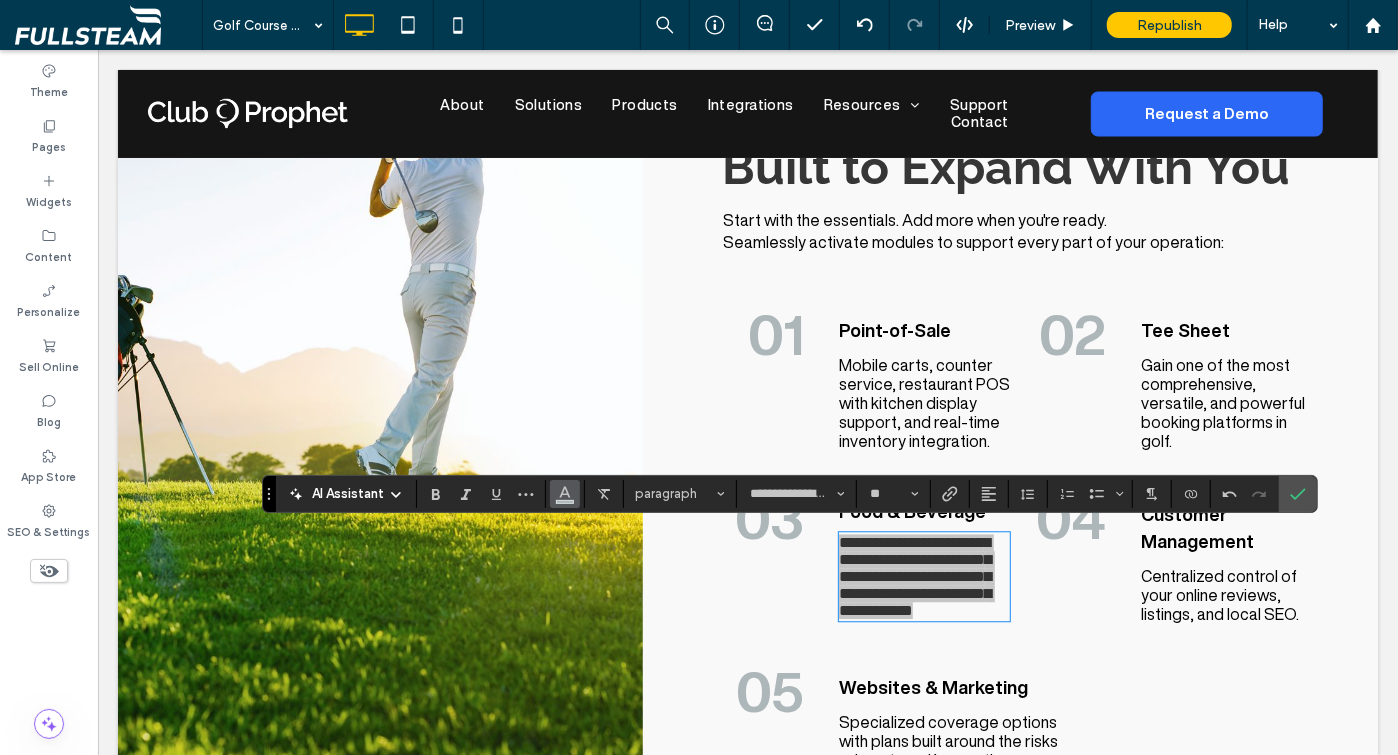 click 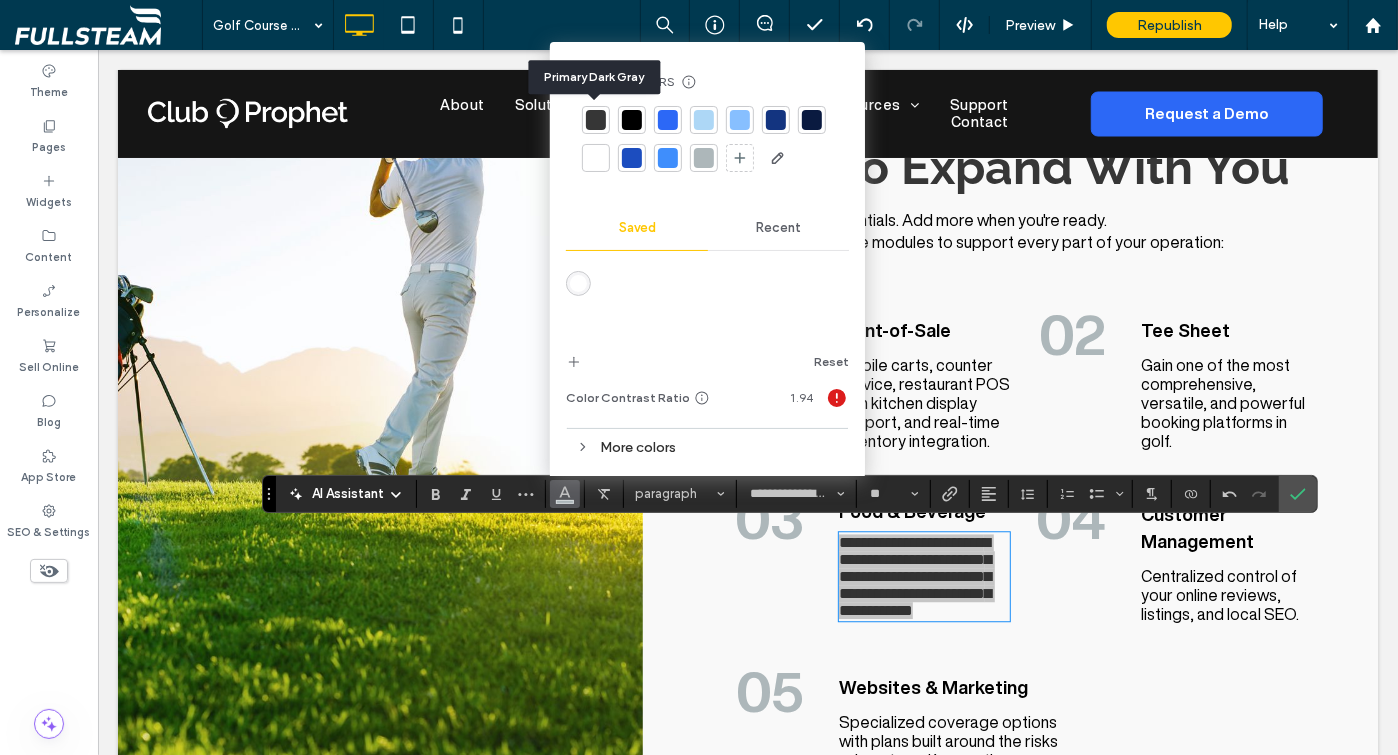 click at bounding box center (596, 120) 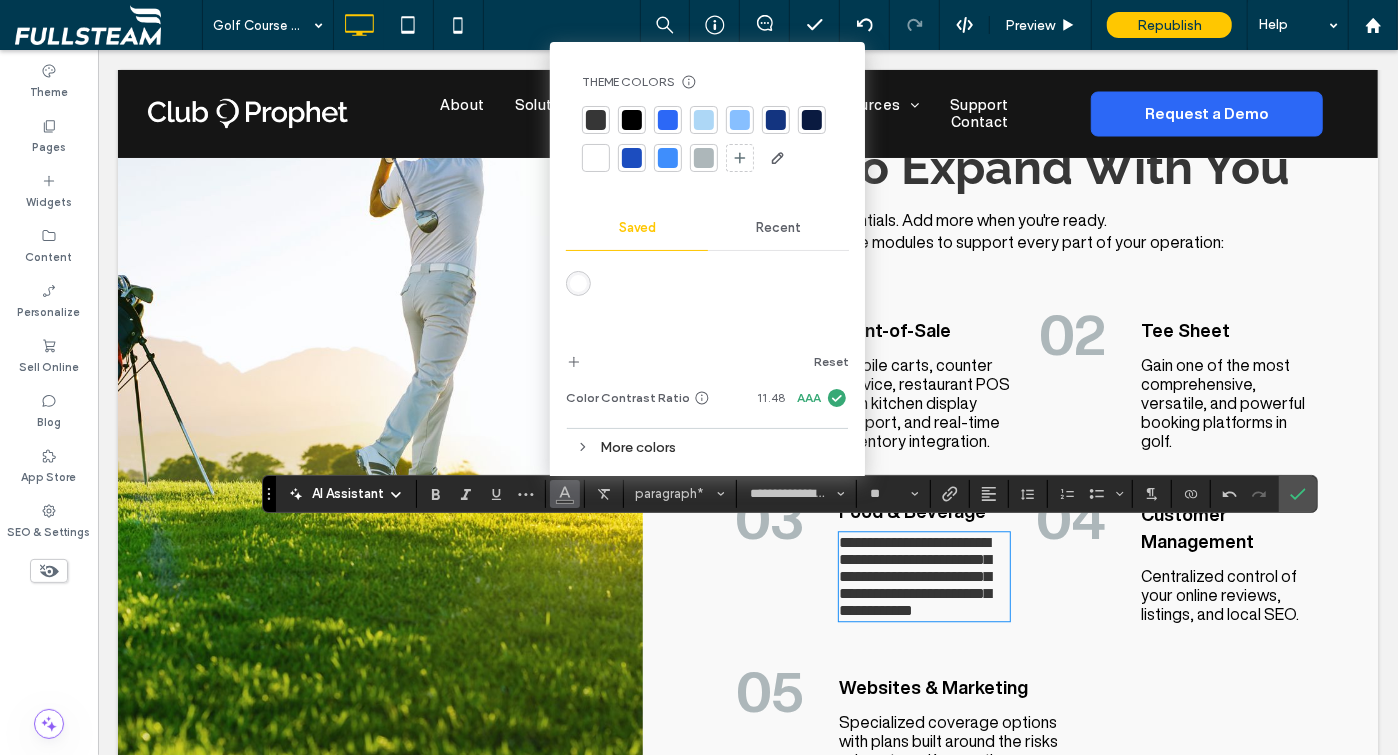 click on "Mobile carts, counter service, restaurant POS with kitchen display support, and real-time inventory integration." at bounding box center (924, 402) 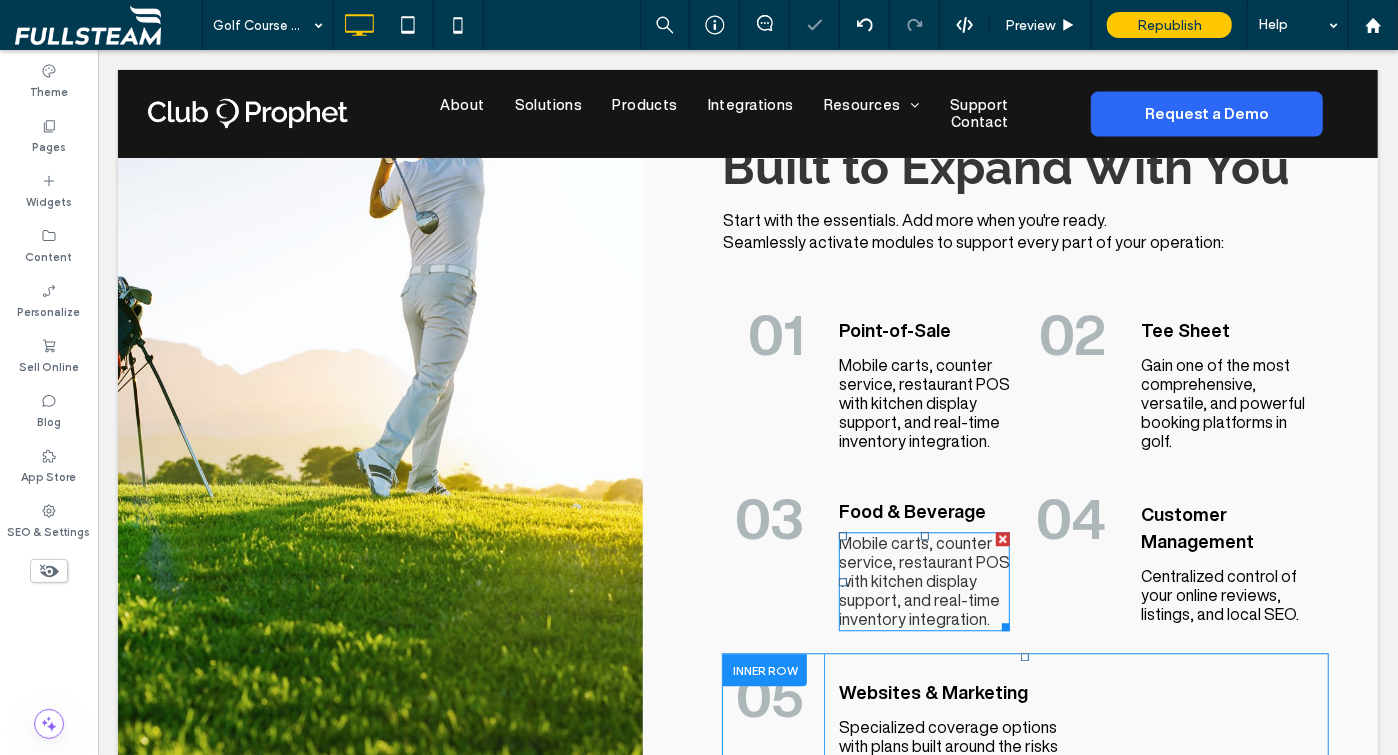 click on "Mobile carts, counter service, restaurant POS with kitchen display support, and real-time inventory integration." at bounding box center (923, 580) 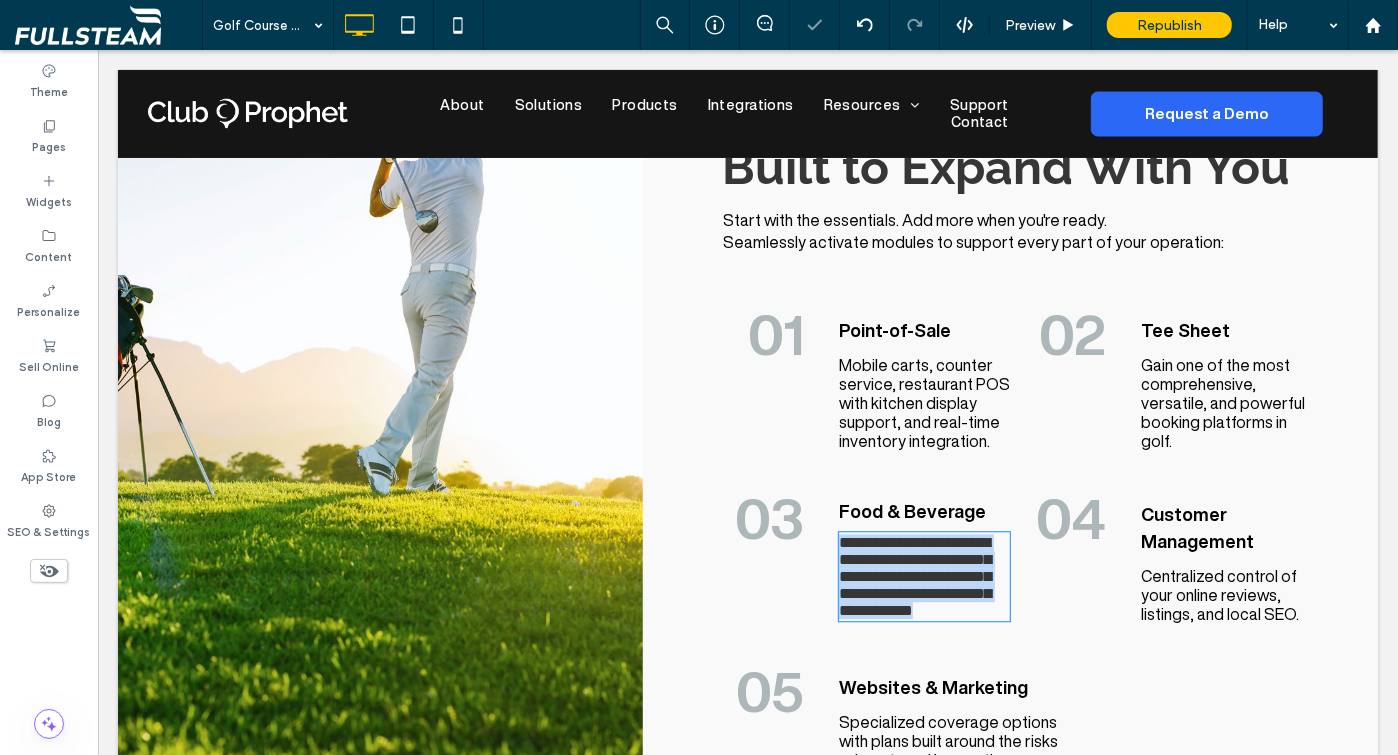 type on "**********" 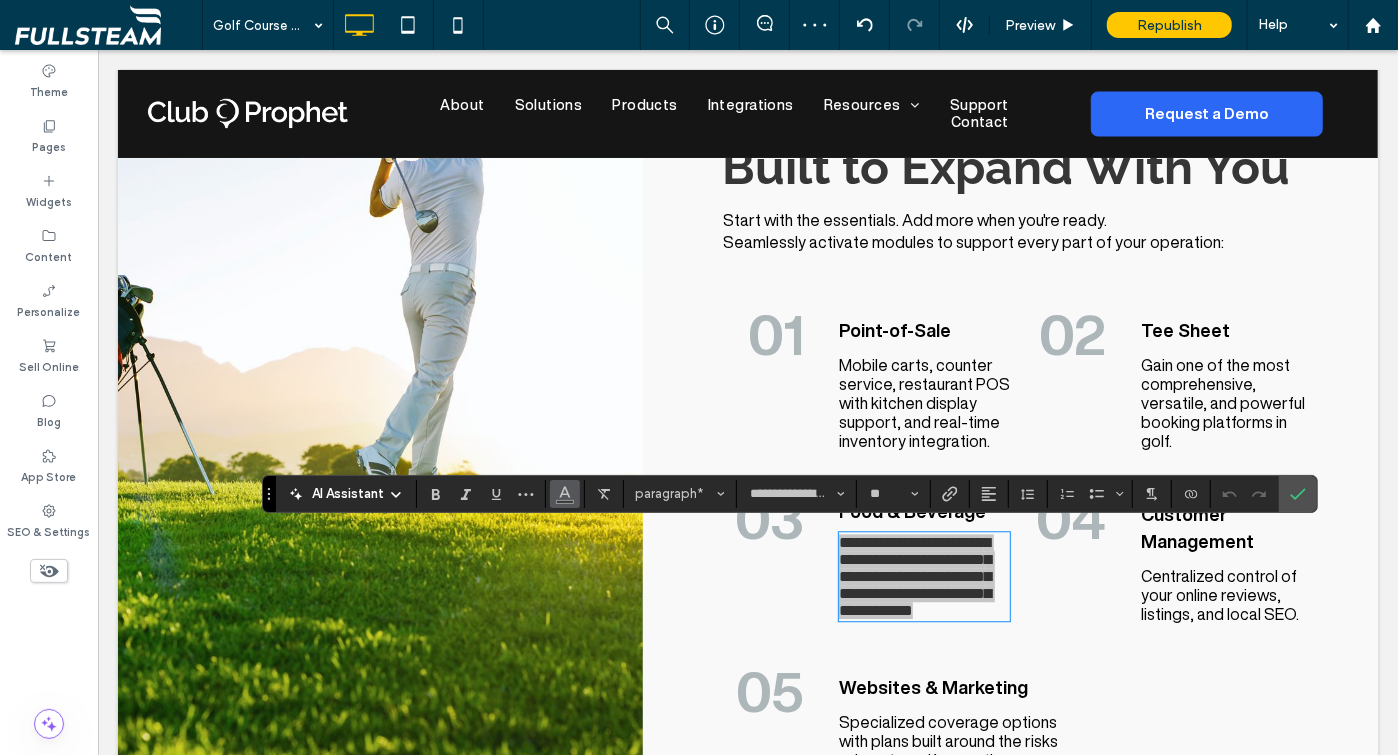 click at bounding box center (565, 492) 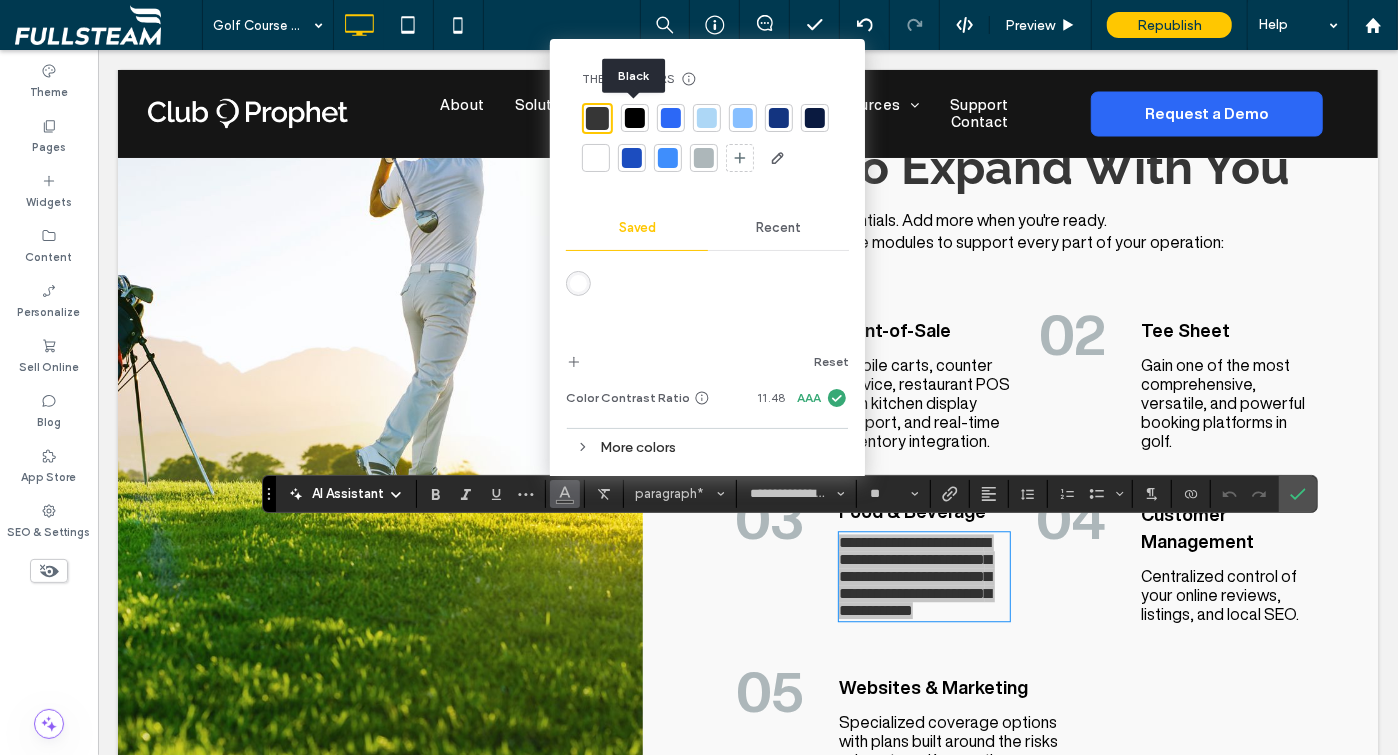 click at bounding box center (635, 118) 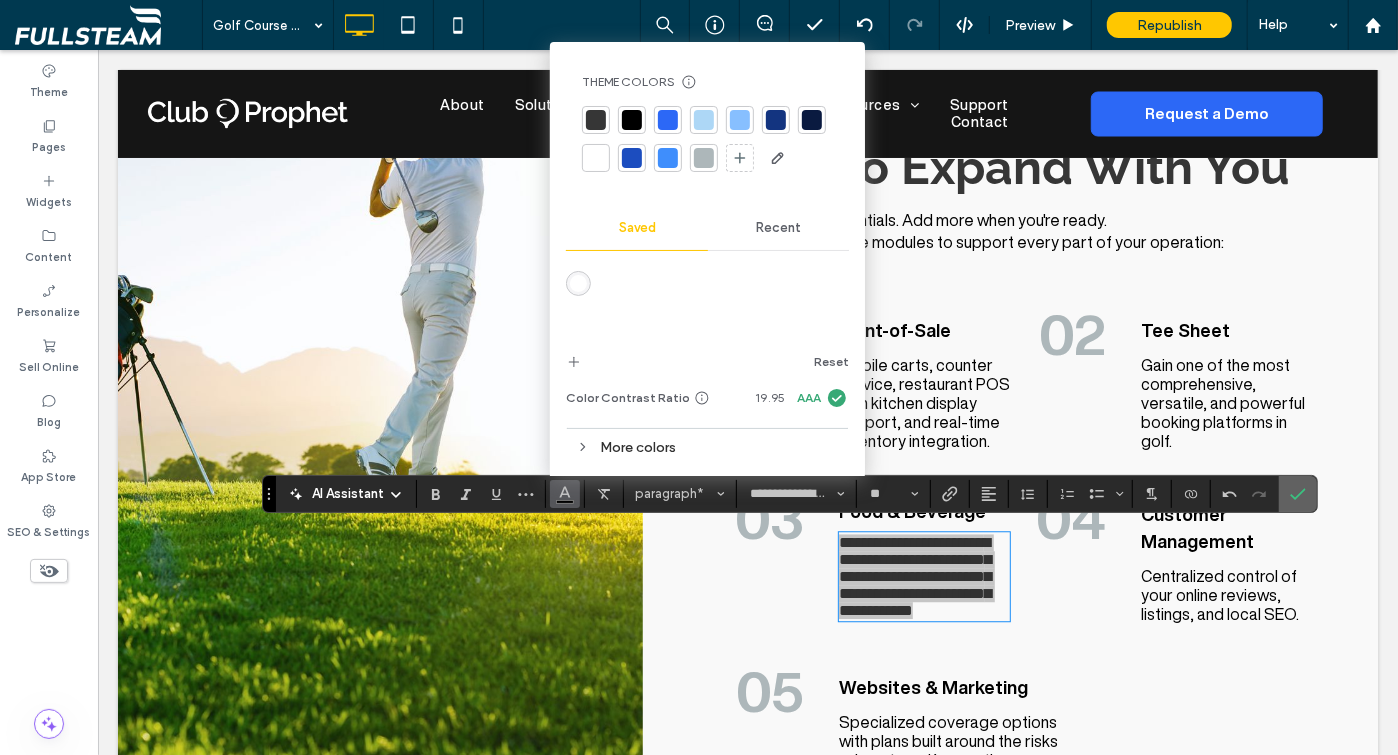 click at bounding box center (1298, 494) 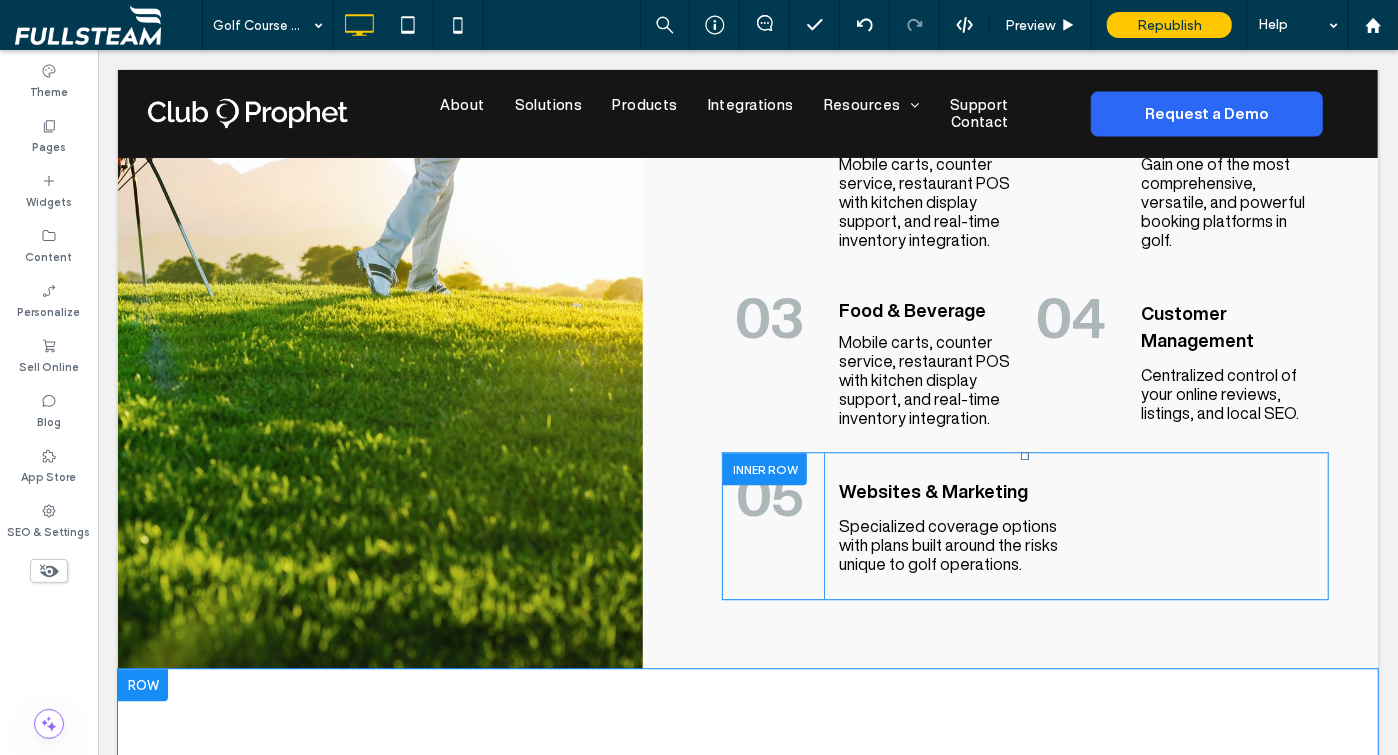 scroll, scrollTop: 3067, scrollLeft: 0, axis: vertical 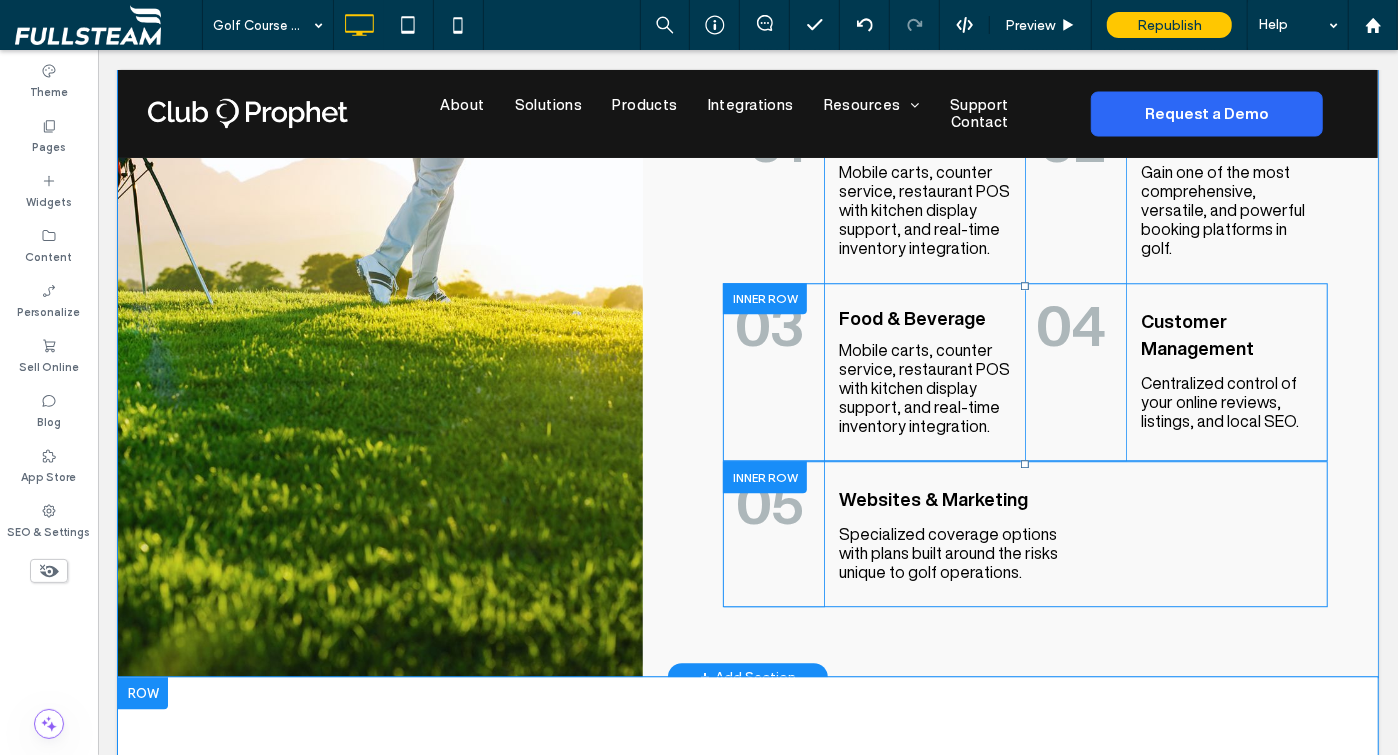 click at bounding box center (764, 297) 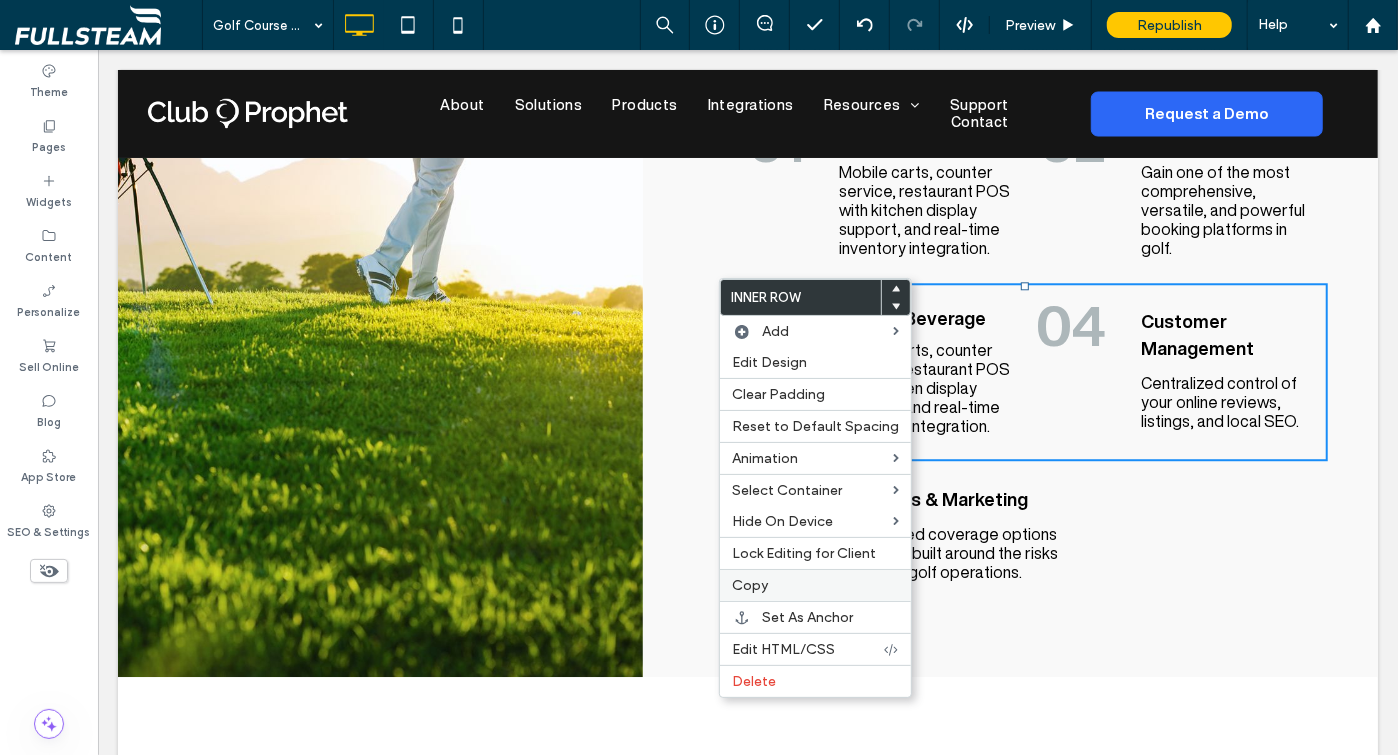 click on "Copy" at bounding box center (815, 585) 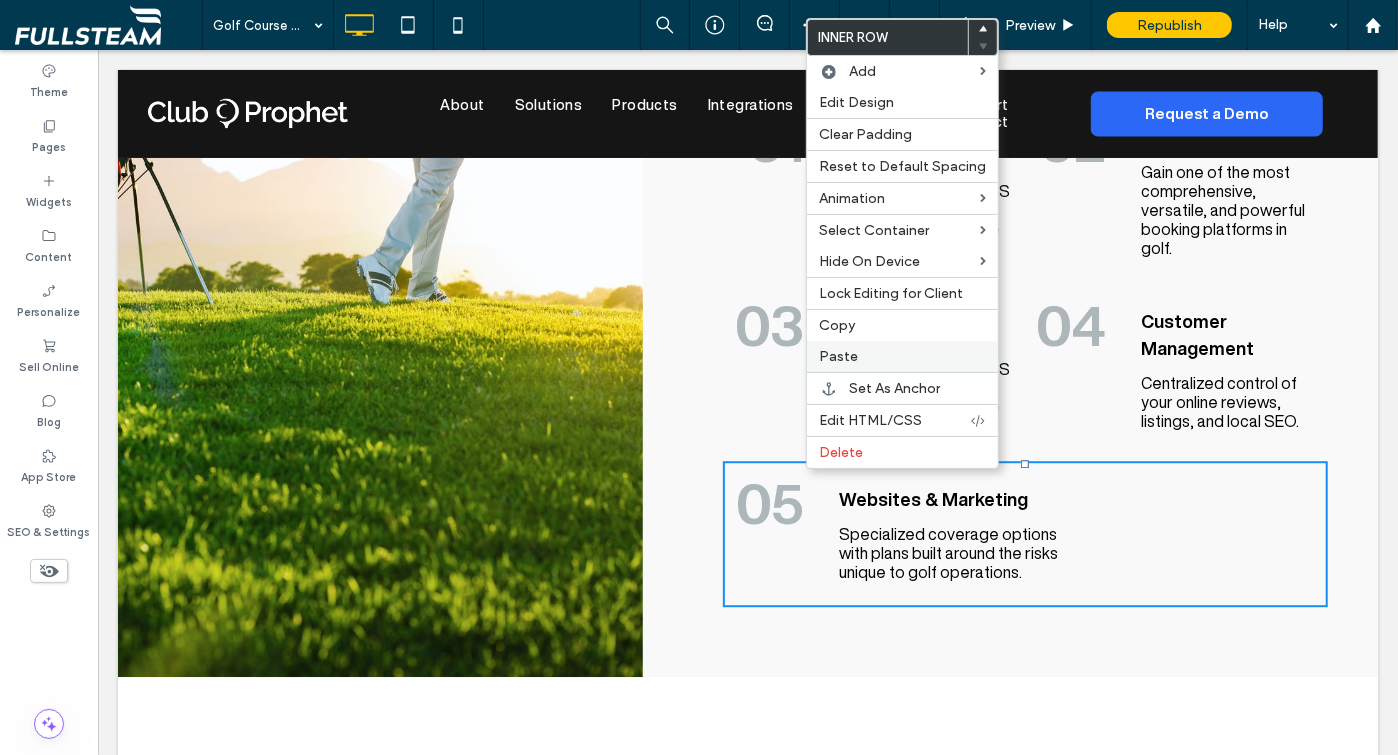 click on "Paste" at bounding box center (838, 356) 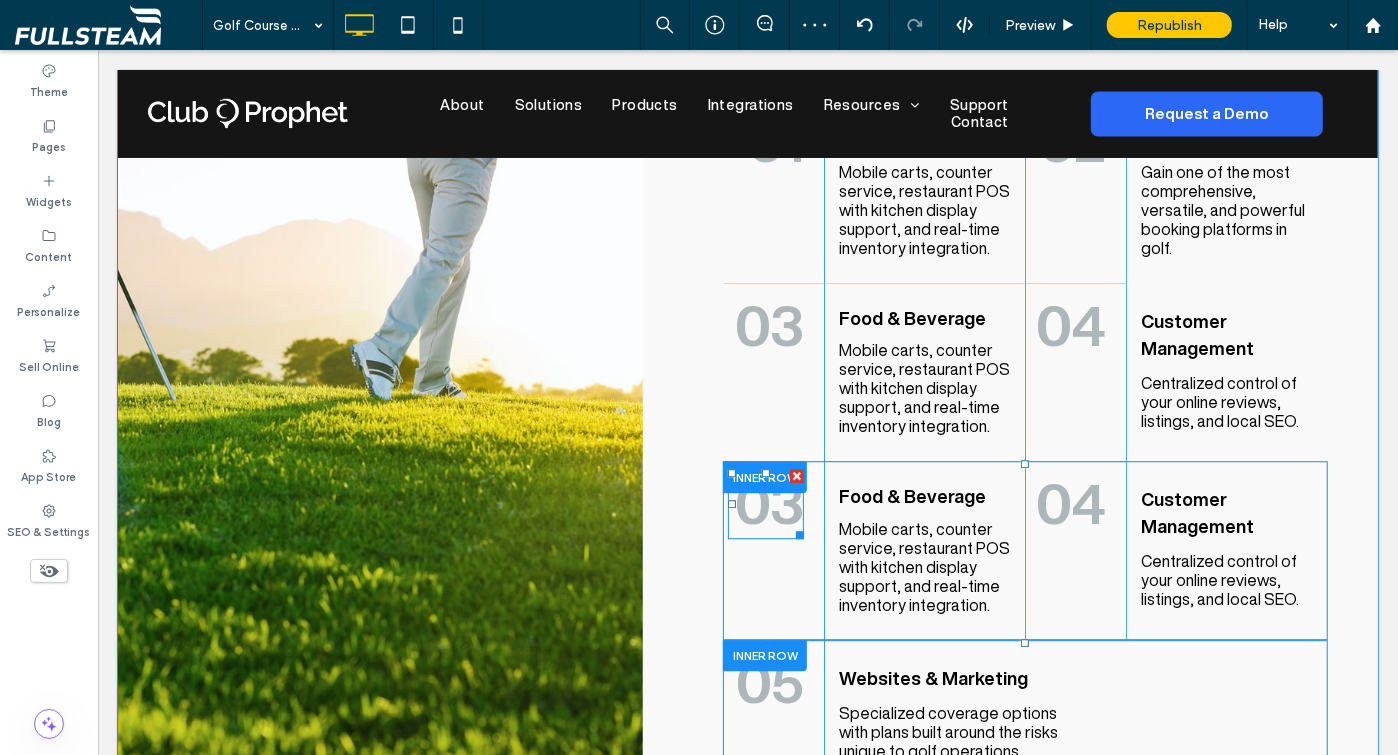 click on "03" at bounding box center (768, 502) 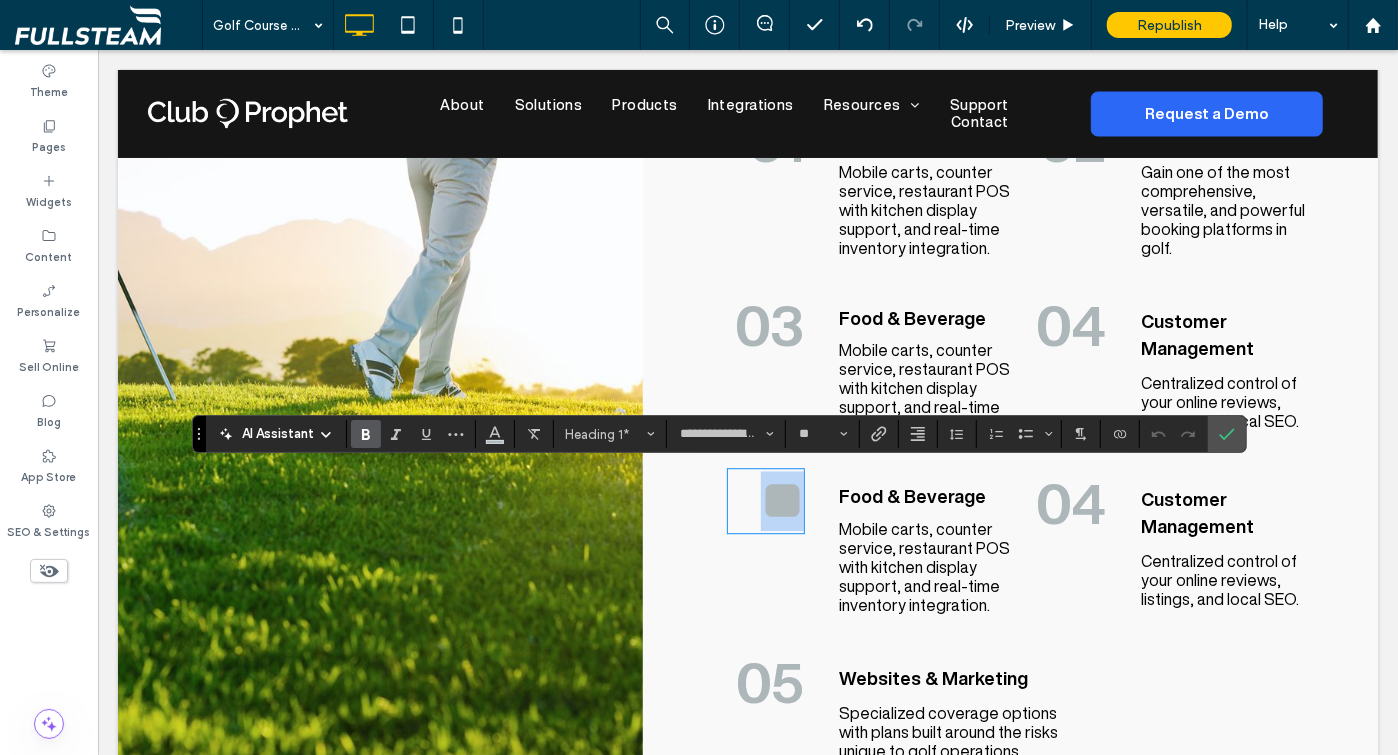 click on "**" at bounding box center (781, 499) 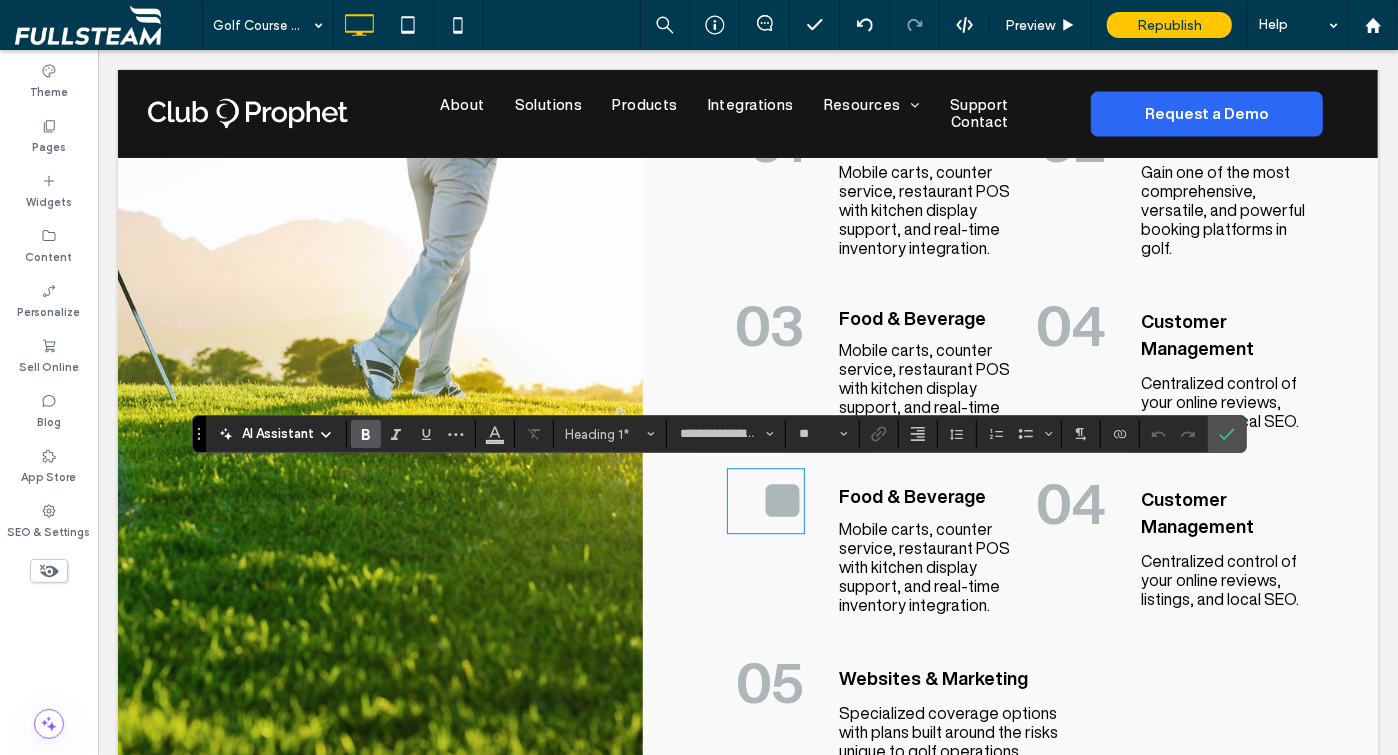 type 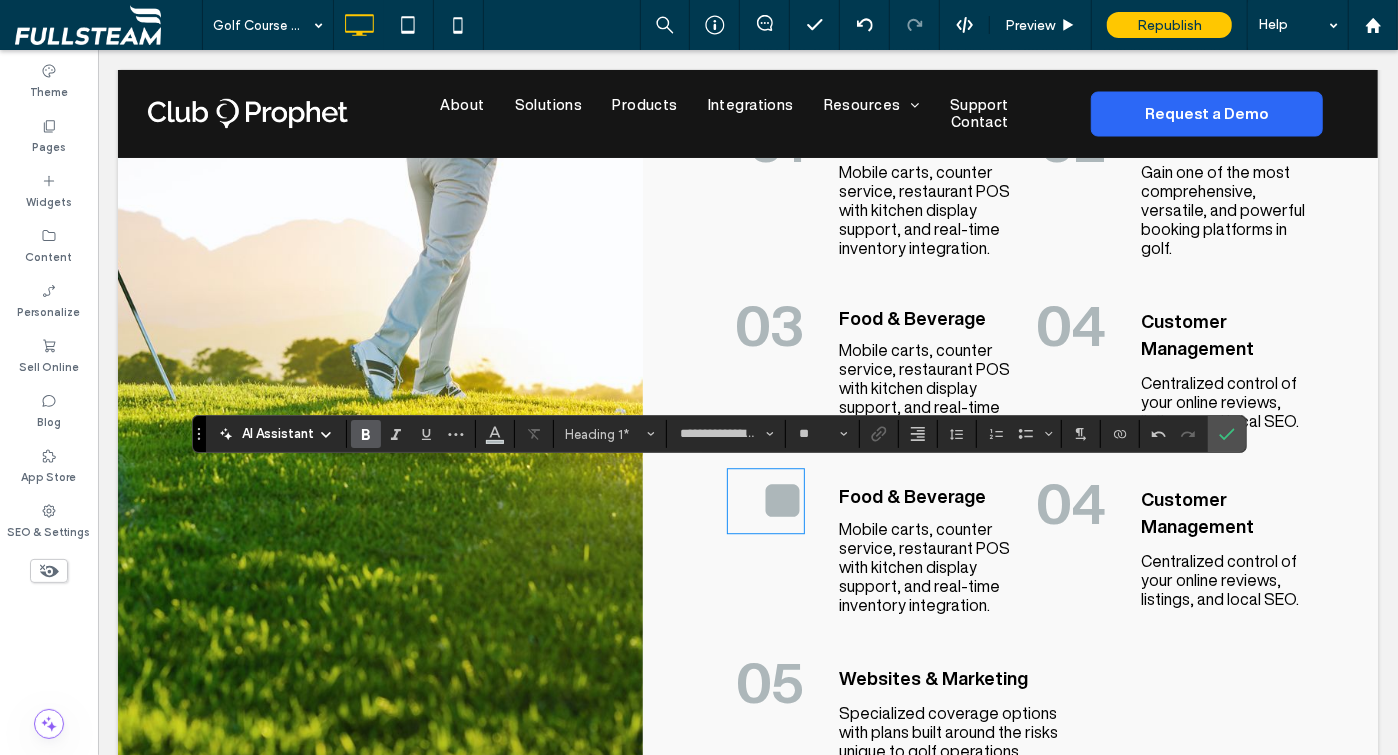click on "04
Click To Paste     Click To Paste" at bounding box center (1074, 549) 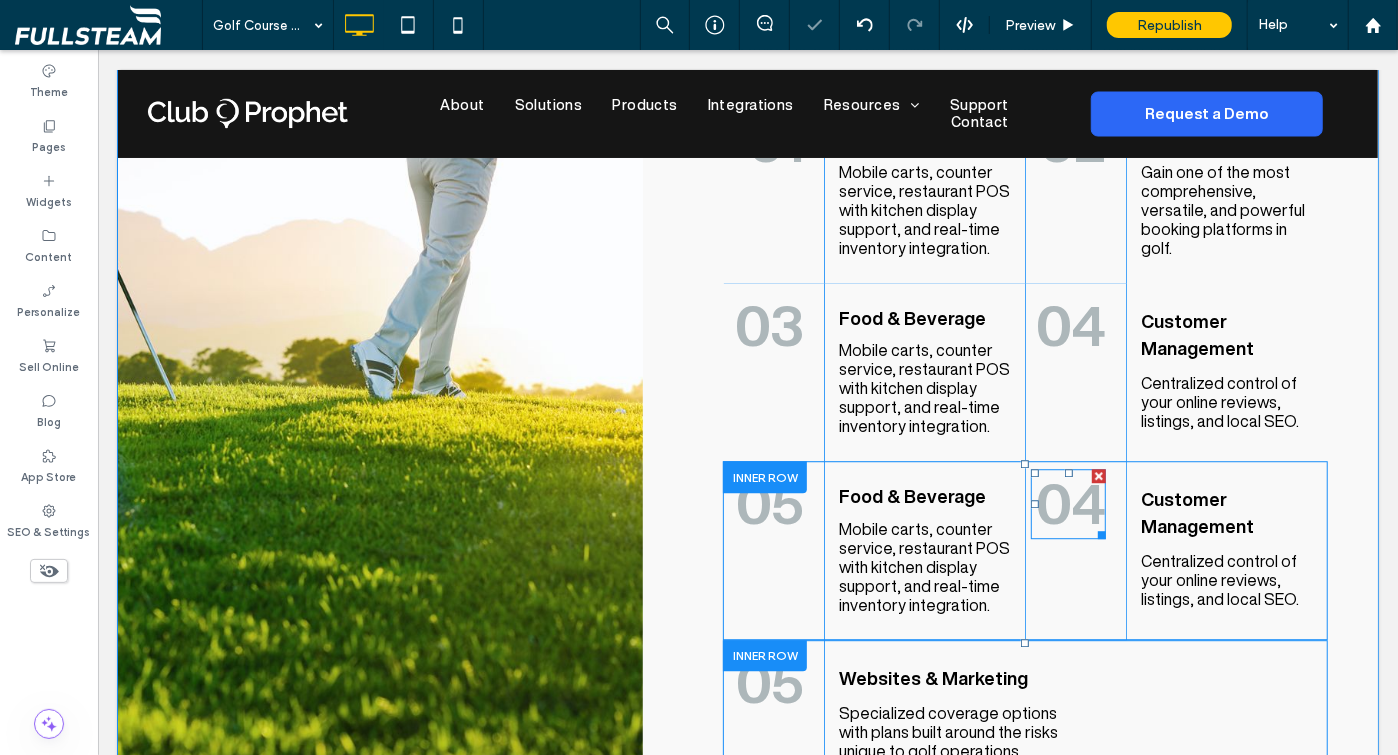 click on "04" at bounding box center (1070, 502) 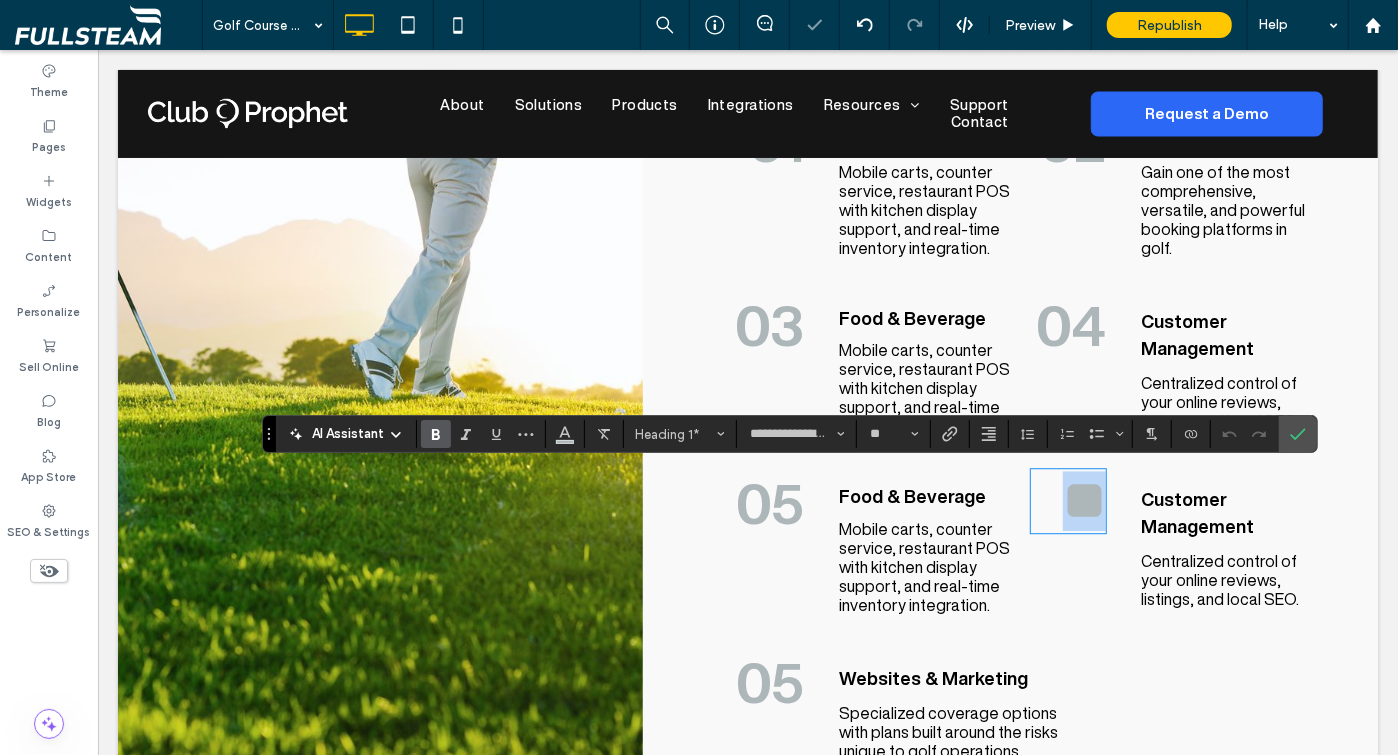 click on "**" at bounding box center [1083, 499] 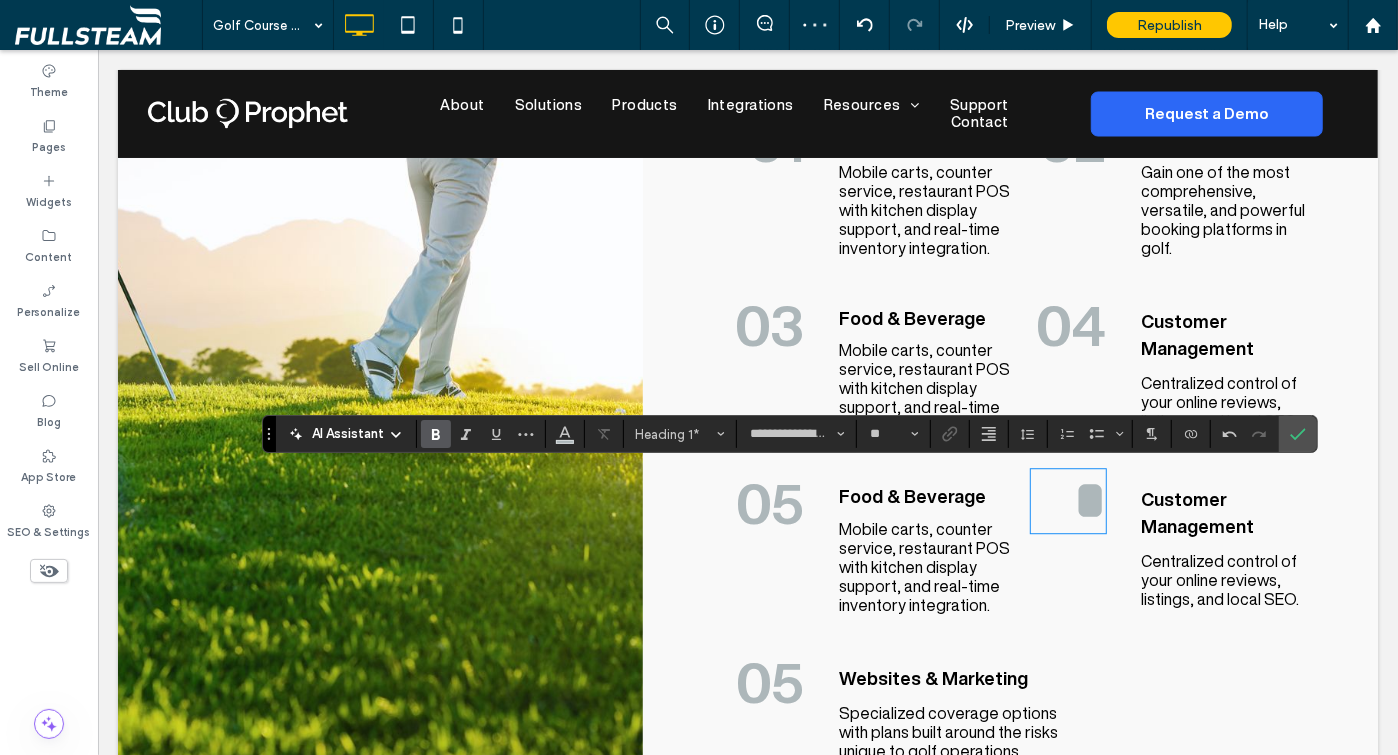 type 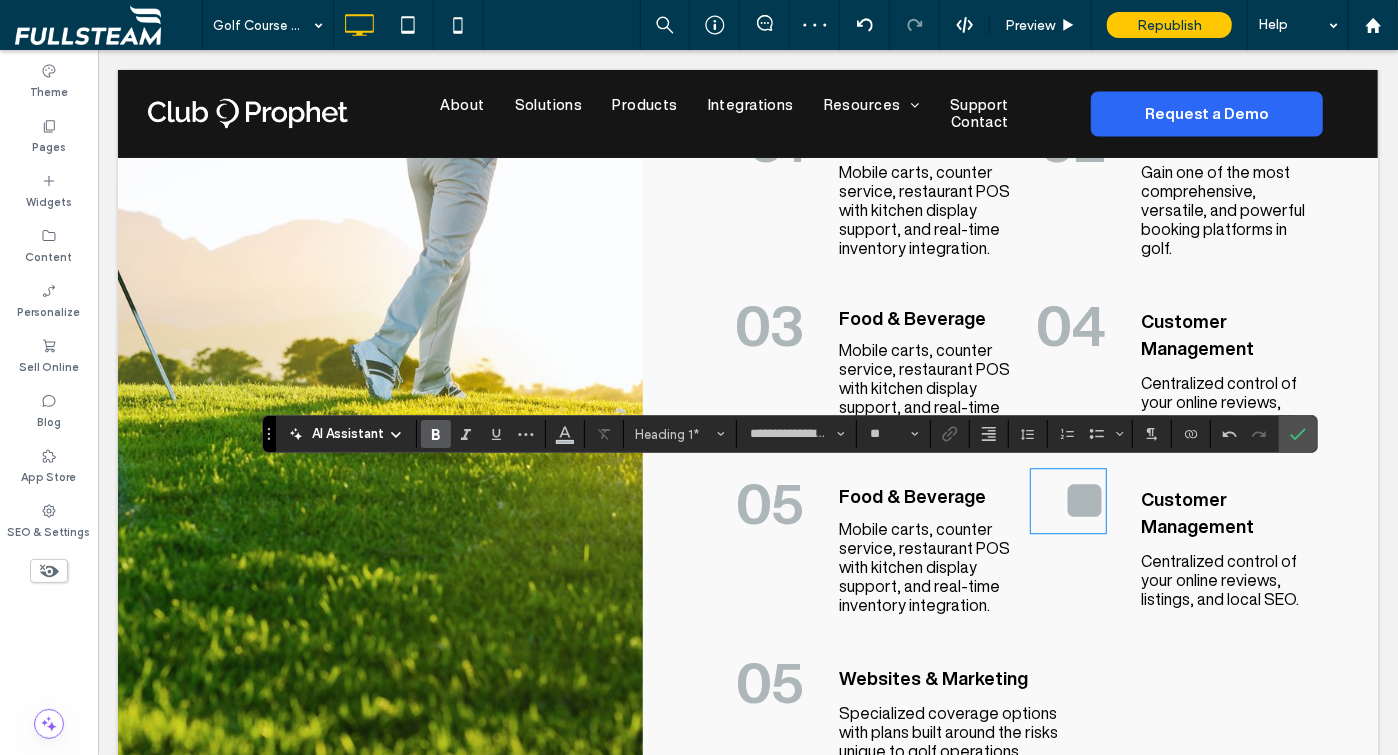 click on "Food & Beverage" at bounding box center [911, 495] 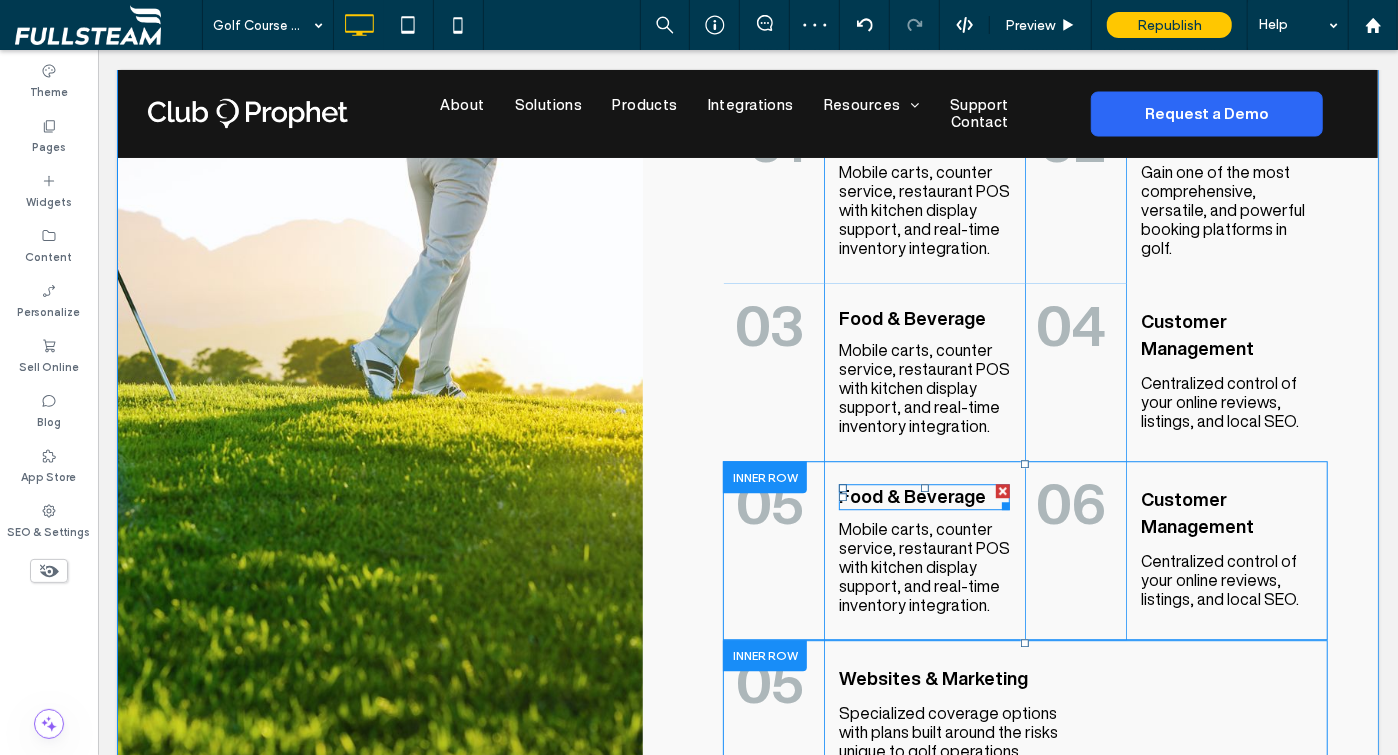 click on "Food & Beverage" at bounding box center (911, 495) 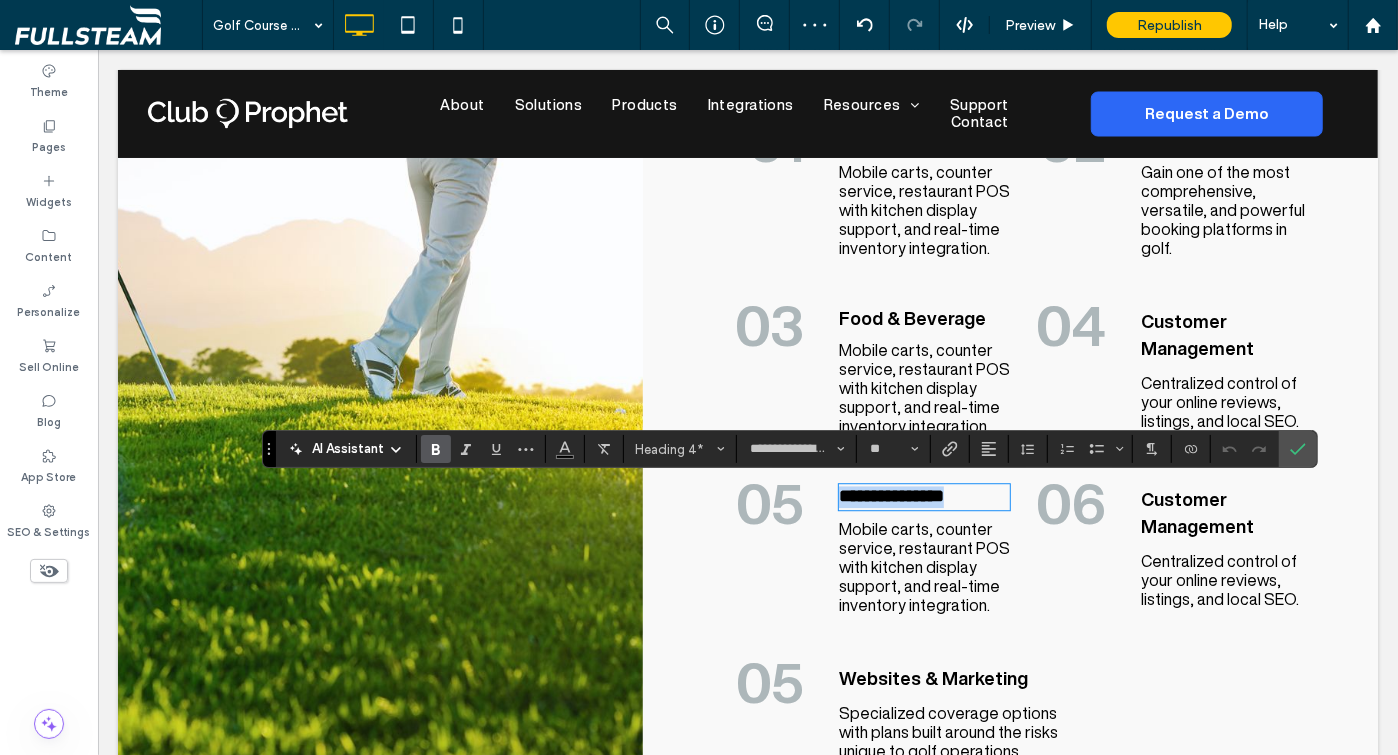 type 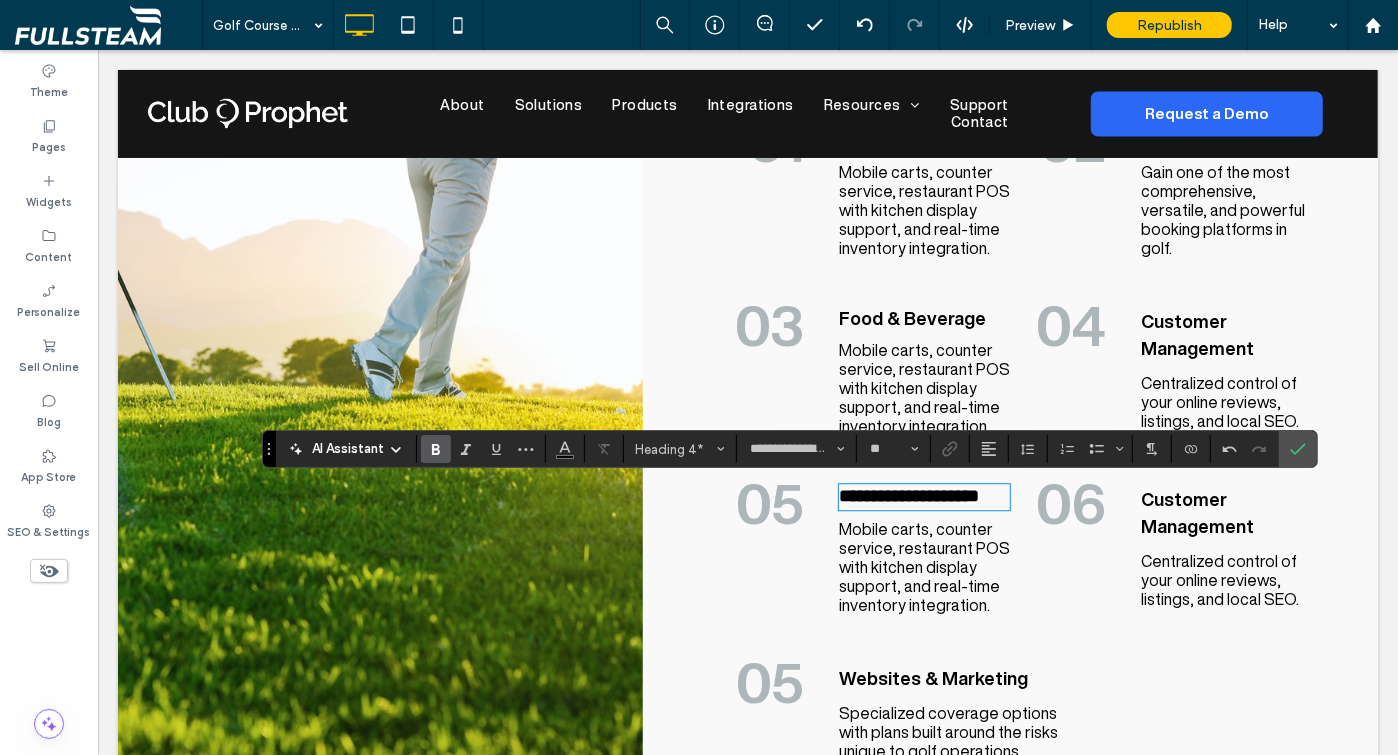 click on "Customer Management" at bounding box center (1196, 511) 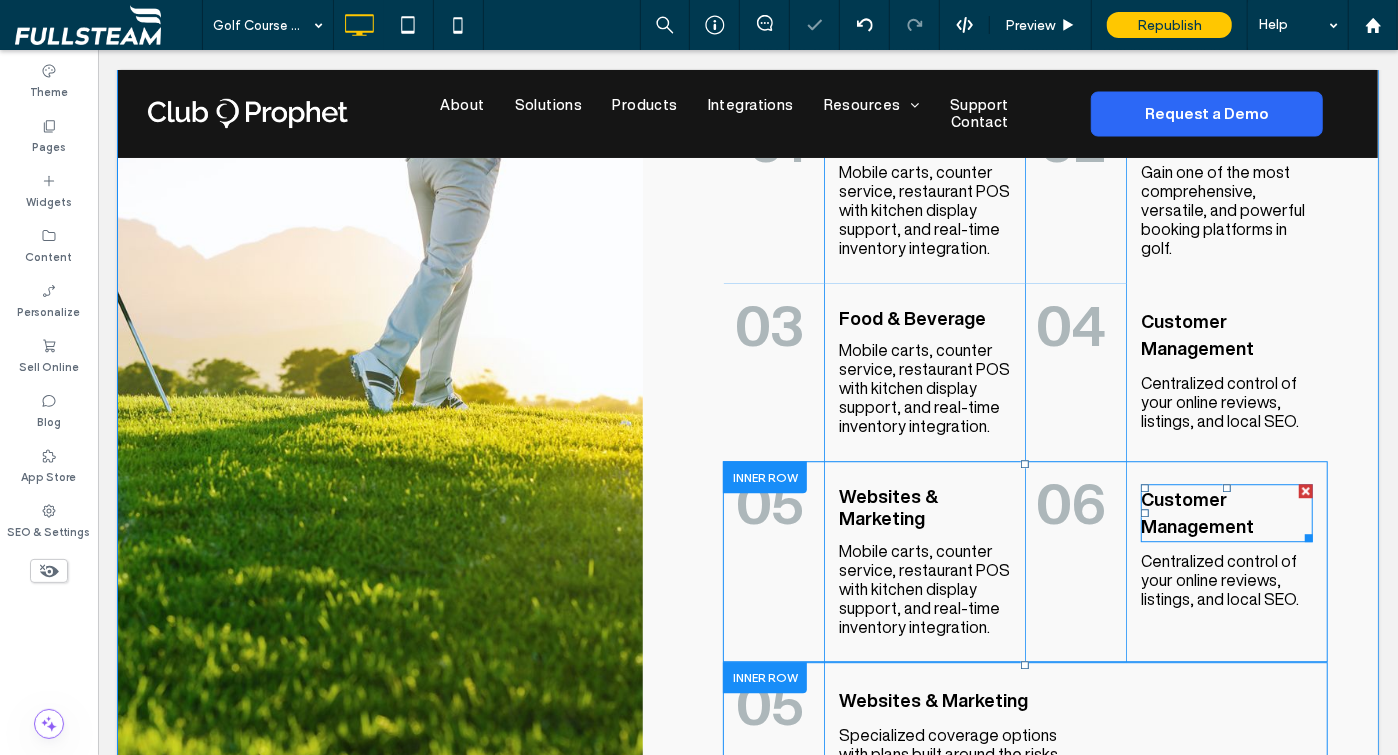 click on "Customer Management" at bounding box center [1196, 511] 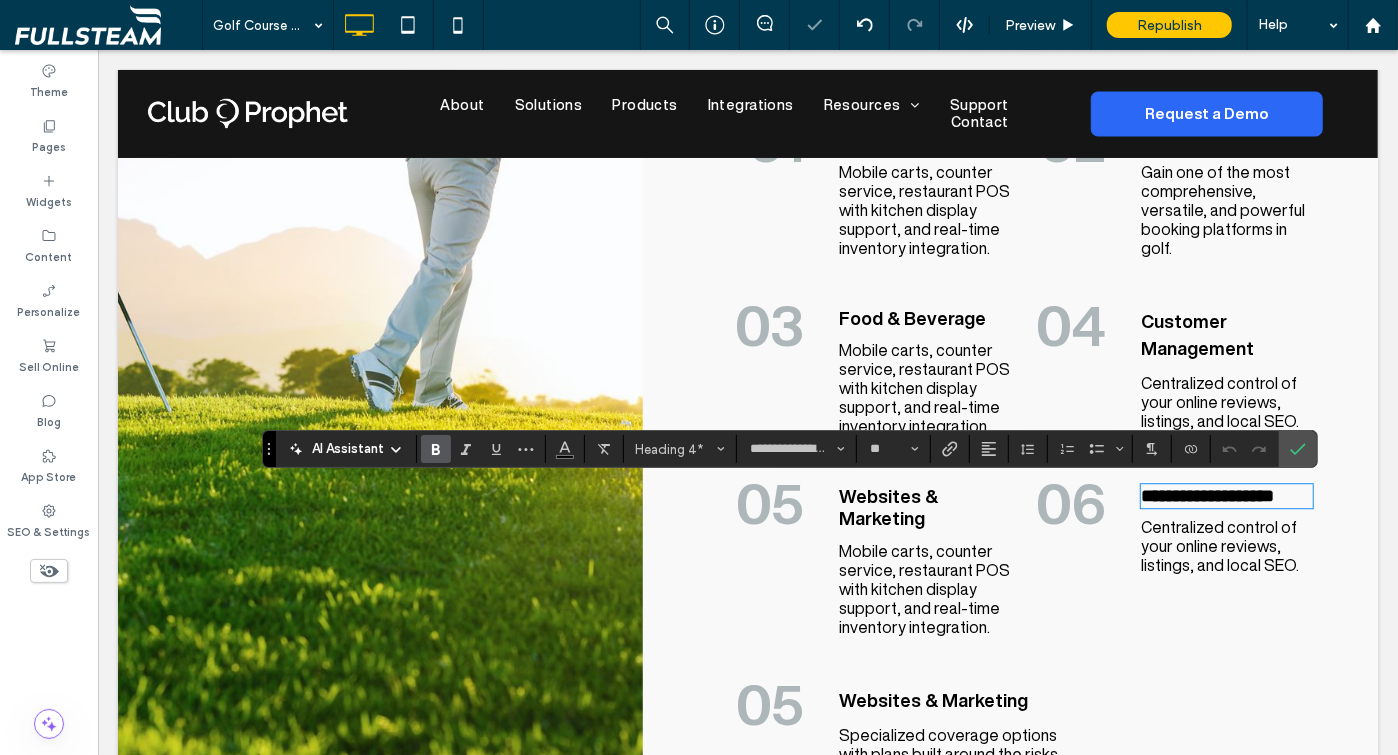 type 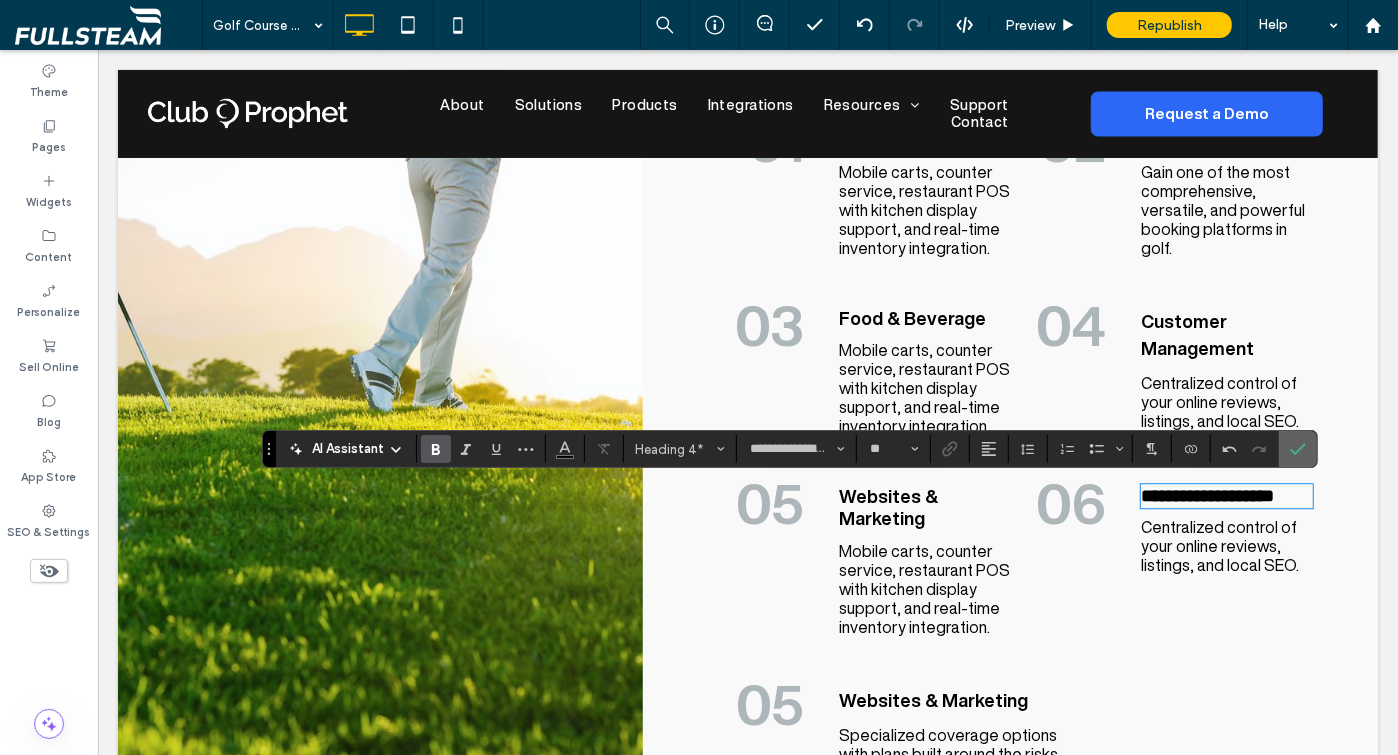 click 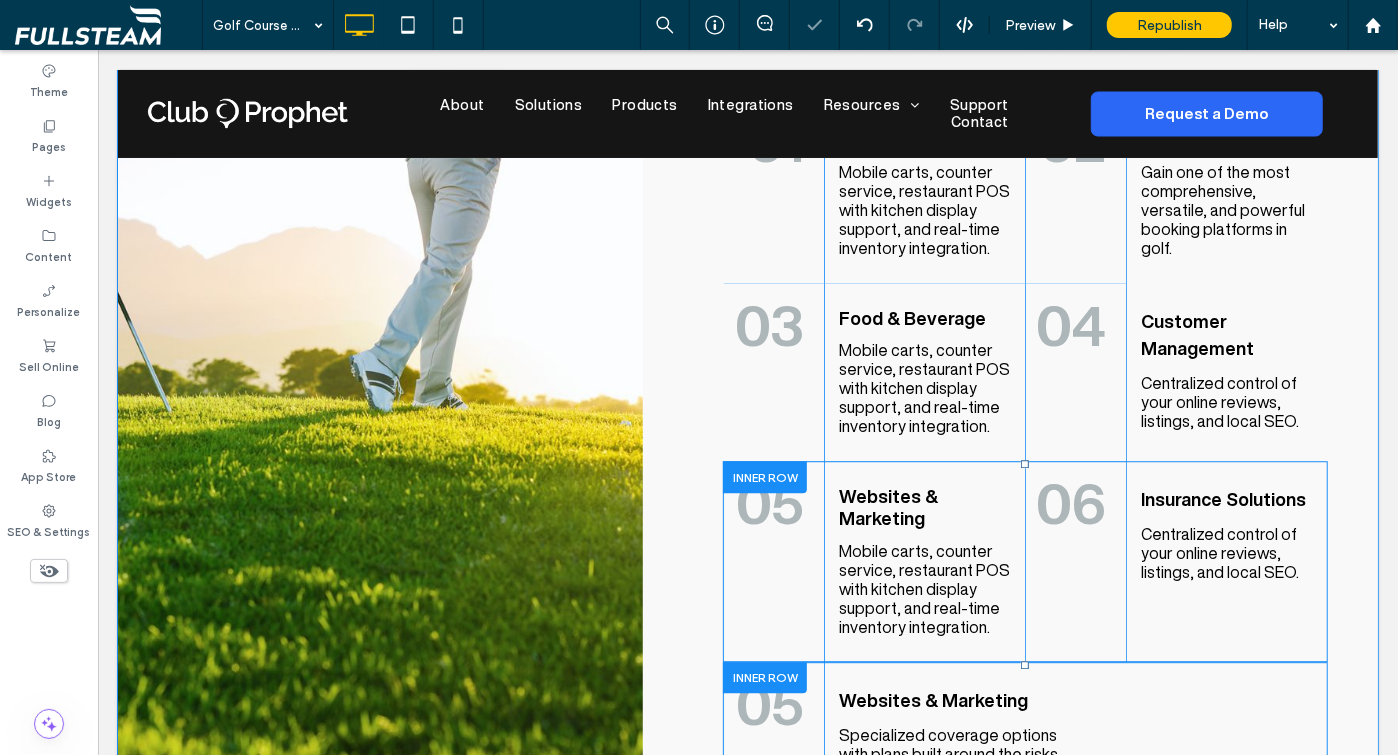 click at bounding box center (764, 676) 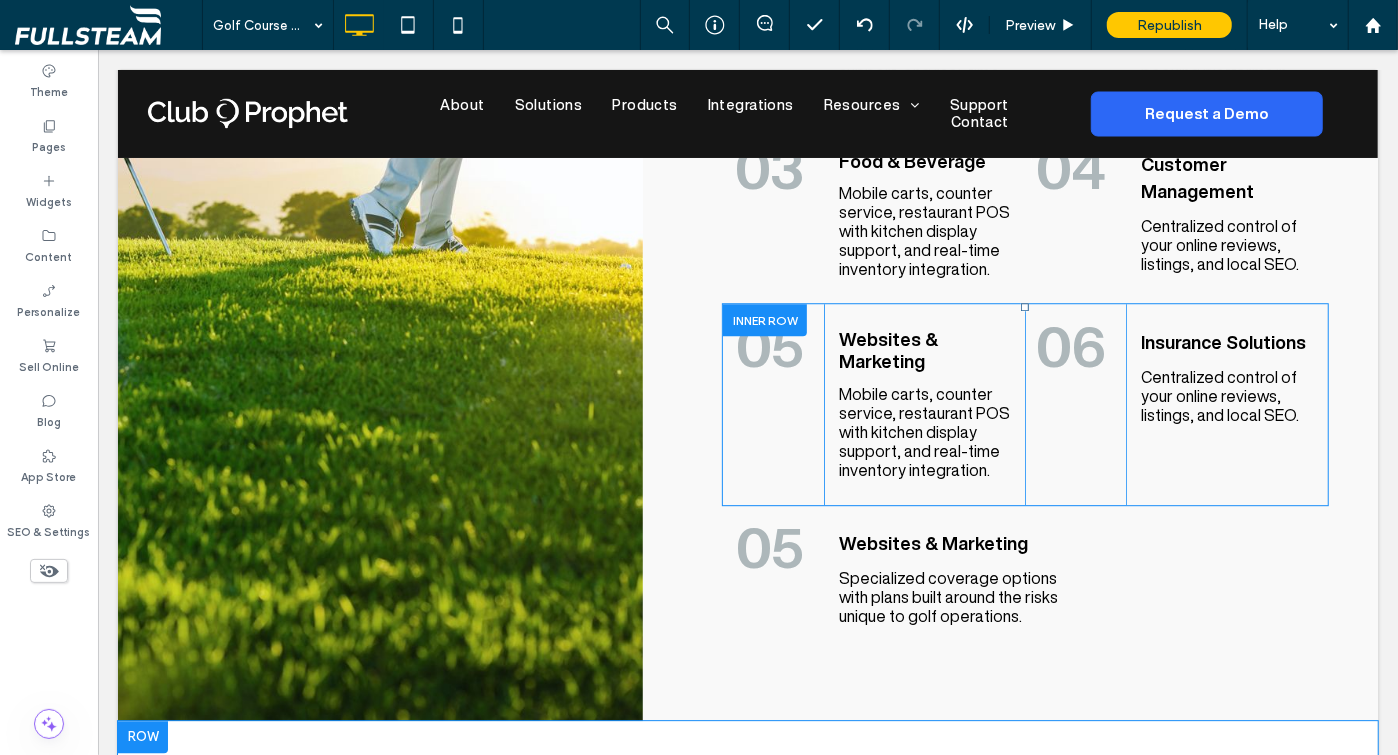 scroll, scrollTop: 3232, scrollLeft: 0, axis: vertical 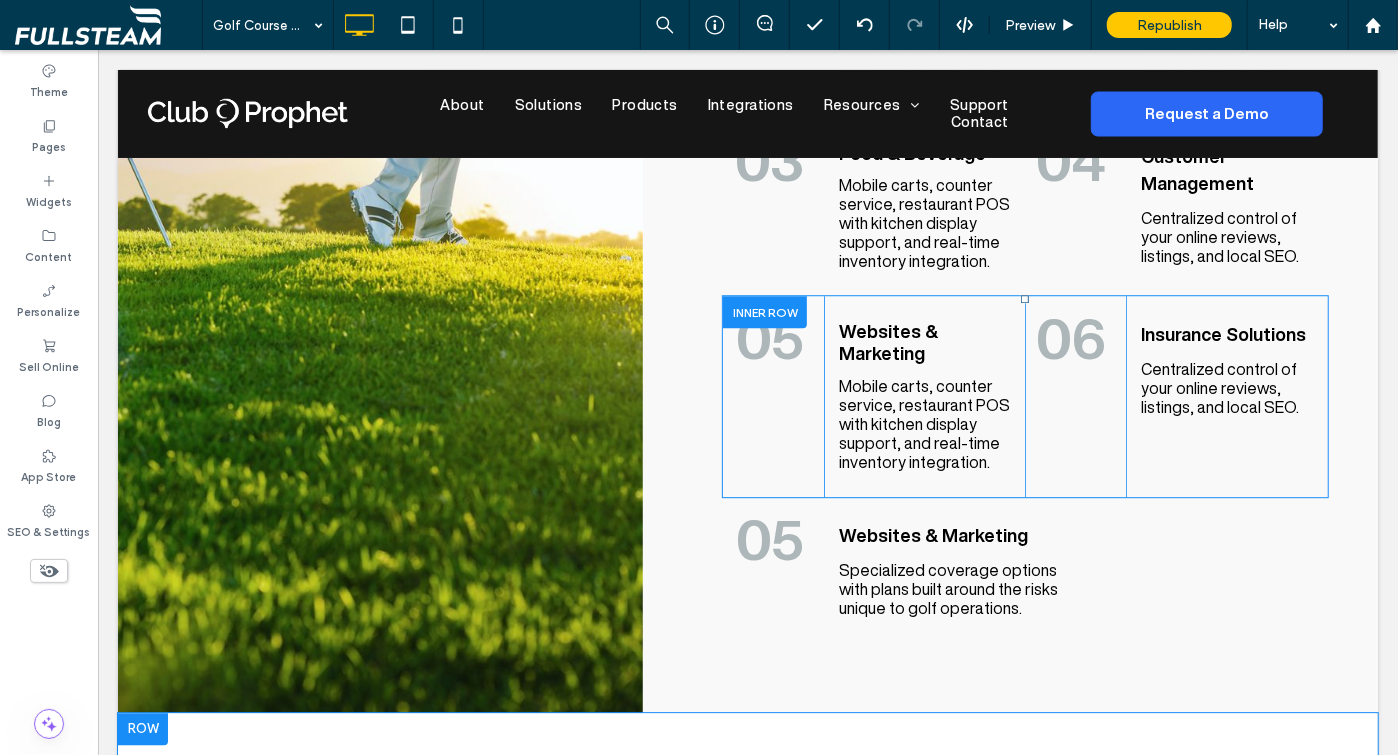 click on "Websites & Marketing   Specialized coverage options with plans built around the risks unique to golf operations. Click To Paste     Click To Paste     Click To Paste     Click To Paste     Click To Paste" at bounding box center [1075, 569] 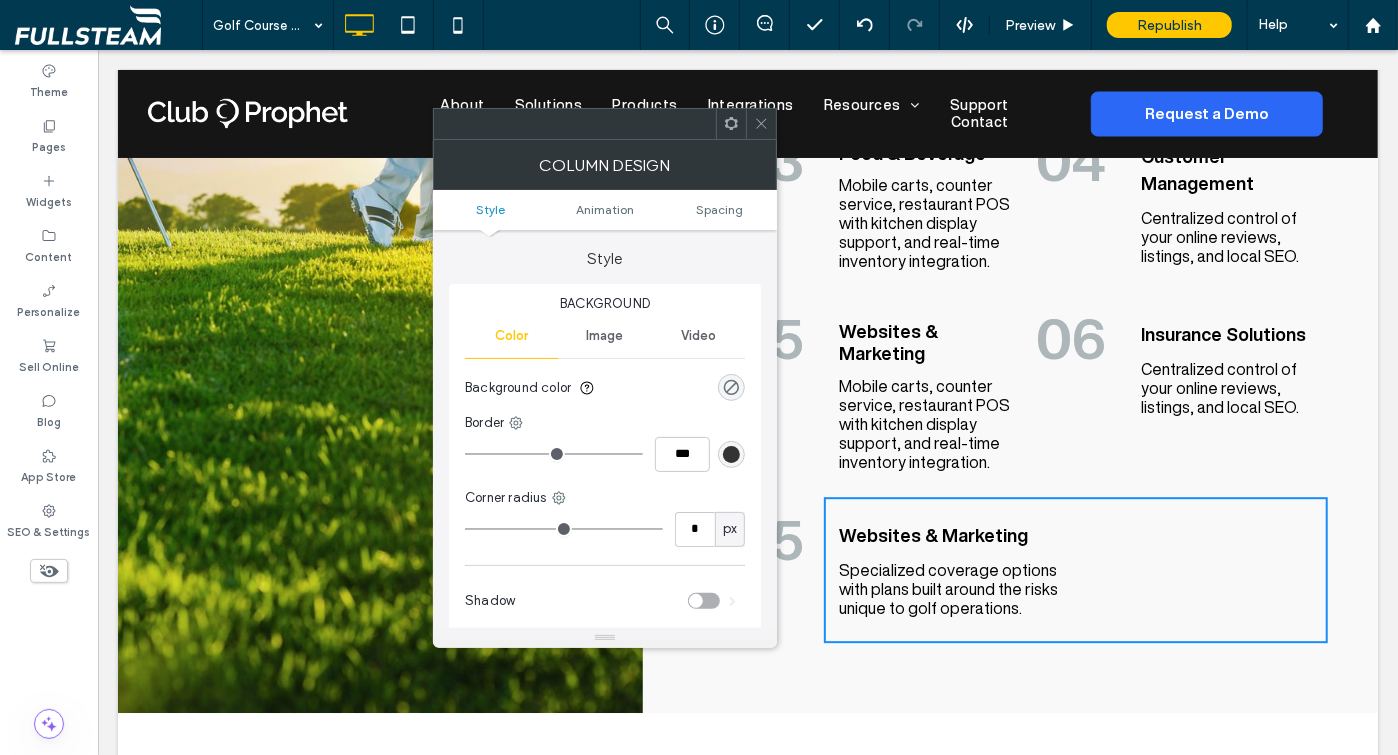 click on "05" at bounding box center (769, 538) 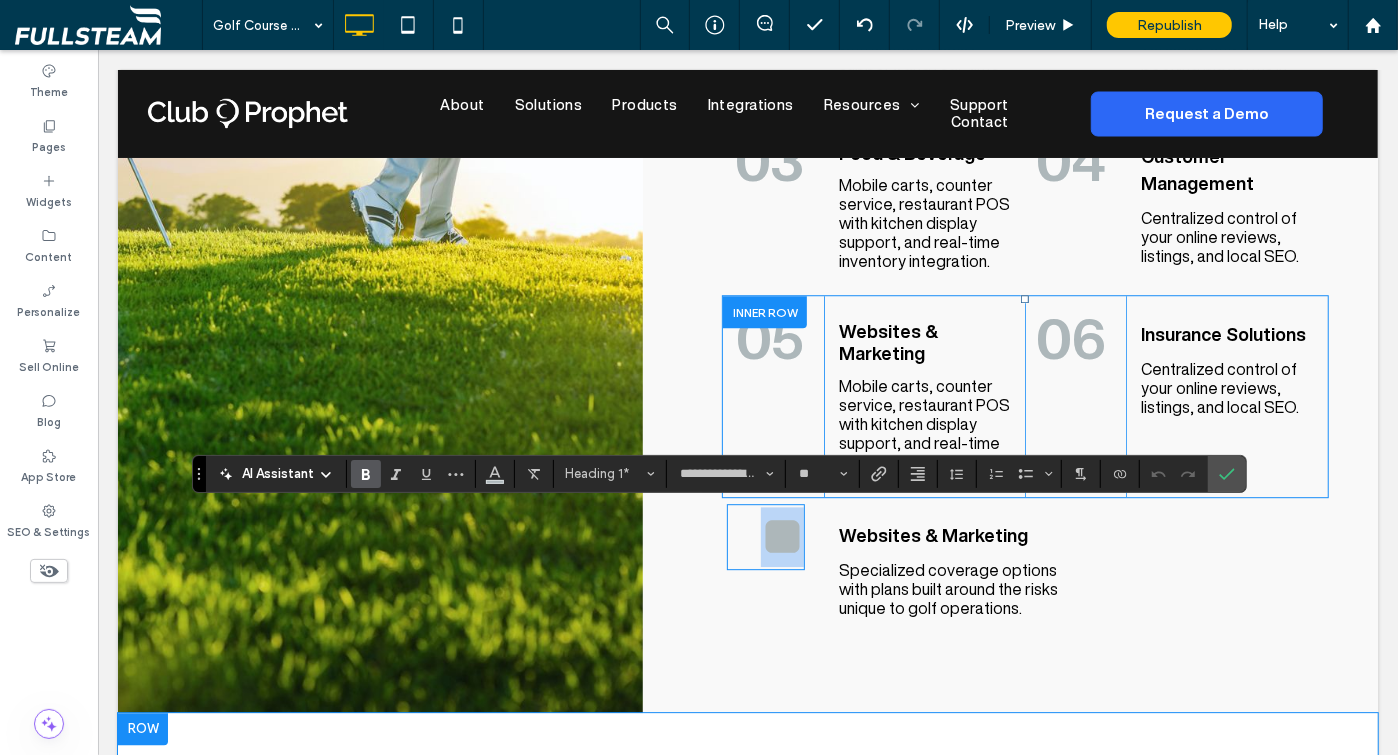 click on "** Click To Paste     Click To Paste     Click To Paste     Click To Paste     Click To Paste" at bounding box center [772, 569] 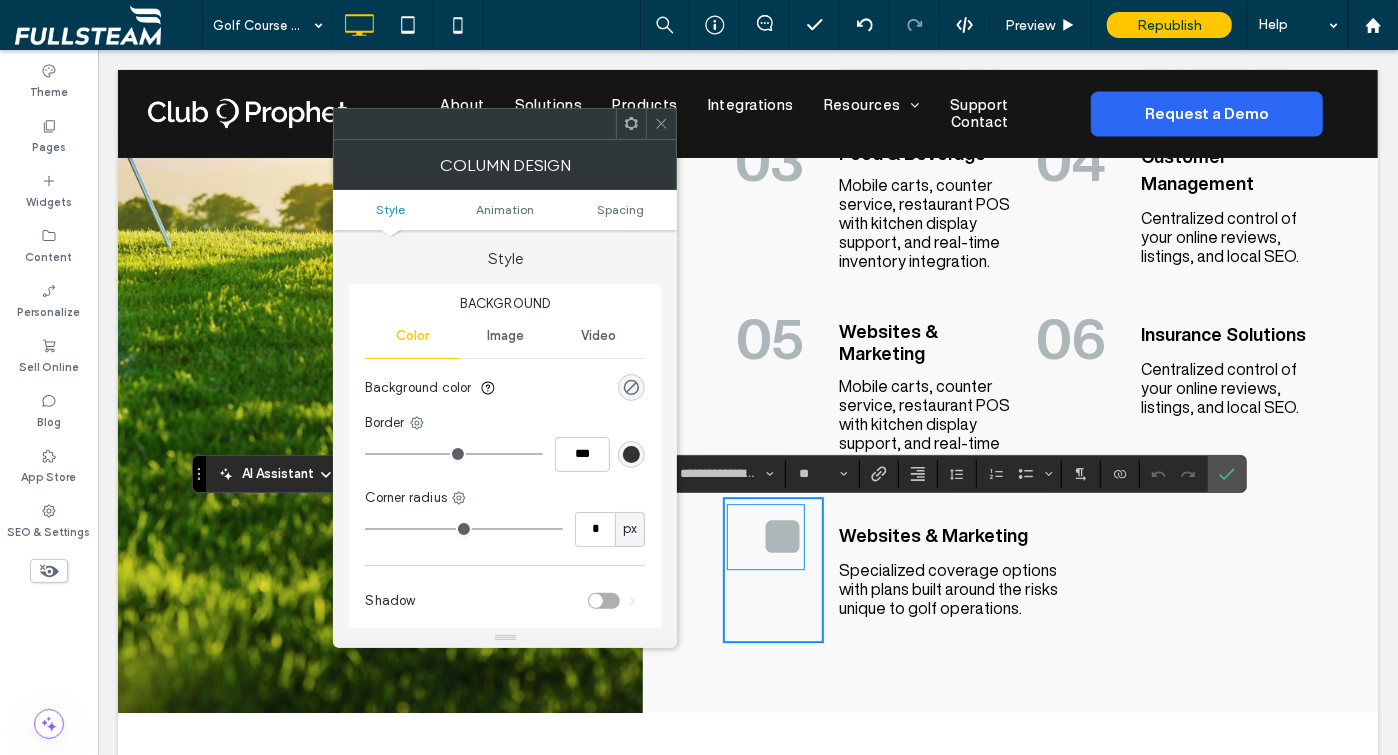 click on "Websites & Marketing   Specialized coverage options with plans built around the risks unique to golf operations. Click To Paste     Click To Paste     Click To Paste     Click To Paste     Click To Paste" at bounding box center [1075, 569] 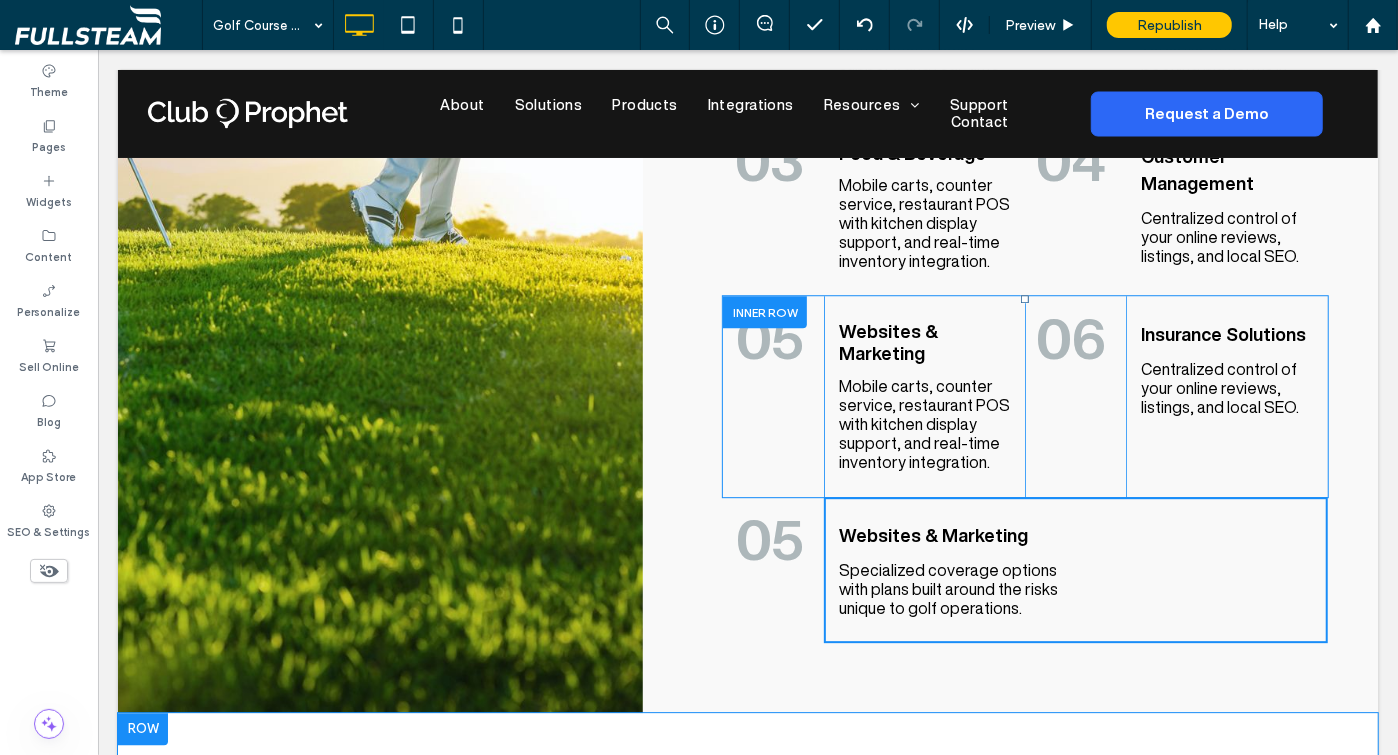 click at bounding box center (764, 511) 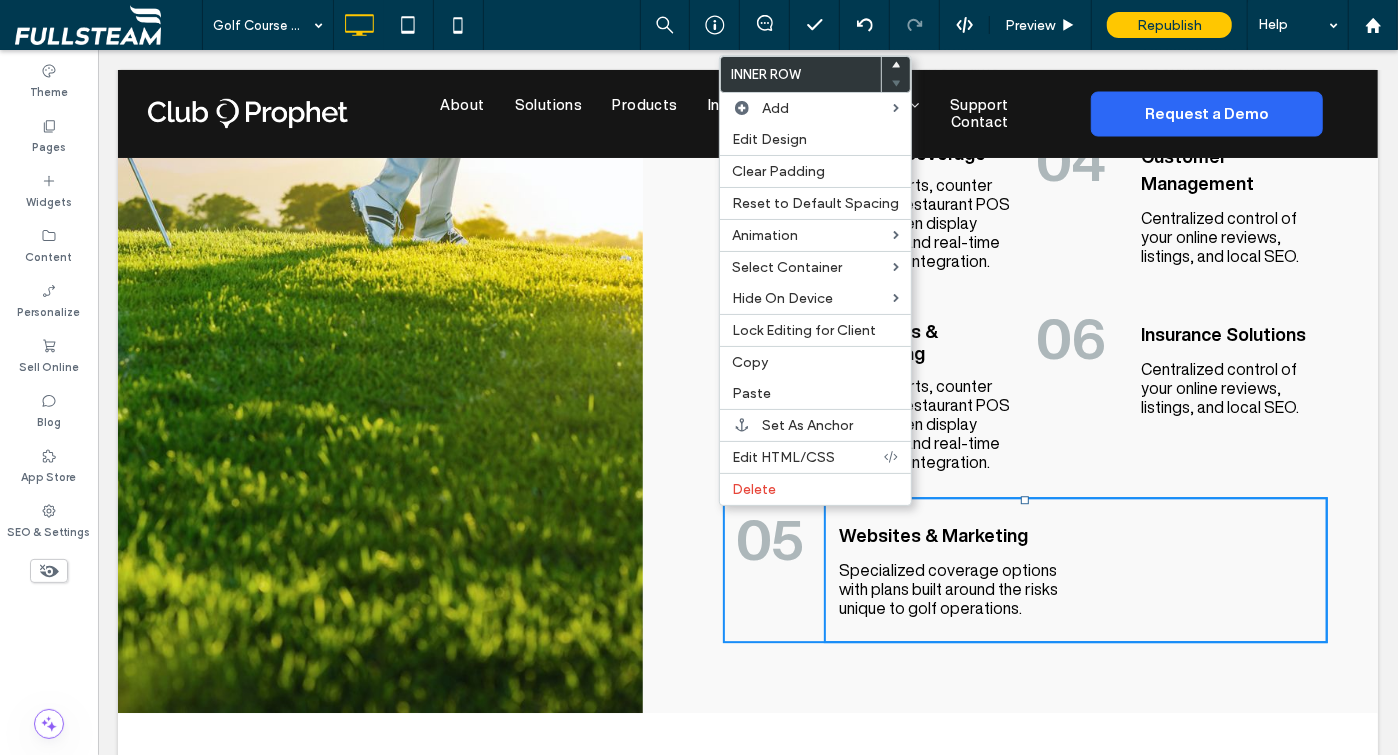 click on "05 Click To Paste     Click To Paste     Click To Paste     Click To Paste     Click To Paste" at bounding box center [772, 569] 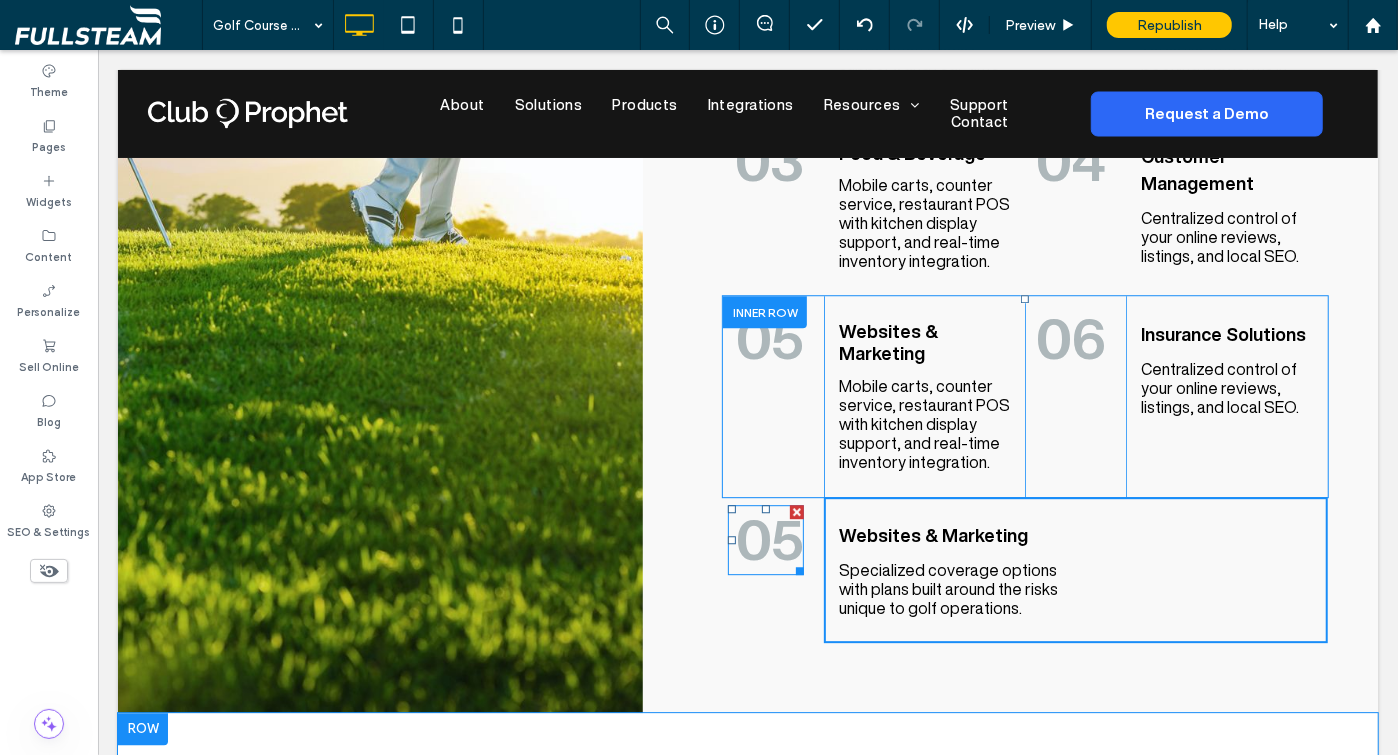 click at bounding box center [795, 566] 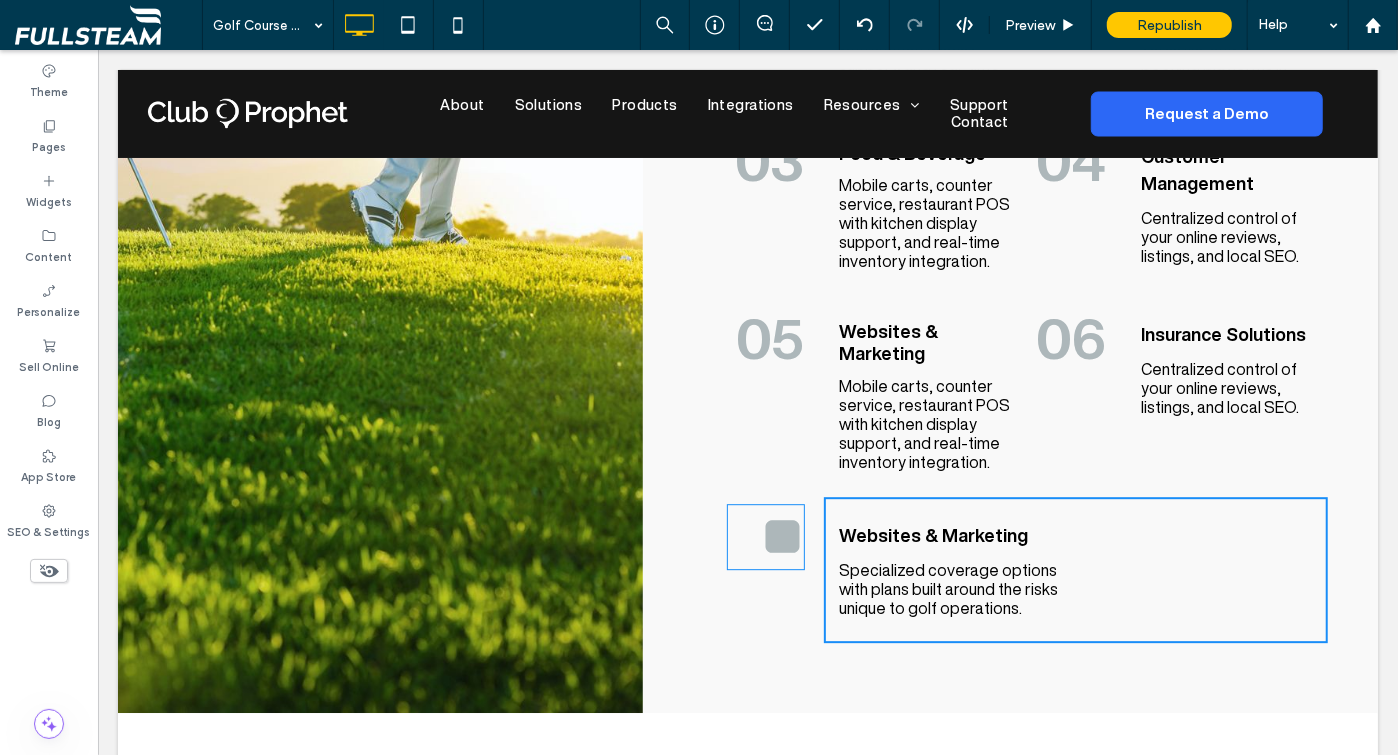 type on "**********" 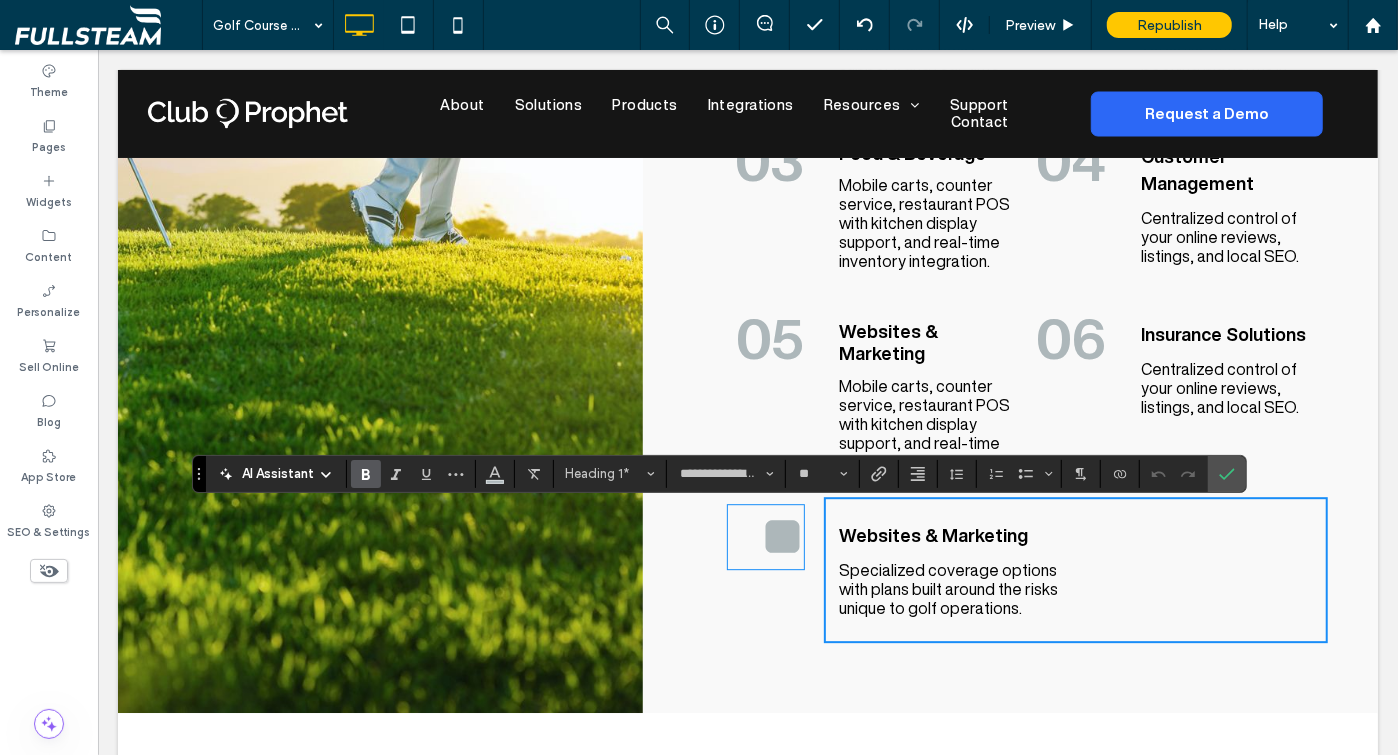 click on "** Click To Paste     Click To Paste     Click To Paste     Click To Paste     Click To Paste" at bounding box center [772, 569] 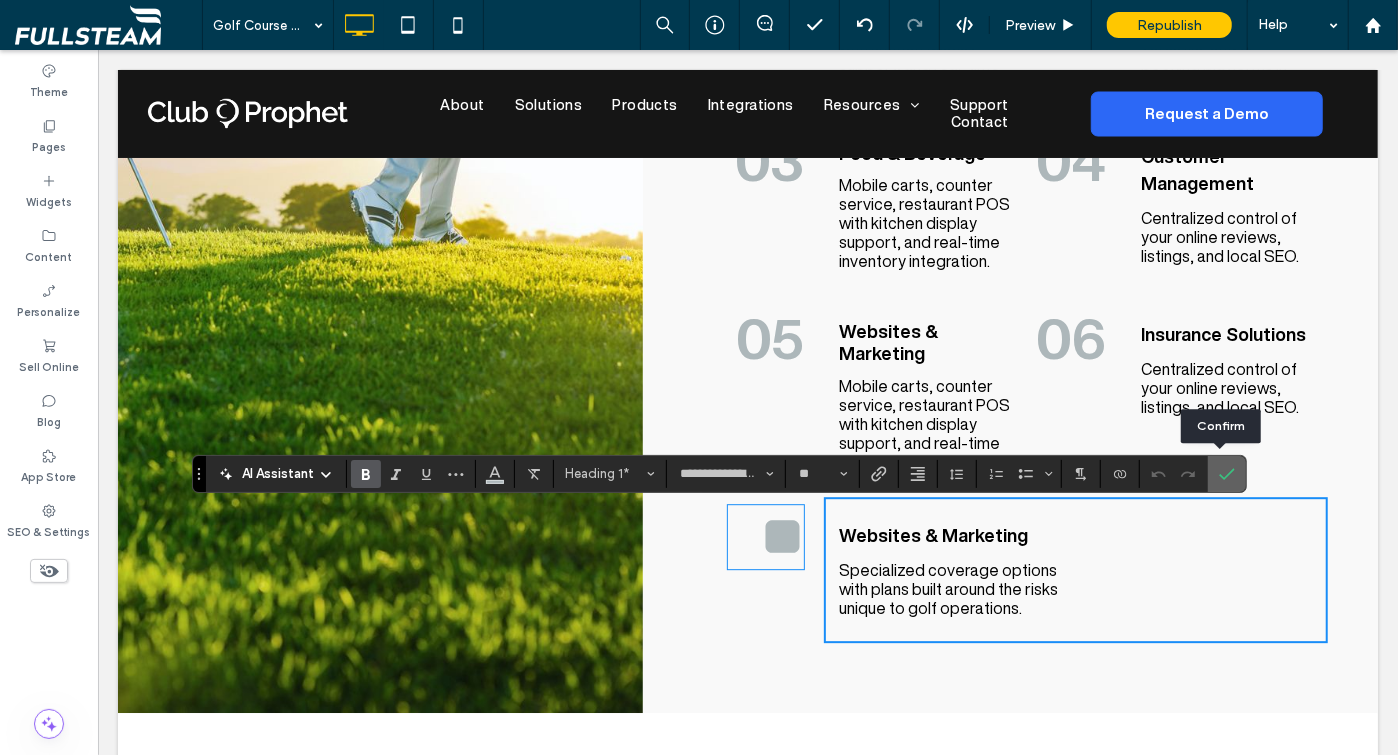 click at bounding box center (1227, 474) 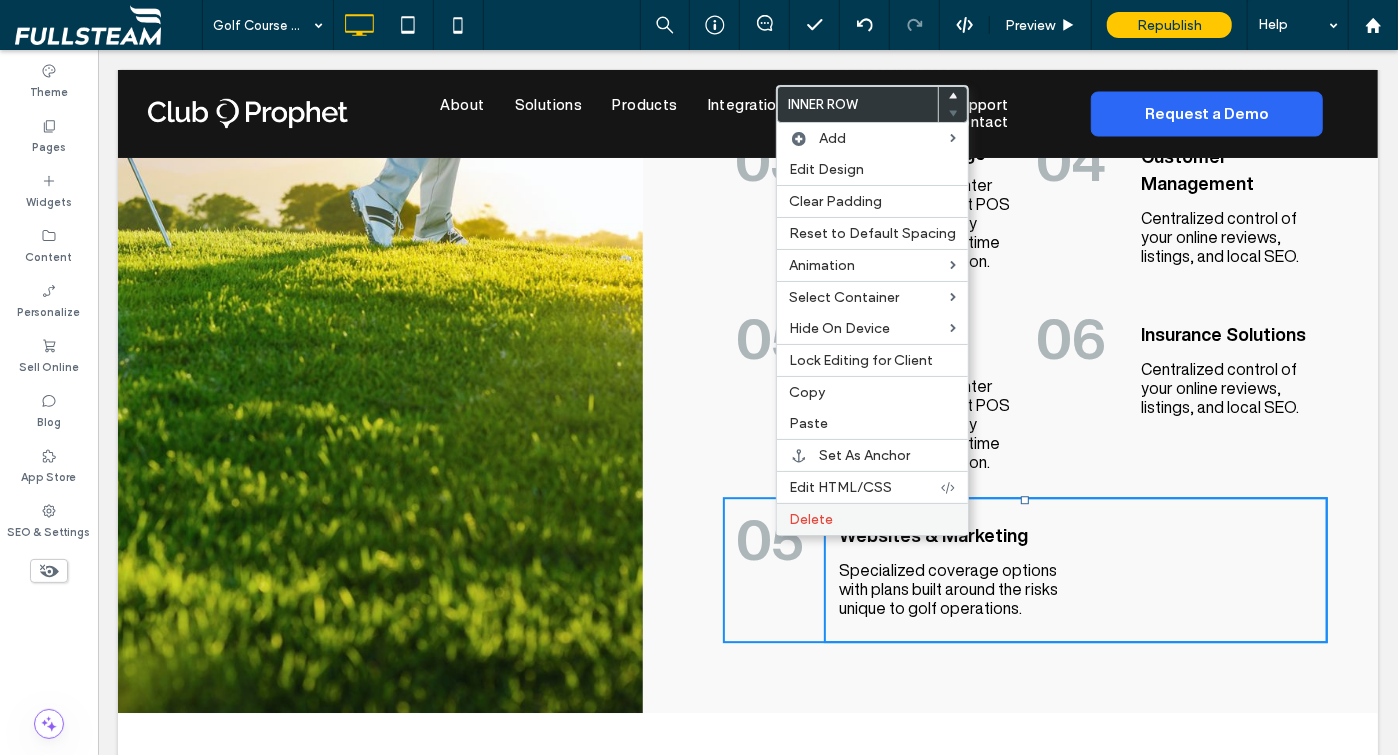 click on "Delete" at bounding box center (811, 519) 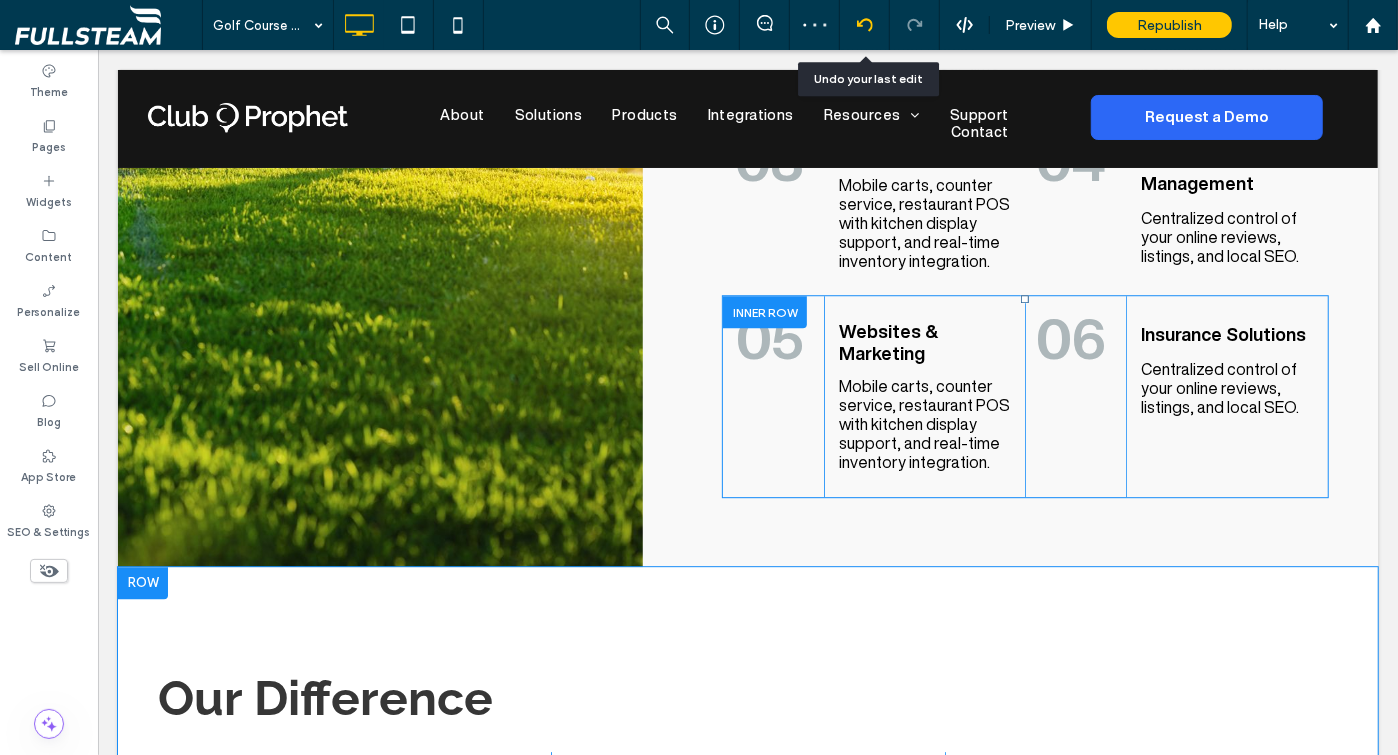 click 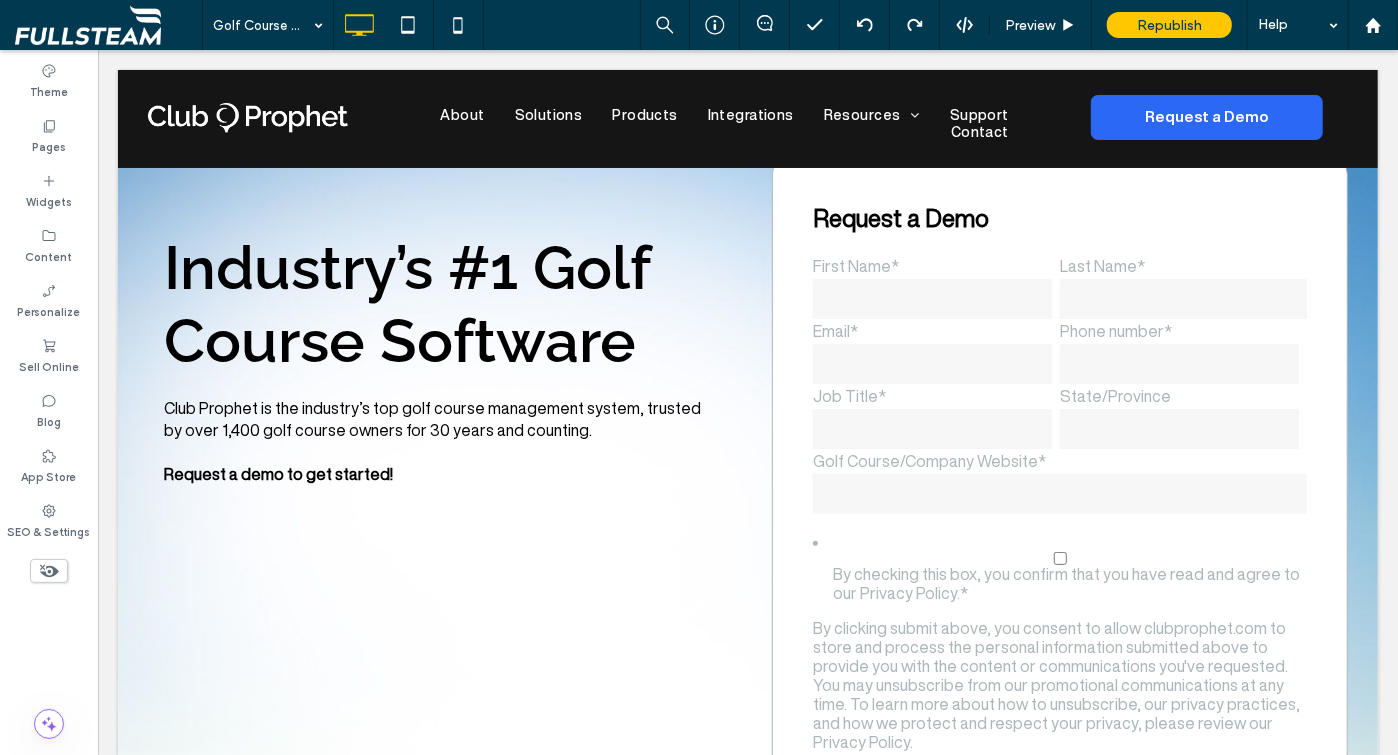 scroll, scrollTop: 99, scrollLeft: 0, axis: vertical 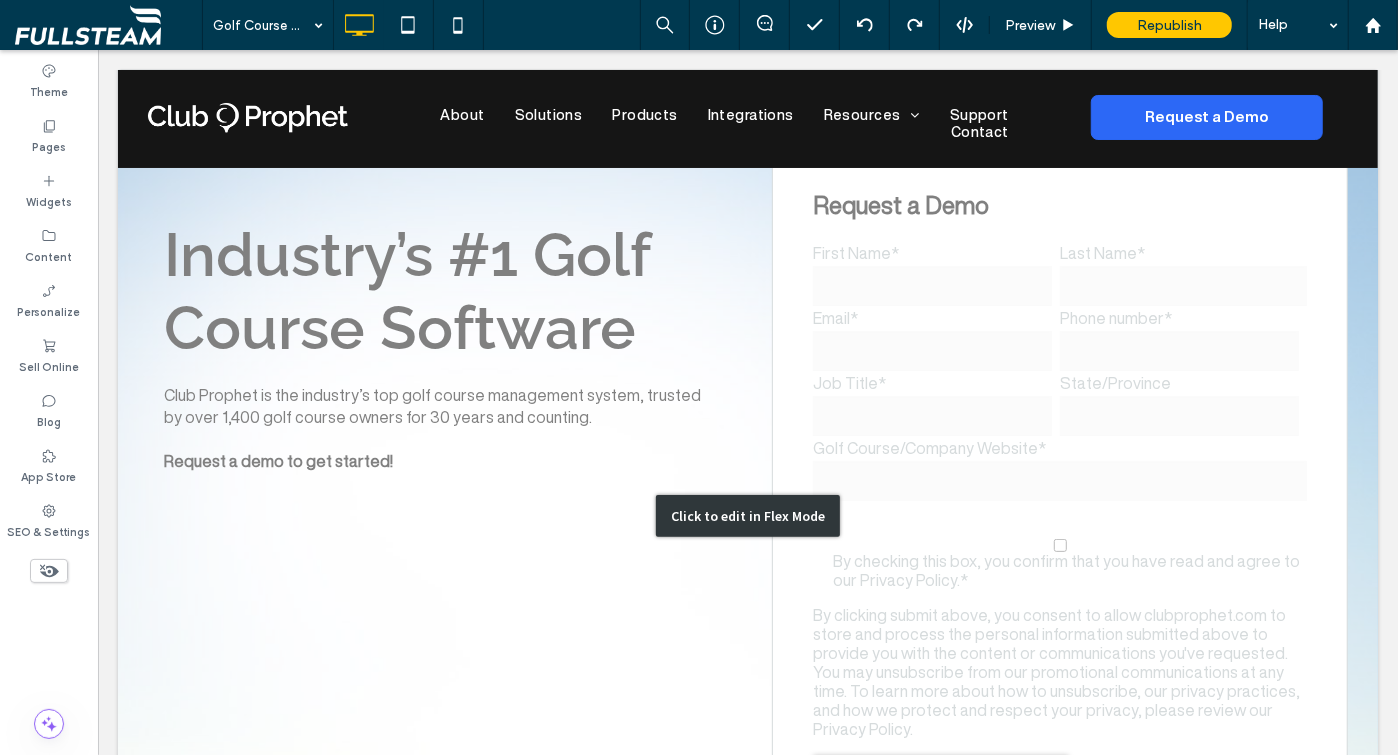 click on "Click to edit in Flex Mode" at bounding box center [747, 515] 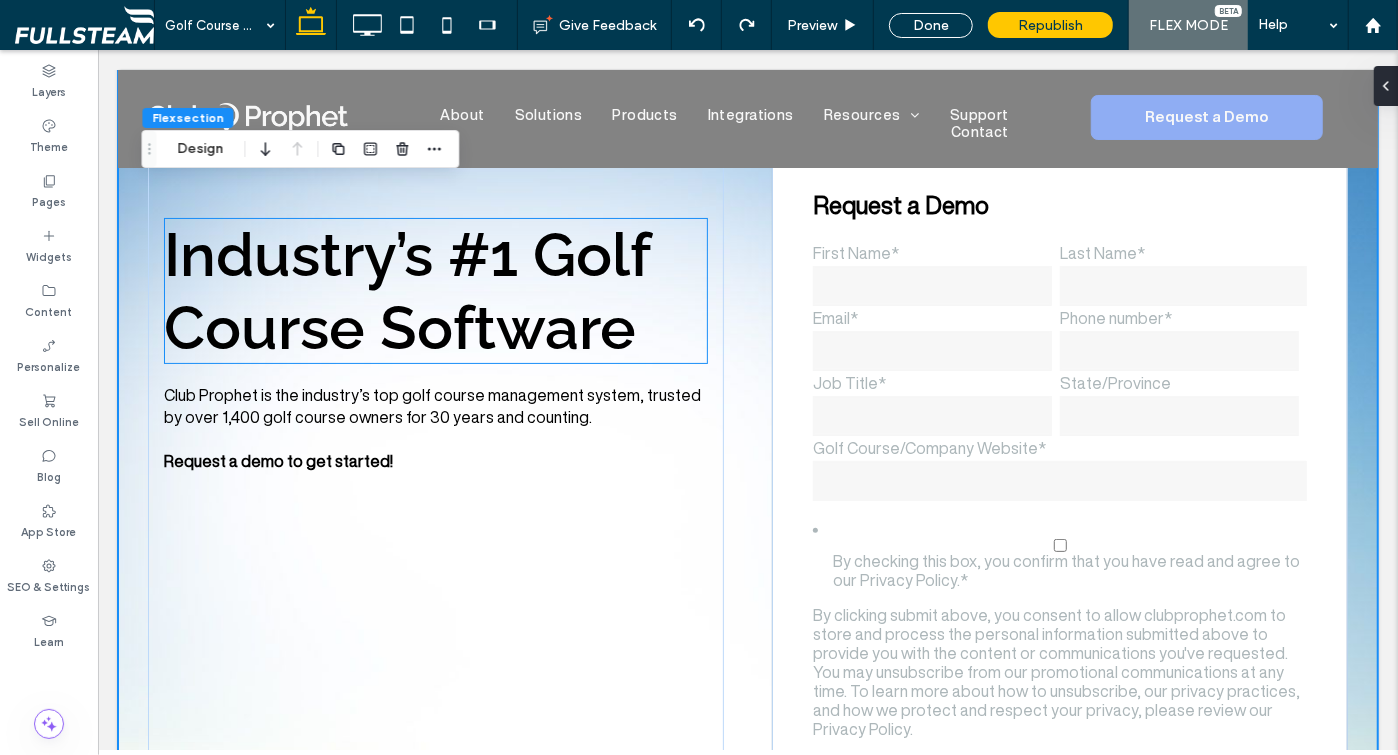 click on "Industry’s #1 Golf Course Software" at bounding box center (406, 290) 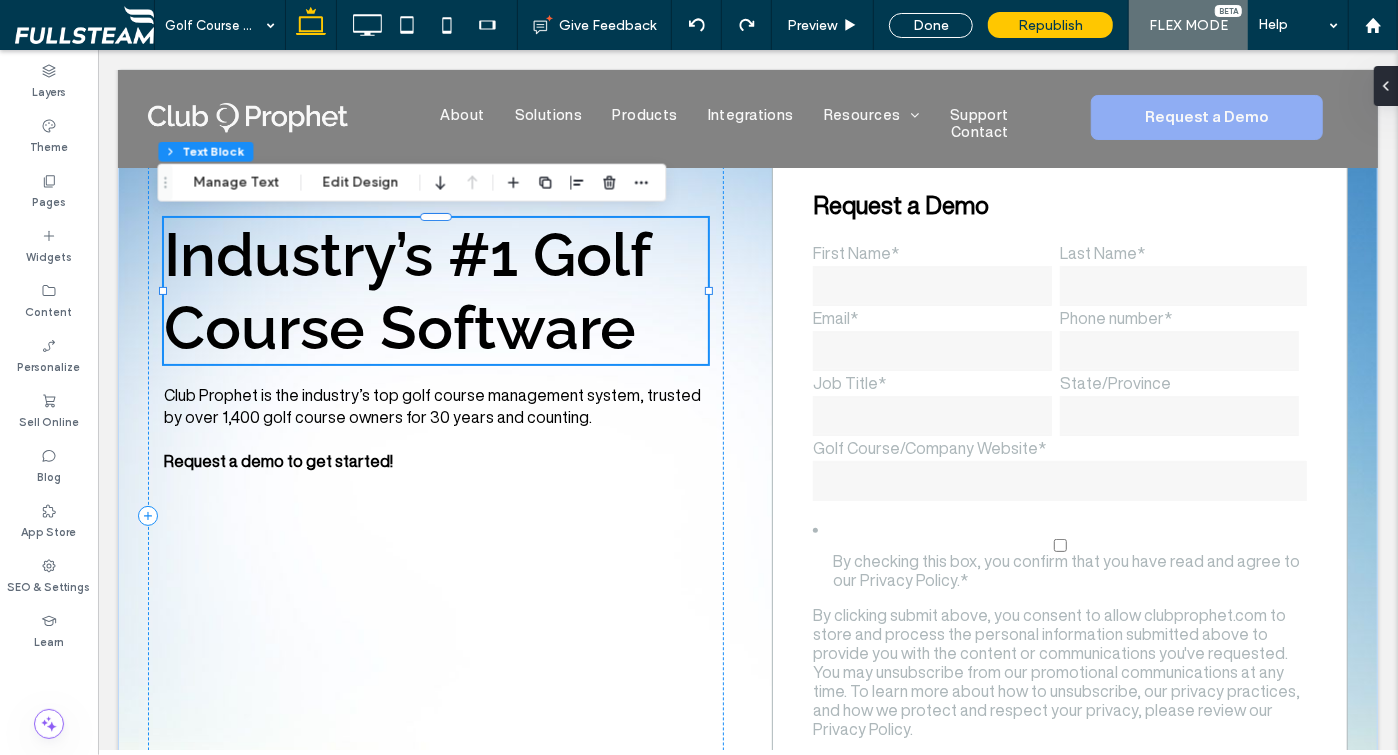 click on "Industry’s #1 Golf Course Software" at bounding box center [406, 290] 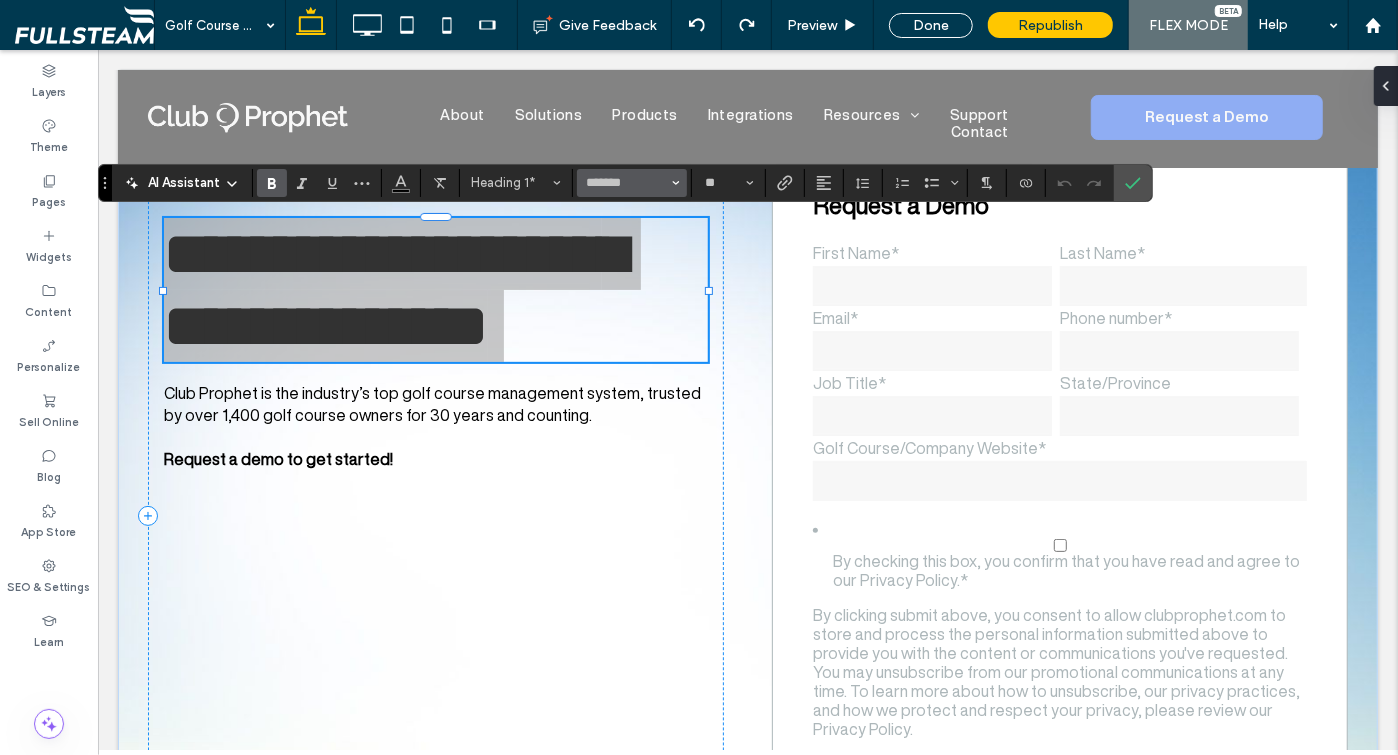 click on "*******" at bounding box center [632, 183] 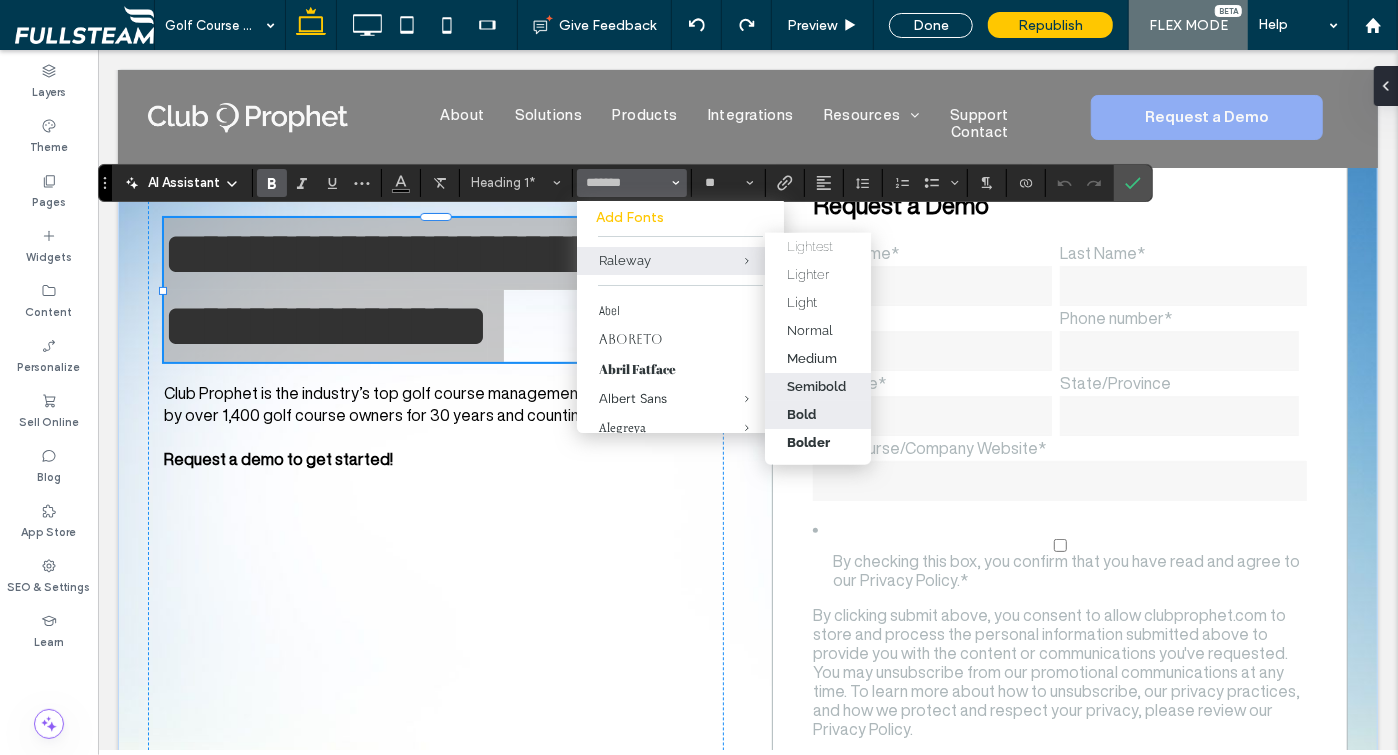 click on "Bold" at bounding box center [818, 414] 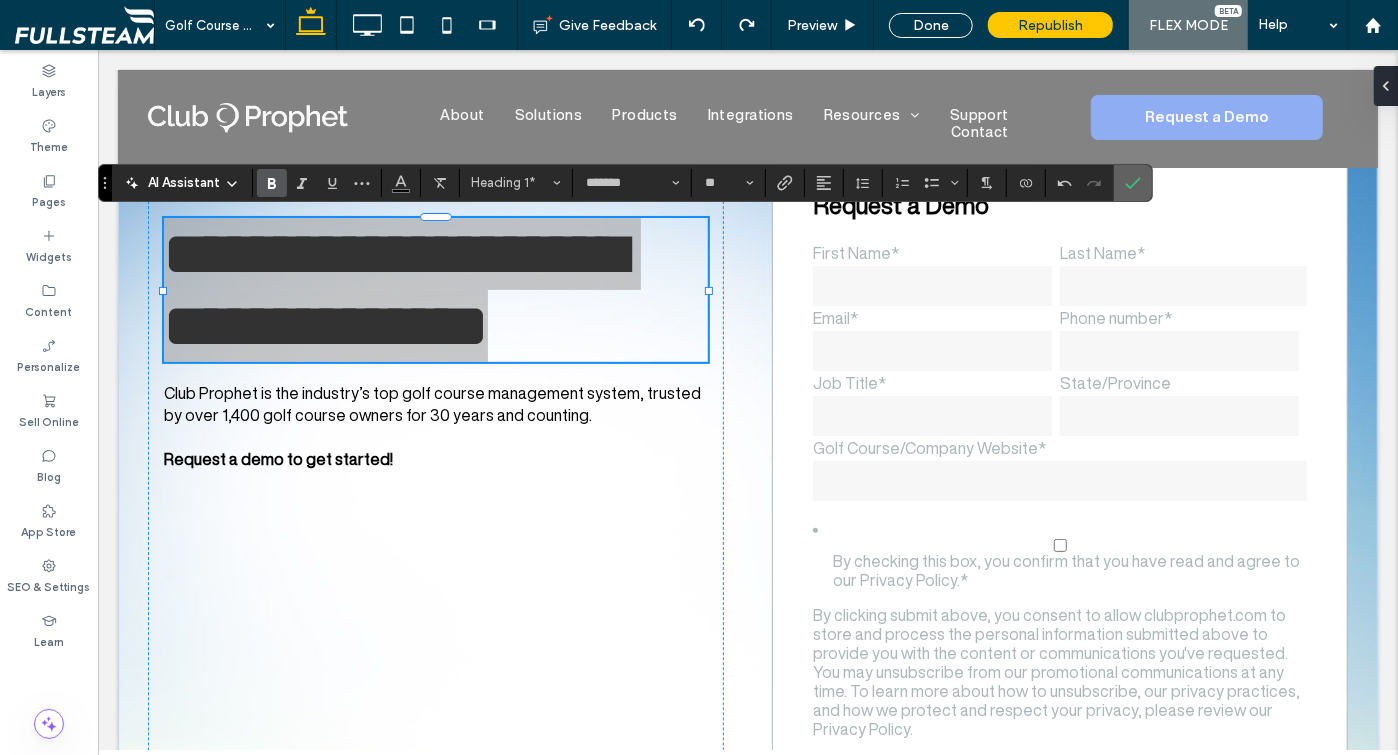 click at bounding box center [1133, 183] 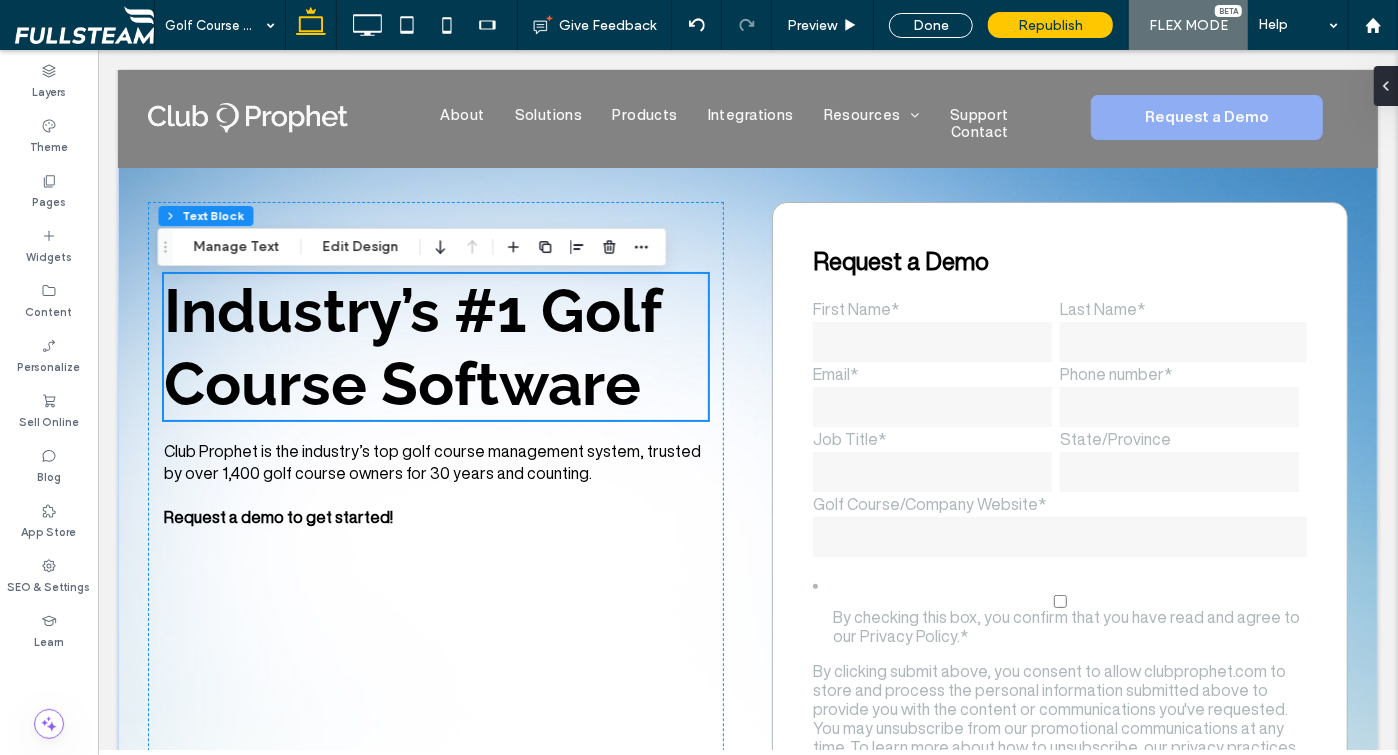 scroll, scrollTop: 30, scrollLeft: 0, axis: vertical 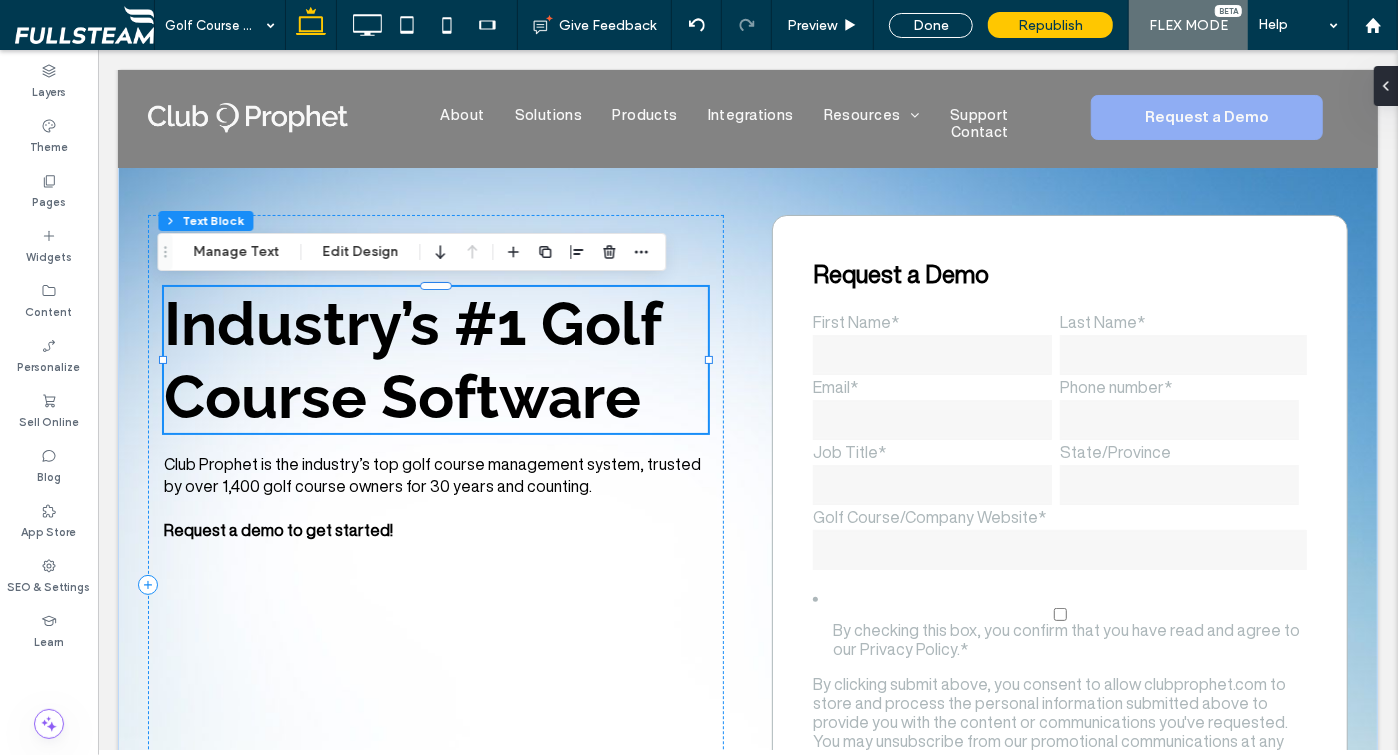 click on "Industry’s #1 Golf Course Software" at bounding box center (411, 359) 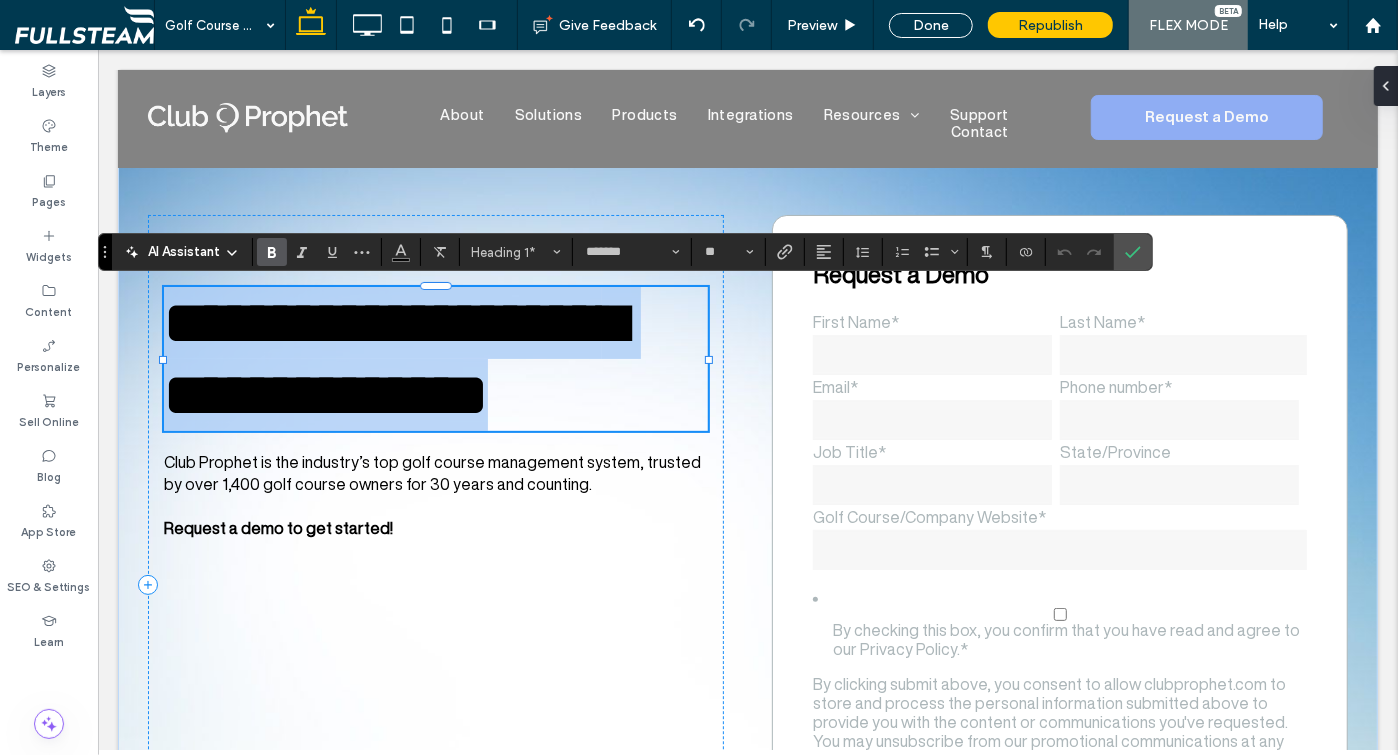click on "**********" at bounding box center [393, 358] 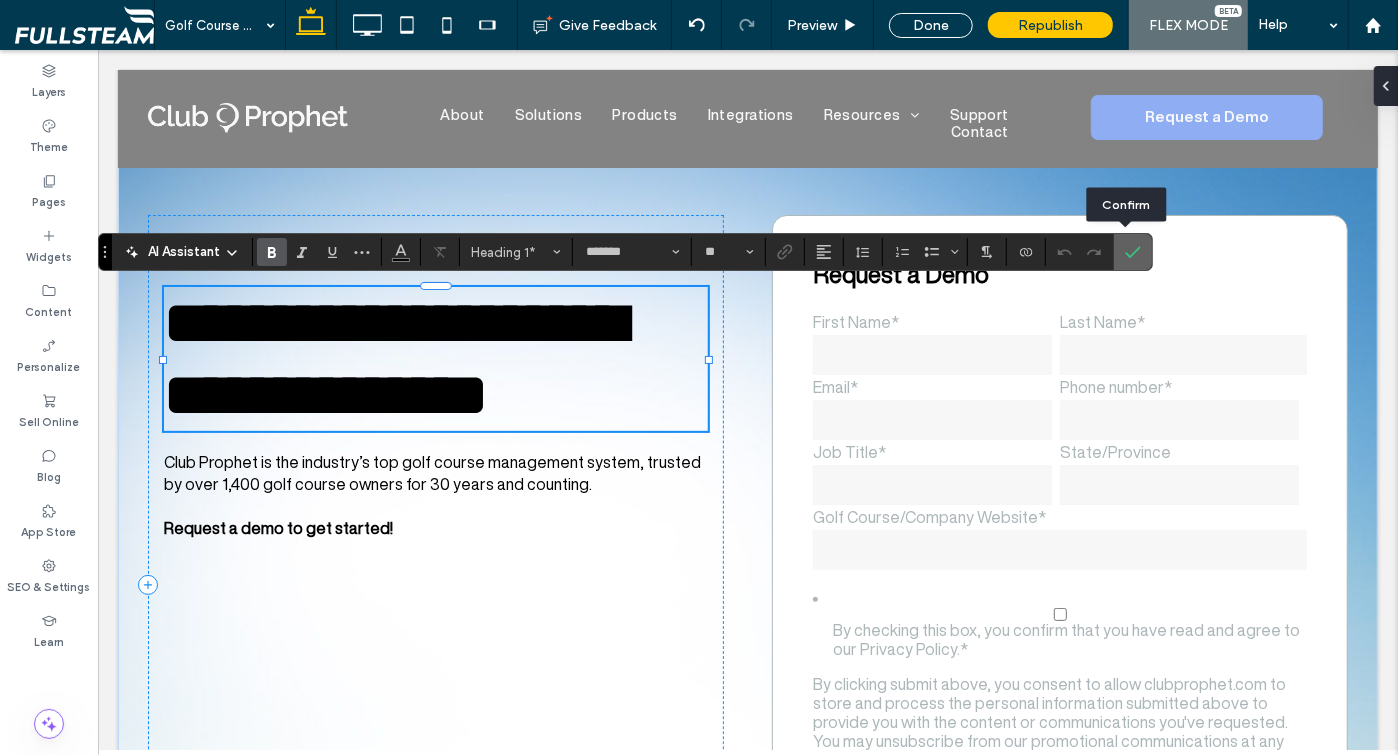 click 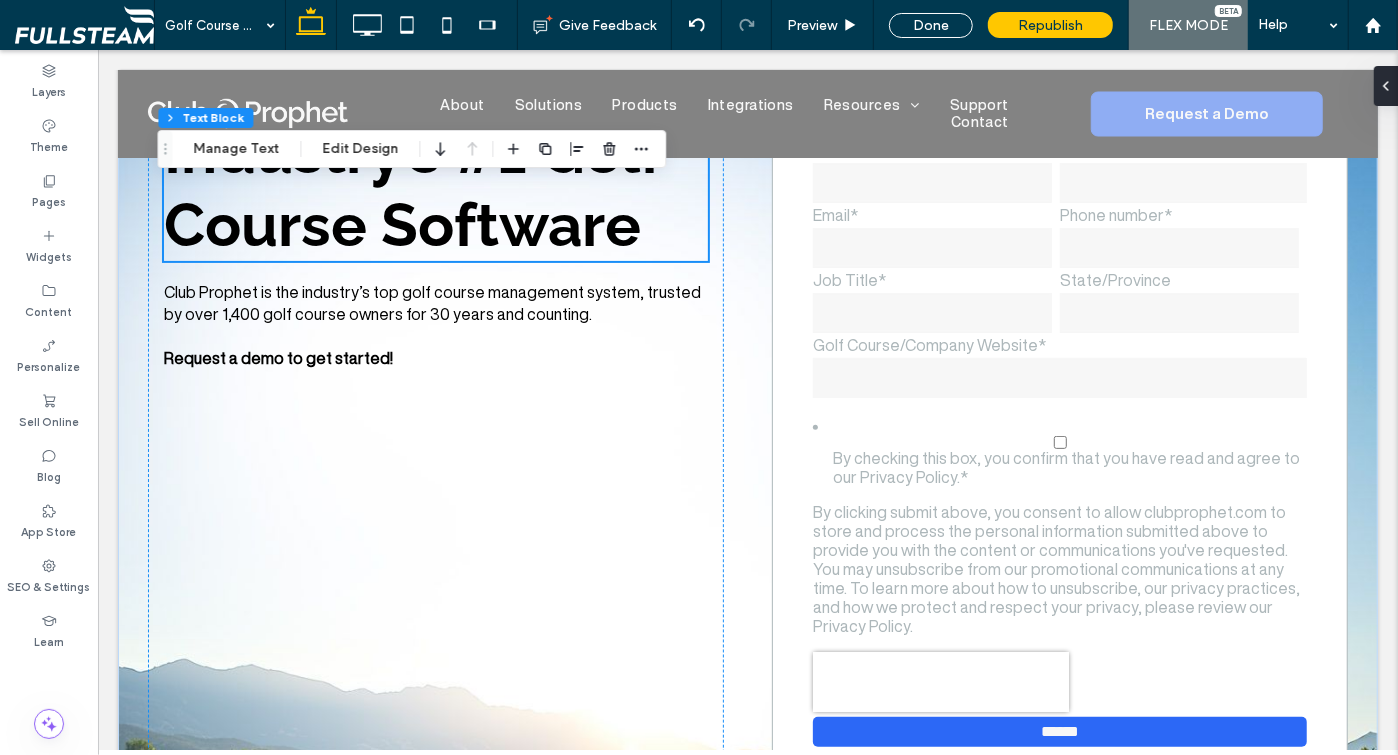 scroll, scrollTop: 162, scrollLeft: 0, axis: vertical 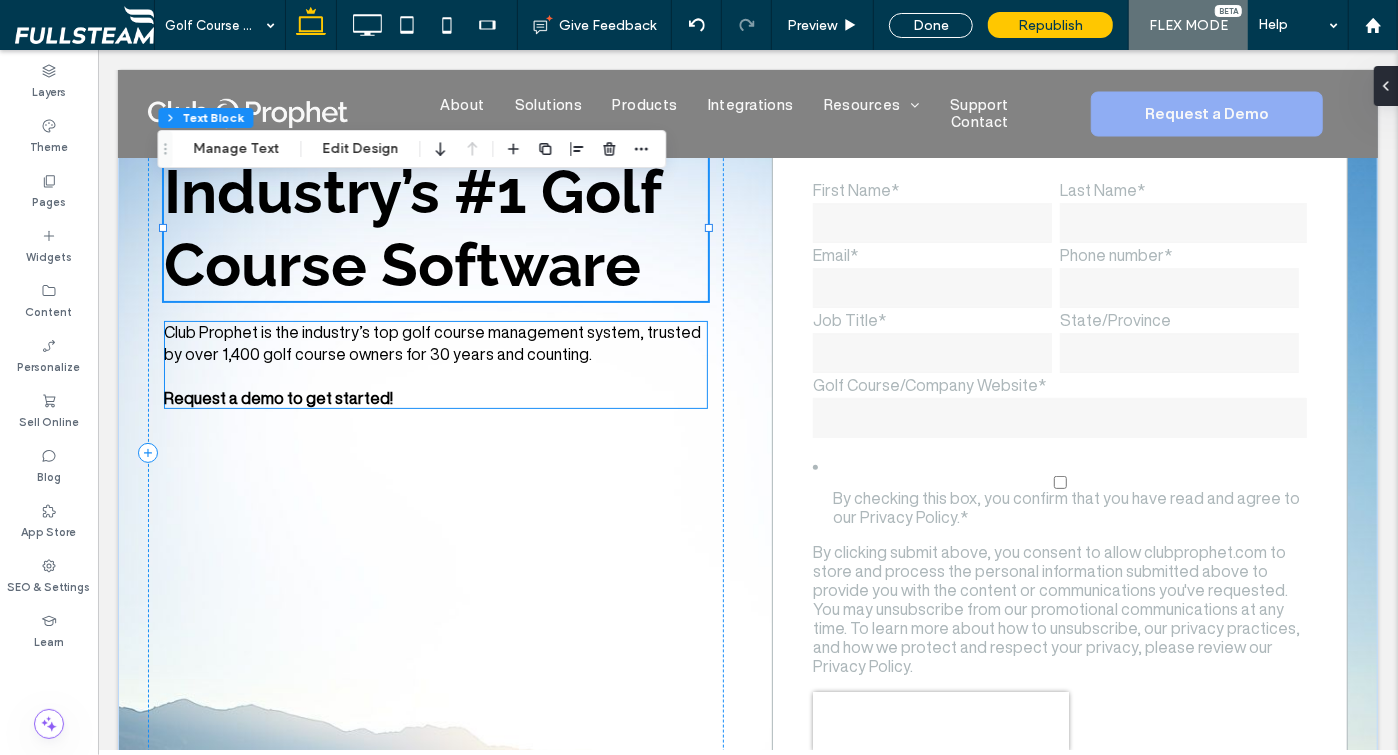 click on "Club Prophet is the industry’s top golf course management system, trusted by over 1,400 golf course owners for 30 years and counting." at bounding box center [431, 342] 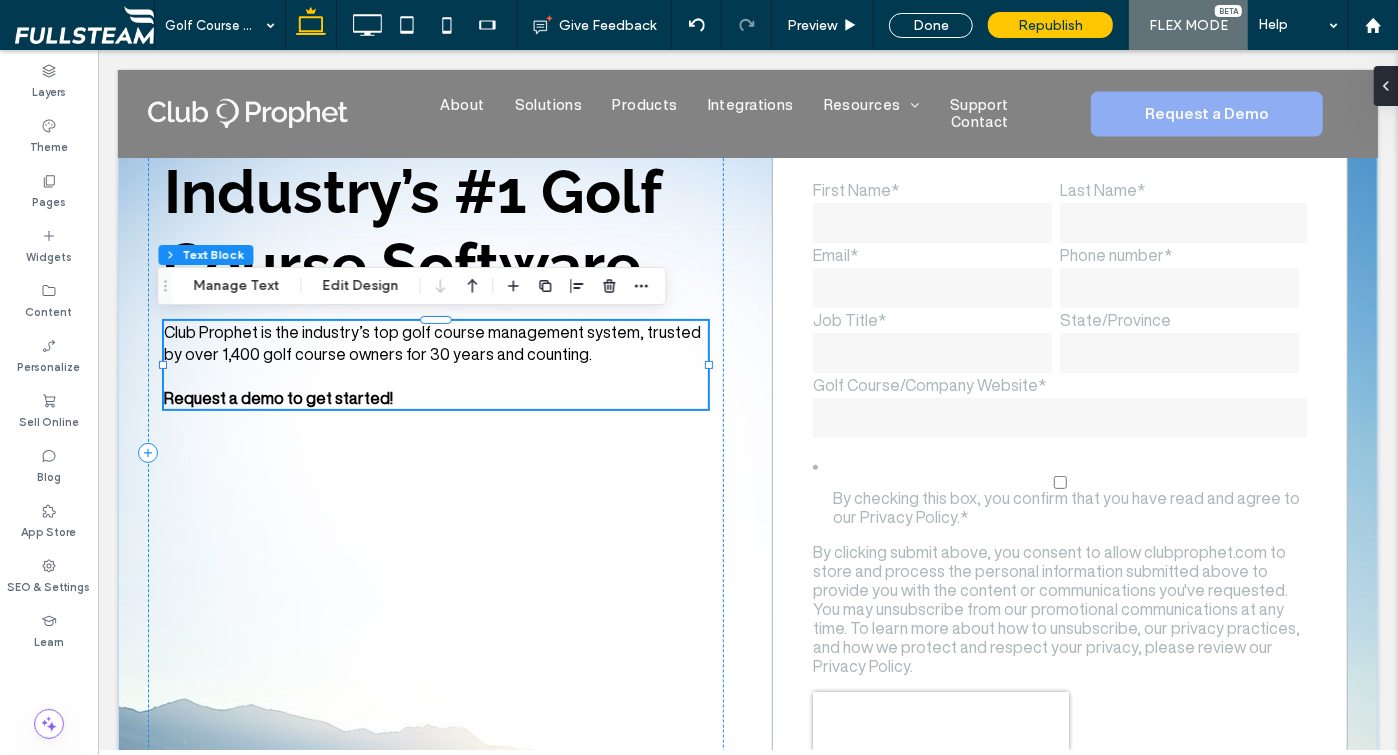 click on "Club Prophet is the industry’s top golf course management system, trusted by over 1,400 golf course owners for 30 years and counting." at bounding box center (435, 342) 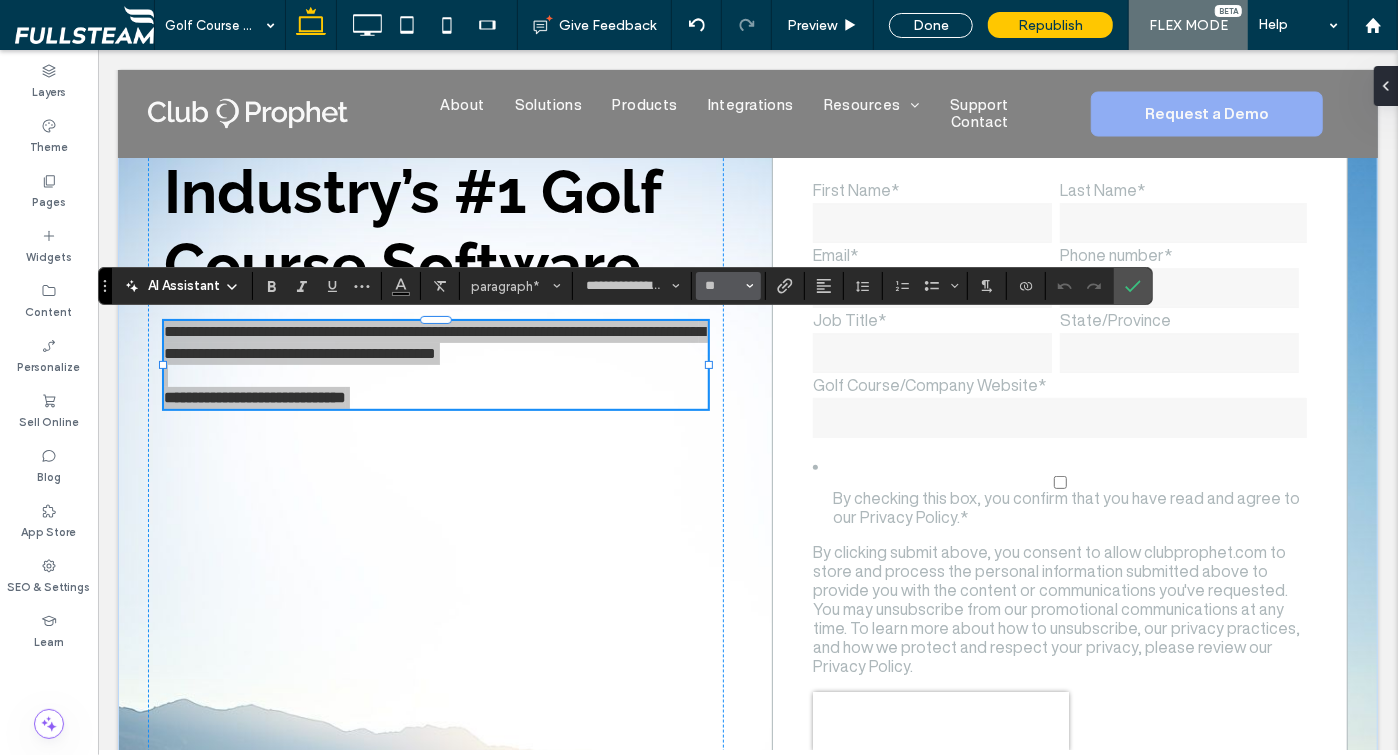 click 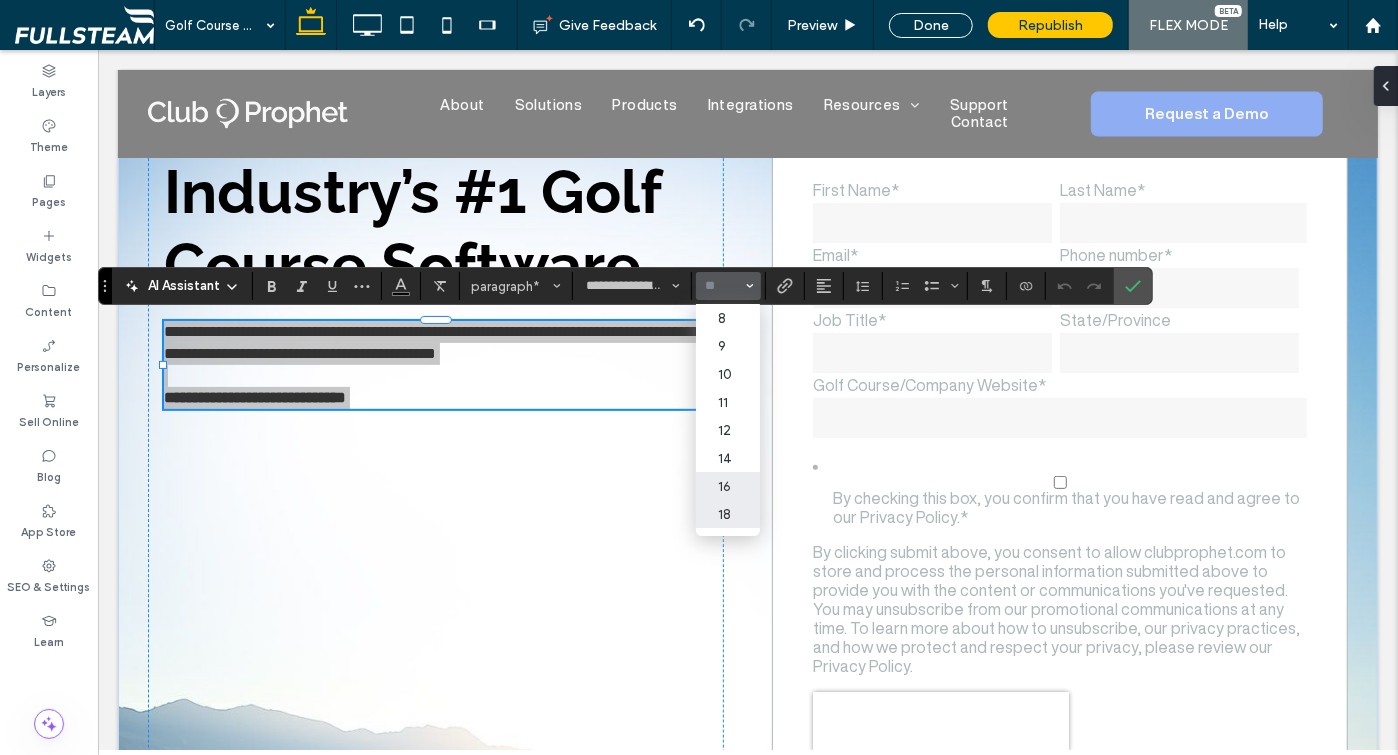 click on "18" at bounding box center [728, 514] 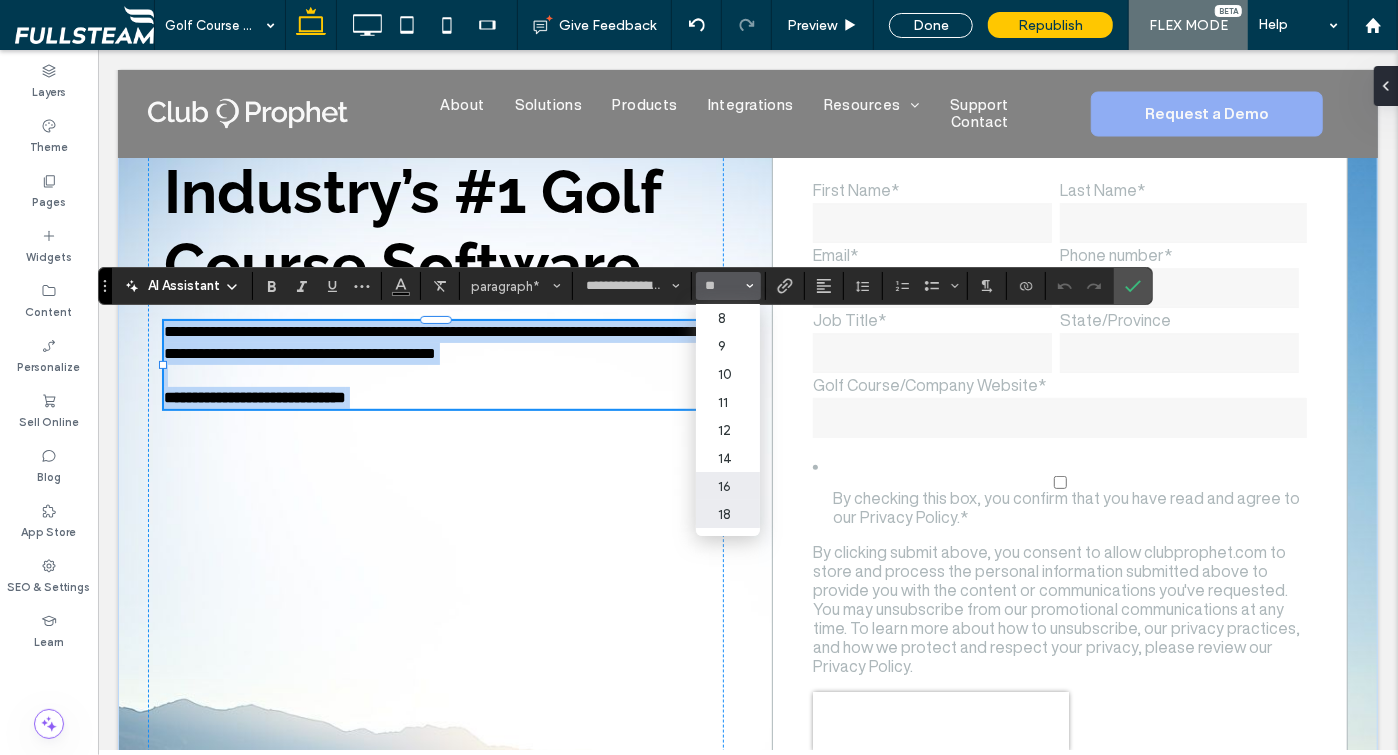 type on "**" 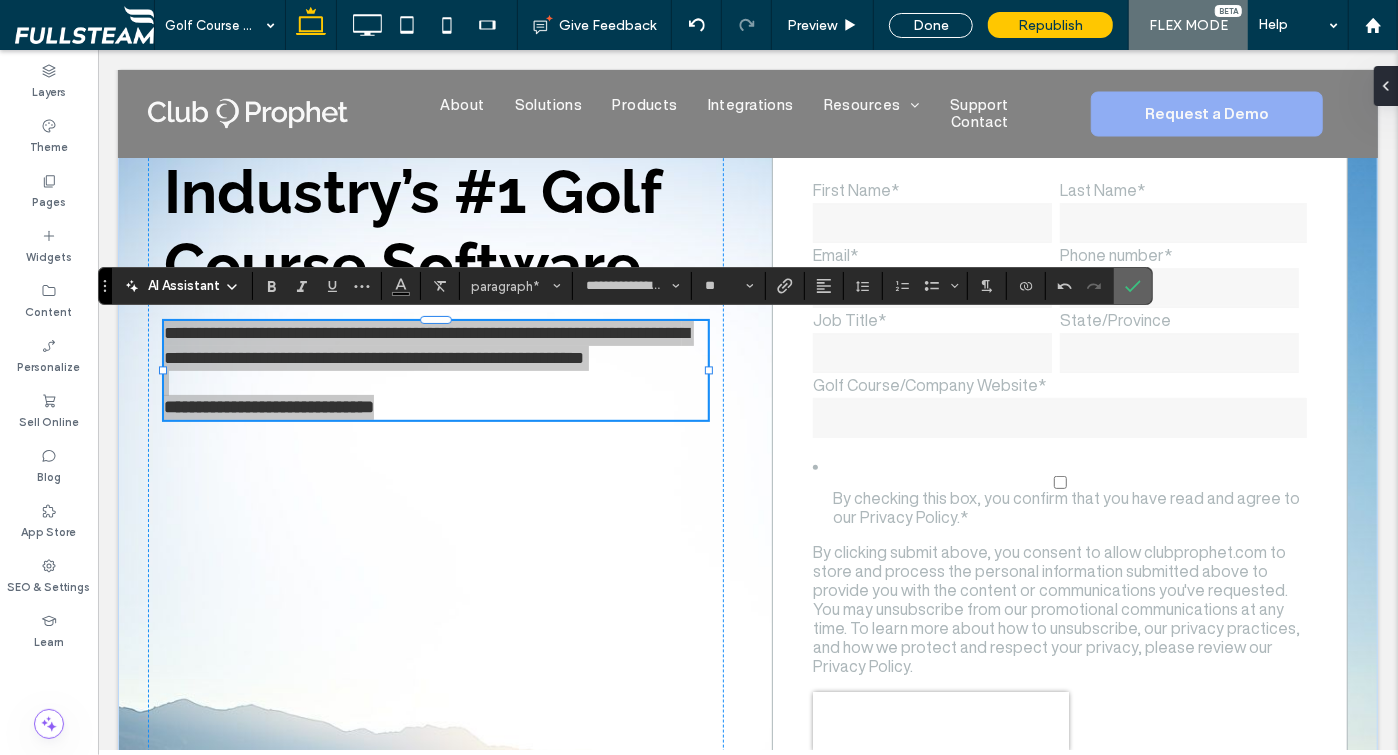 click at bounding box center (1133, 286) 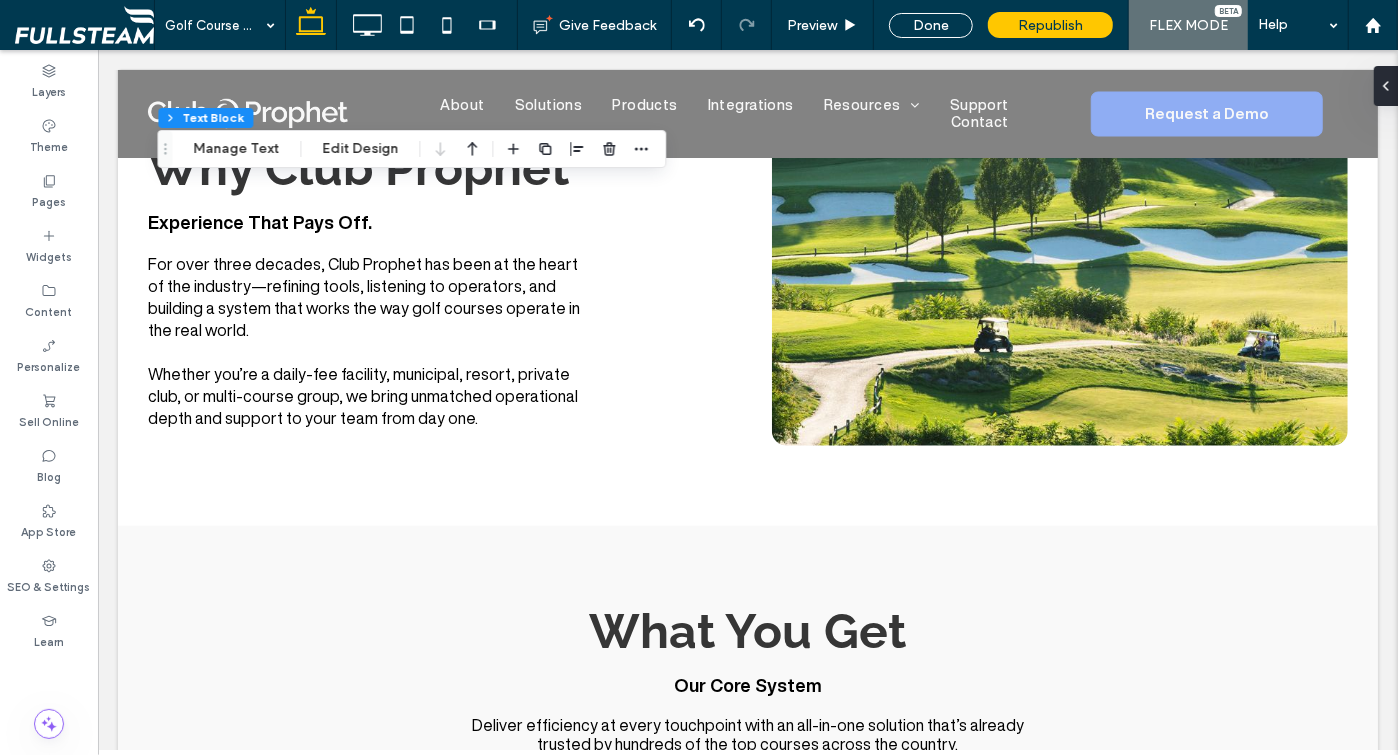 scroll, scrollTop: 1194, scrollLeft: 0, axis: vertical 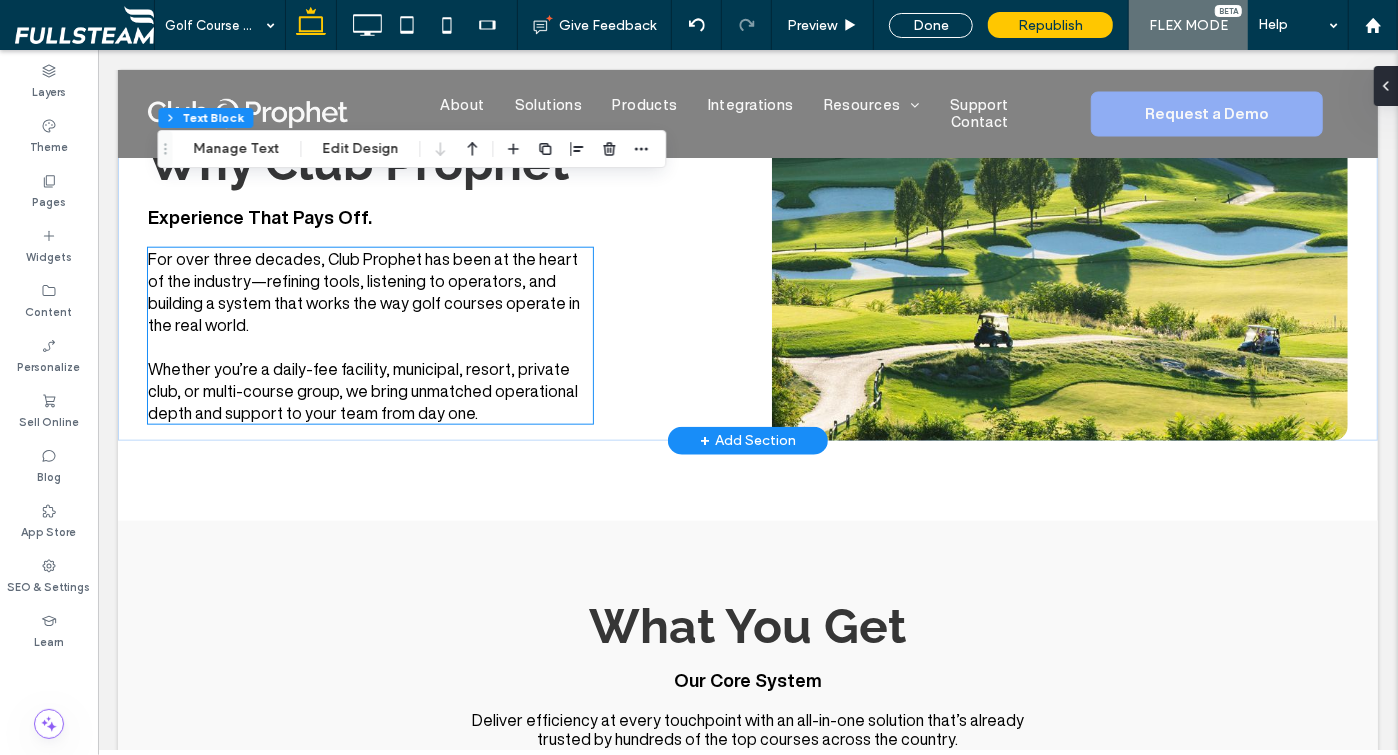 click on "For over three decades, Club Prophet has been at the heart of the industry—refining tools, listening to operators, and building a system that works the way golf courses operate in the real world." at bounding box center (369, 291) 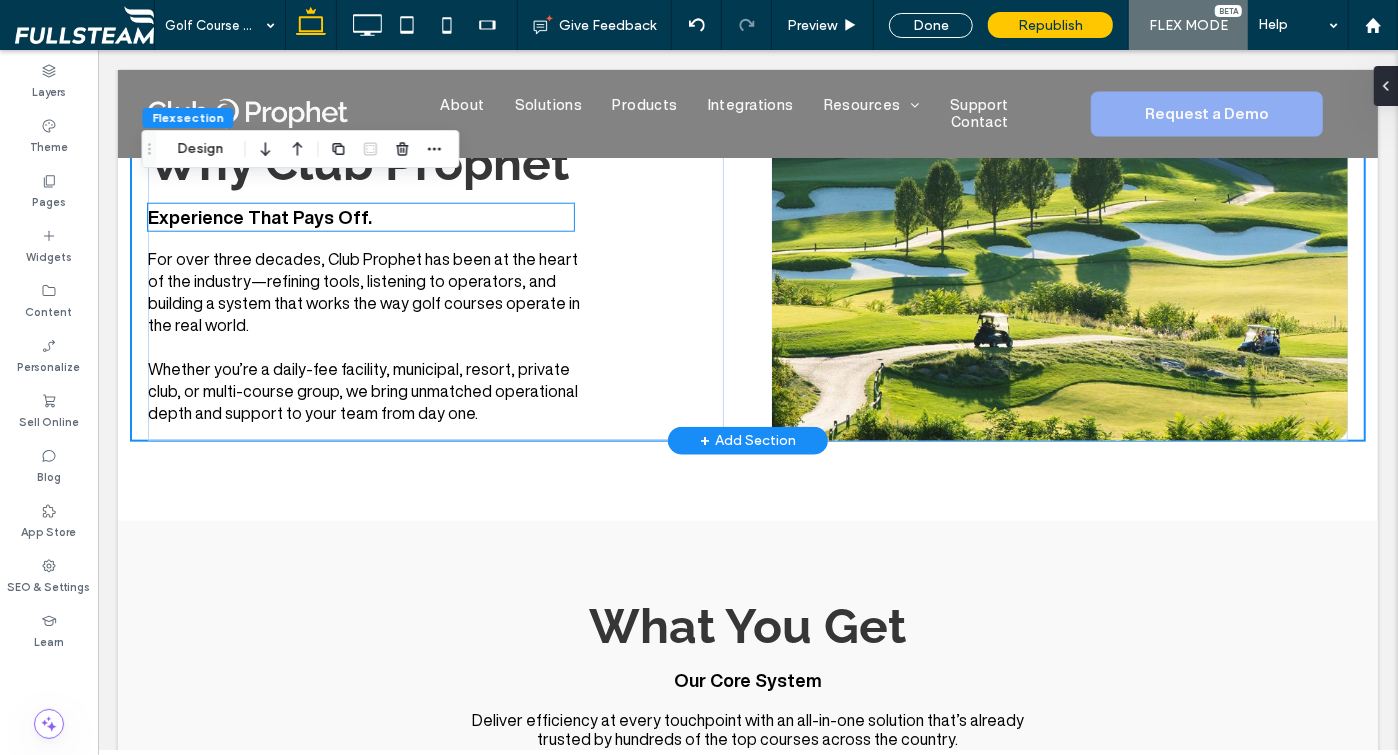 click on "Experience That Pays Off." at bounding box center [259, 216] 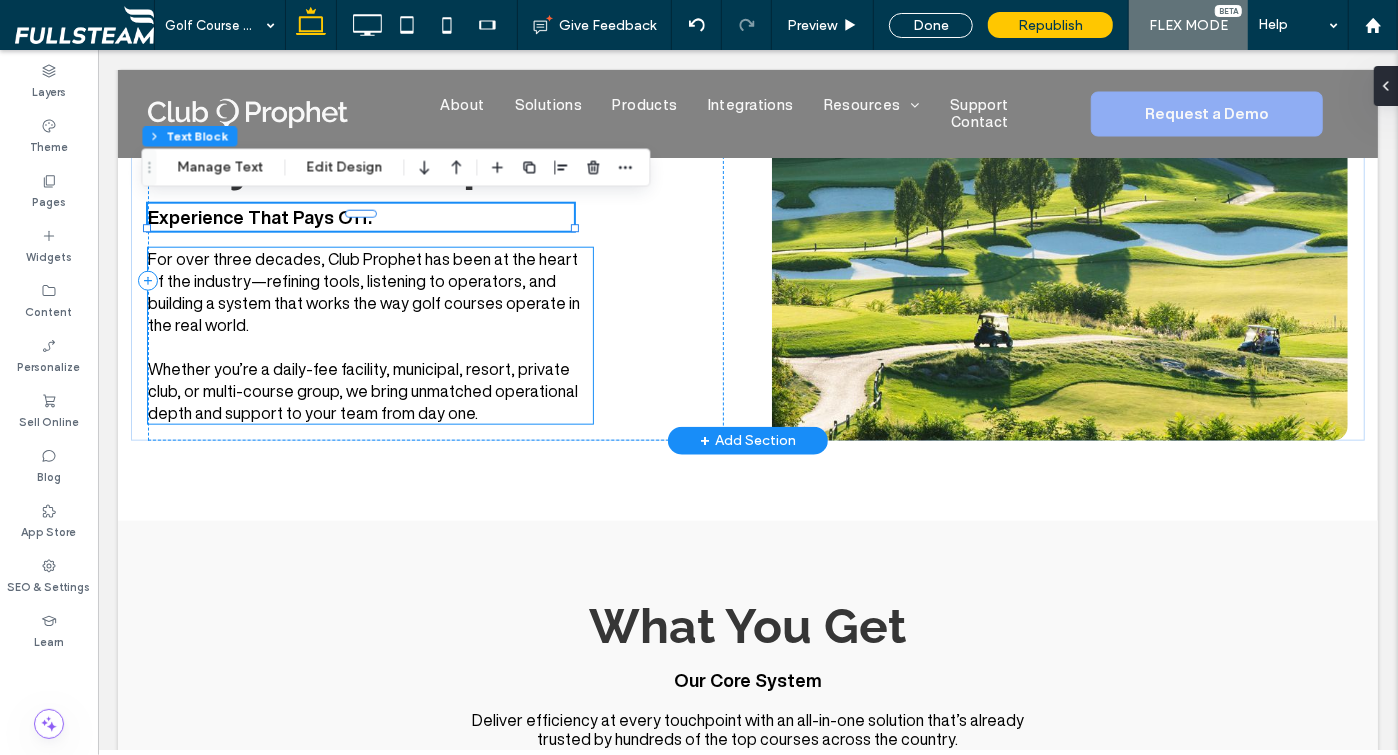 click on "Whether you’re a daily-fee facility, municipal, resort, private club, or multi-course group, we bring unmatched operational depth and support to your team from day one." at bounding box center [369, 390] 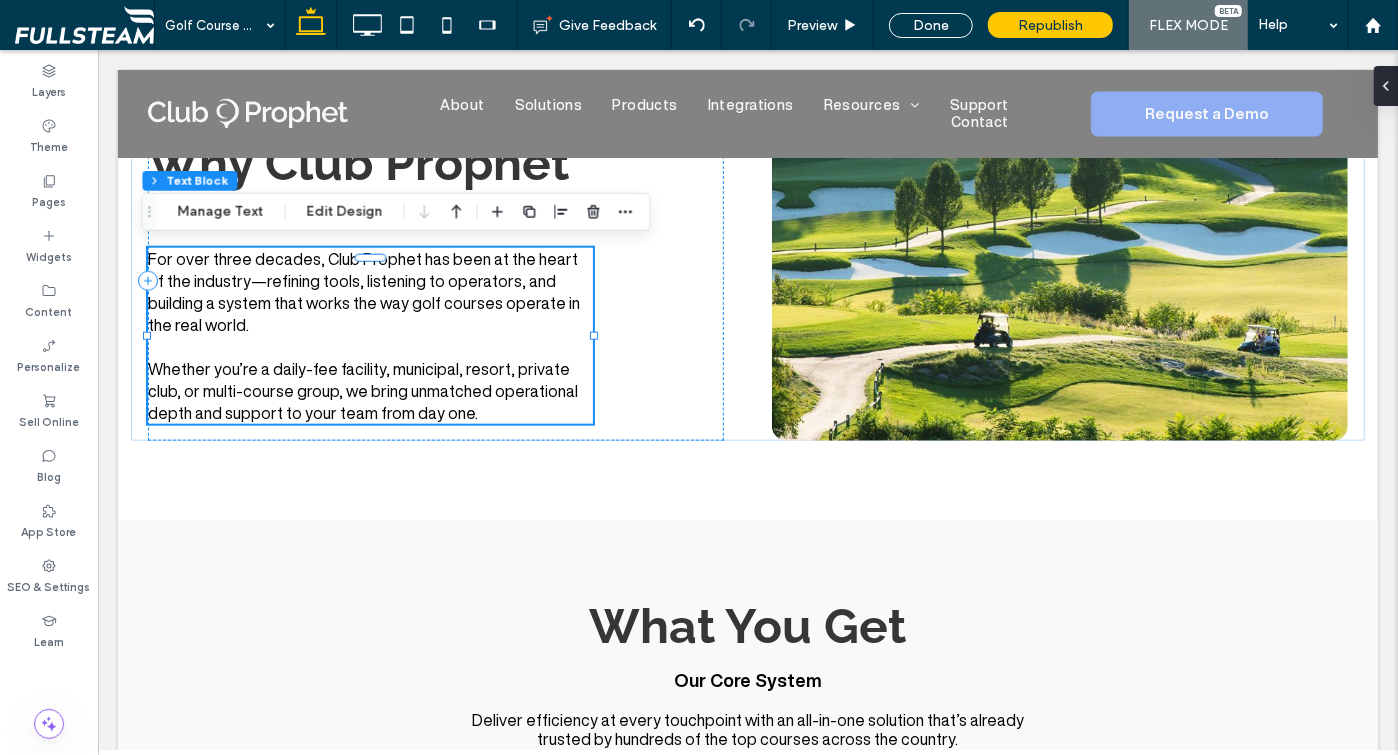 click on "Flex section Flex column Text Block Manage Text Edit Design" at bounding box center (395, 212) 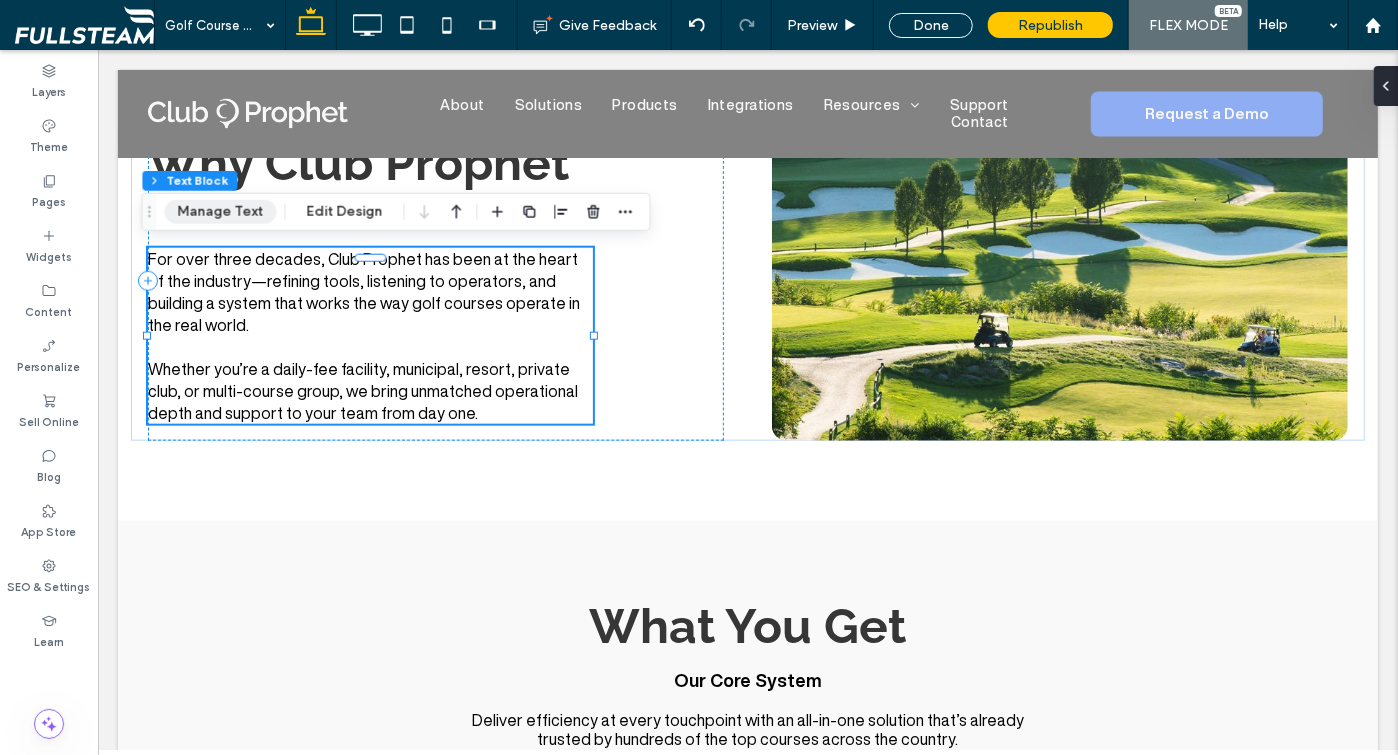 click on "Manage Text" at bounding box center (220, 212) 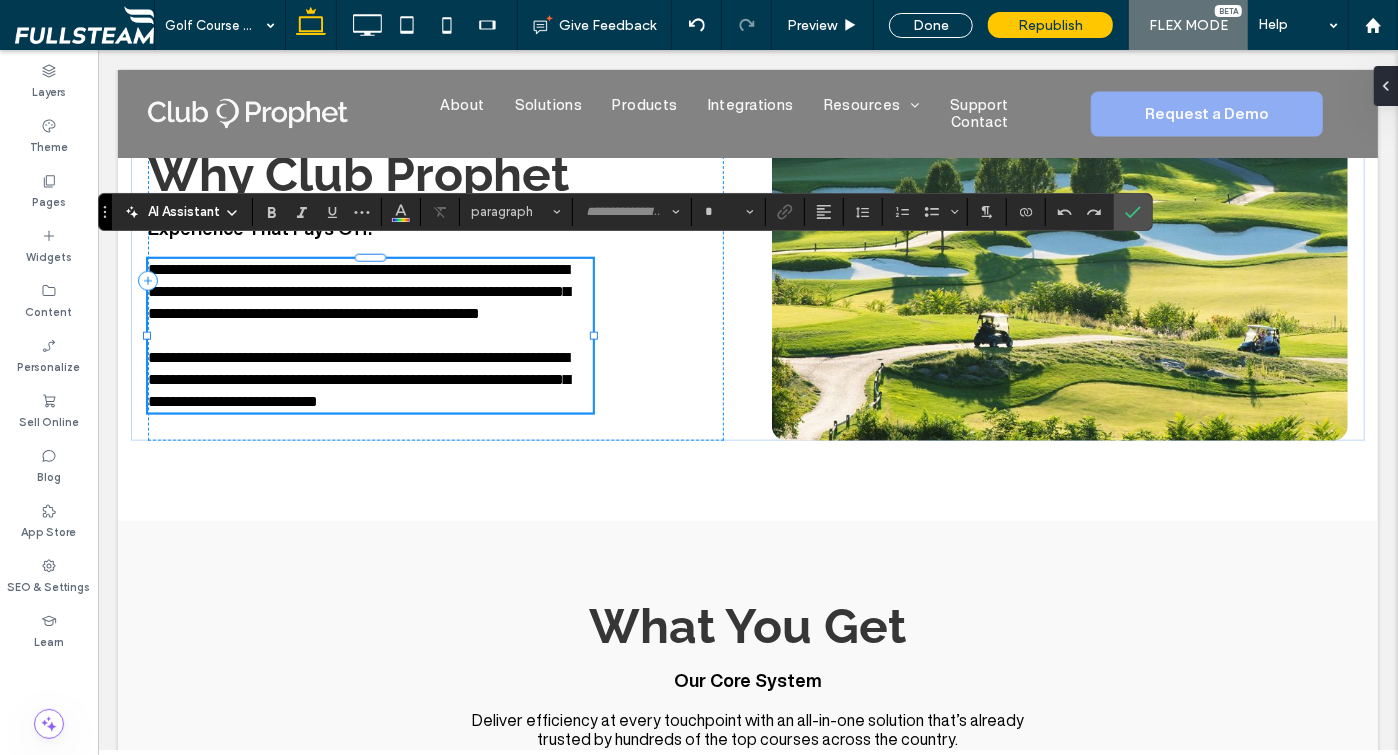 type on "**********" 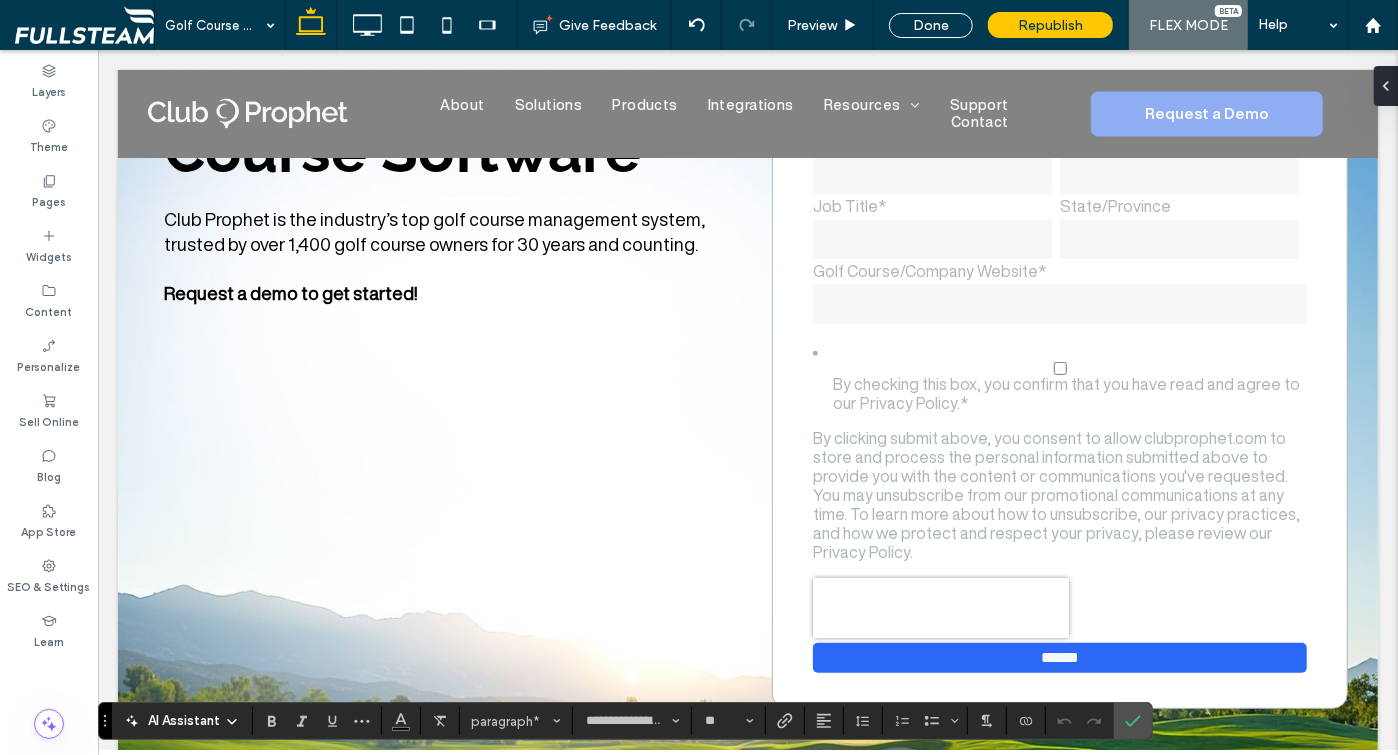 scroll, scrollTop: 114, scrollLeft: 0, axis: vertical 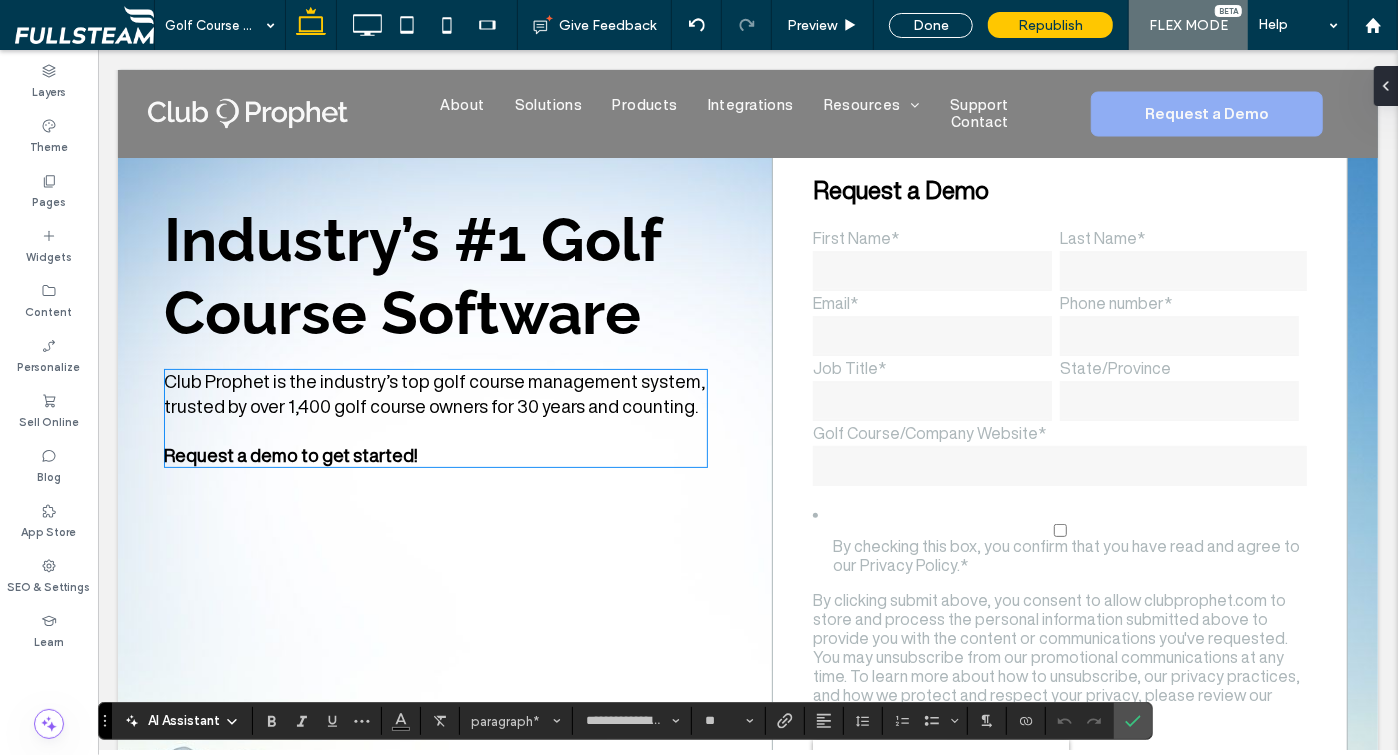 click on "Club Prophet is the industry’s top golf course management system, trusted by over 1,400 golf course owners for 30 years and counting." at bounding box center [433, 392] 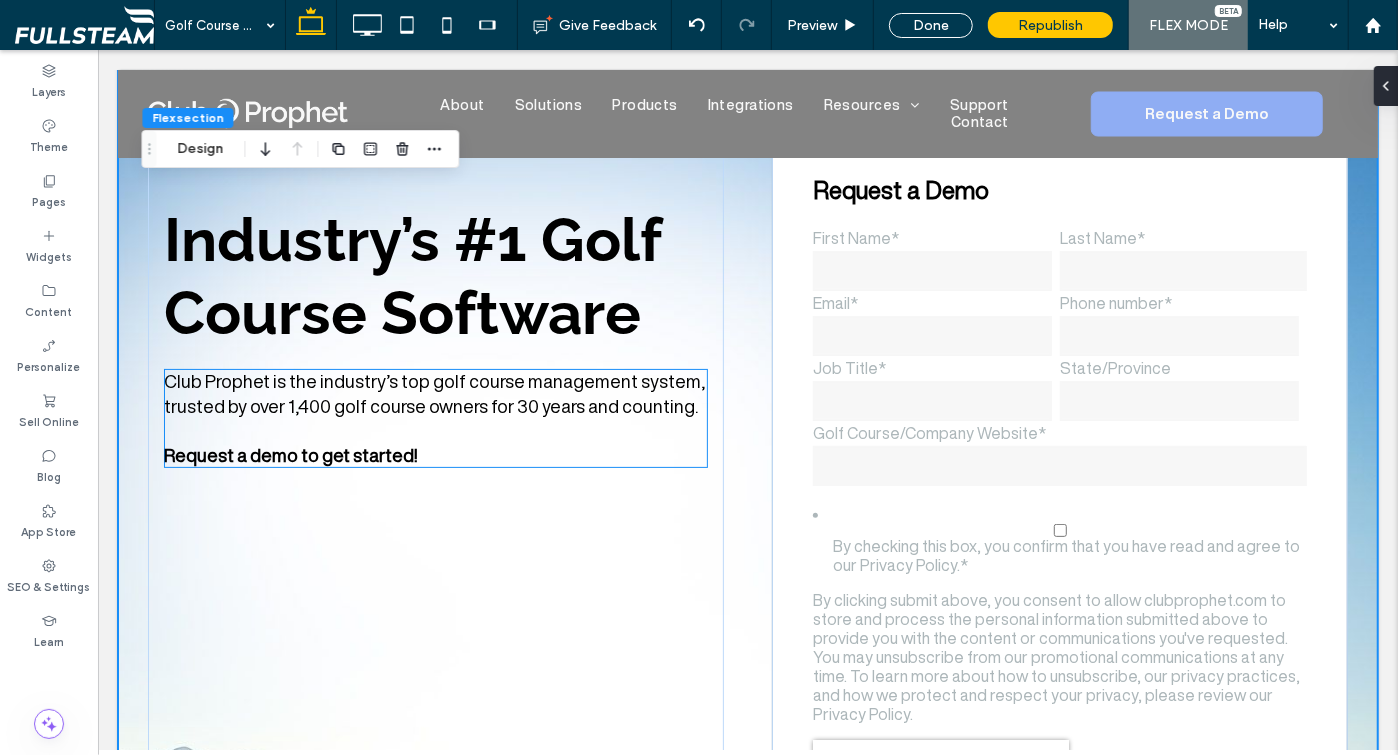 scroll, scrollTop: 114, scrollLeft: 0, axis: vertical 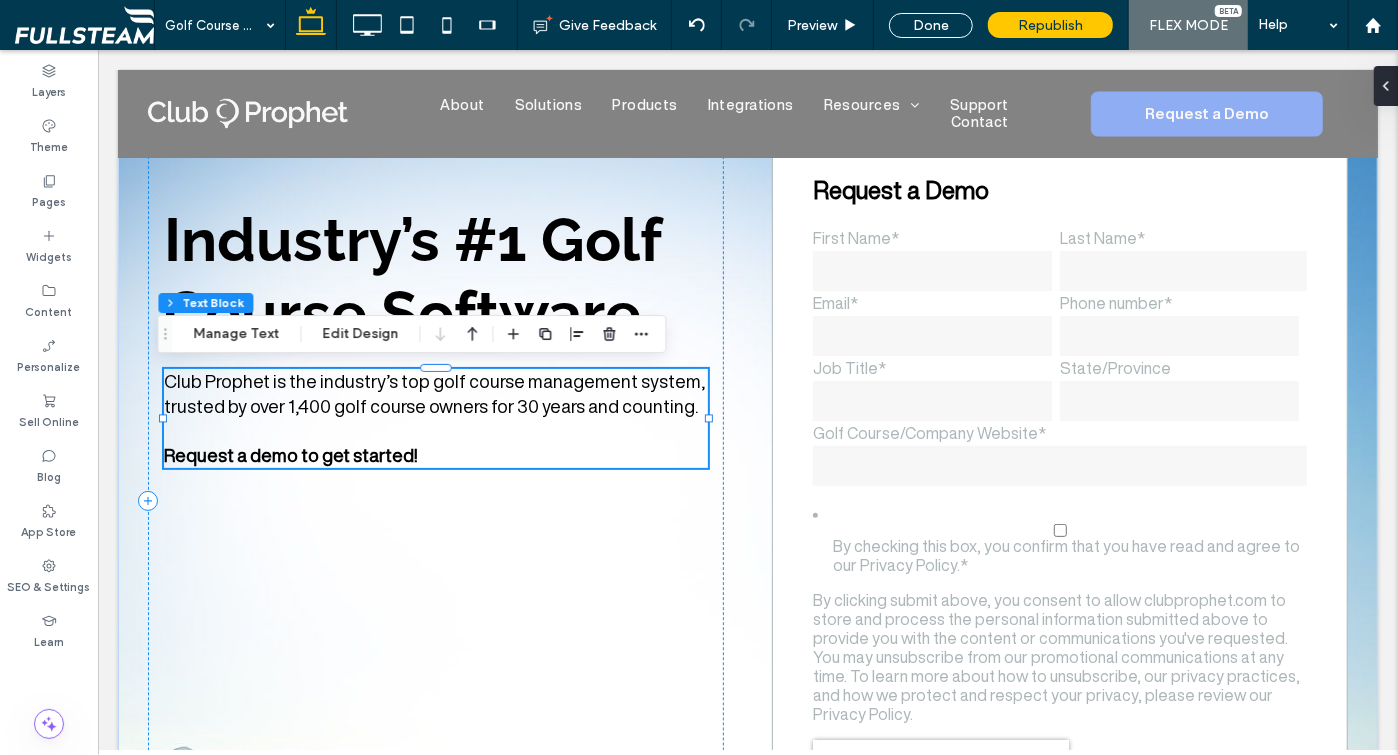 click on "Club Prophet is the industry’s top golf course management system, trusted by over 1,400 golf course owners for 30 years and counting.   Request a demo to get started!" at bounding box center (435, 417) 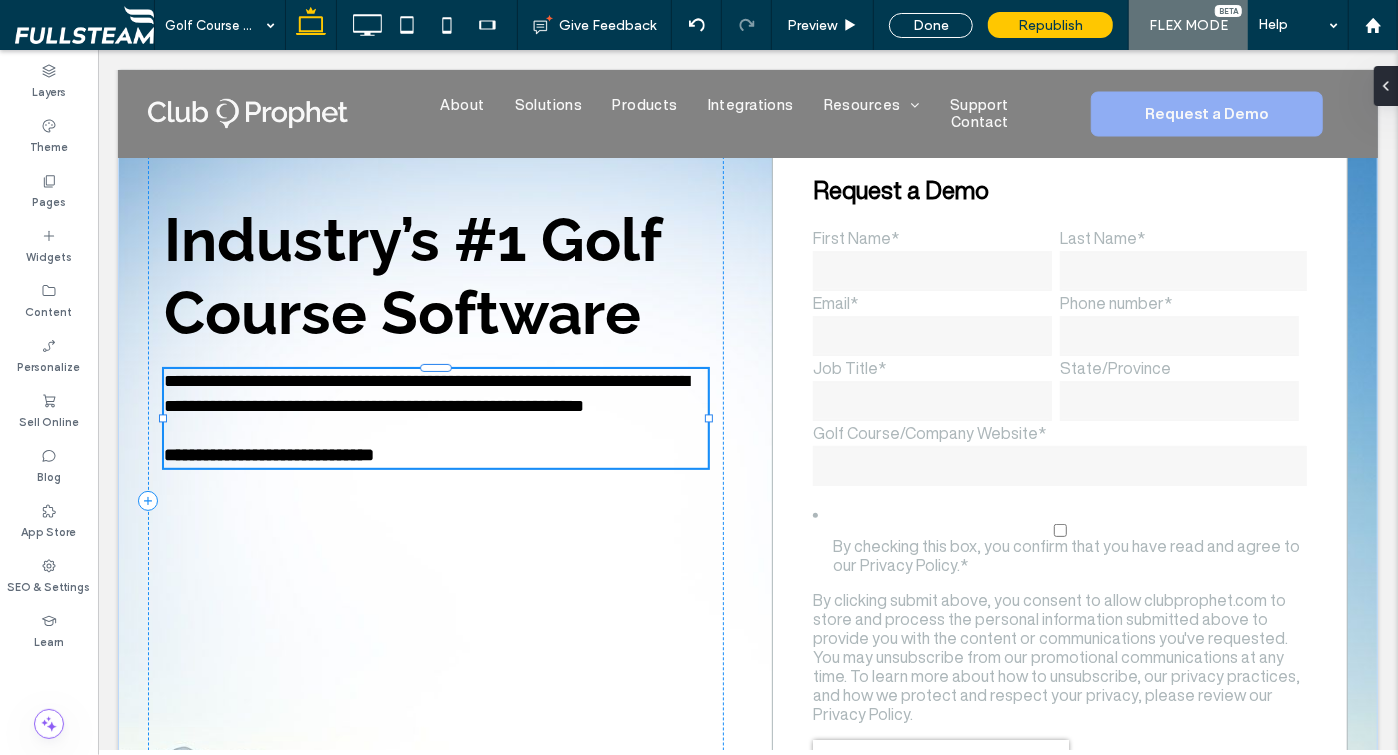 type on "**********" 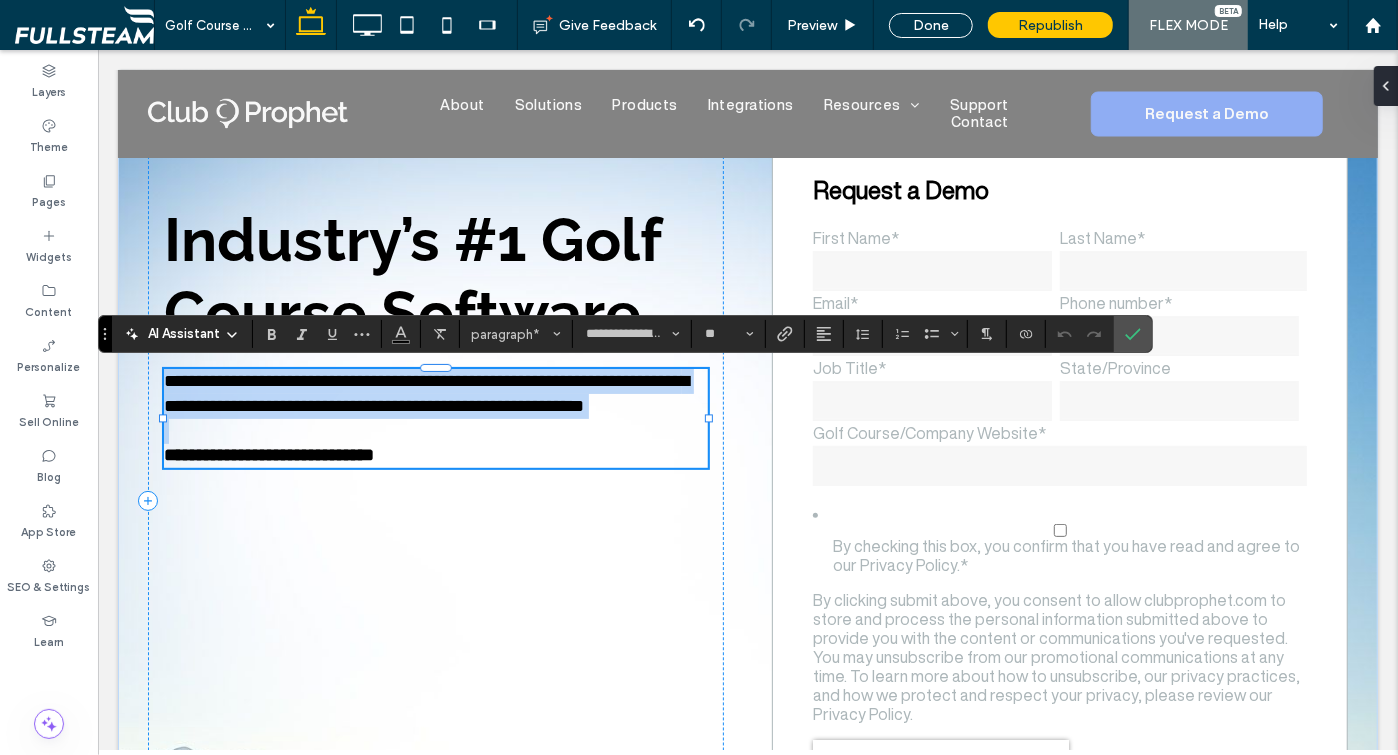 click at bounding box center [435, 430] 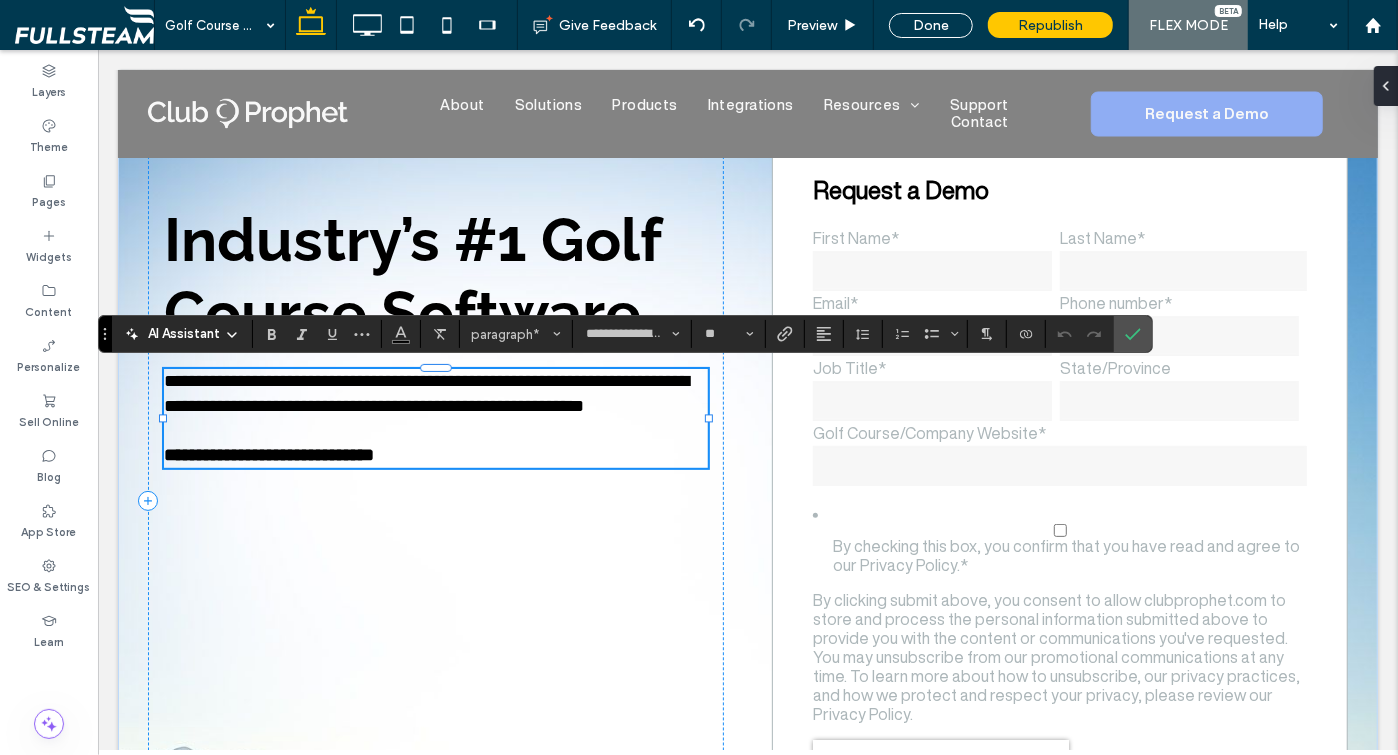 type on "**" 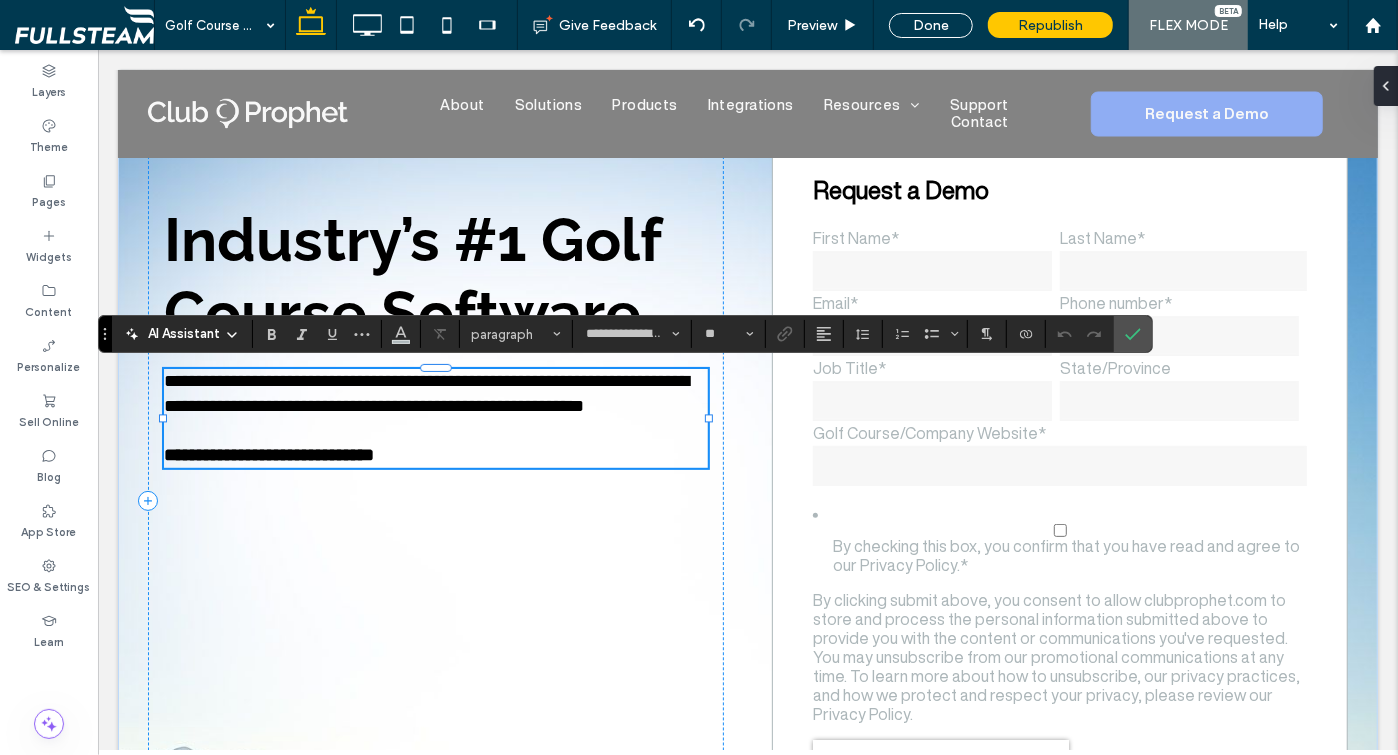 click at bounding box center [435, 466] 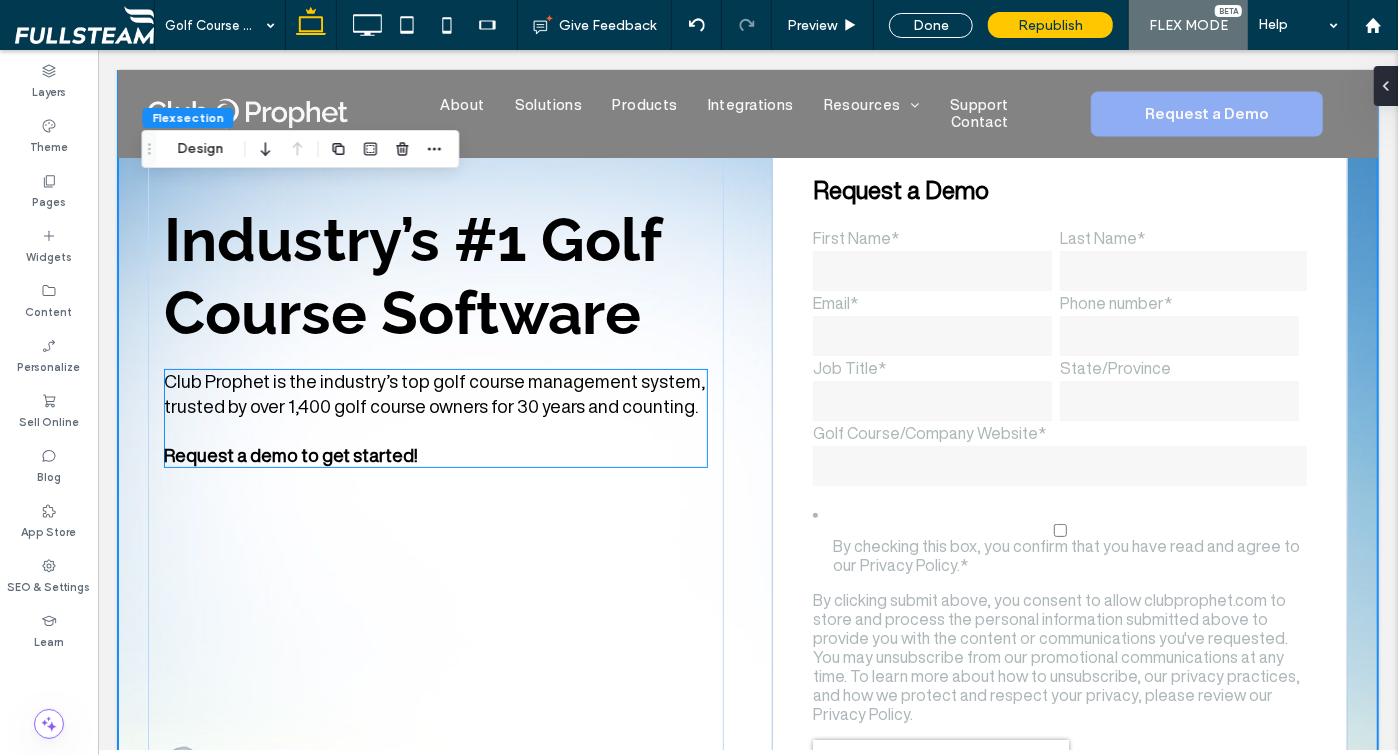 click on "Request a demo to get started!" at bounding box center [435, 454] 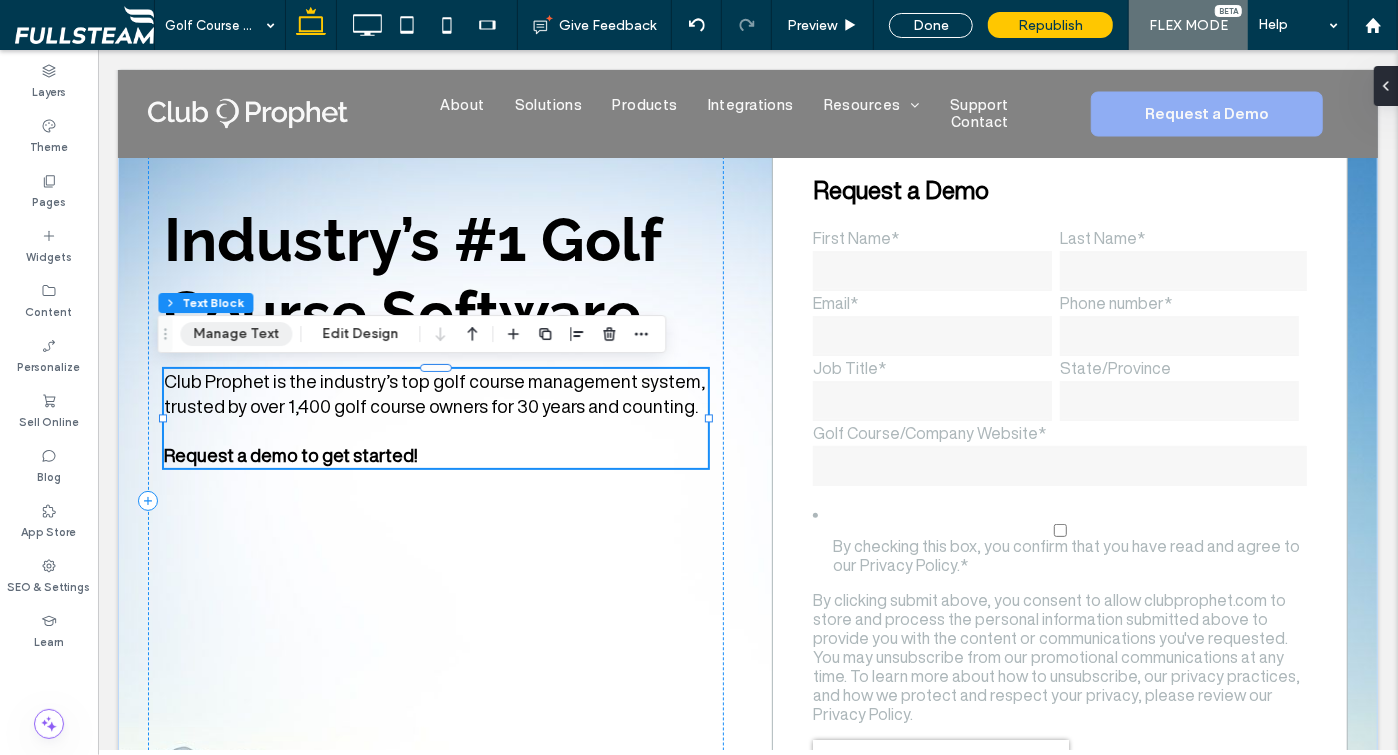 click on "Manage Text" at bounding box center (236, 334) 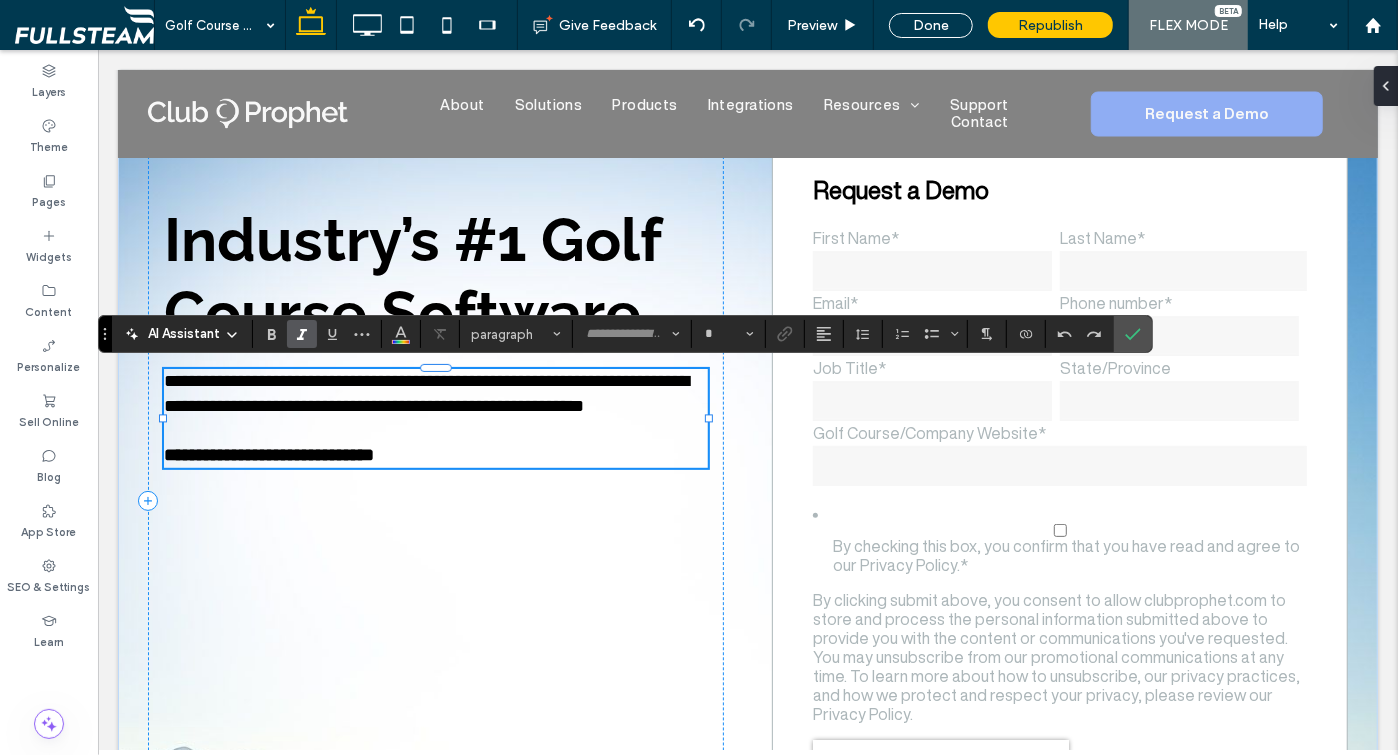 type on "**********" 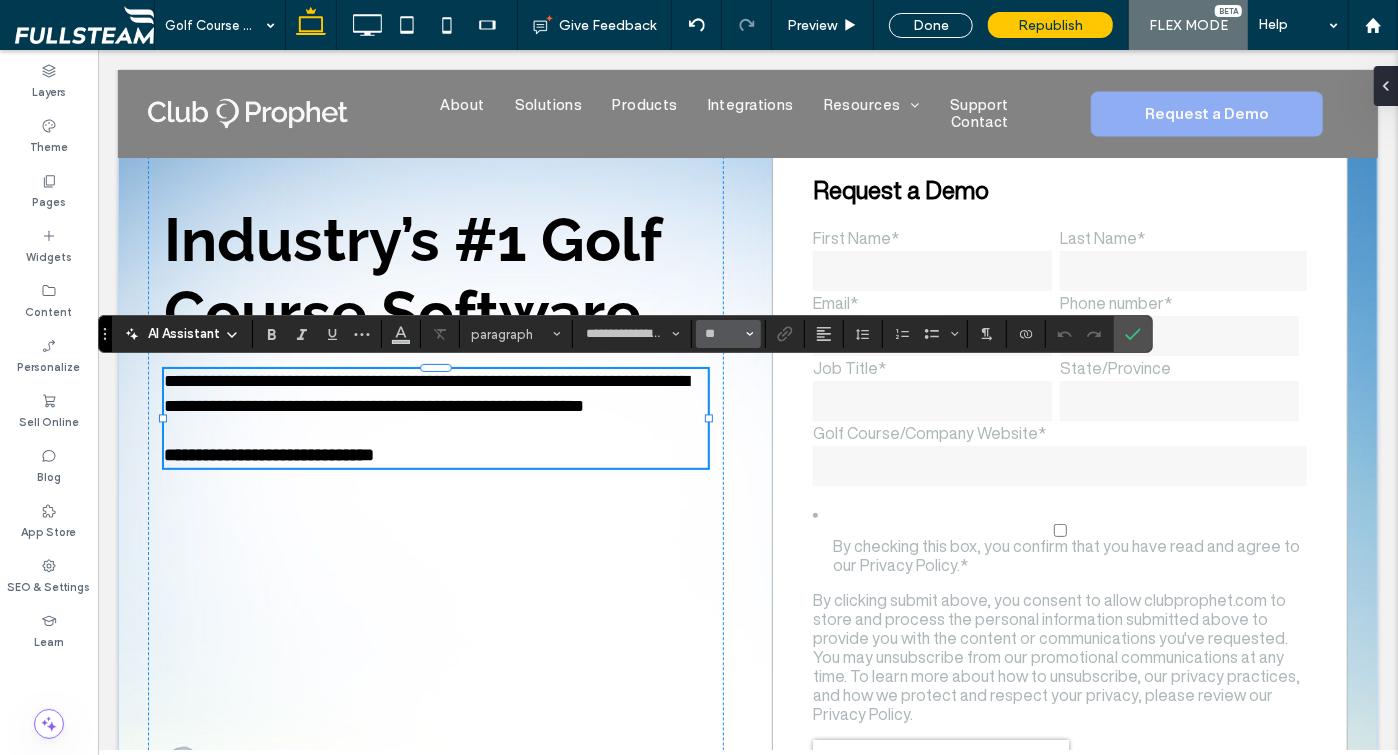 click 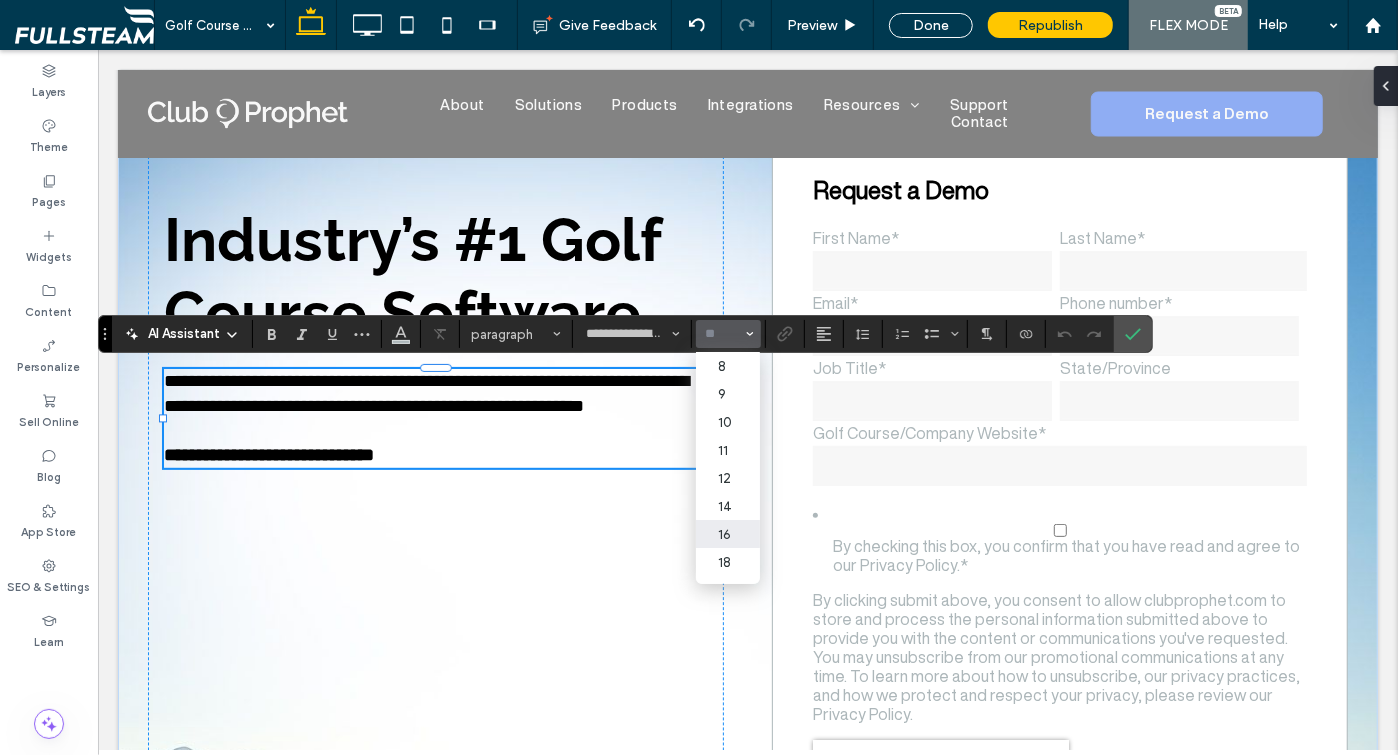 click on "16" at bounding box center (728, 534) 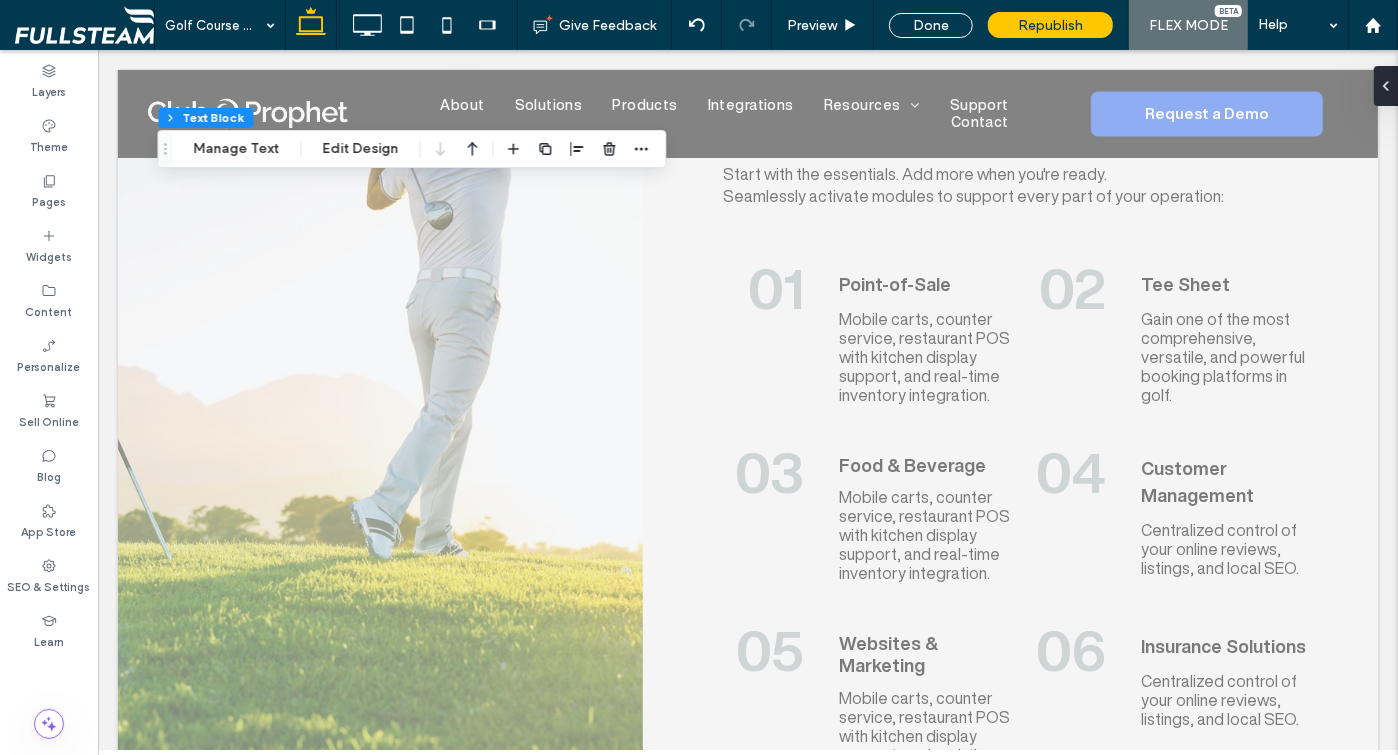 scroll, scrollTop: 2937, scrollLeft: 0, axis: vertical 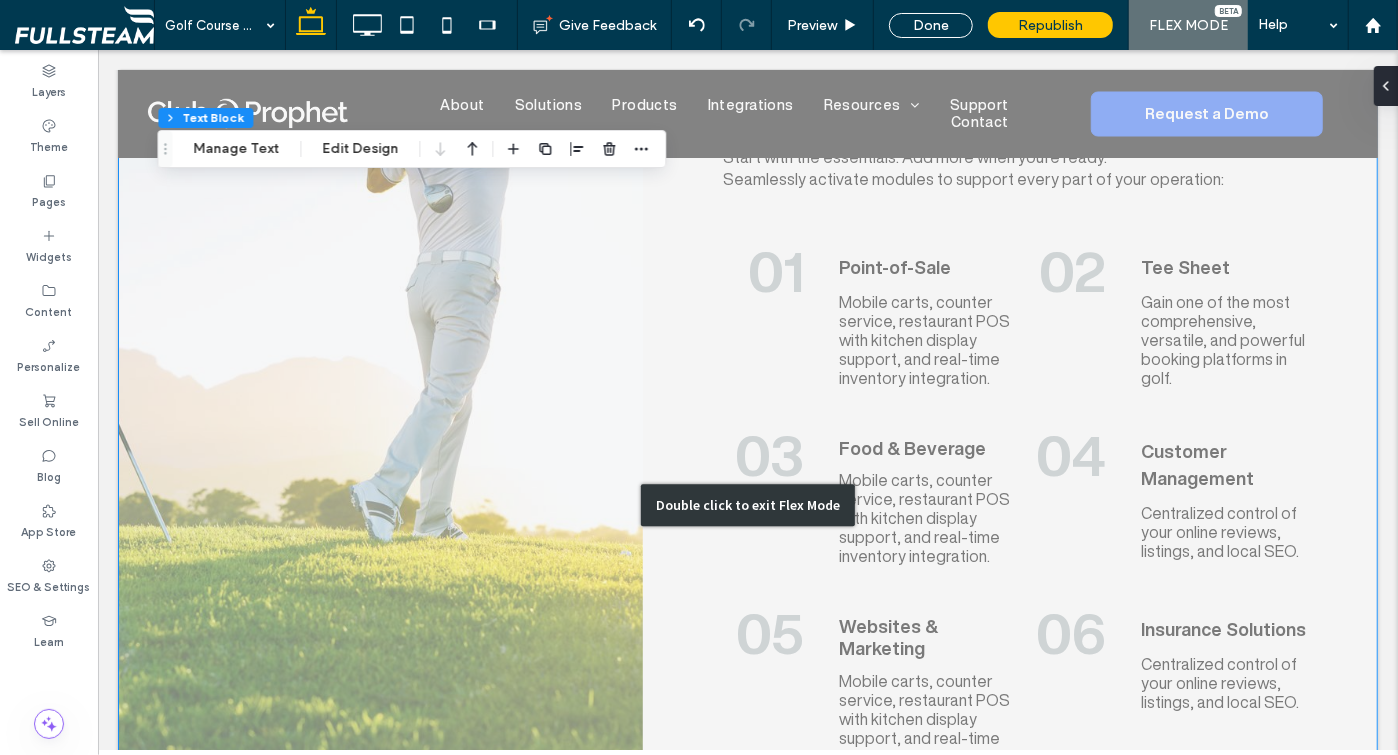 click on "Double click to exit Flex Mode" at bounding box center (747, 504) 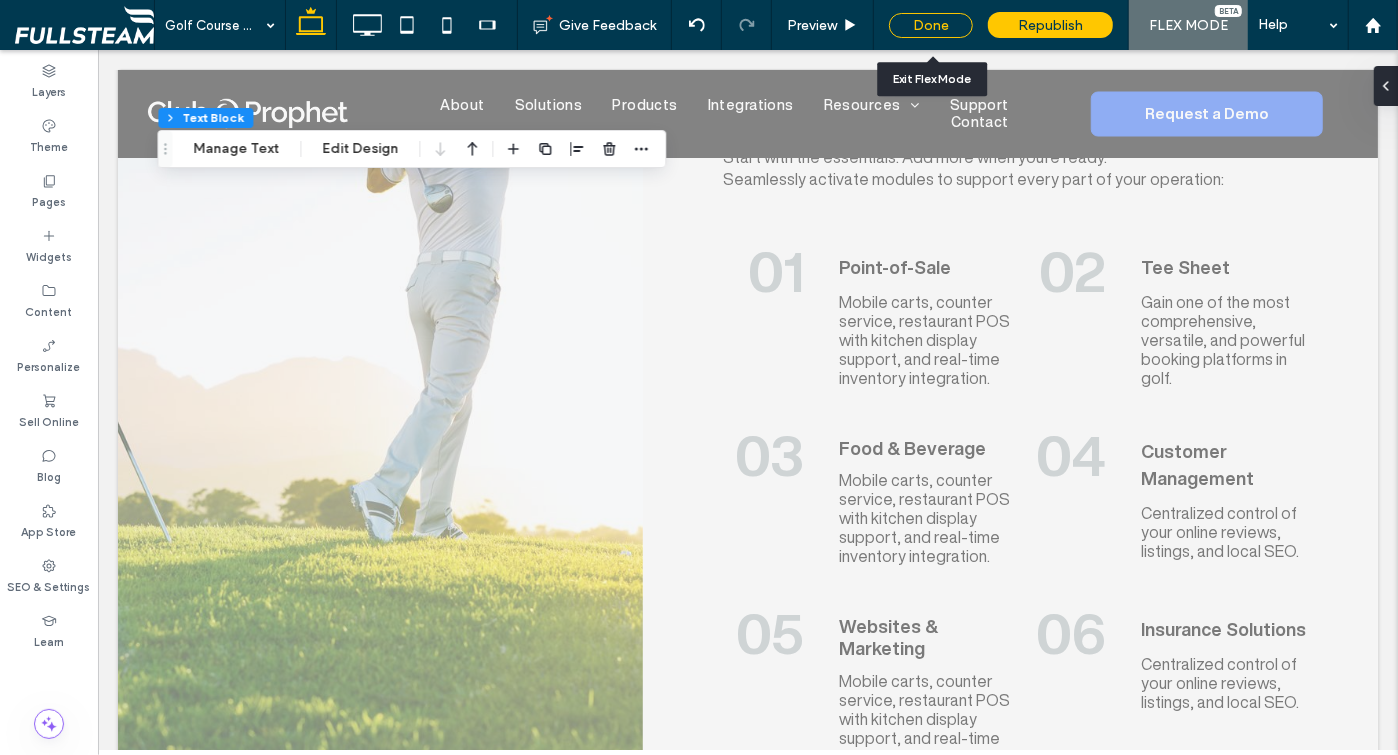 click on "Done" at bounding box center (931, 25) 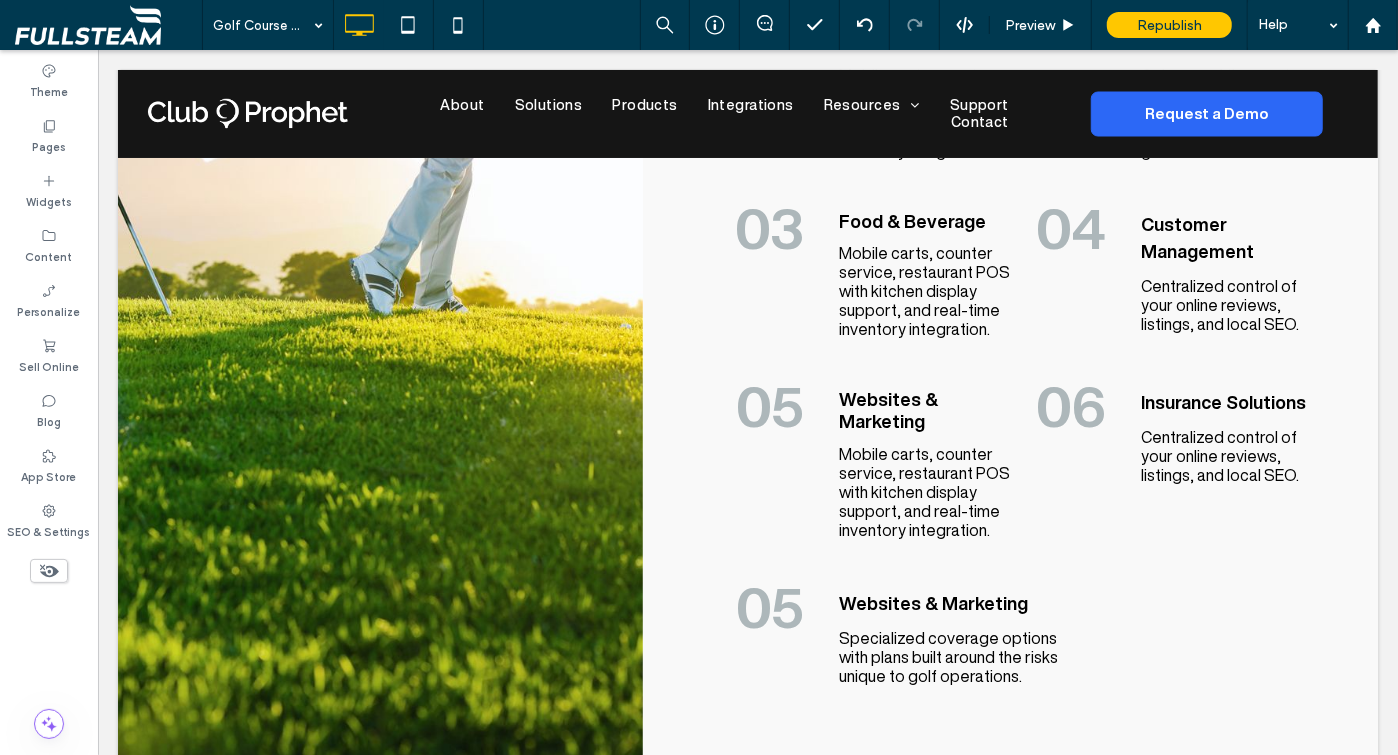 scroll, scrollTop: 3177, scrollLeft: 0, axis: vertical 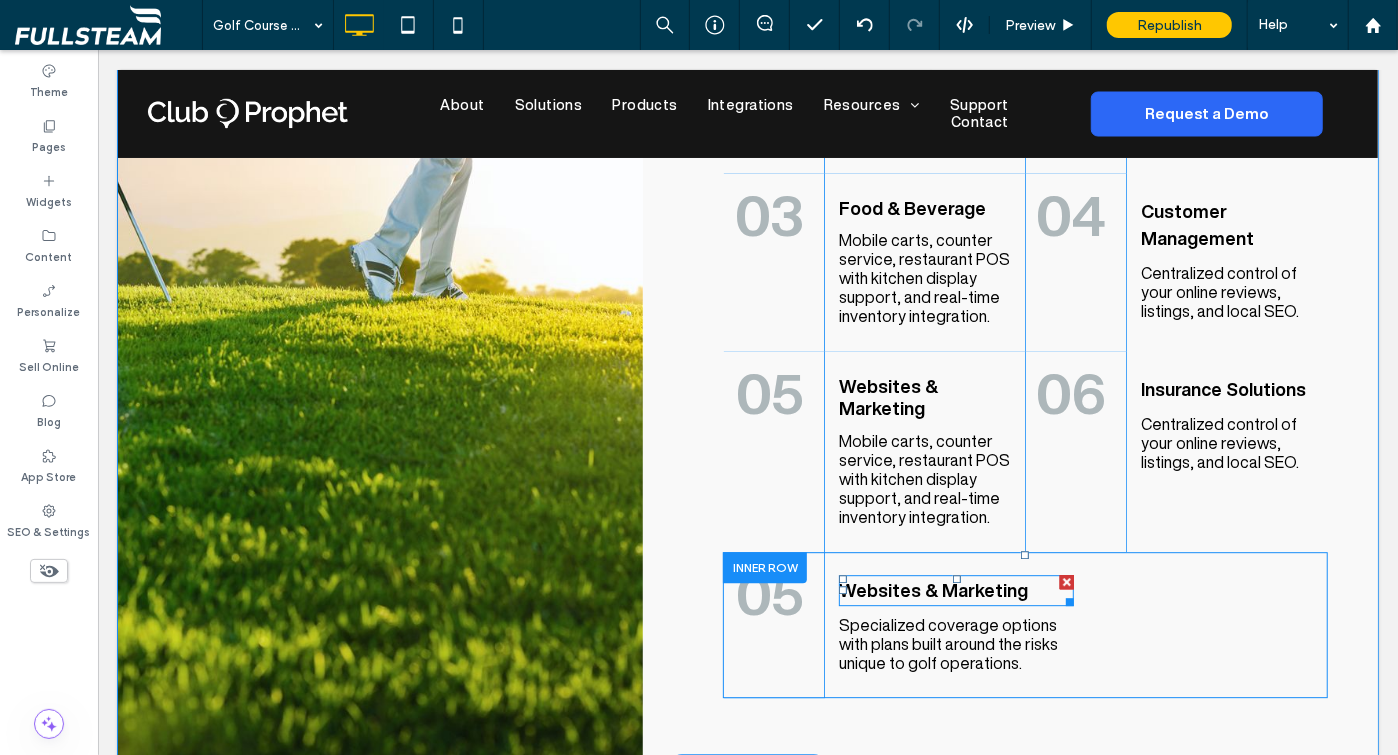 click on "Websites & Marketing" at bounding box center (932, 589) 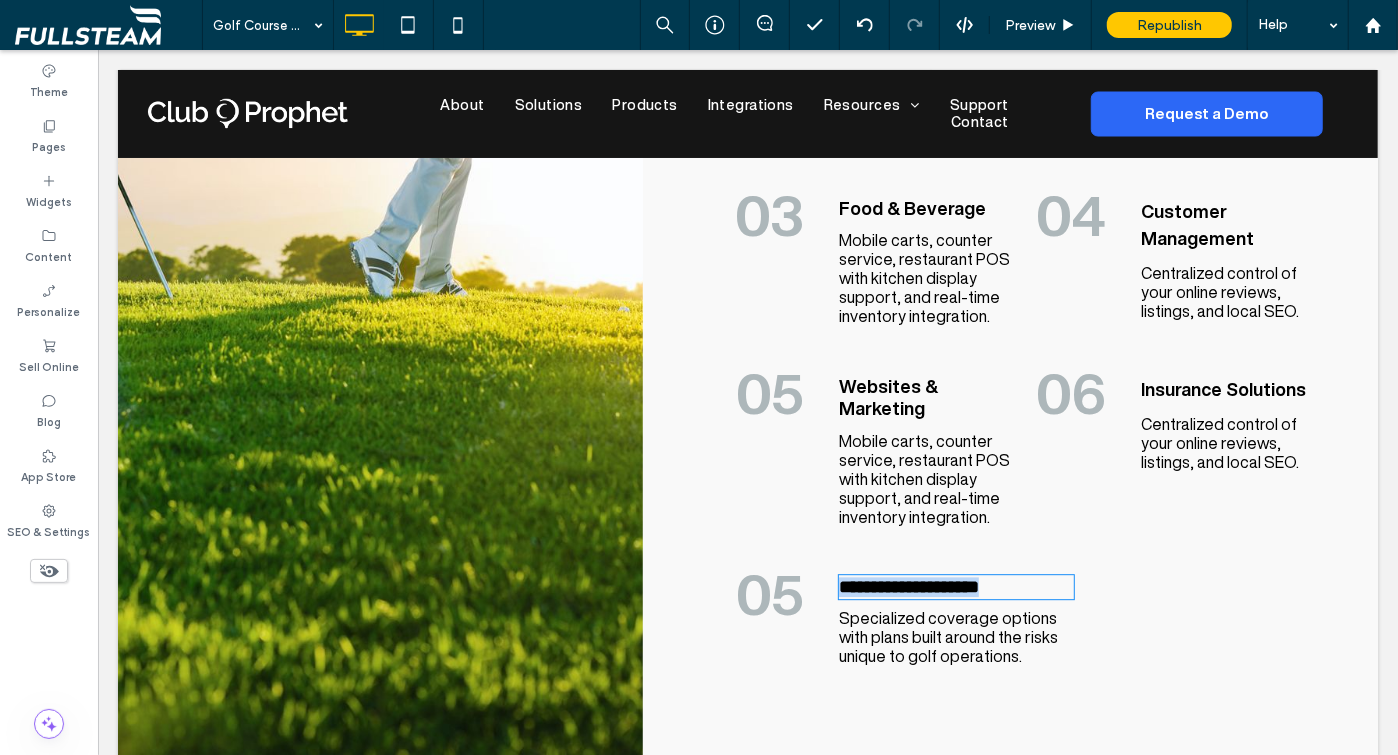 click on "**********" at bounding box center (908, 586) 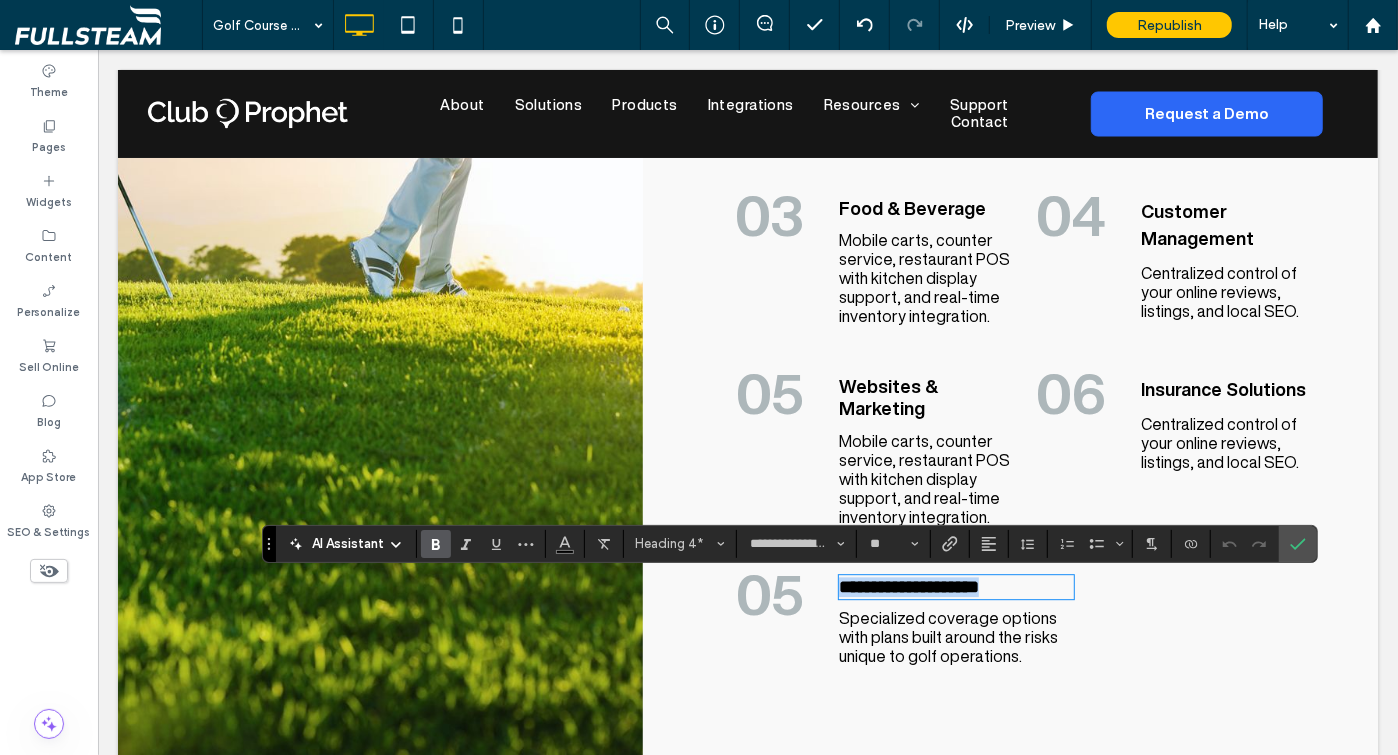 type 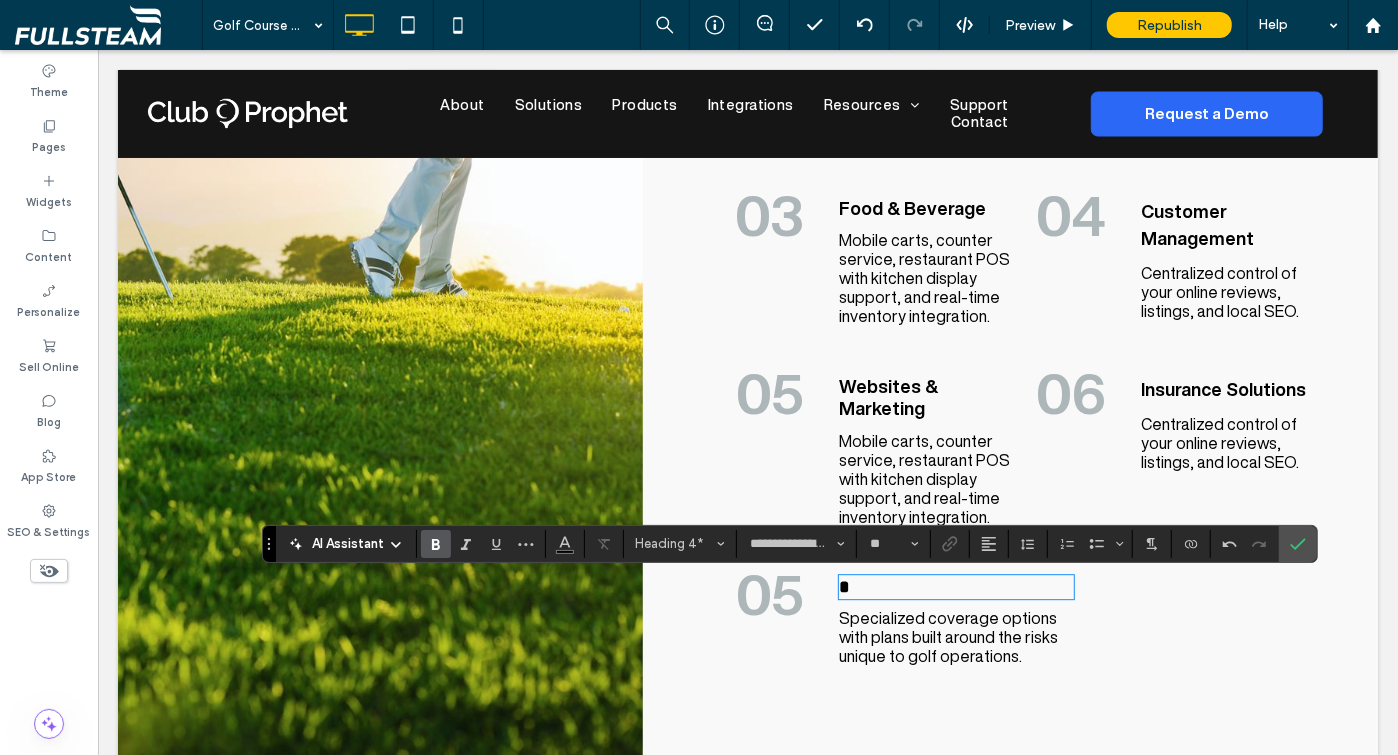 type on "*******" 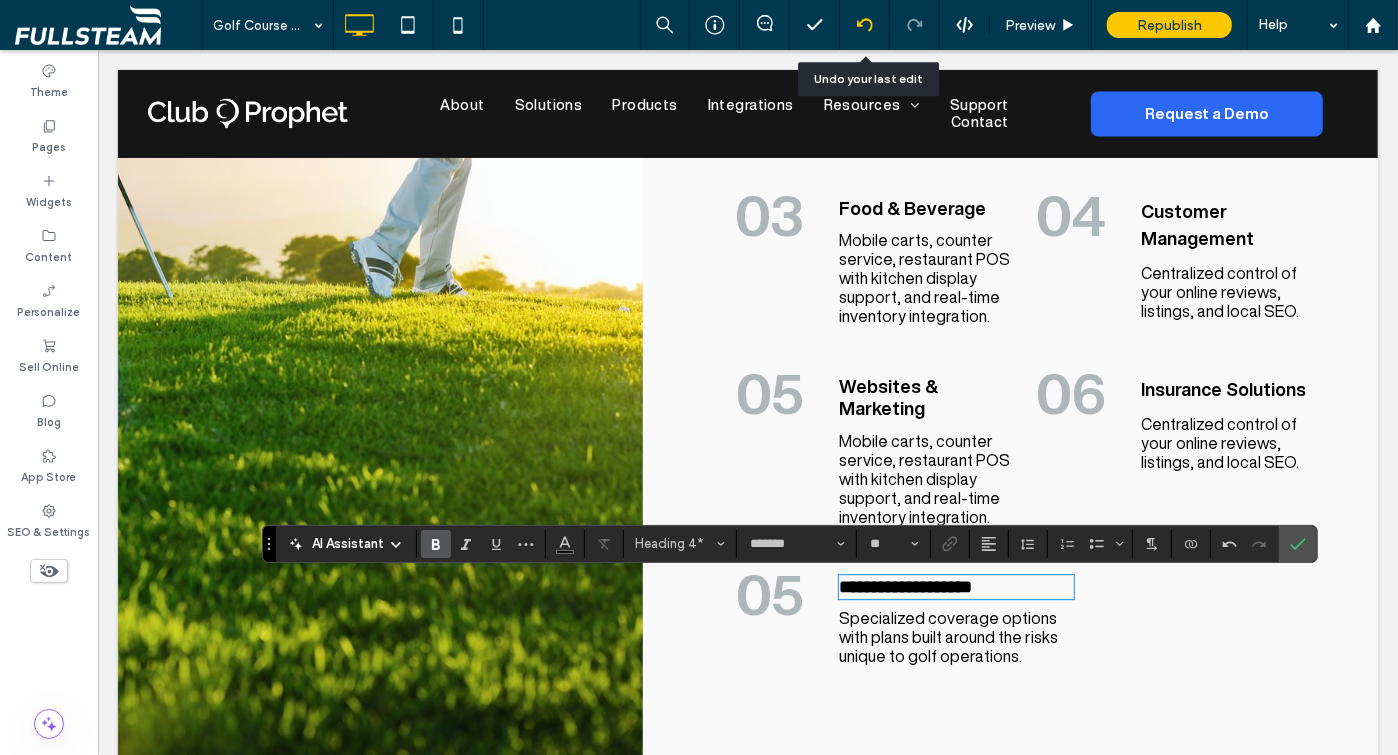 click at bounding box center (864, 25) 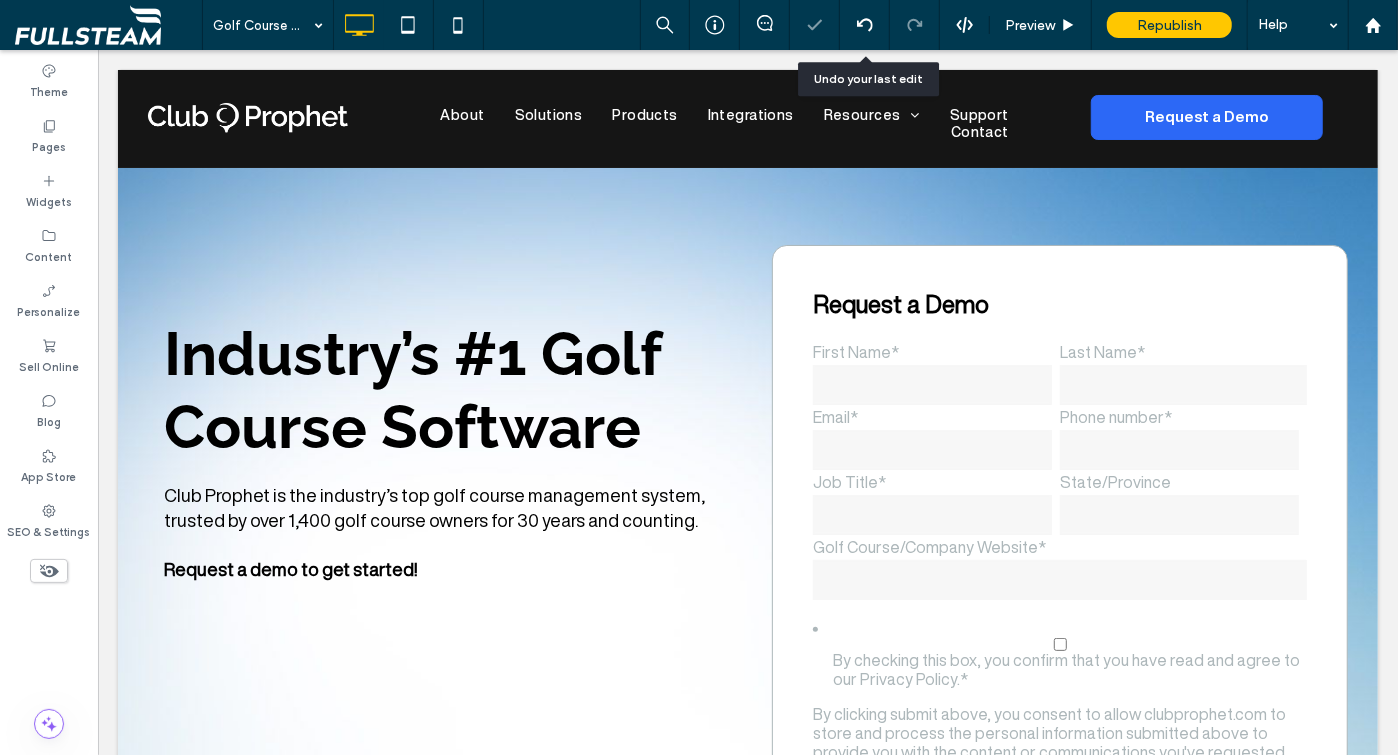 scroll, scrollTop: 0, scrollLeft: 0, axis: both 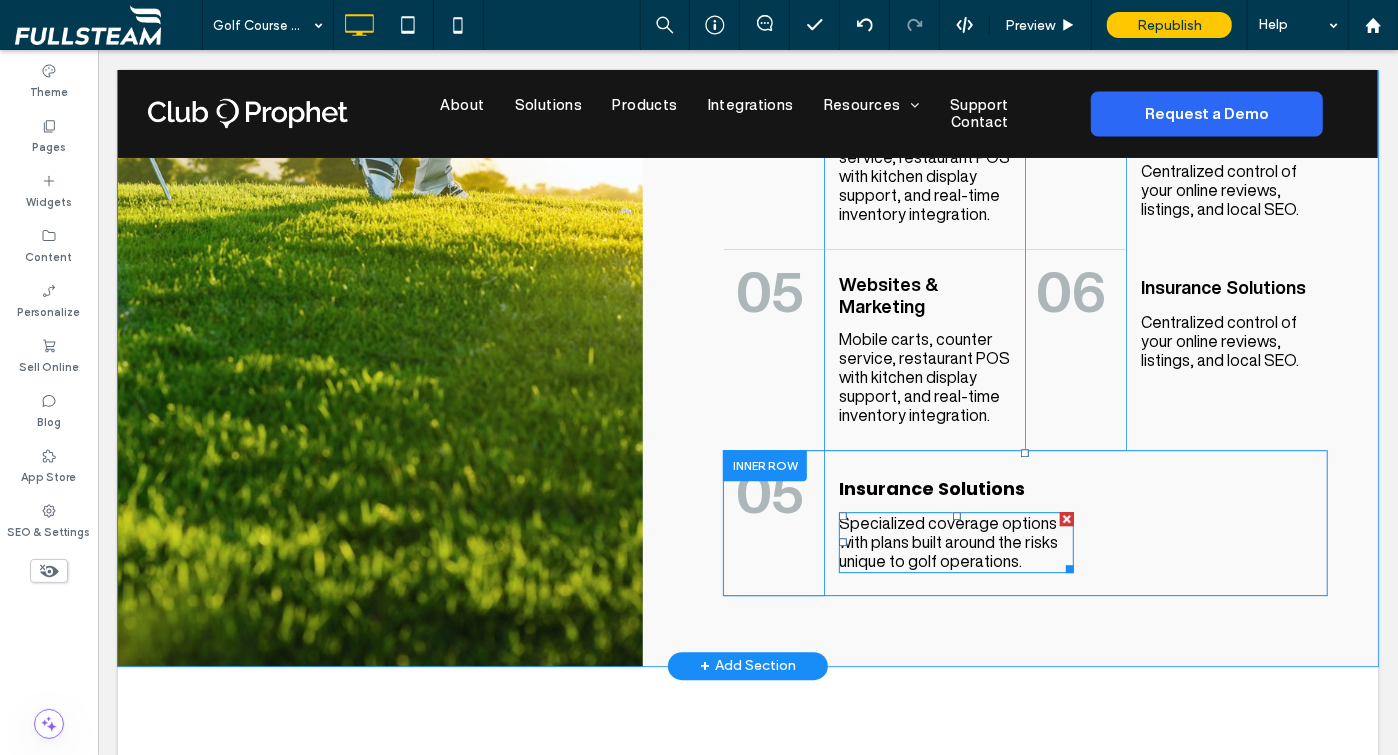 click on "Specialized coverage options with plans built around the risks unique to golf operations." at bounding box center [956, 541] 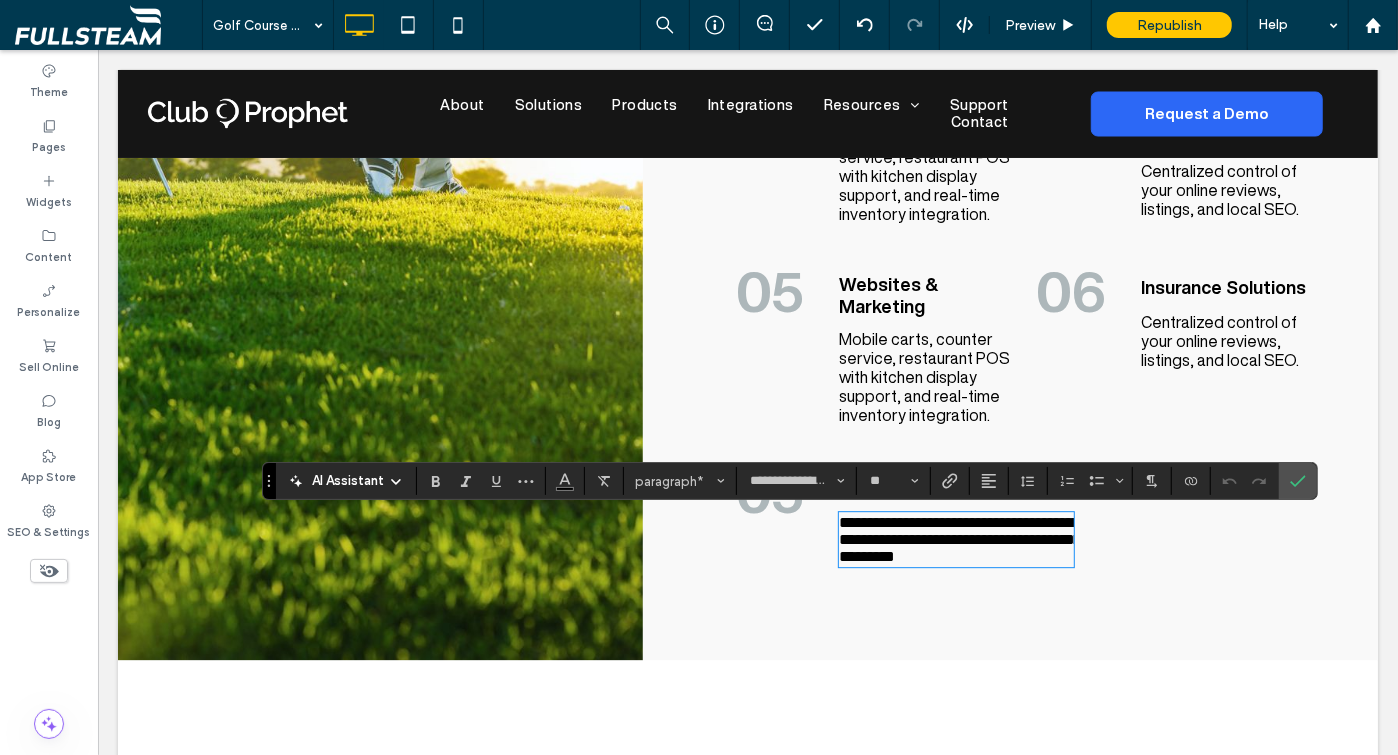 click on "Insurance Solutions" at bounding box center (1222, 286) 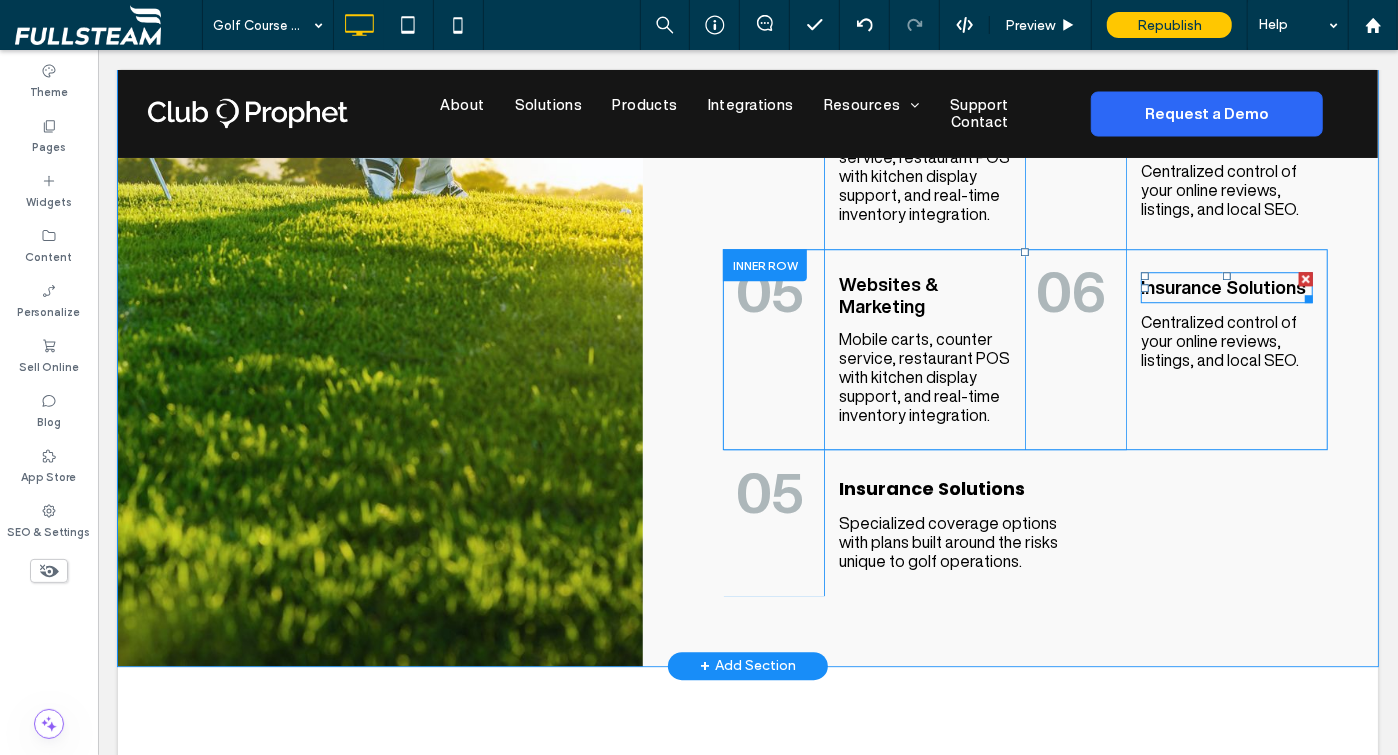 click on "Insurance Solutions" at bounding box center [1222, 286] 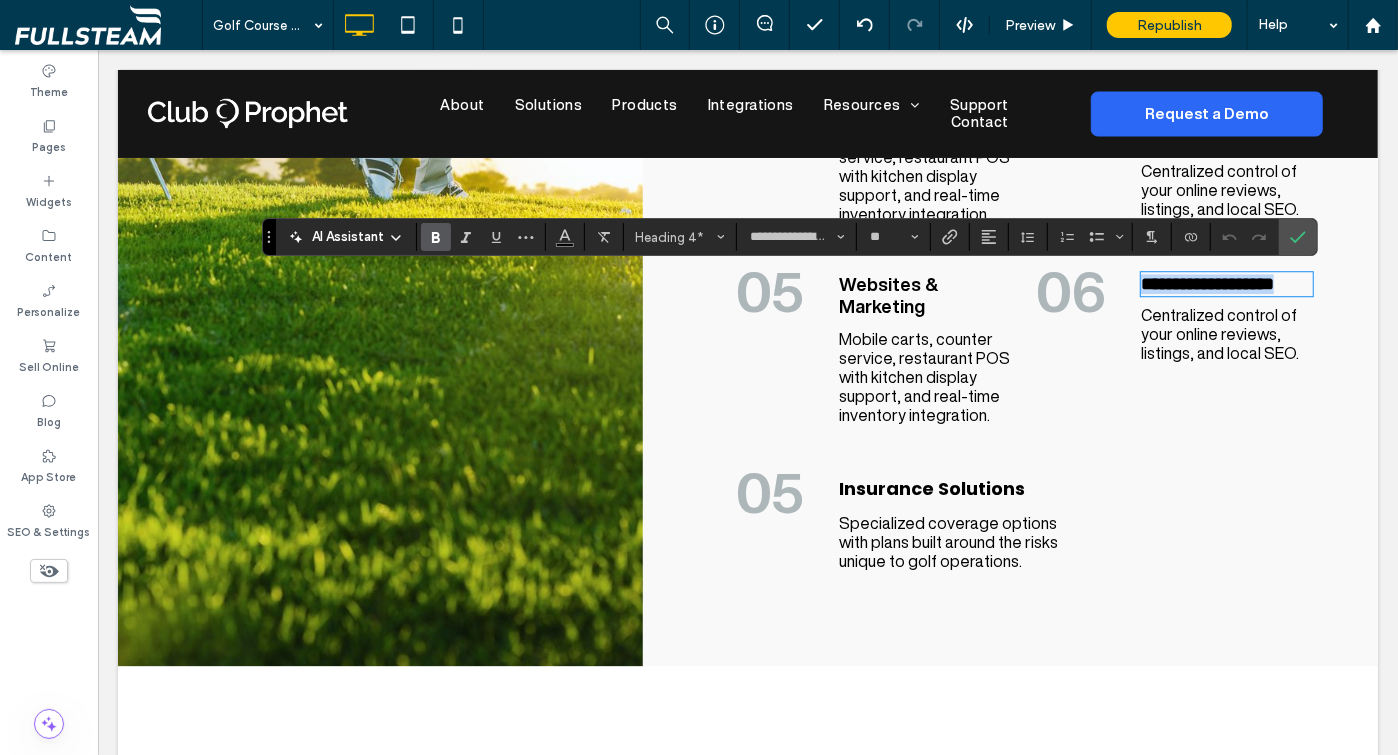 click on "**********" at bounding box center (1206, 283) 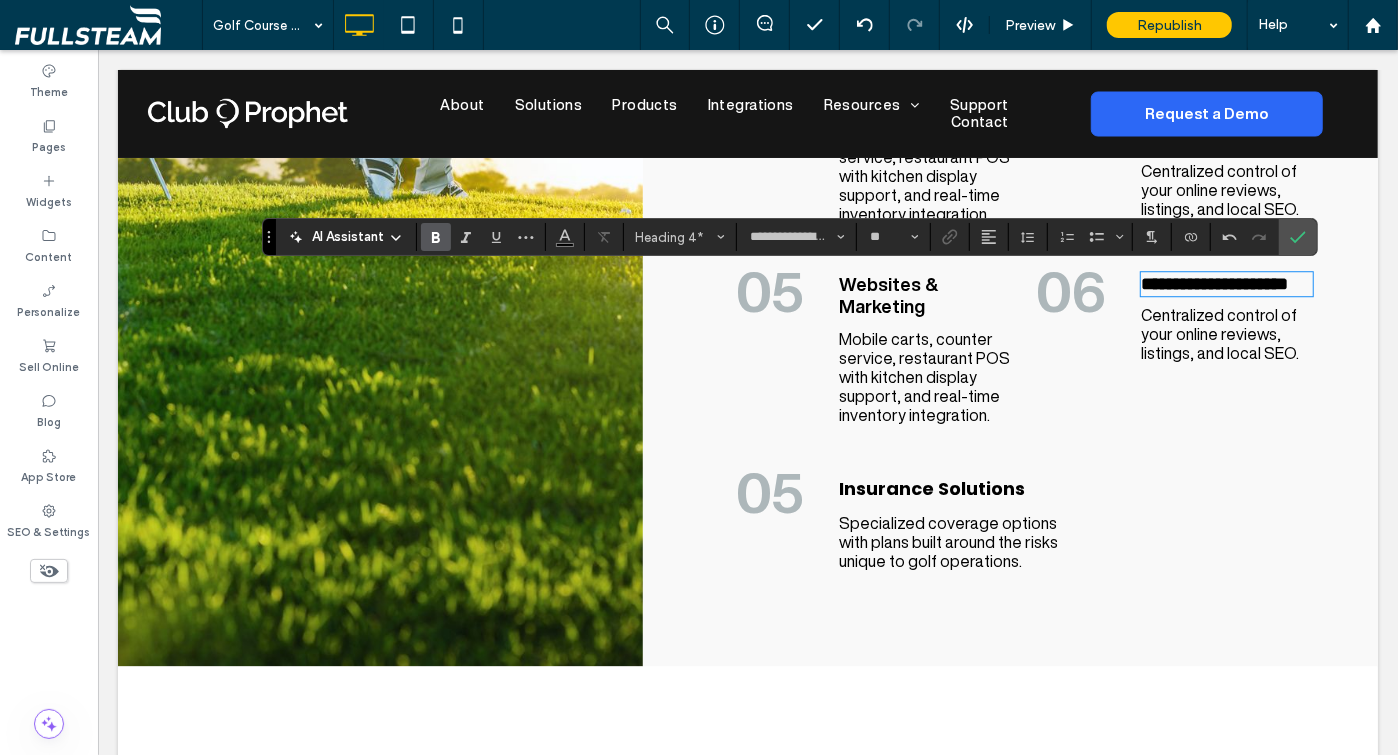 click on "Websites & Marketing" at bounding box center [924, 294] 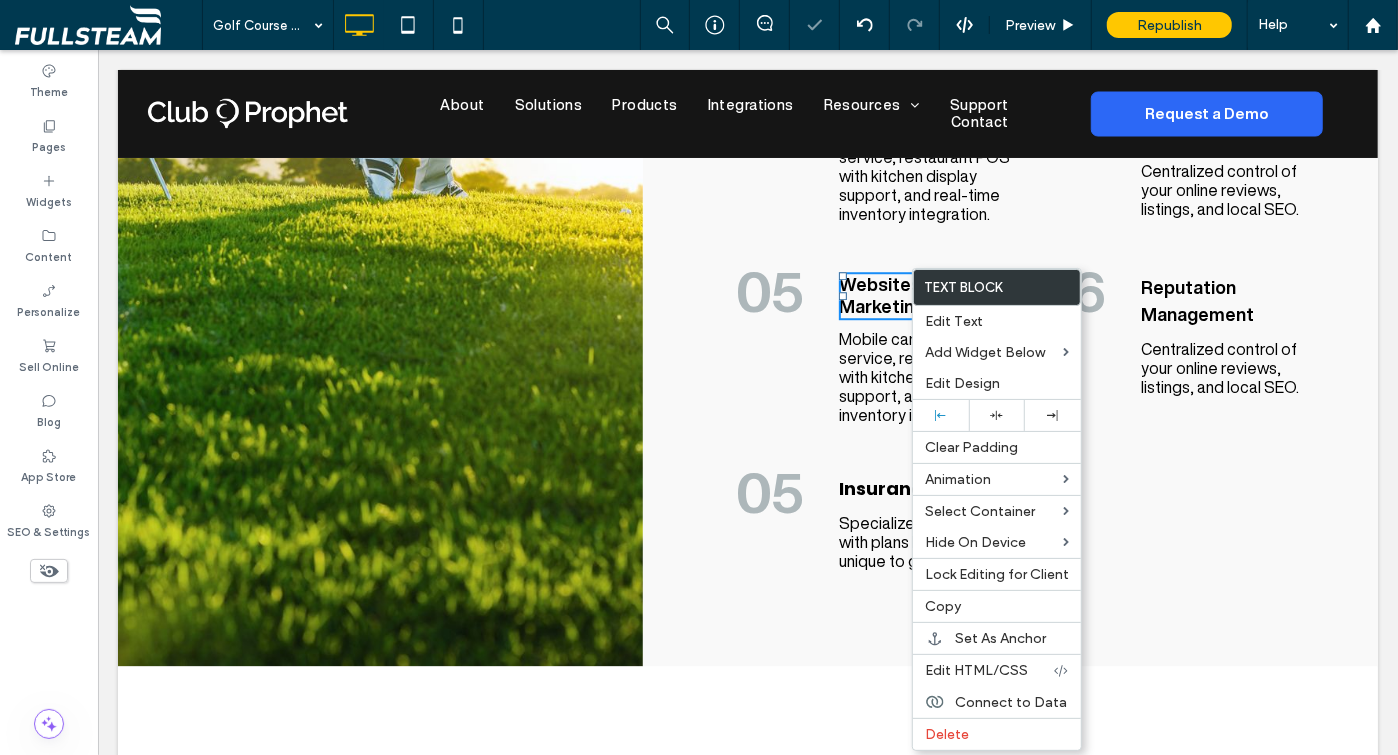 click on "Websites & Marketing" at bounding box center (887, 294) 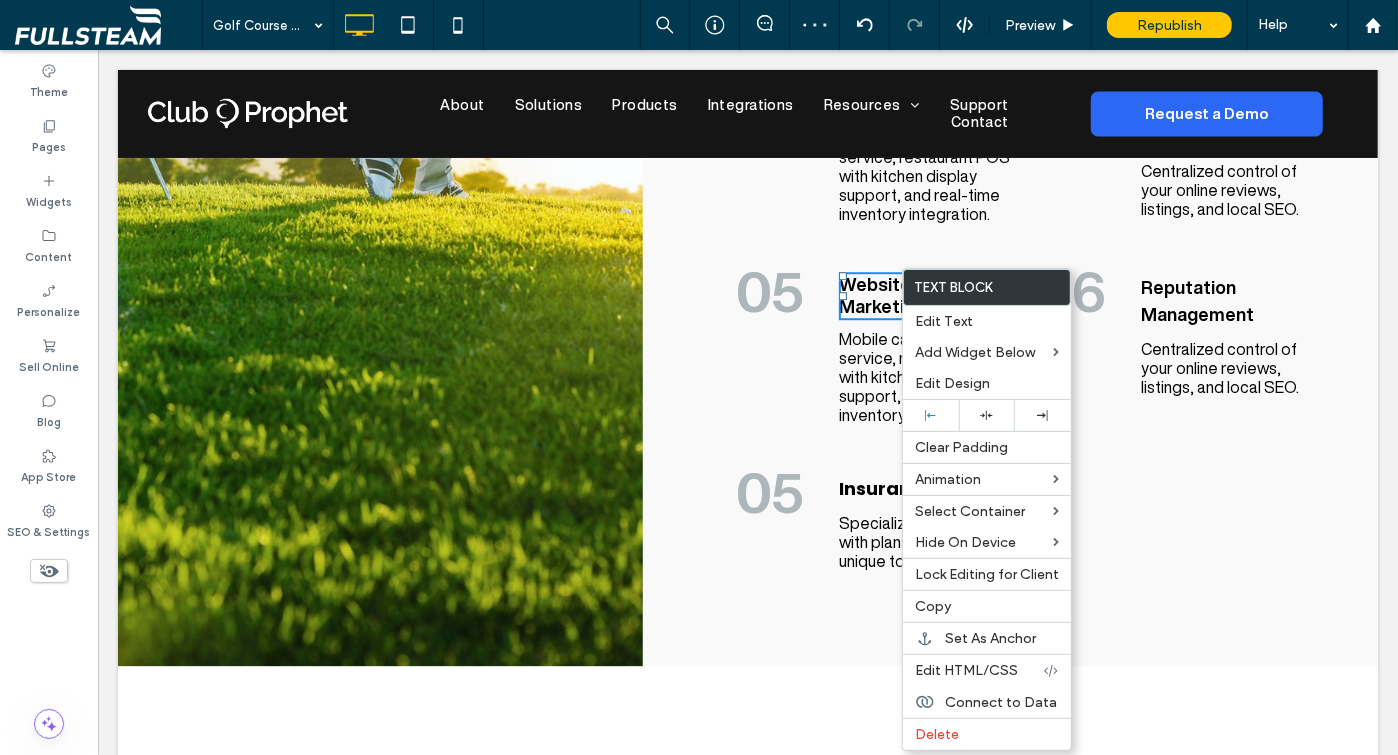 click on "Websites & Marketing" at bounding box center (887, 294) 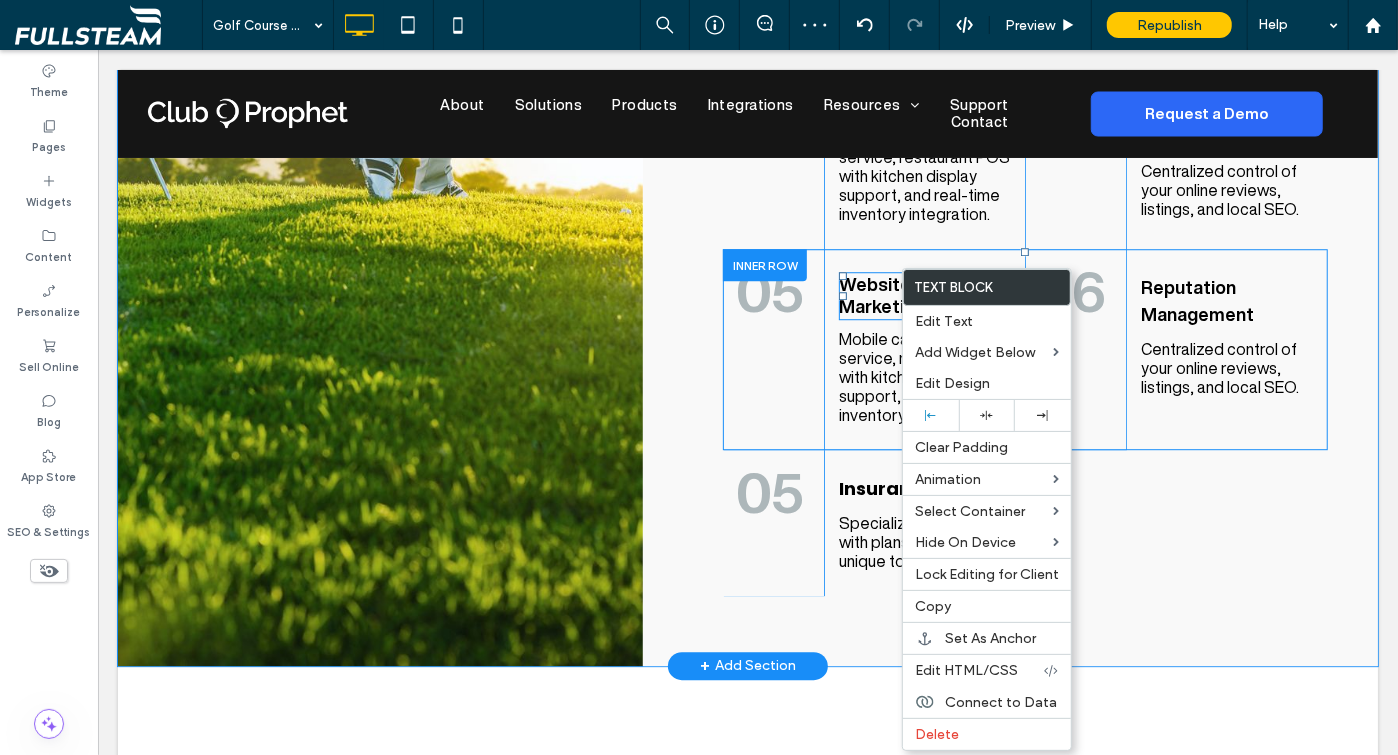 click on "Websites & Marketing" at bounding box center (887, 294) 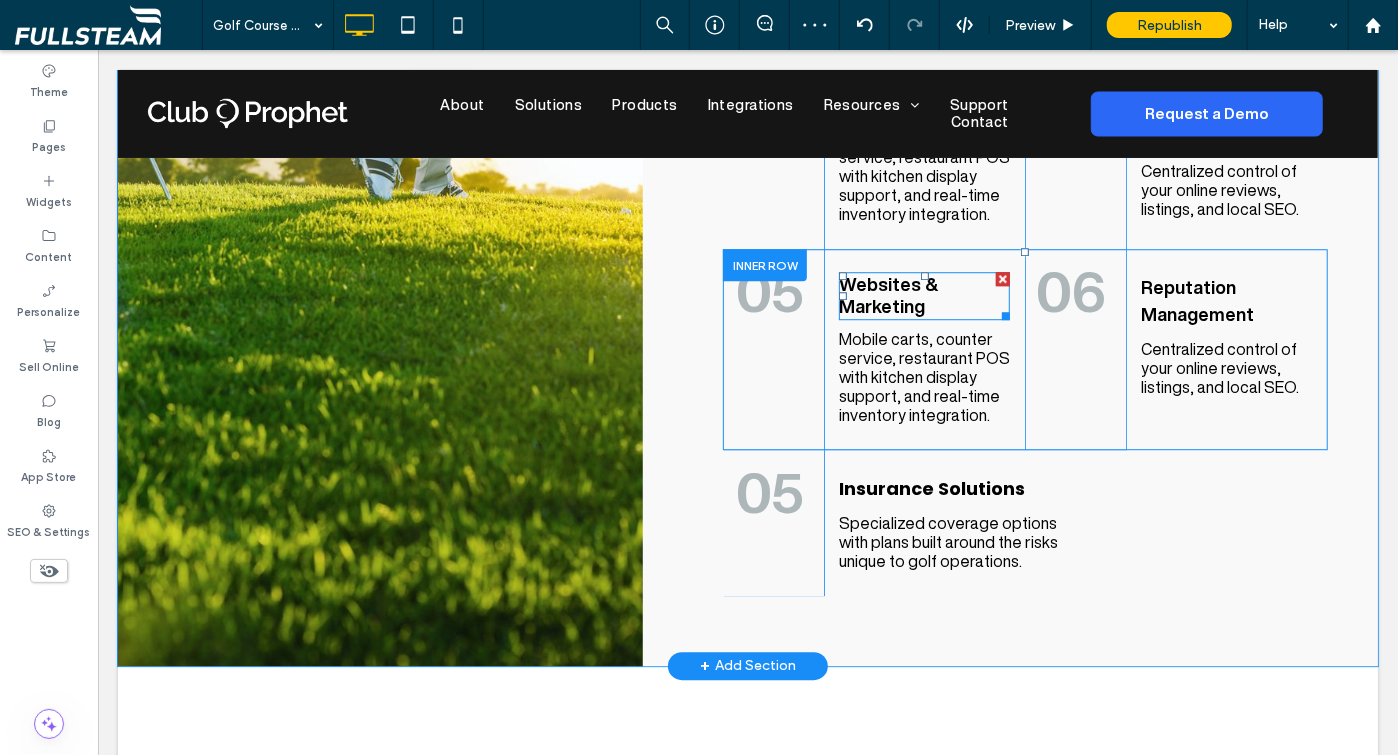 click on "Websites & Marketing" at bounding box center [887, 294] 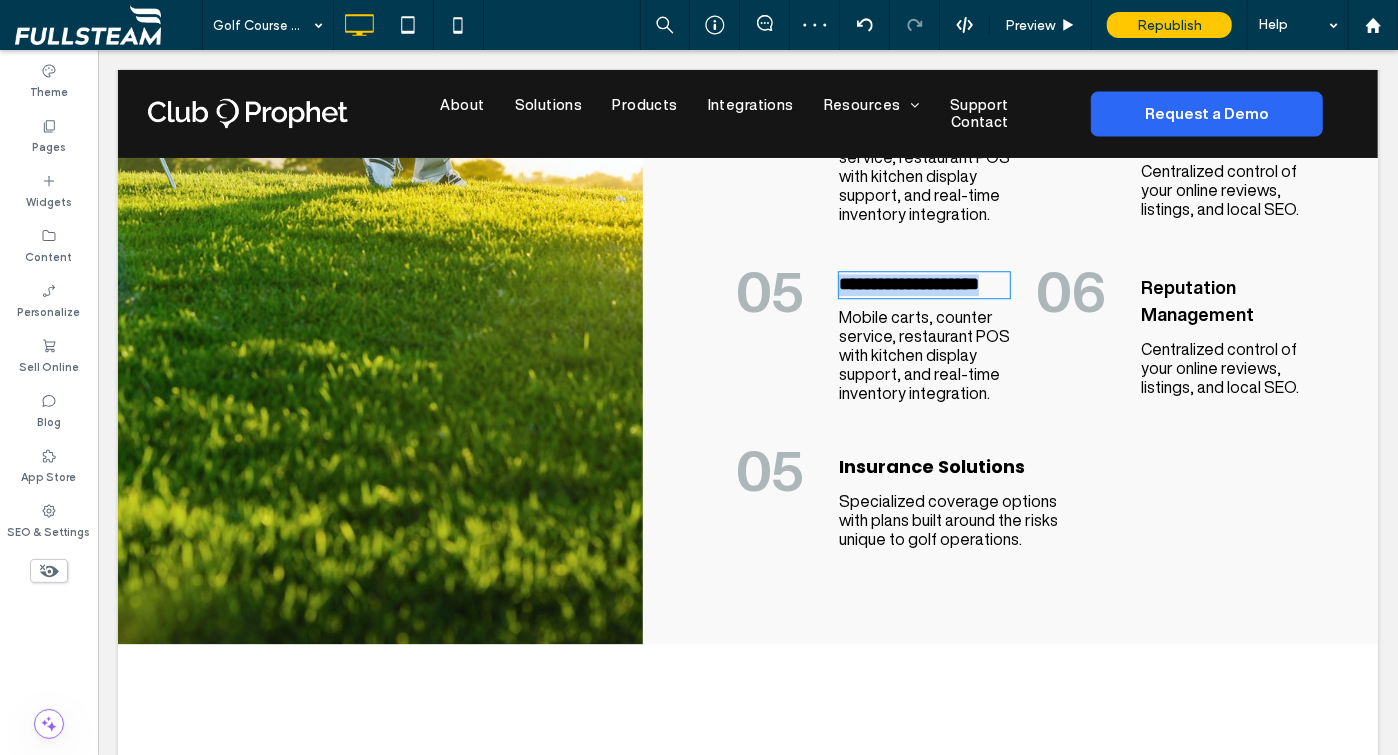click on "**********" at bounding box center [908, 283] 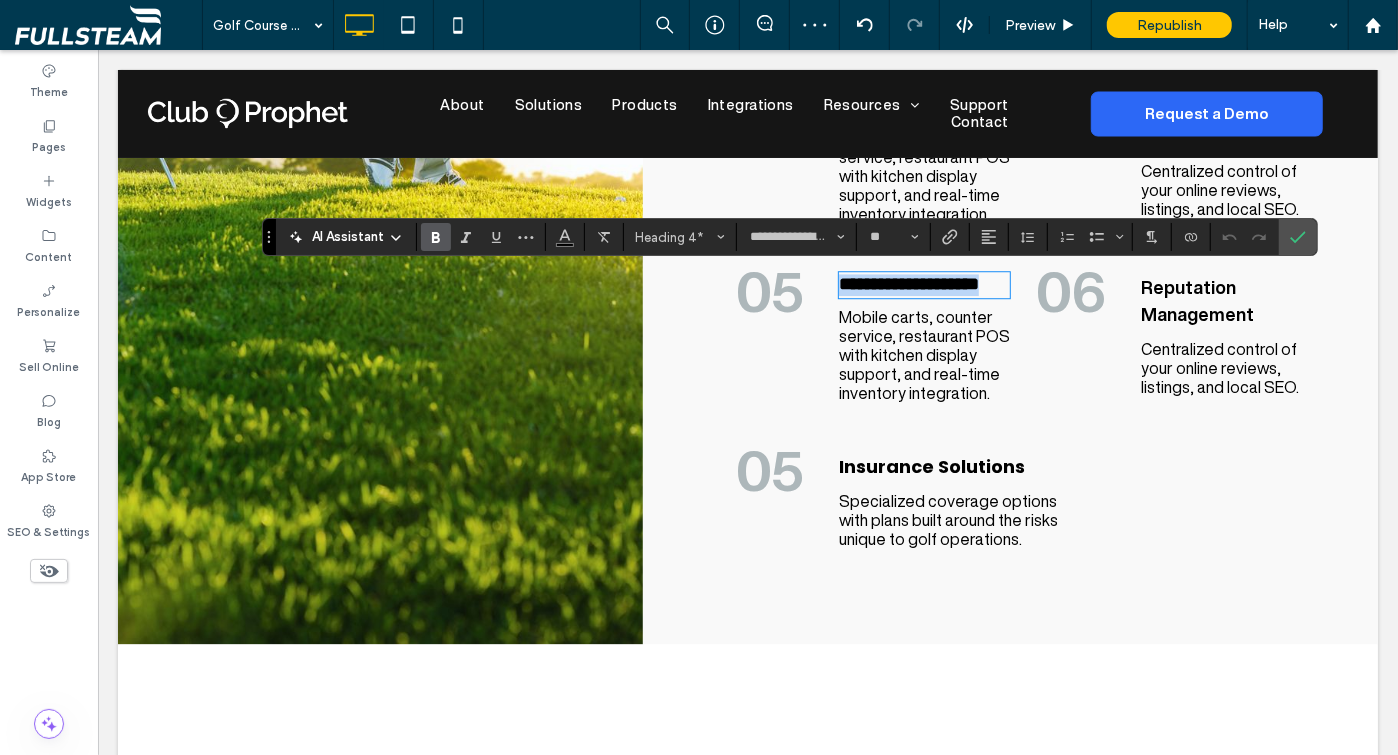 type 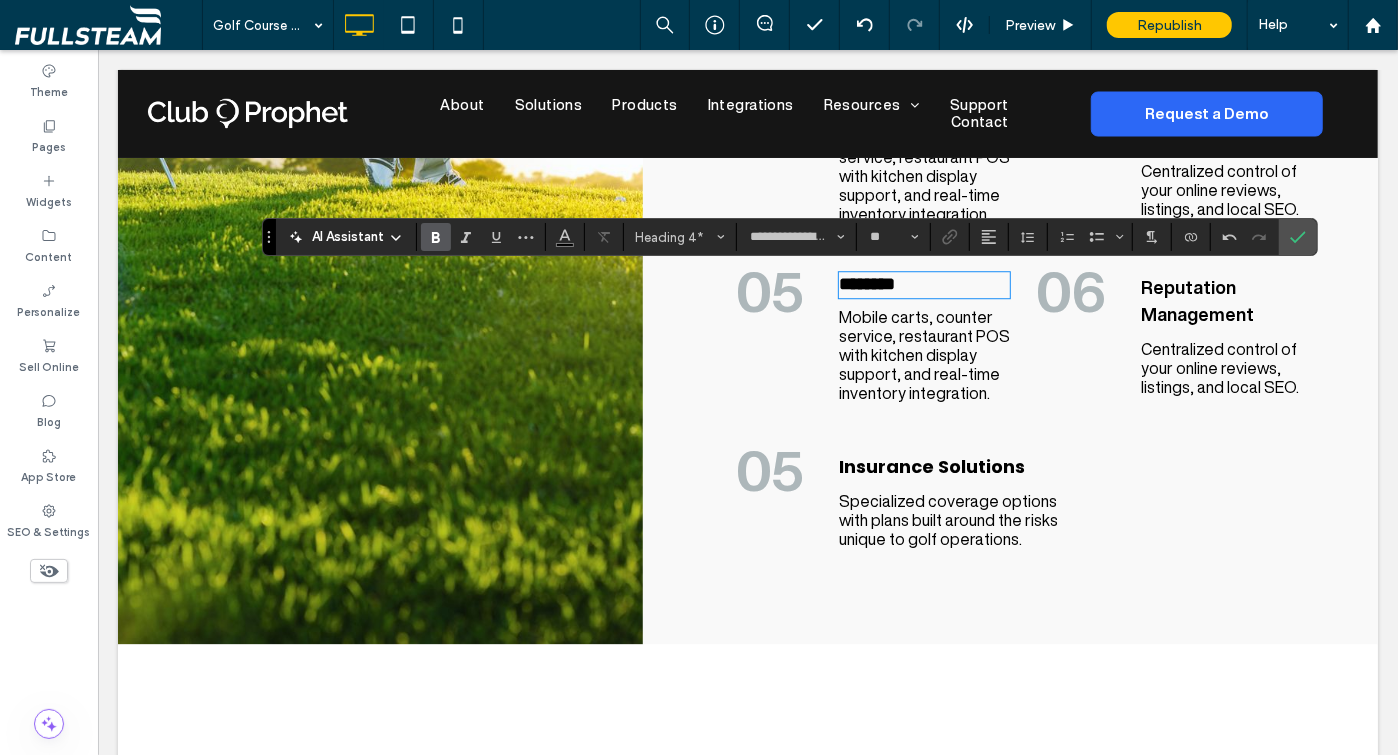 click on "Insurance Solutions" at bounding box center (956, 465) 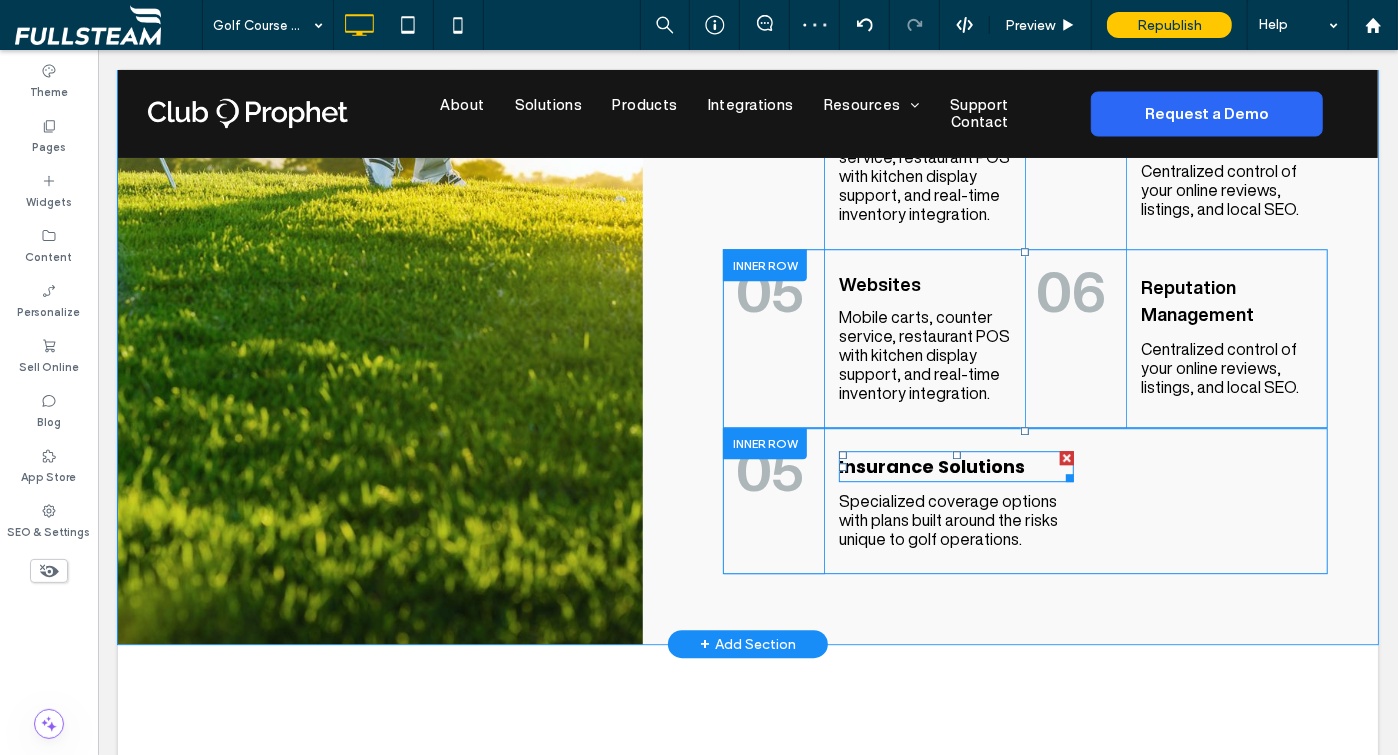 click on "Insurance Solutions" at bounding box center [931, 465] 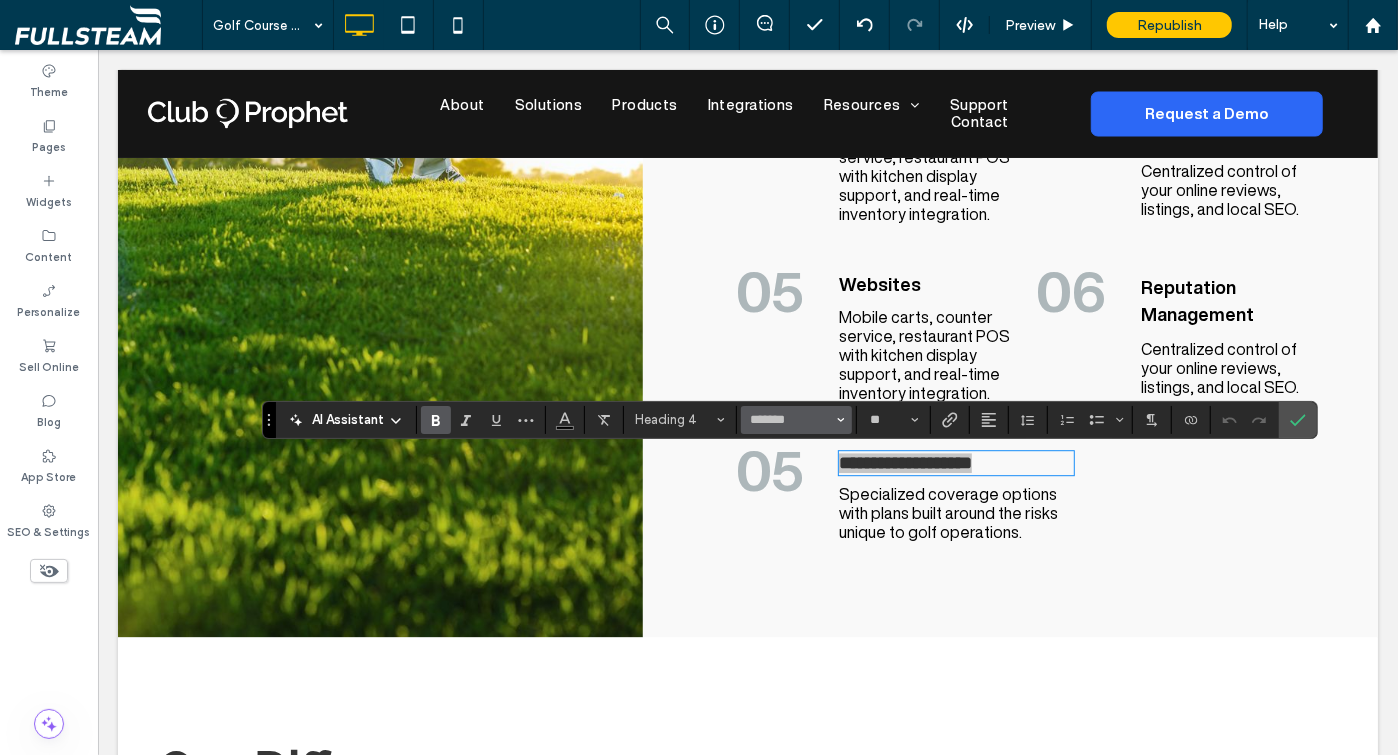 click 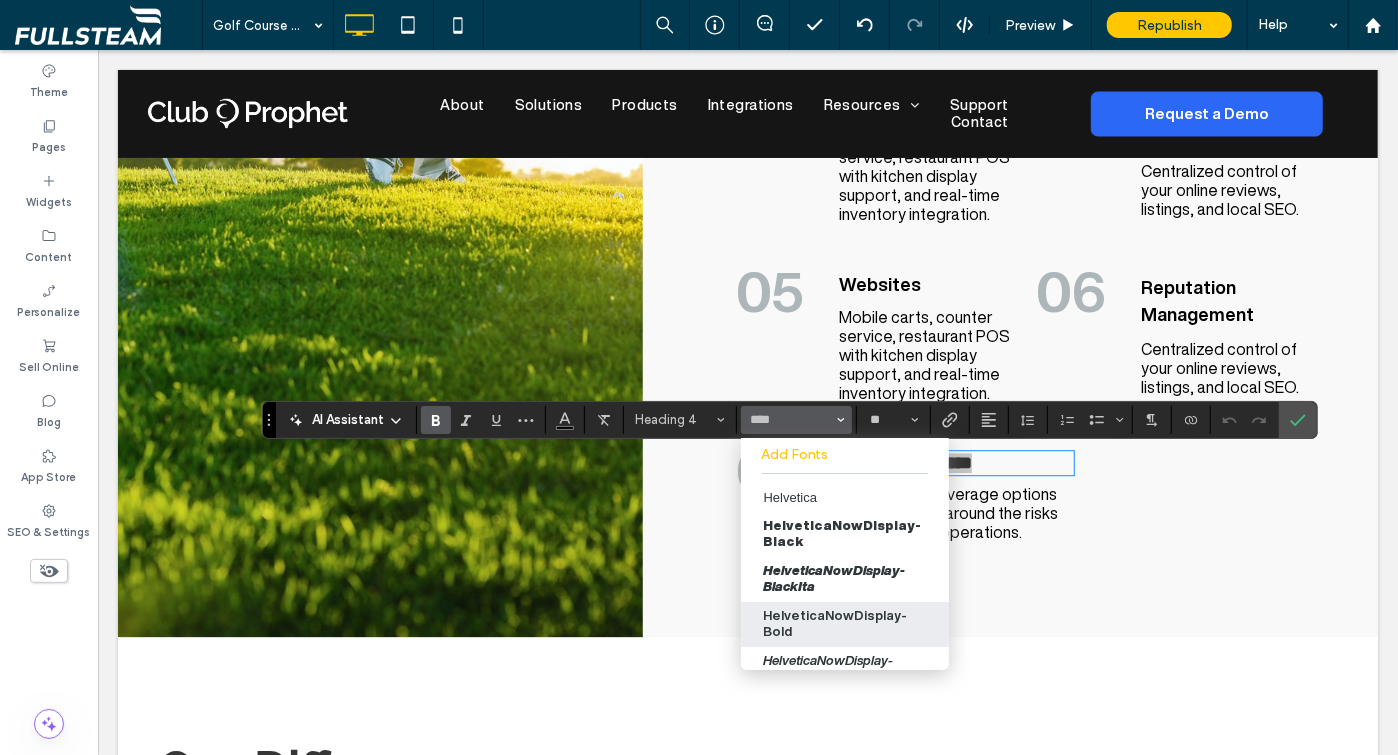 click on "HelveticaNowDisplay-Bold" at bounding box center [844, 624] 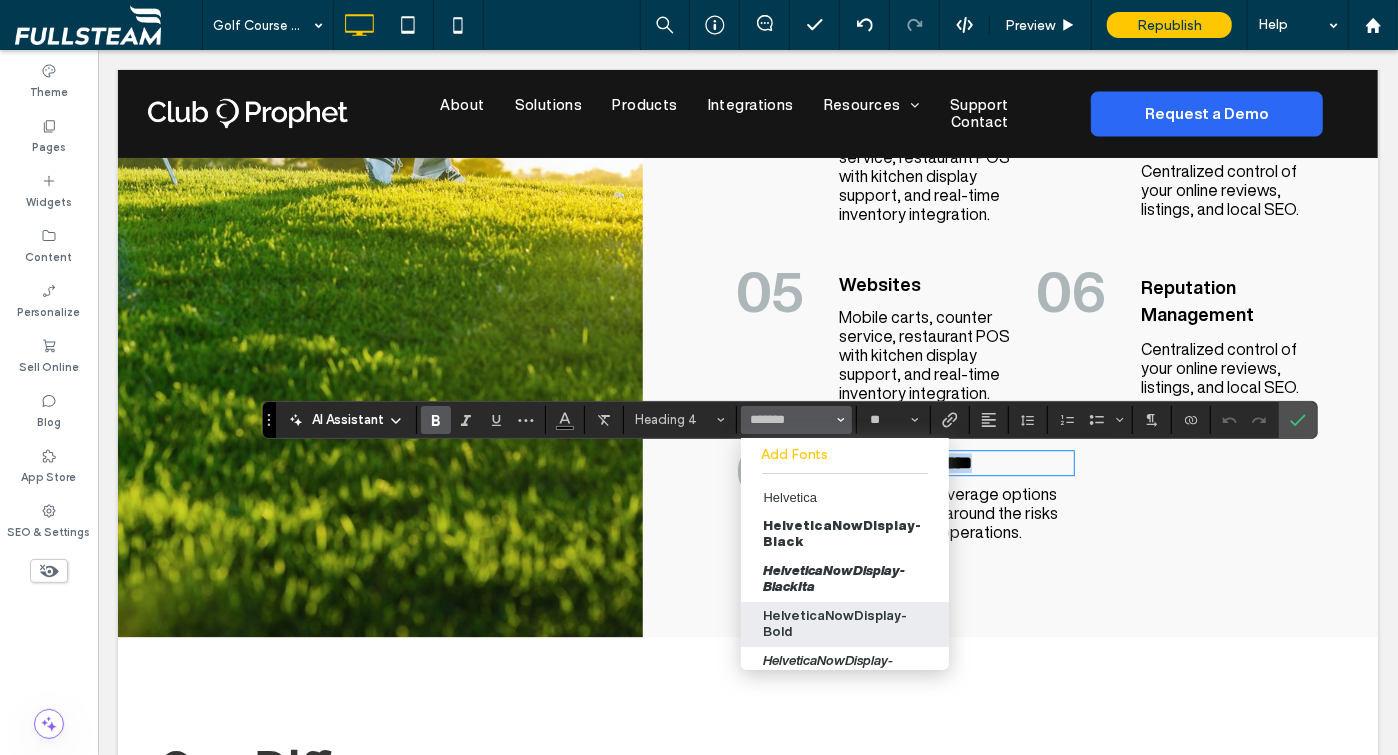 type on "**********" 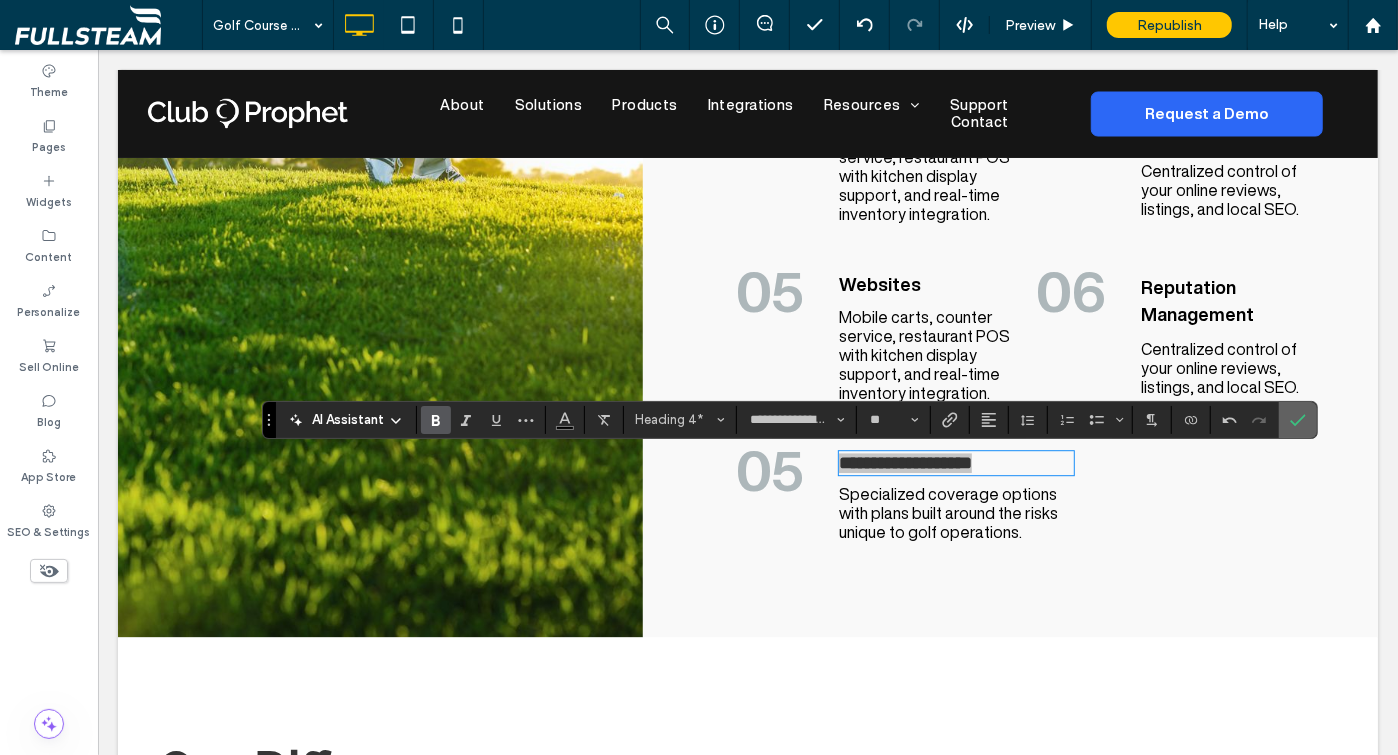 click 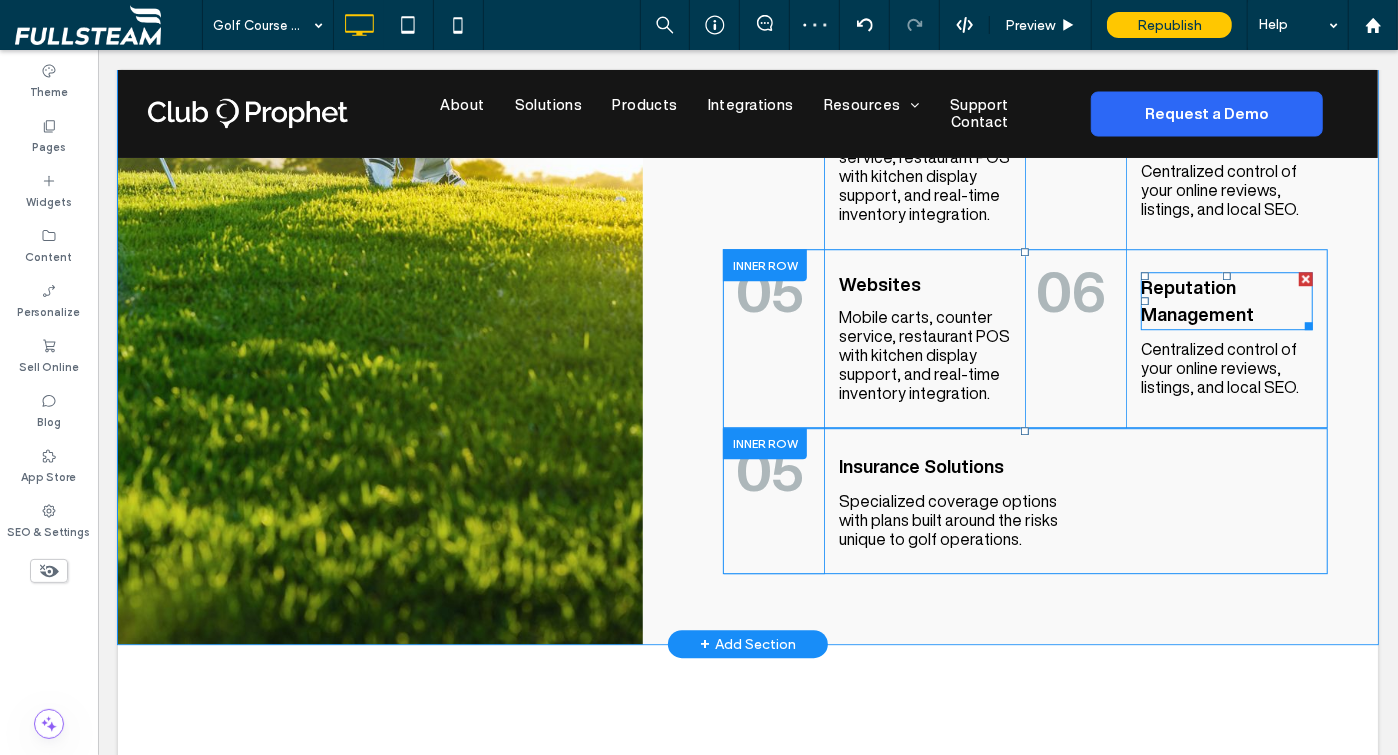 click on "Reputation Management" at bounding box center [1226, 300] 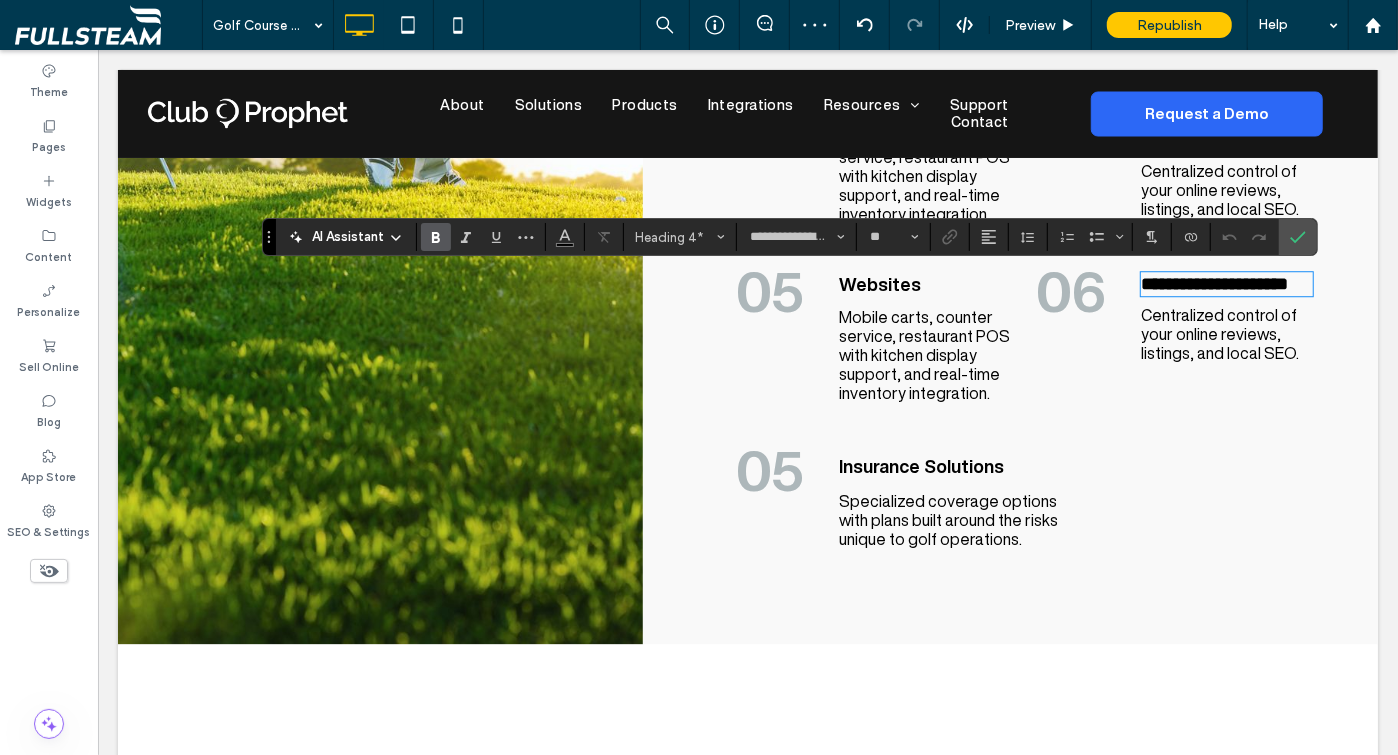 click on "Click To Paste     Click To Paste
Row
Home
About
Solutions
Integrations
Resources
Support
Contact
Request Demo
Click To Paste     Click To Paste
Row
Click To Paste     Click To Paste
Row
Menu
Click To Paste     Click To Paste
Header
Click To Paste     Click To Paste
About
Solutions
Products
Integrations
Resources
Blog
Case Studies
eBooks
Webinars
Support
Contact
Click To Paste     Click To Paste" at bounding box center (747, -528) 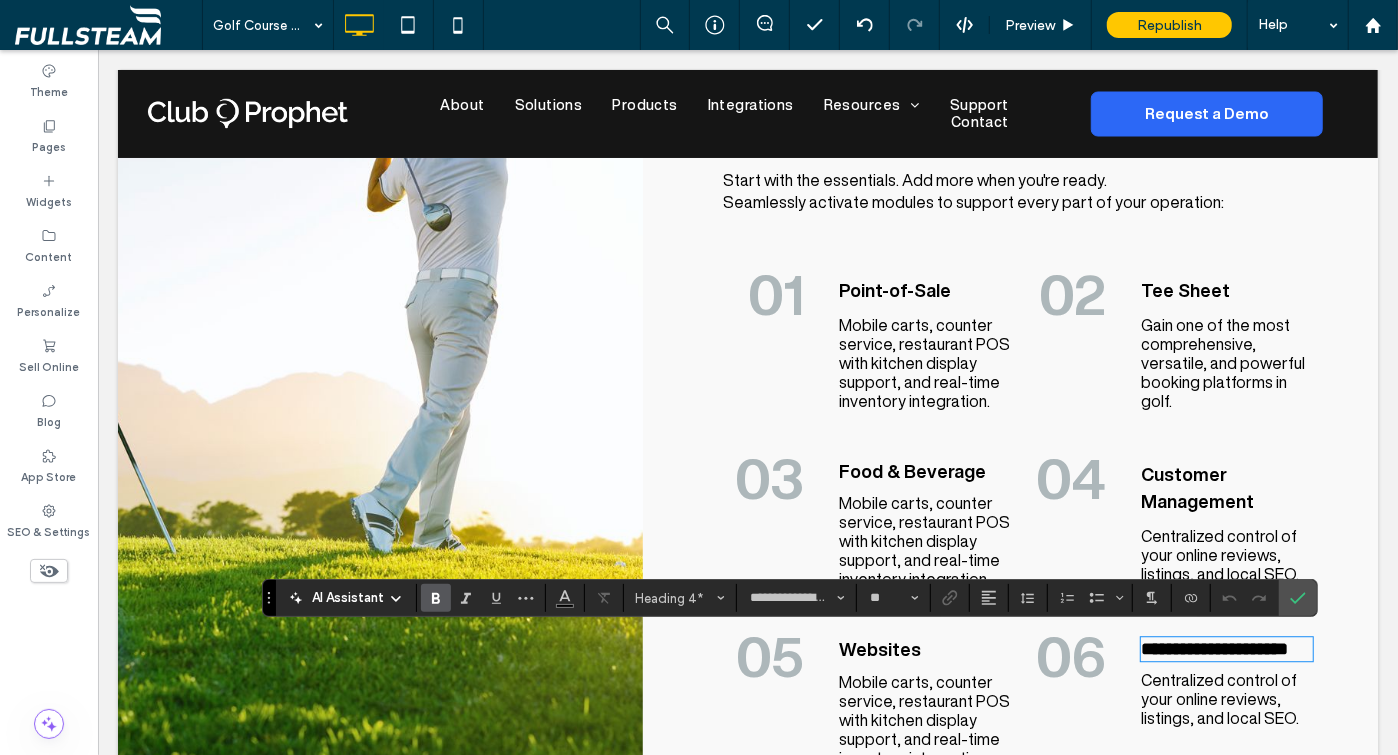 scroll, scrollTop: 2889, scrollLeft: 0, axis: vertical 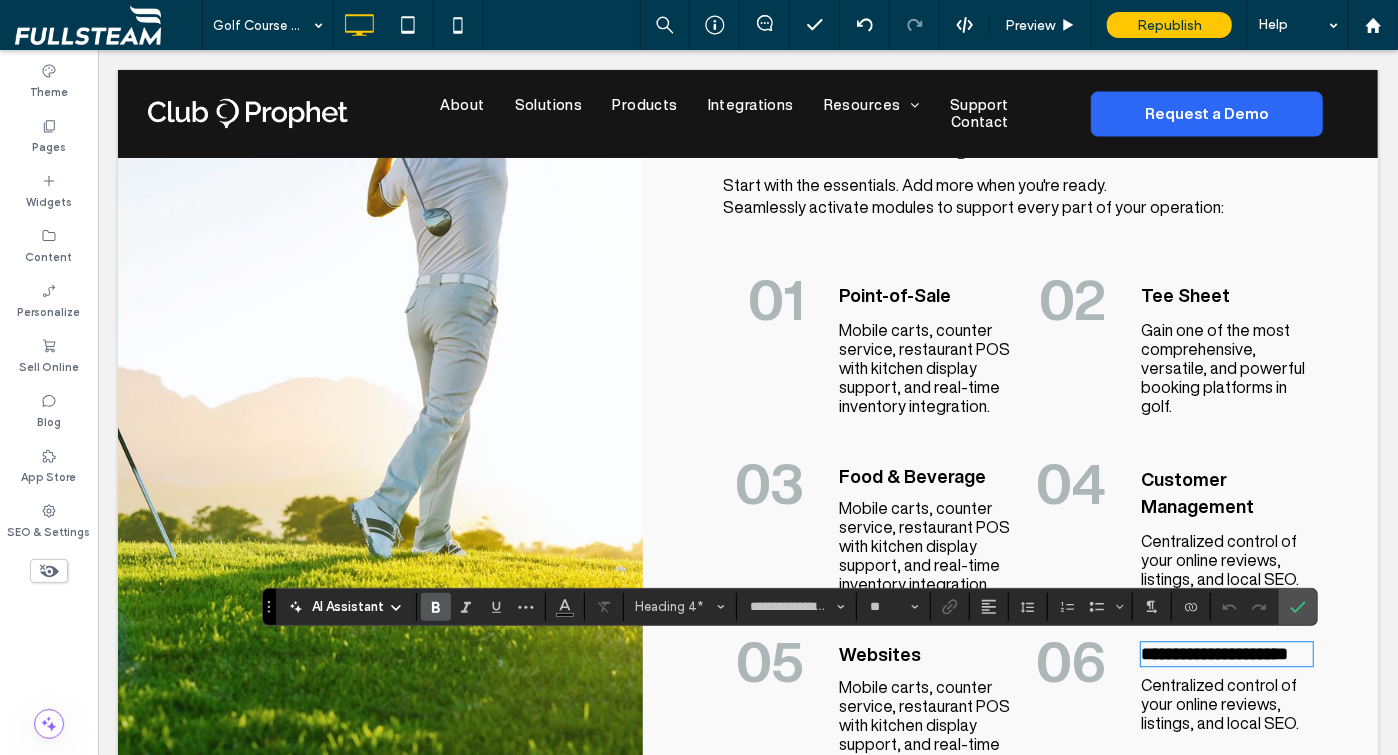 click on "Mobile carts, counter service, restaurant POS with kitchen display support, and real-time inventory integration." at bounding box center (923, 367) 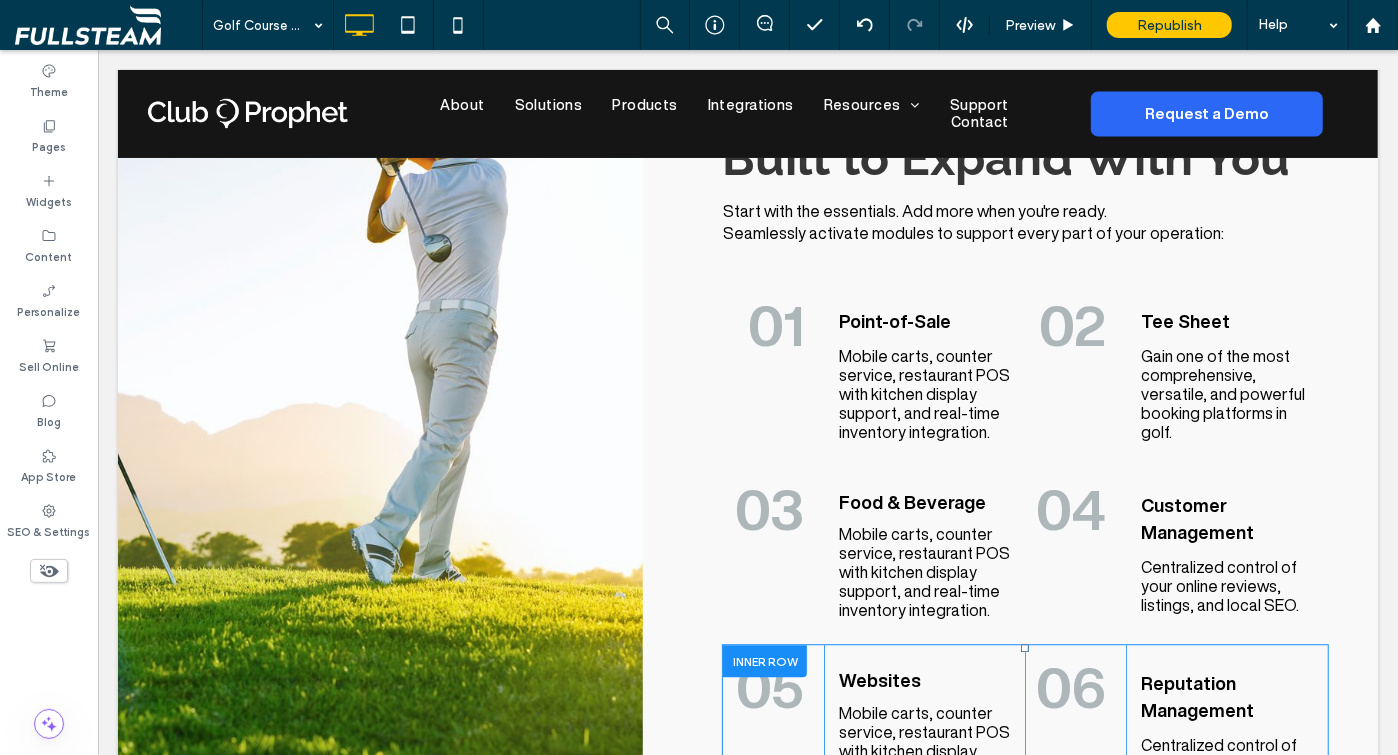 scroll, scrollTop: 2846, scrollLeft: 0, axis: vertical 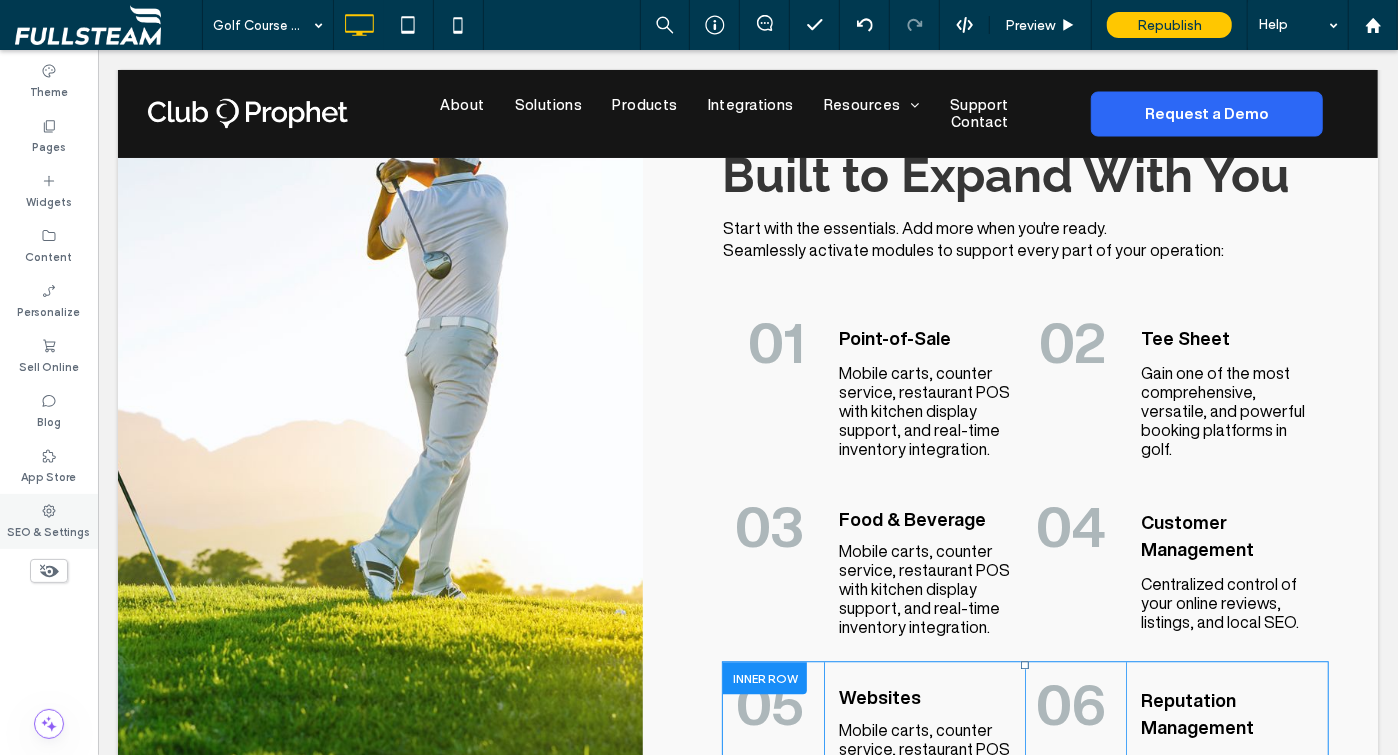 click 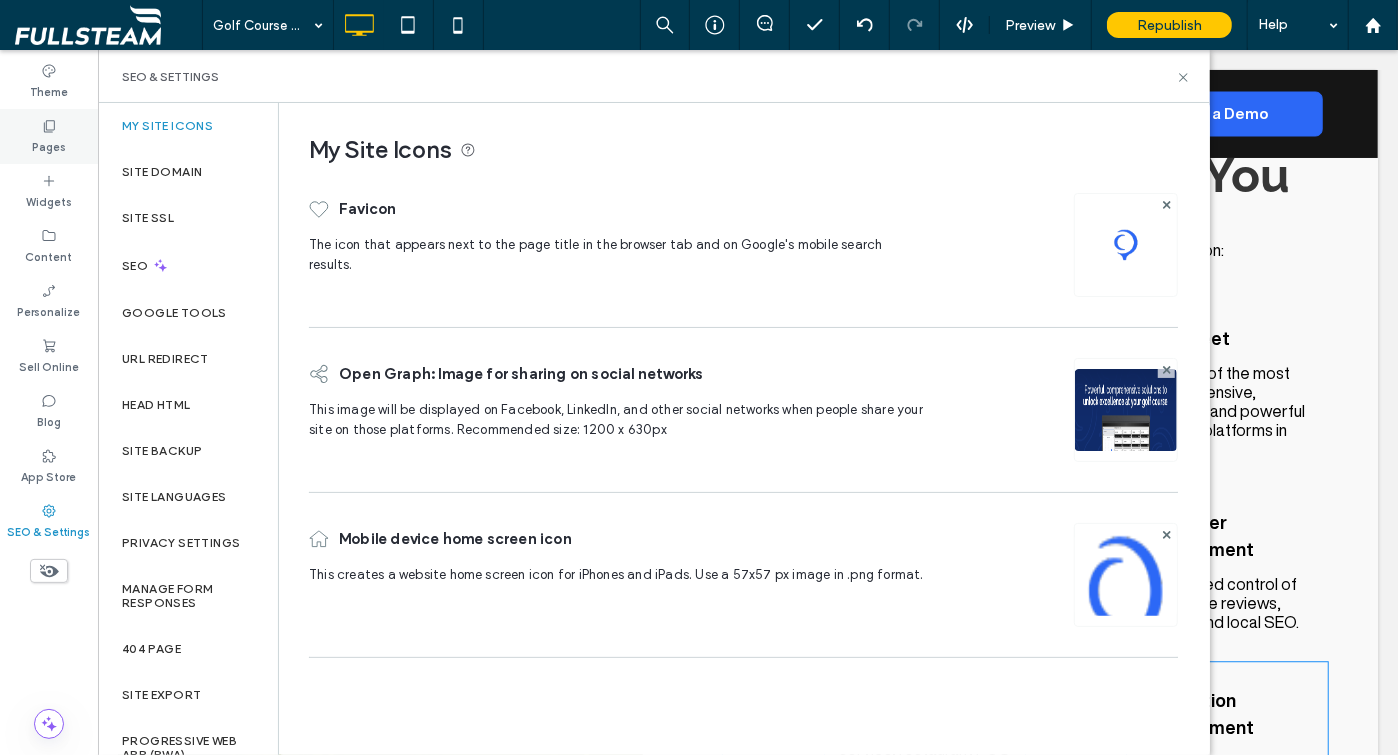 click on "Pages" at bounding box center (49, 145) 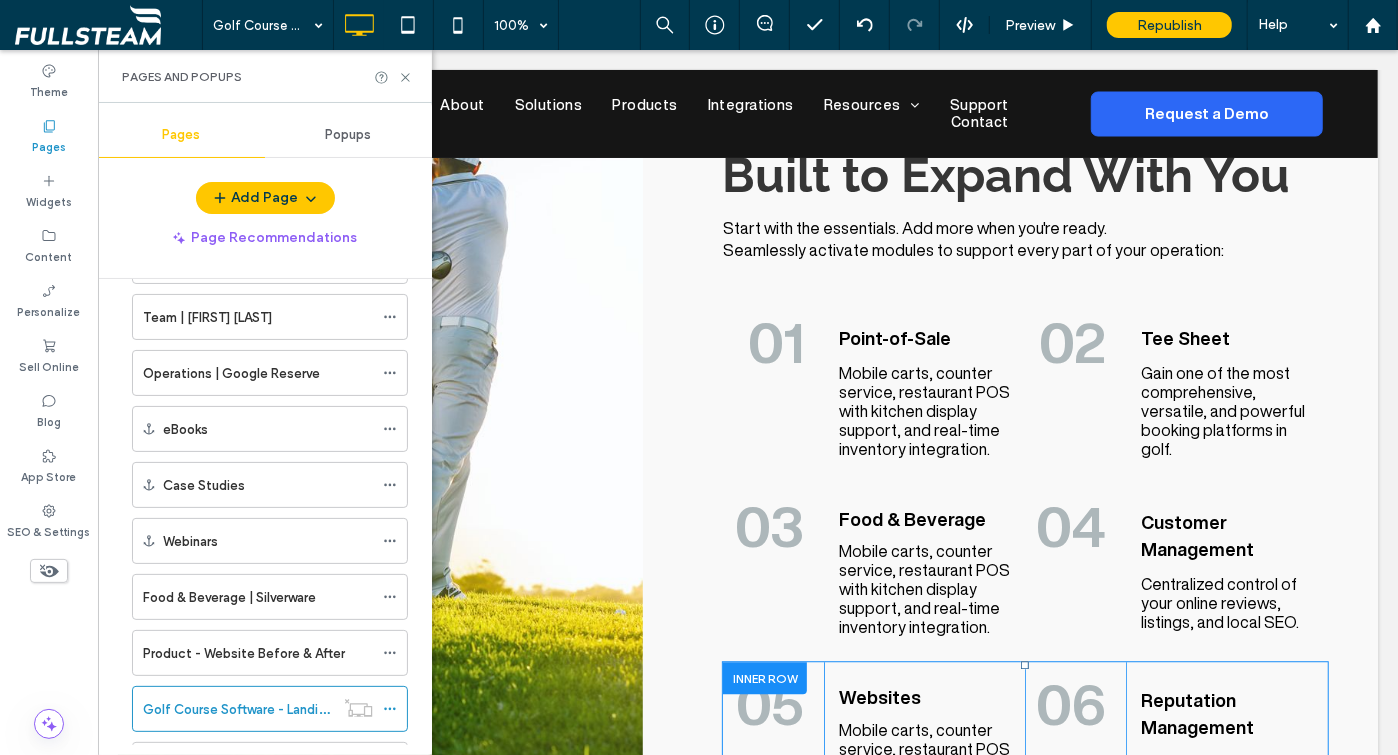 scroll, scrollTop: 1592, scrollLeft: 0, axis: vertical 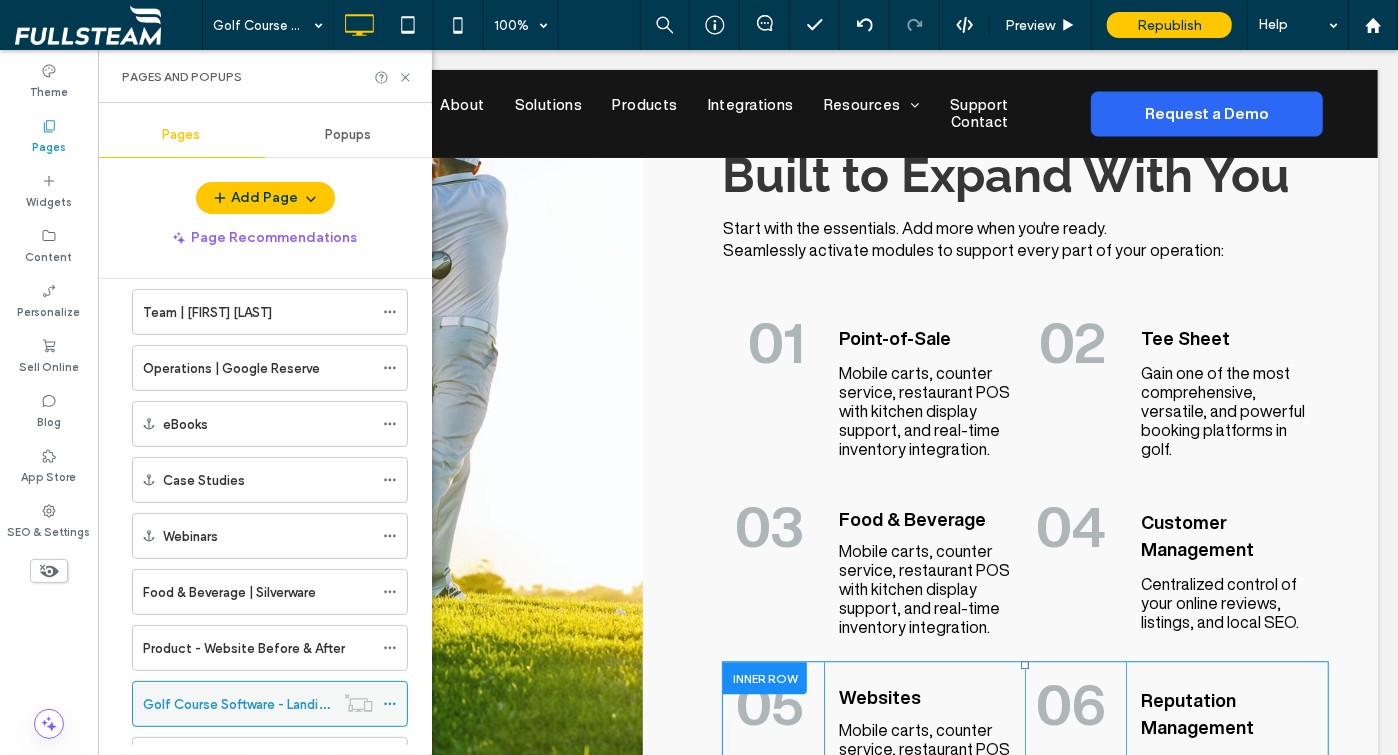 click 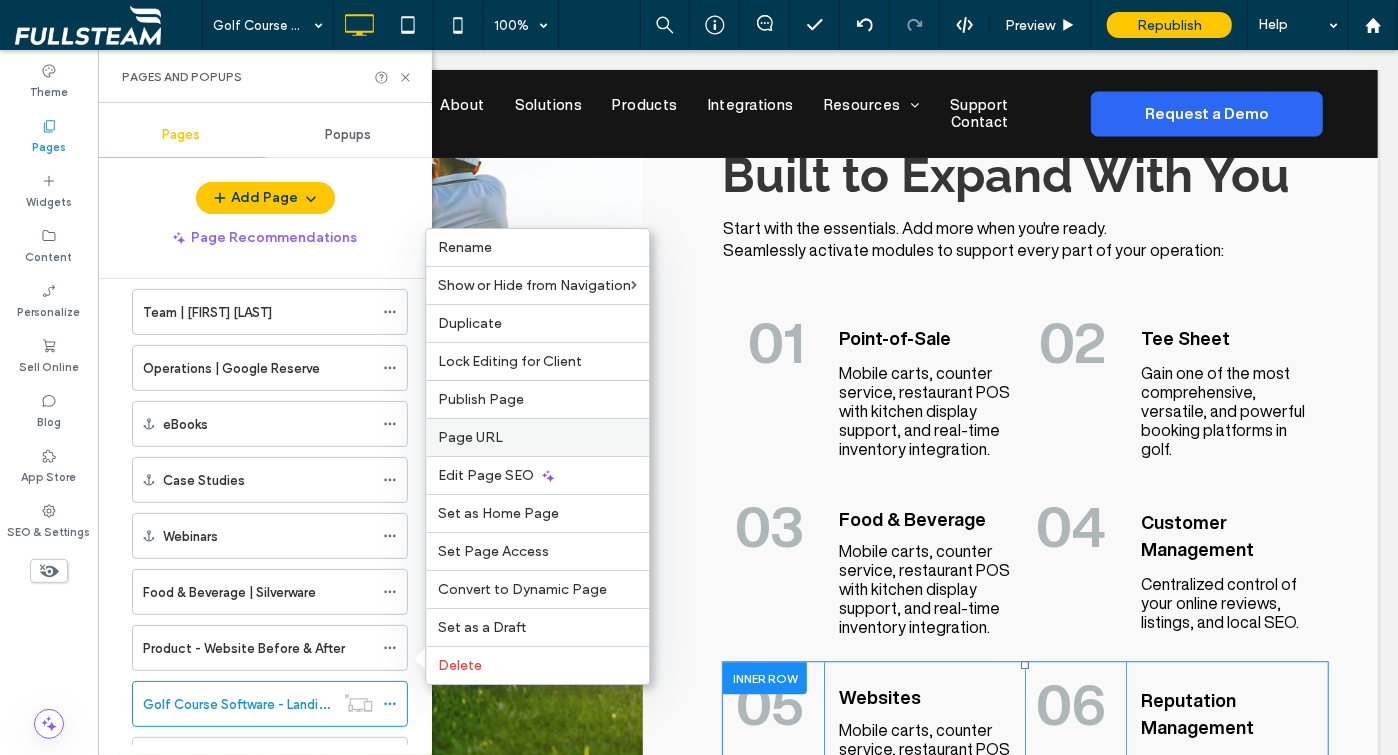 click on "Page URL" at bounding box center [537, 437] 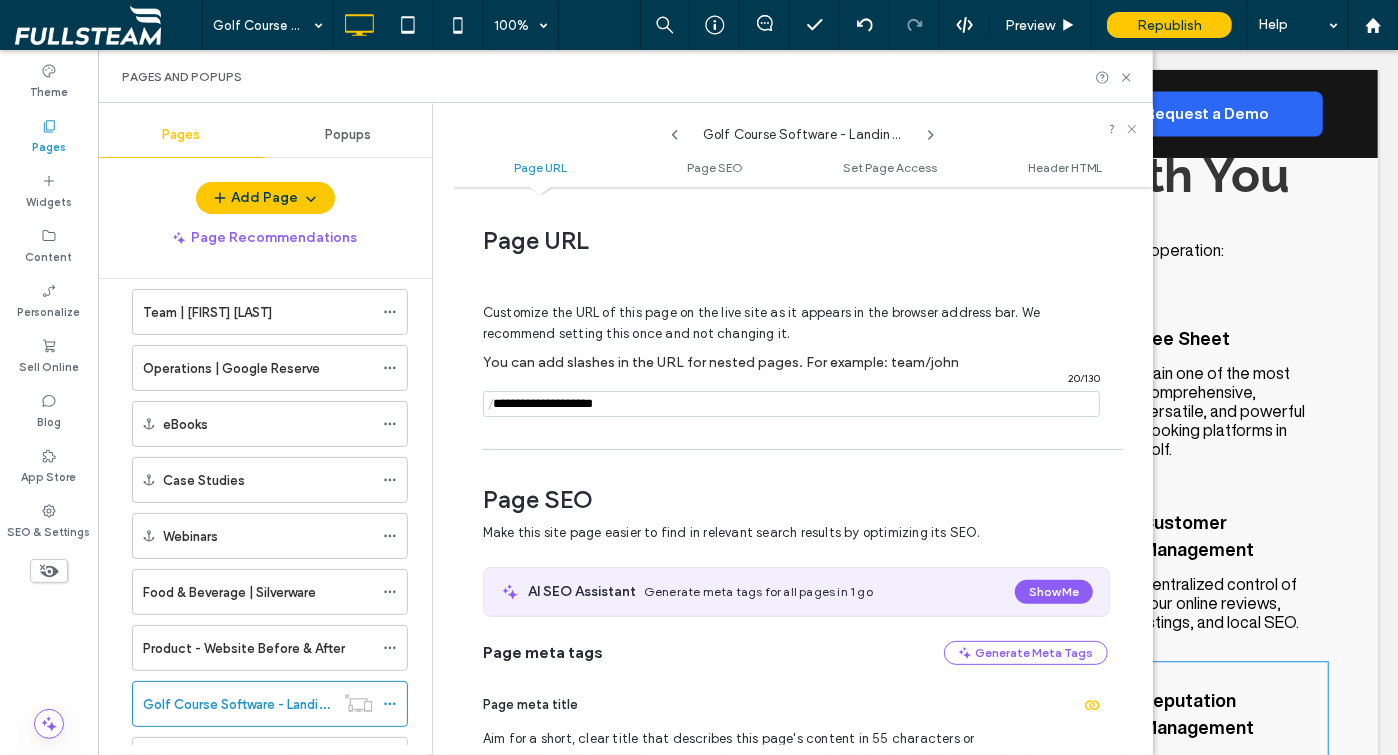 scroll, scrollTop: 9, scrollLeft: 0, axis: vertical 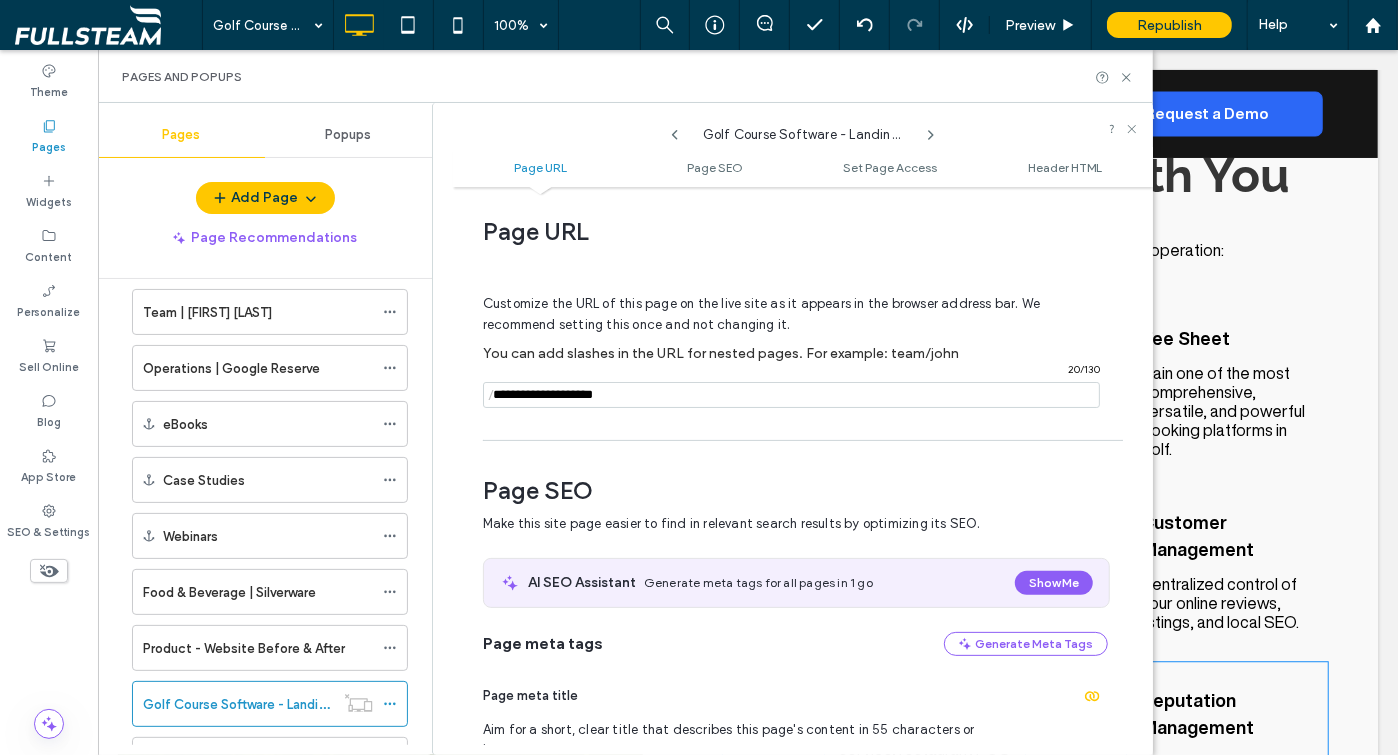 click at bounding box center (791, 395) 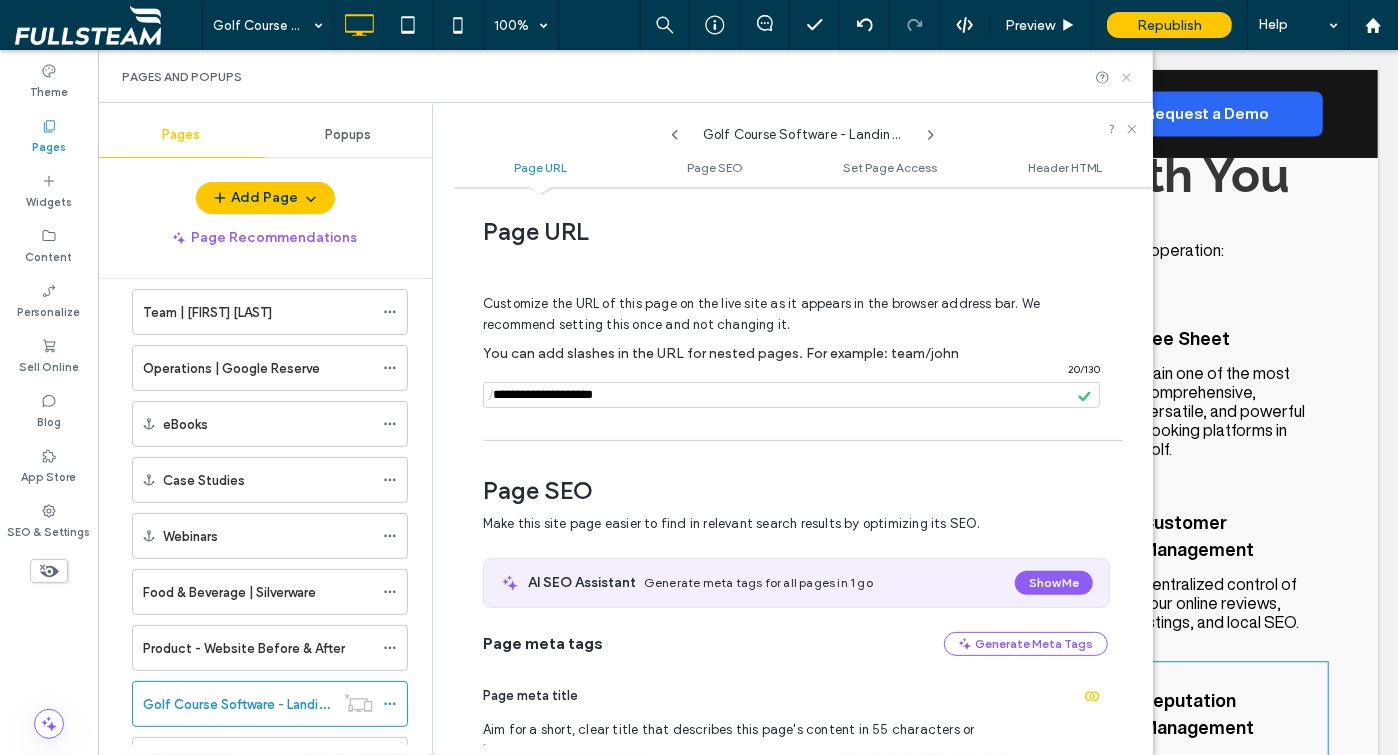 click 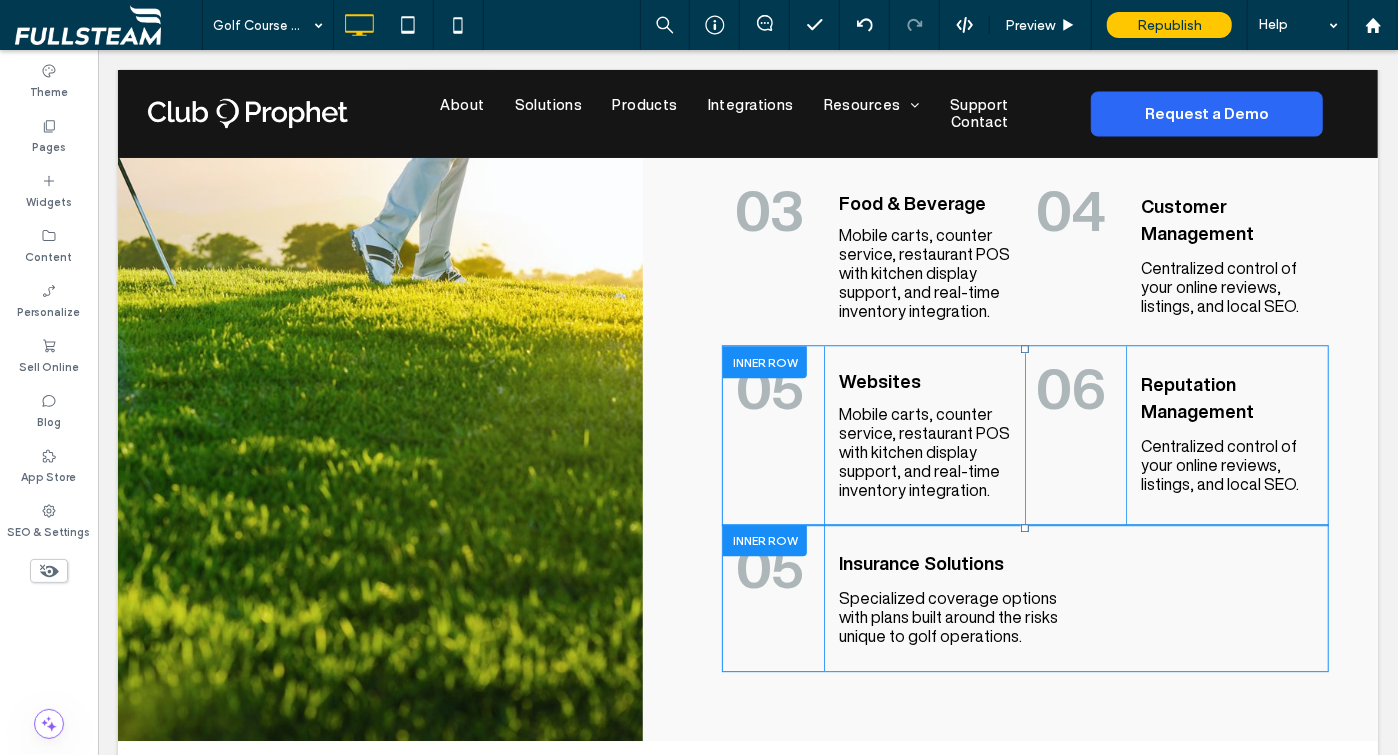scroll, scrollTop: 3197, scrollLeft: 0, axis: vertical 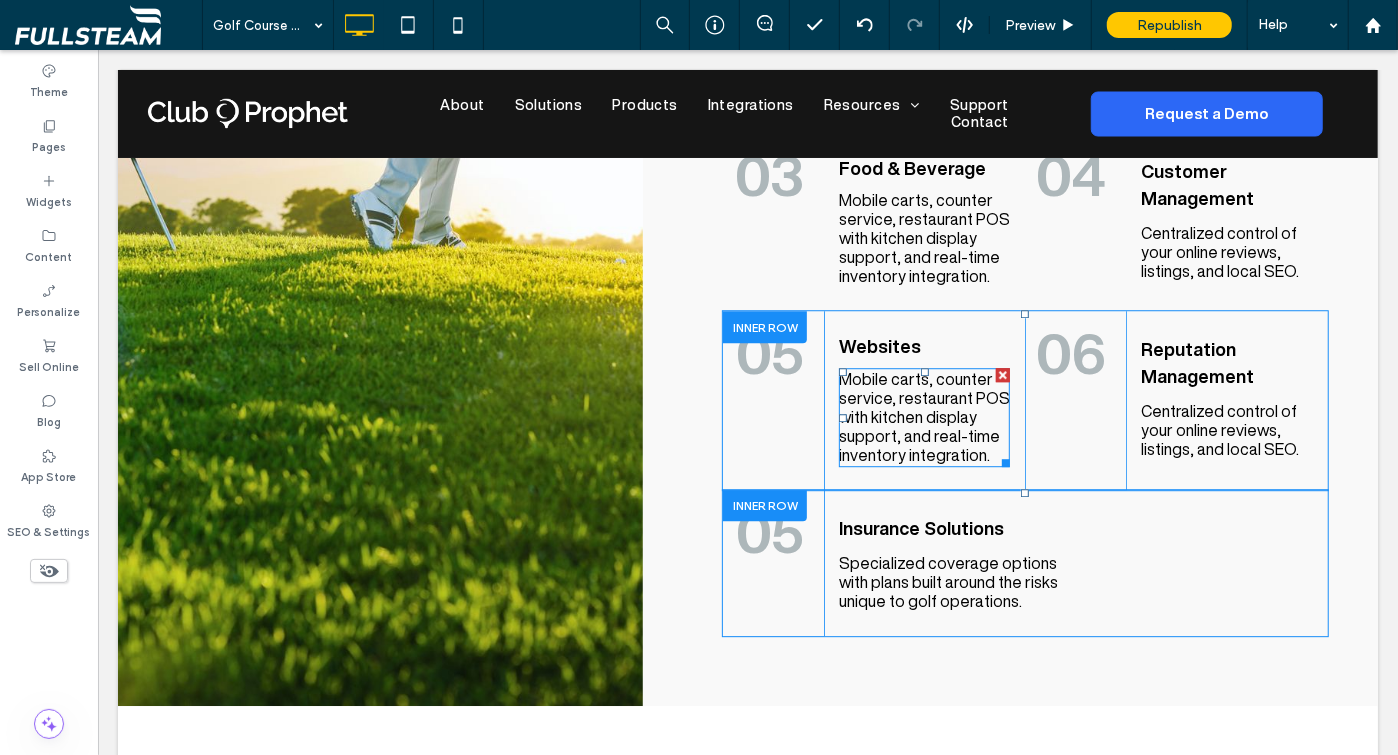 click on "Mobile carts, counter service, restaurant POS with kitchen display support, and real-time inventory integration." at bounding box center (923, 416) 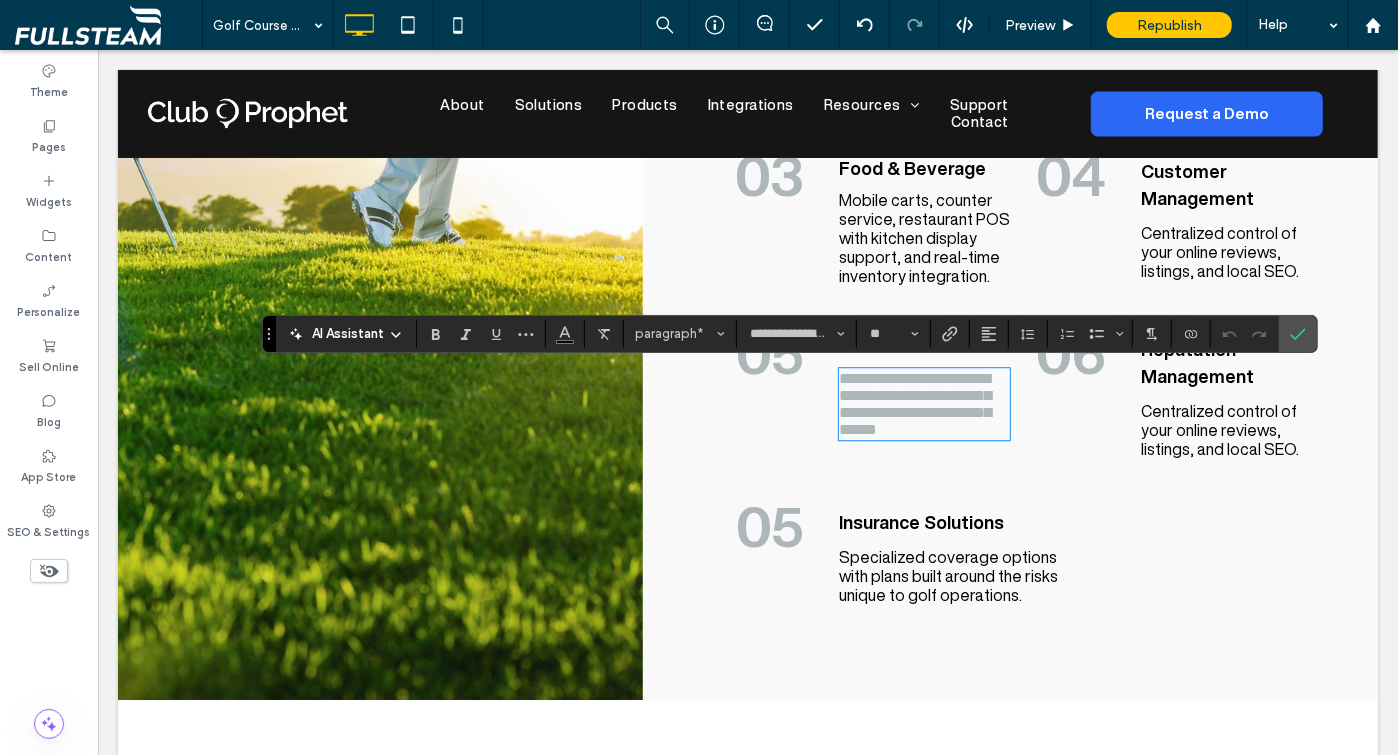 scroll, scrollTop: 0, scrollLeft: 0, axis: both 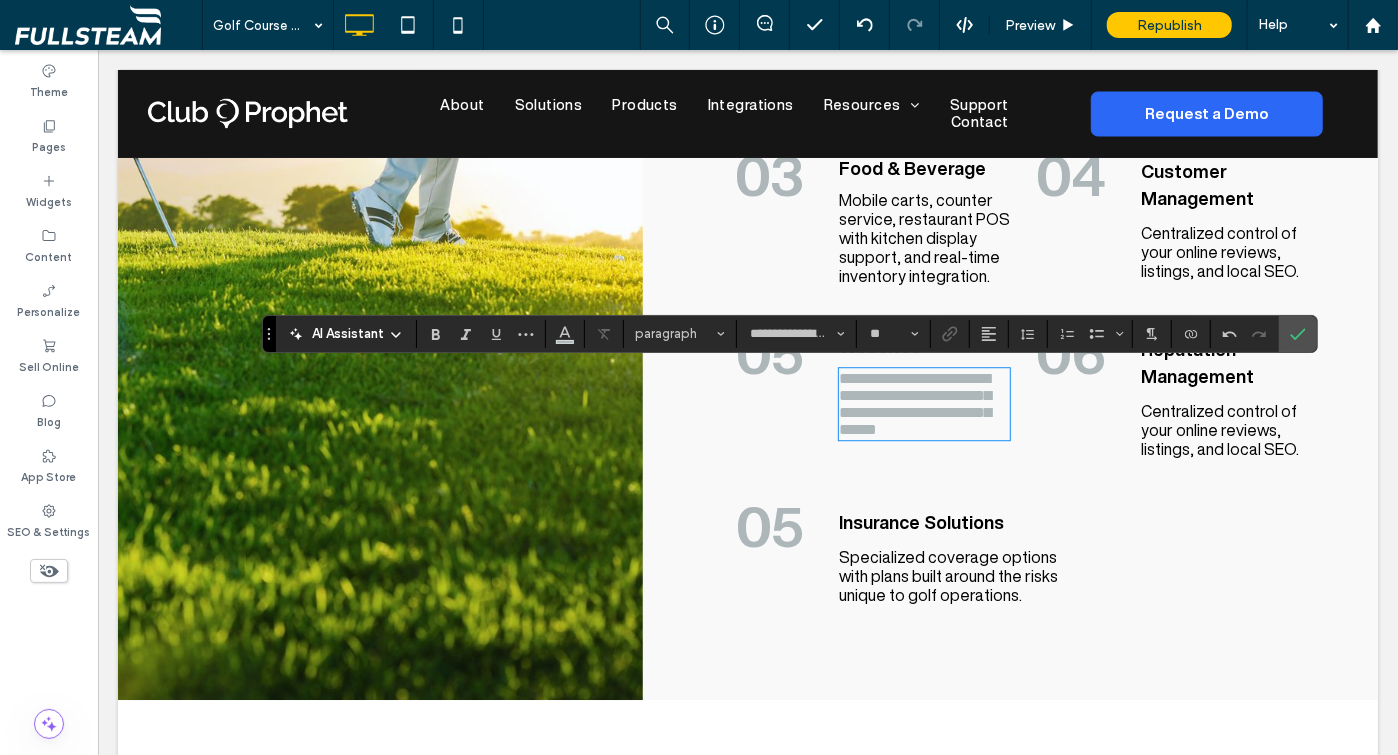 click on "**********" at bounding box center (914, 403) 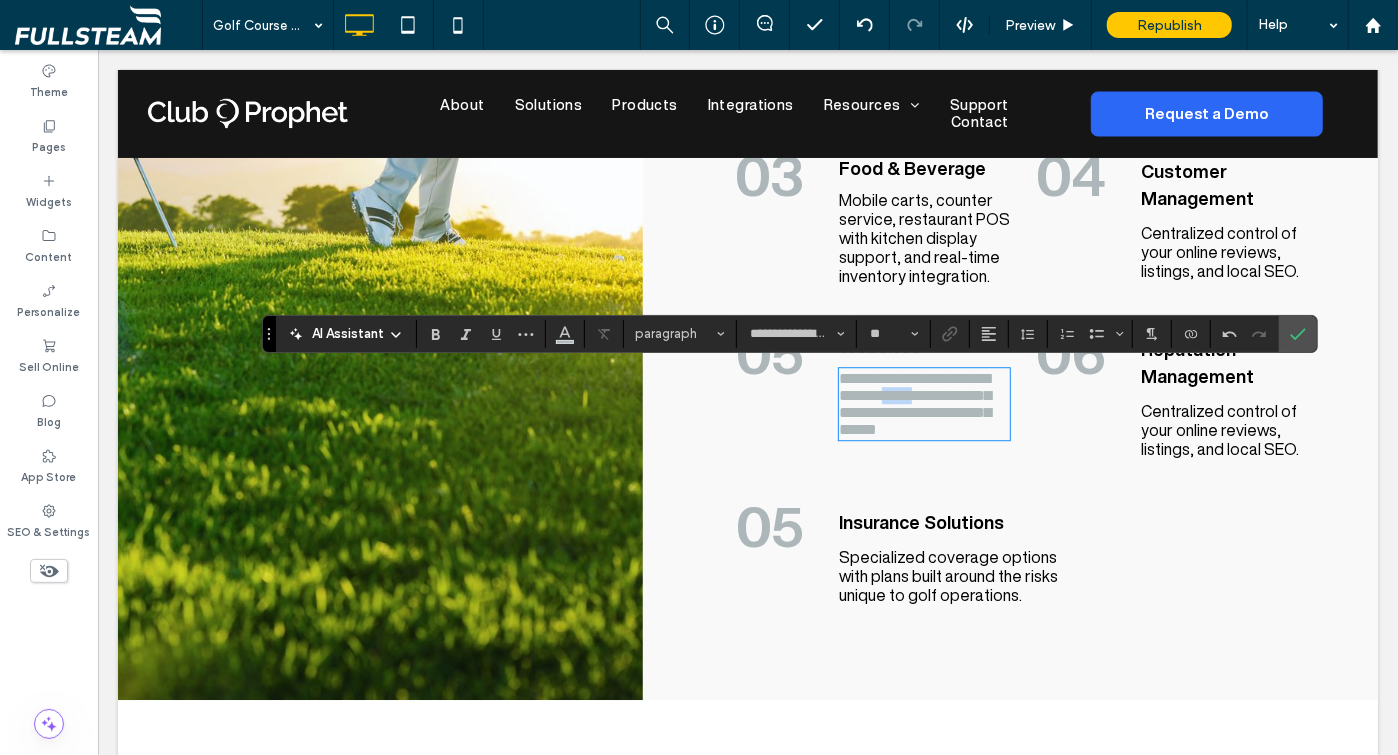 click on "**********" at bounding box center (914, 403) 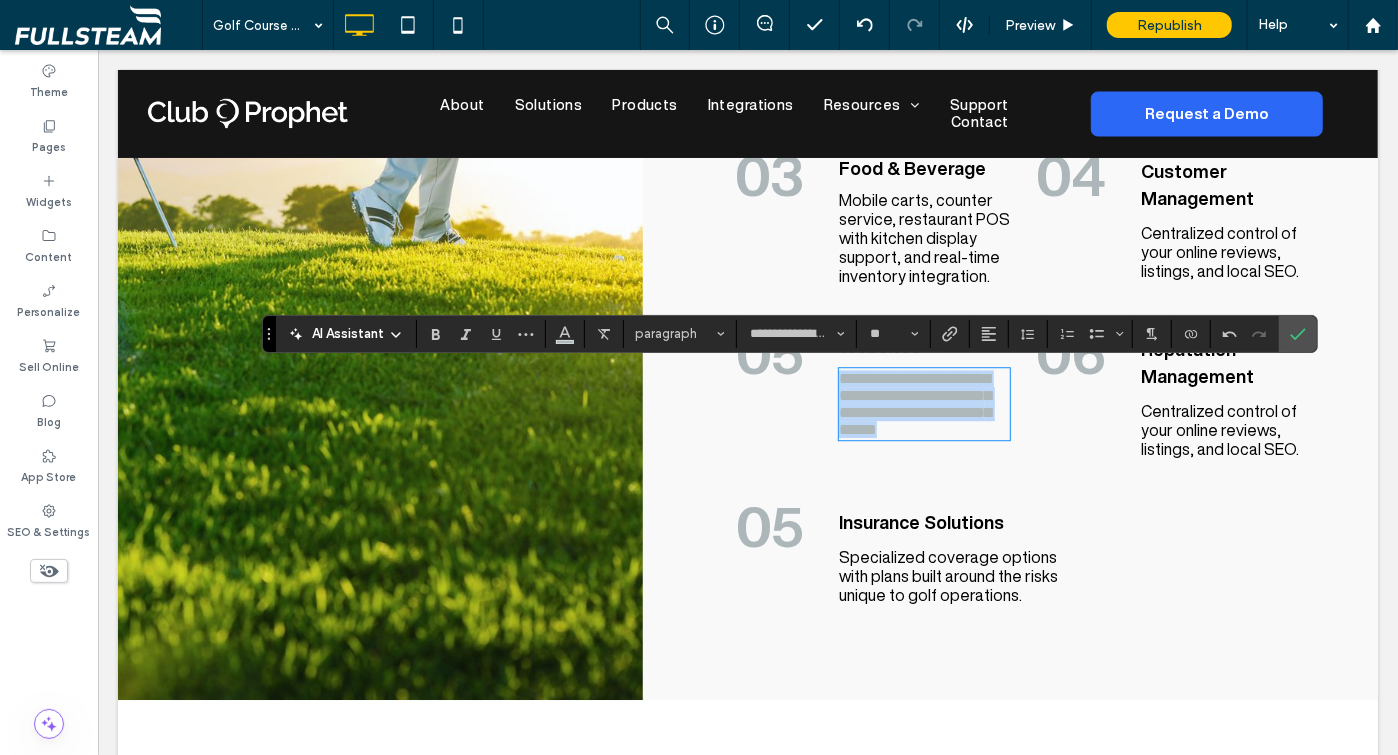 click on "**********" at bounding box center [914, 403] 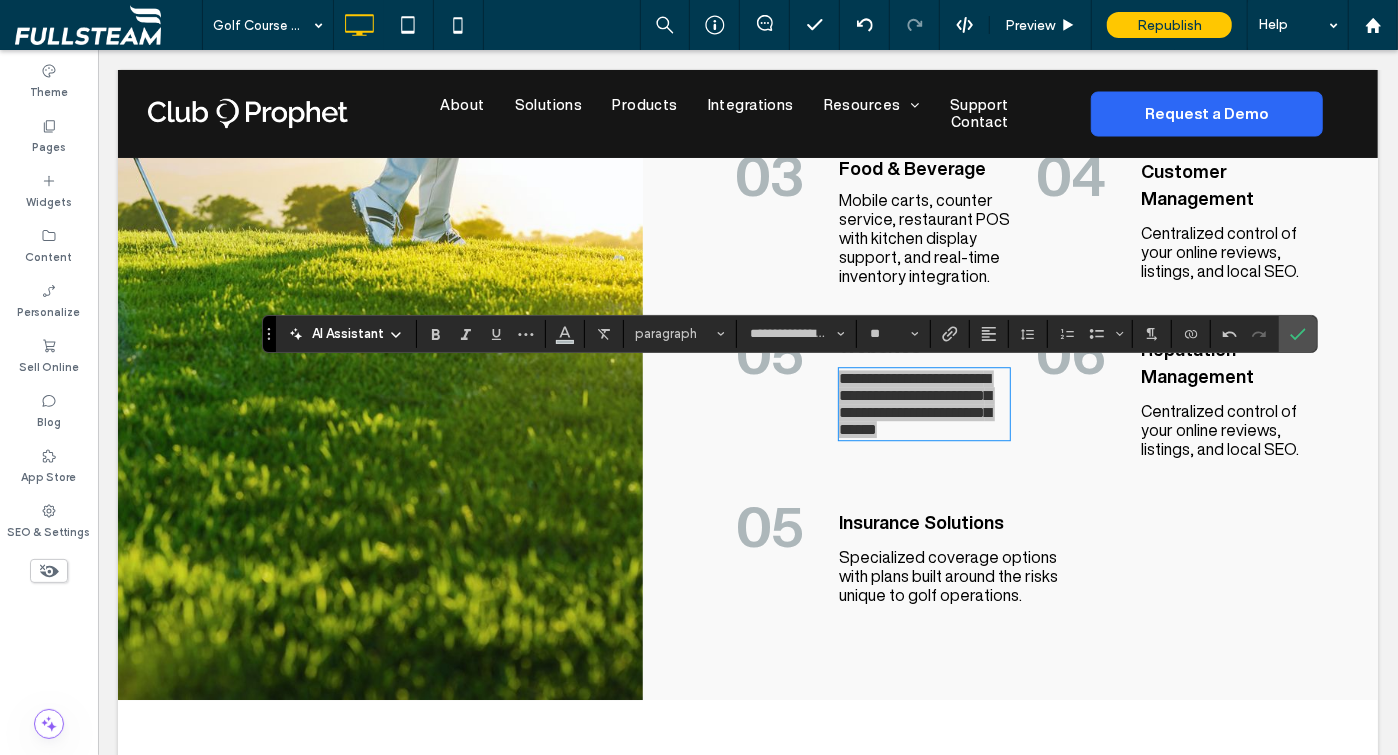 click on "**********" at bounding box center (789, 334) 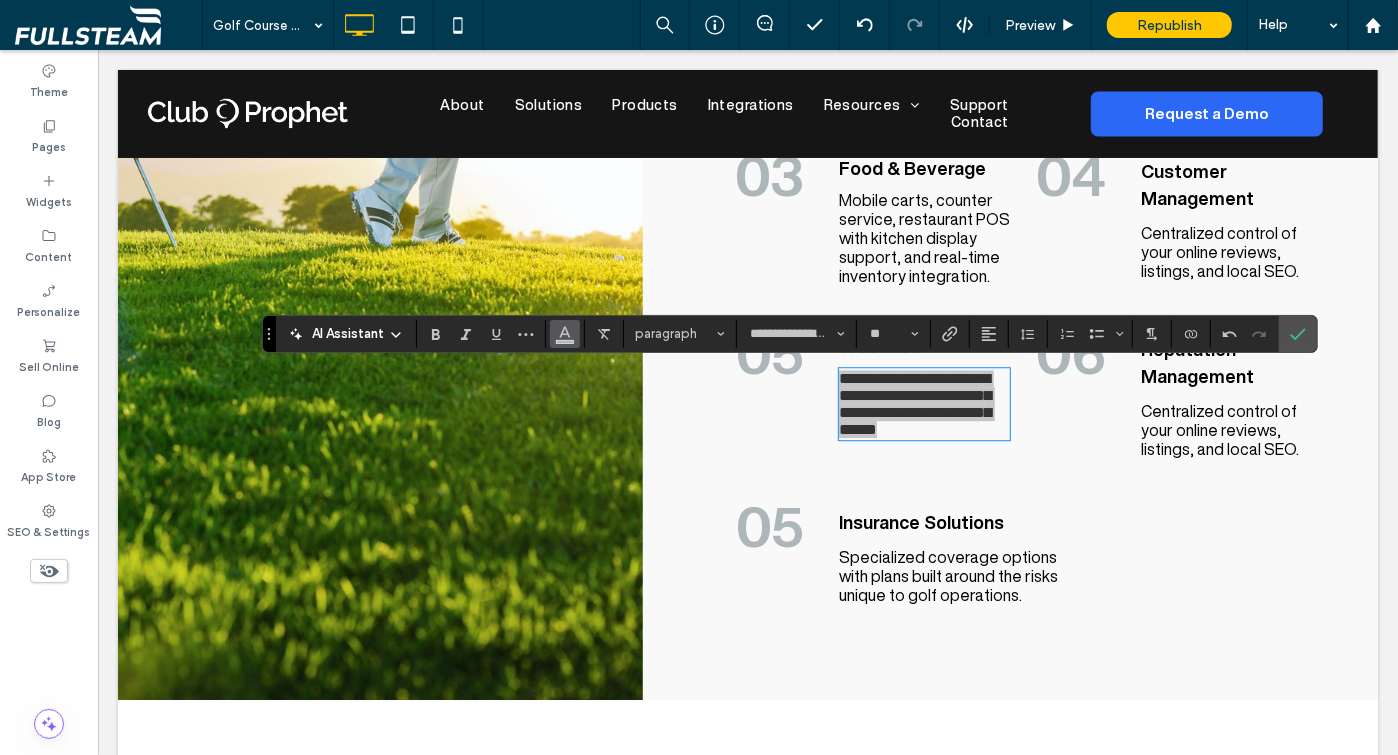 click 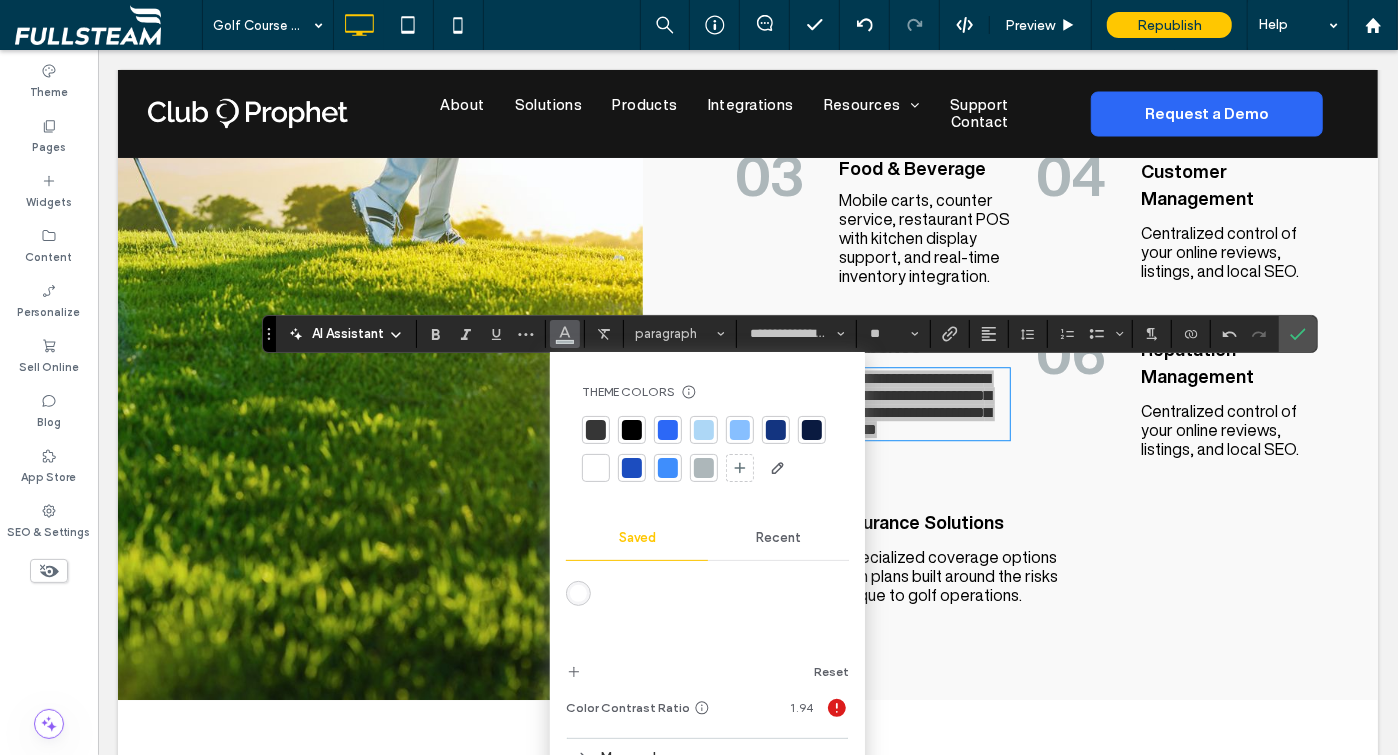 click at bounding box center [632, 430] 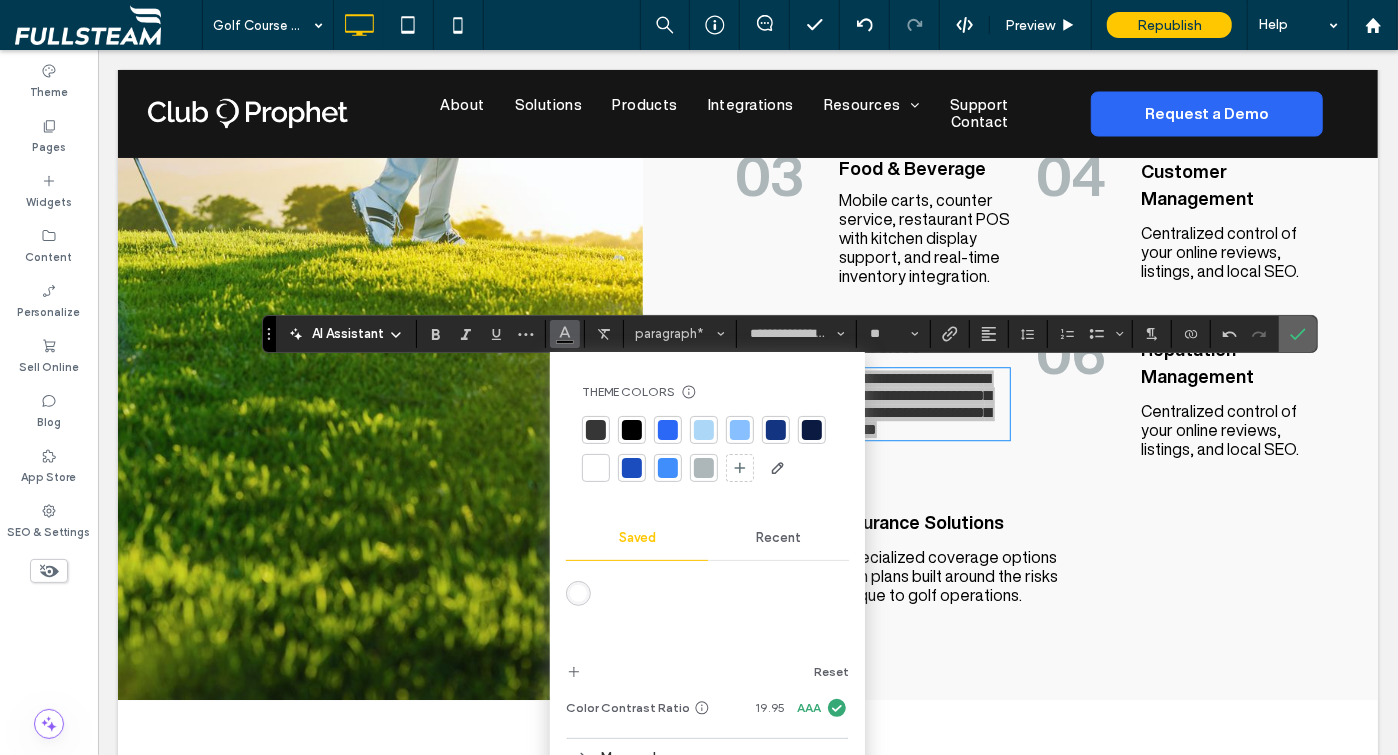 click at bounding box center [1298, 334] 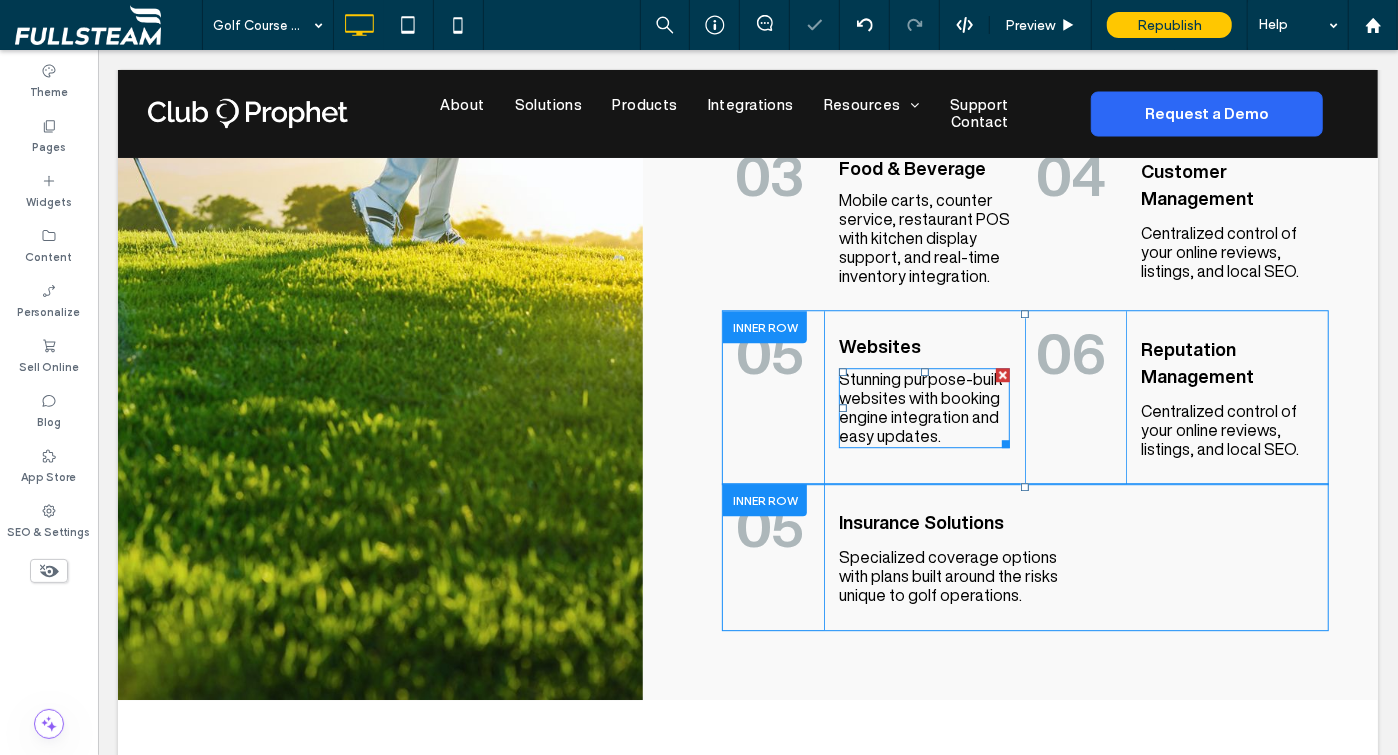 click on "Stunning purpose-built websites with booking engine integration and easy updates." at bounding box center (924, 407) 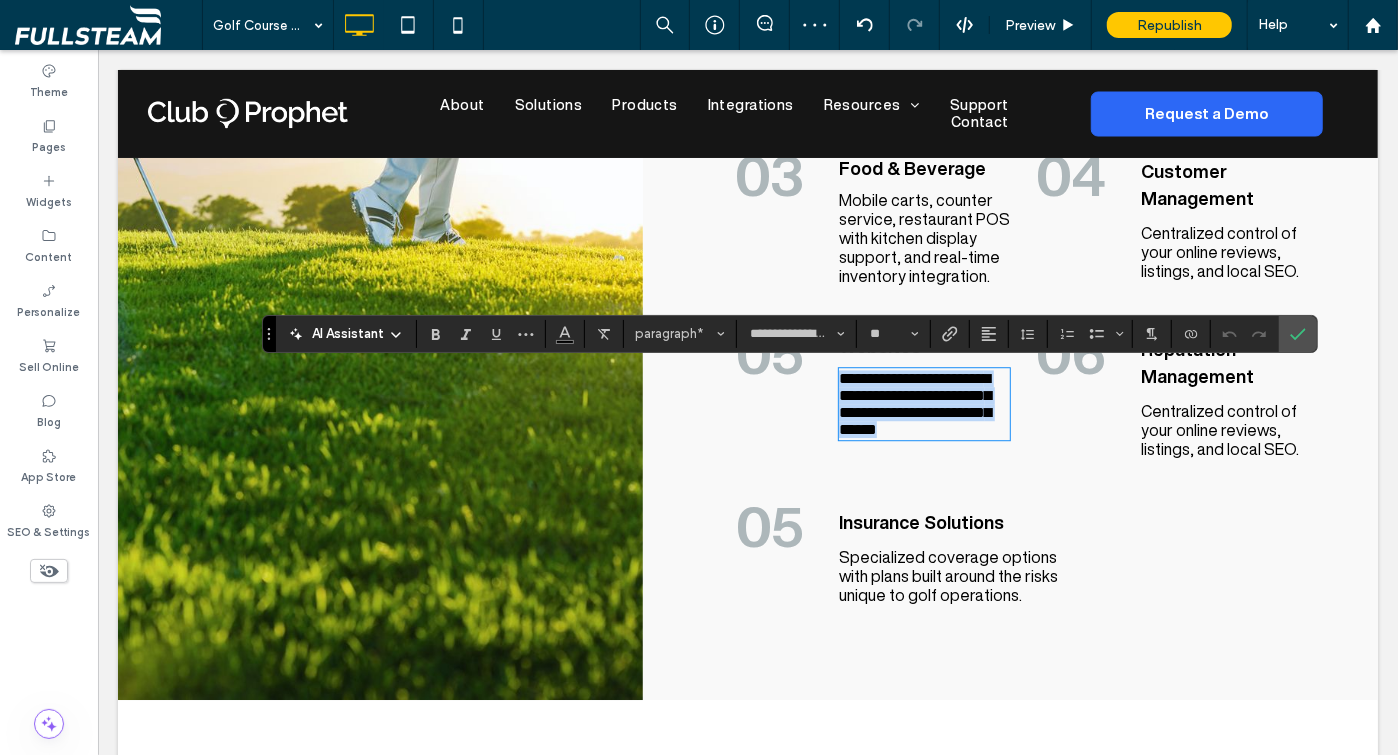 click on "**********" at bounding box center (924, 403) 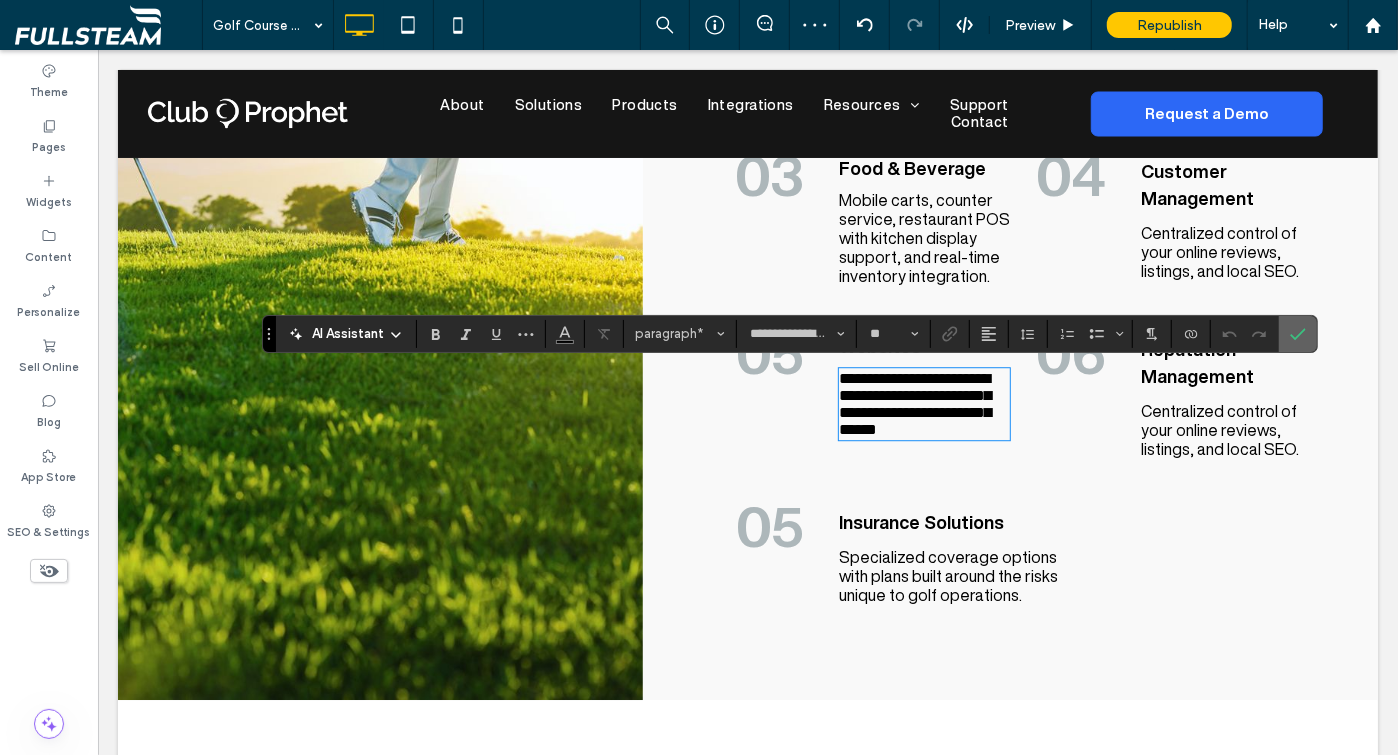 click 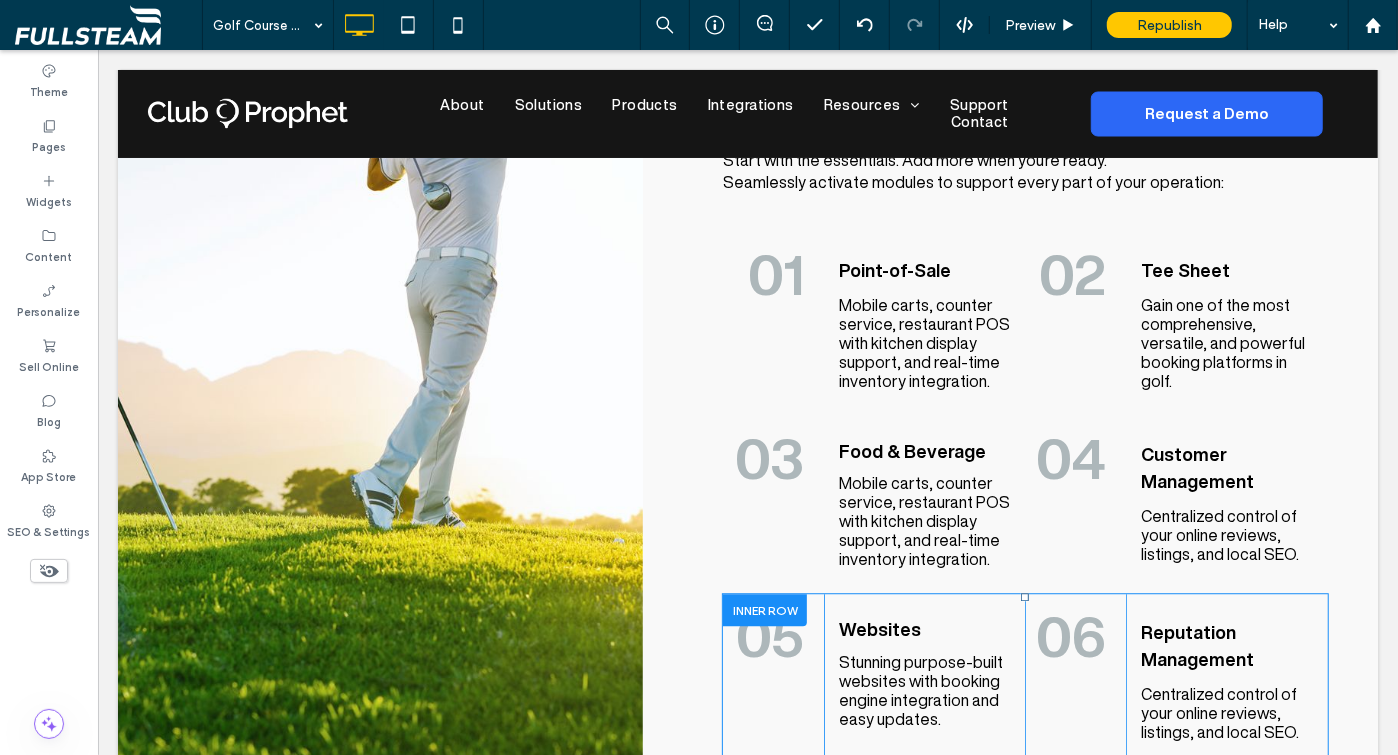 scroll, scrollTop: 2897, scrollLeft: 0, axis: vertical 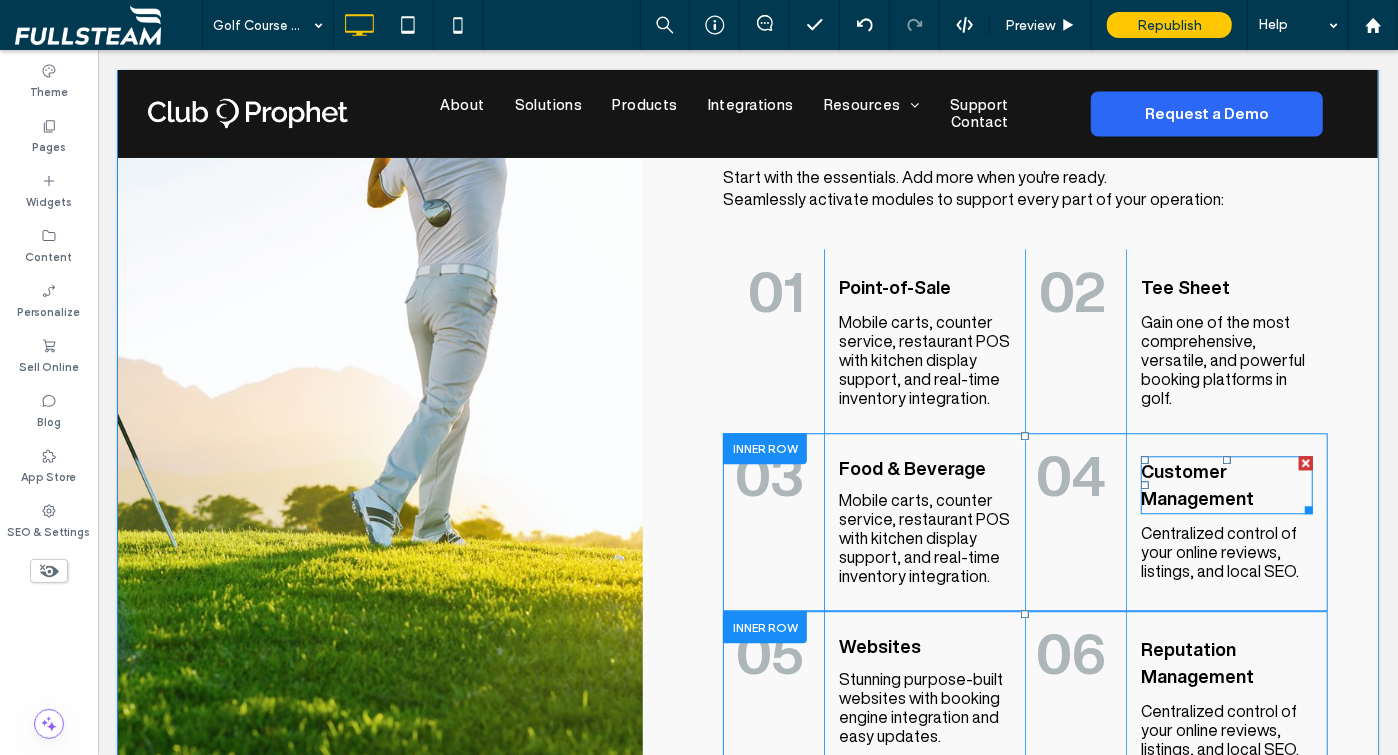 click on "Customer Management" at bounding box center (1196, 483) 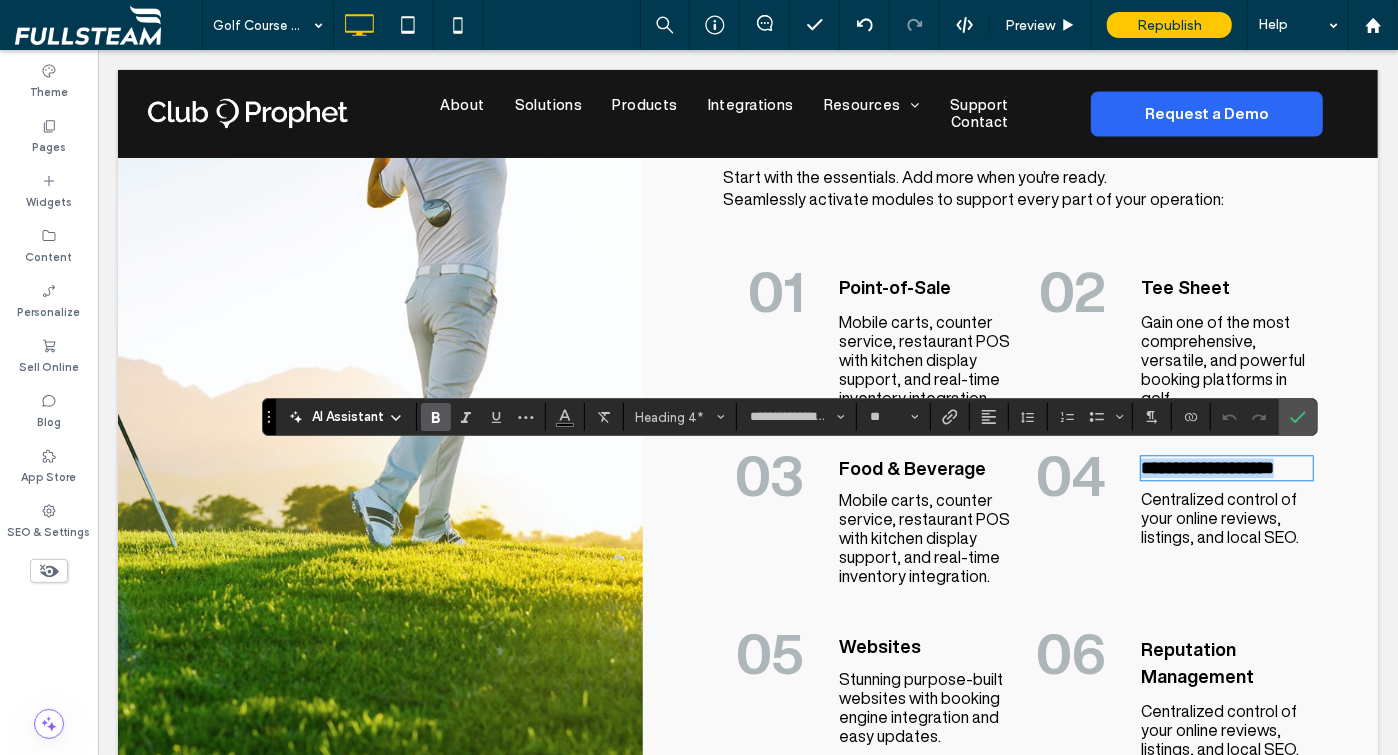 type 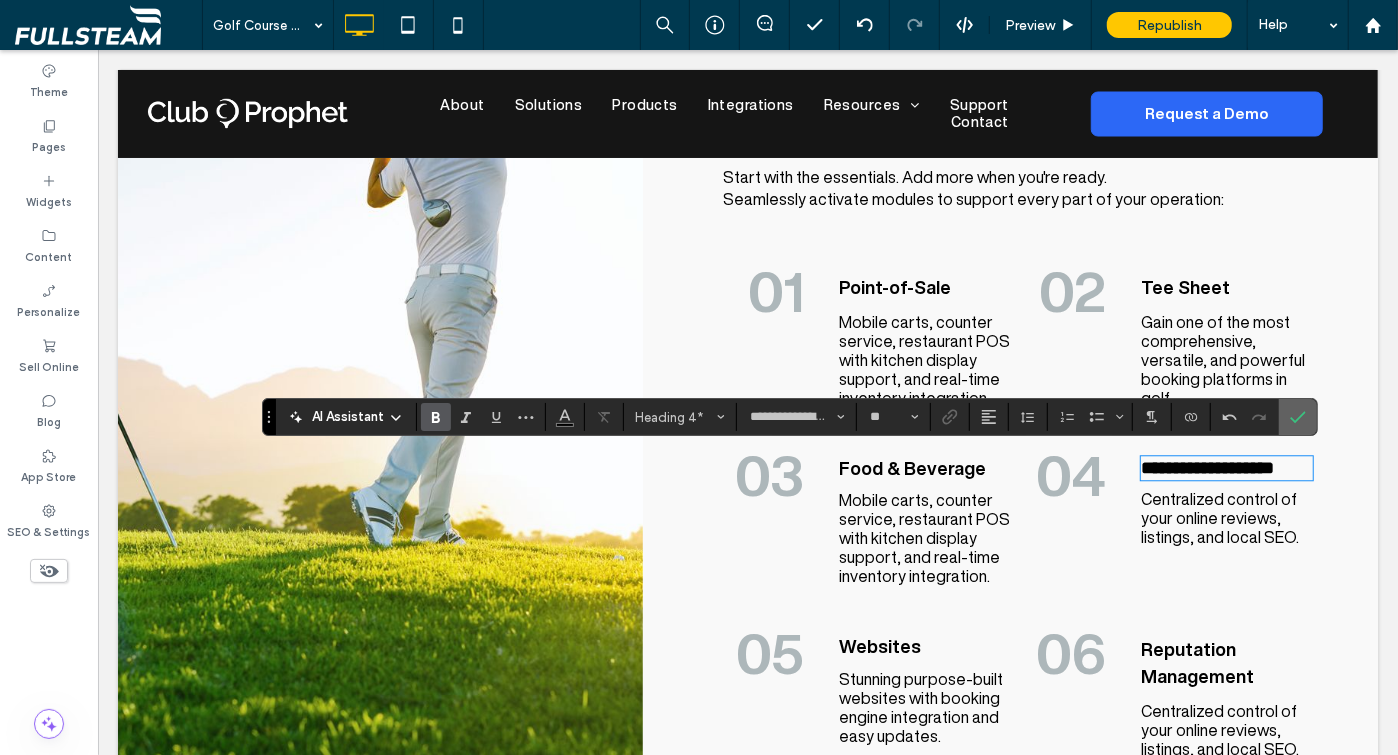 click 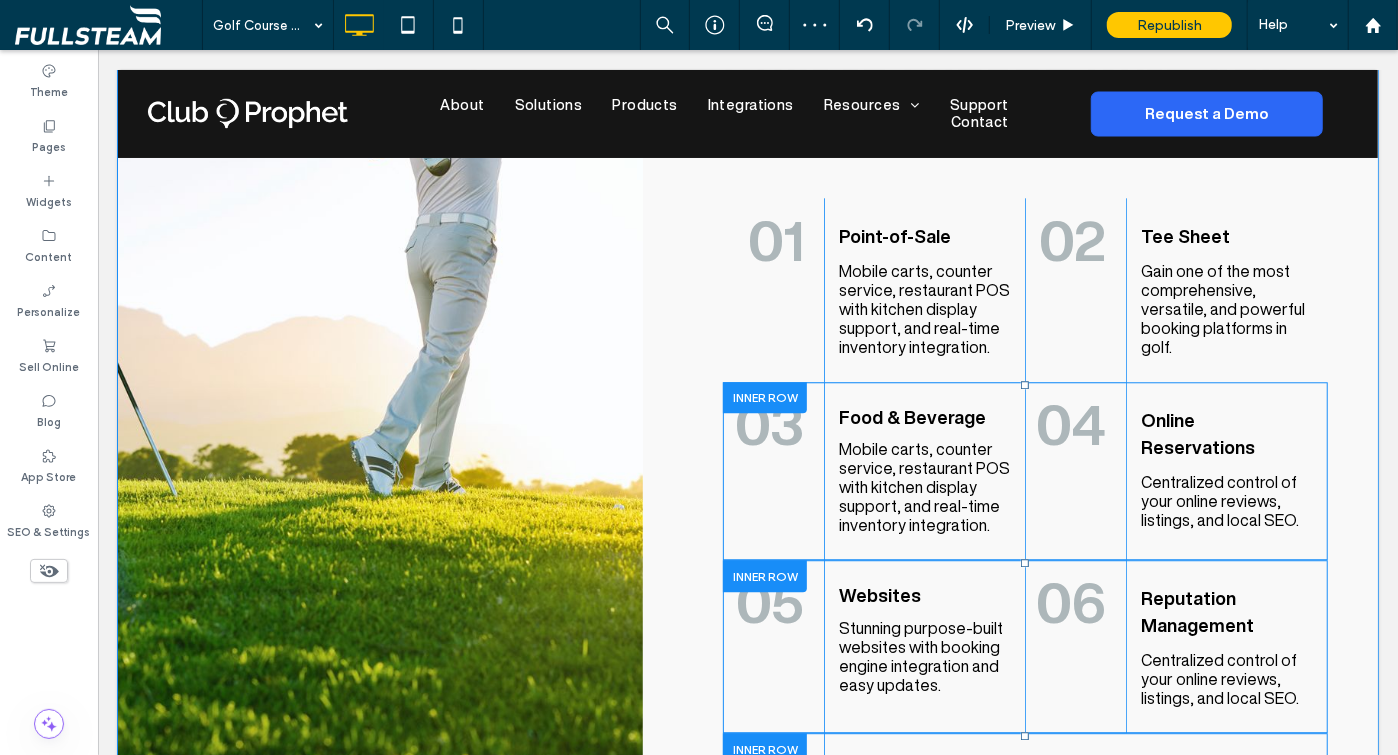 scroll, scrollTop: 2952, scrollLeft: 0, axis: vertical 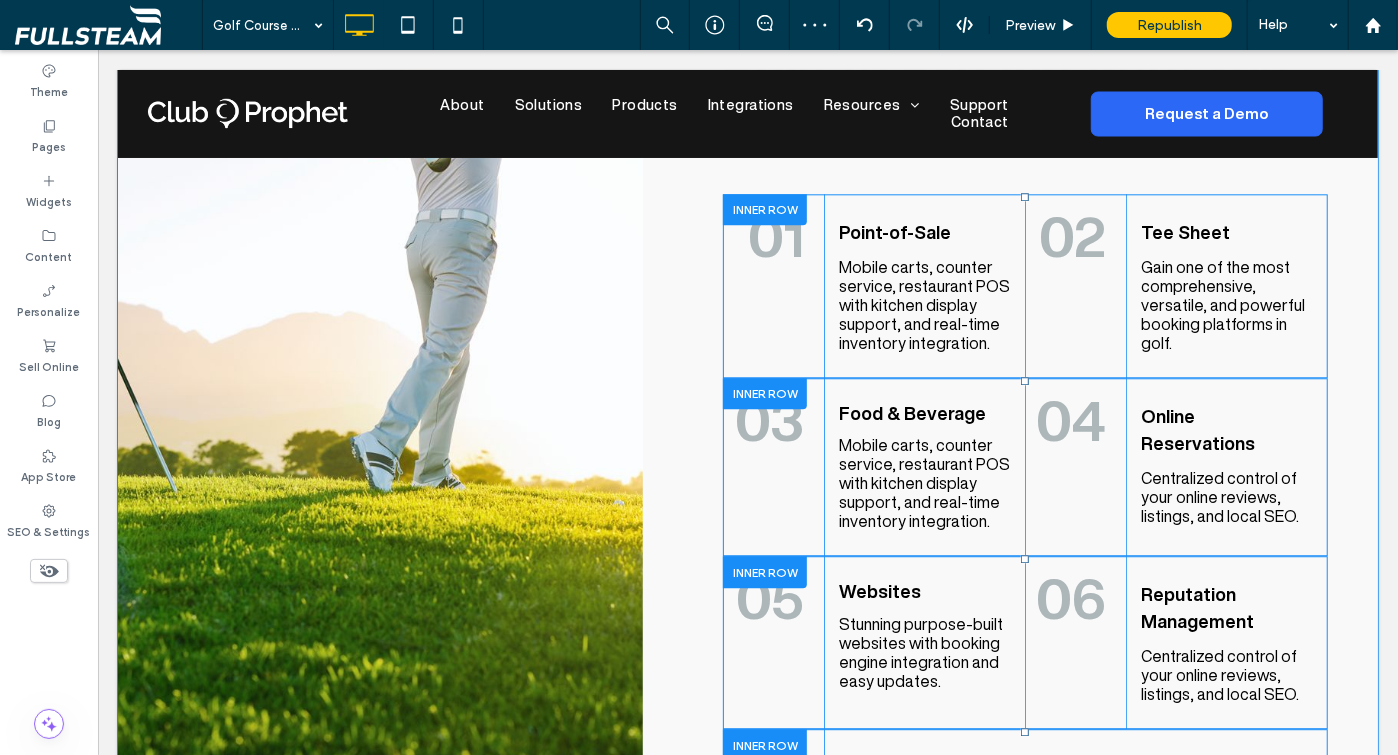 click at bounding box center [764, 208] 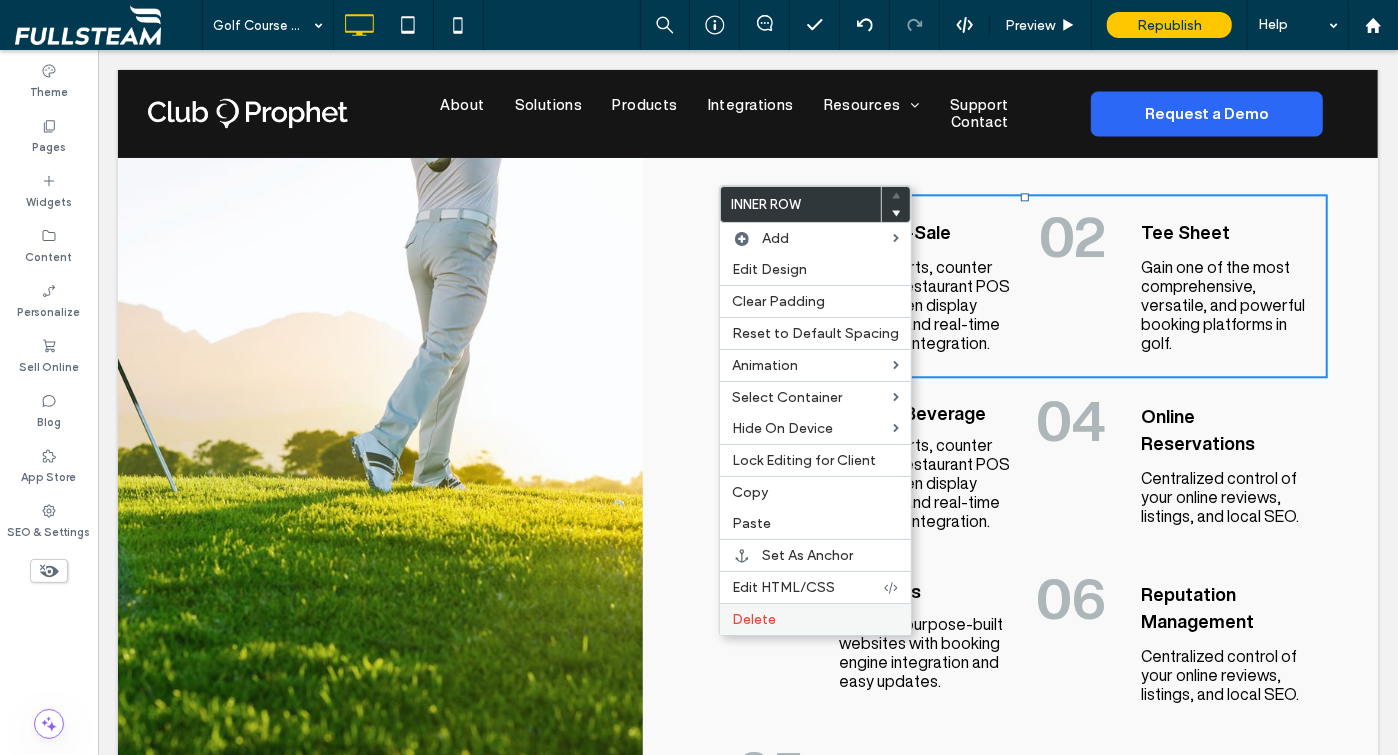 click on "Delete" at bounding box center [815, 619] 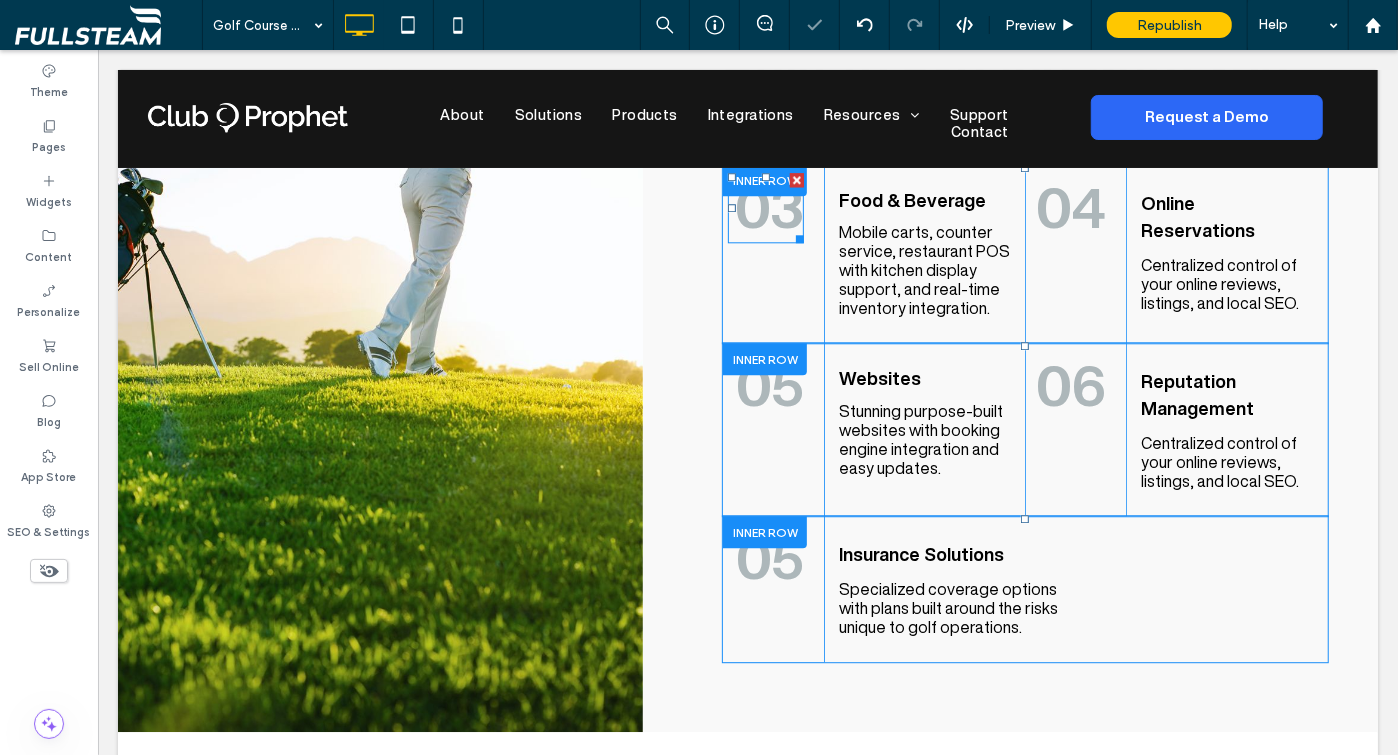 click on "03" at bounding box center (768, 206) 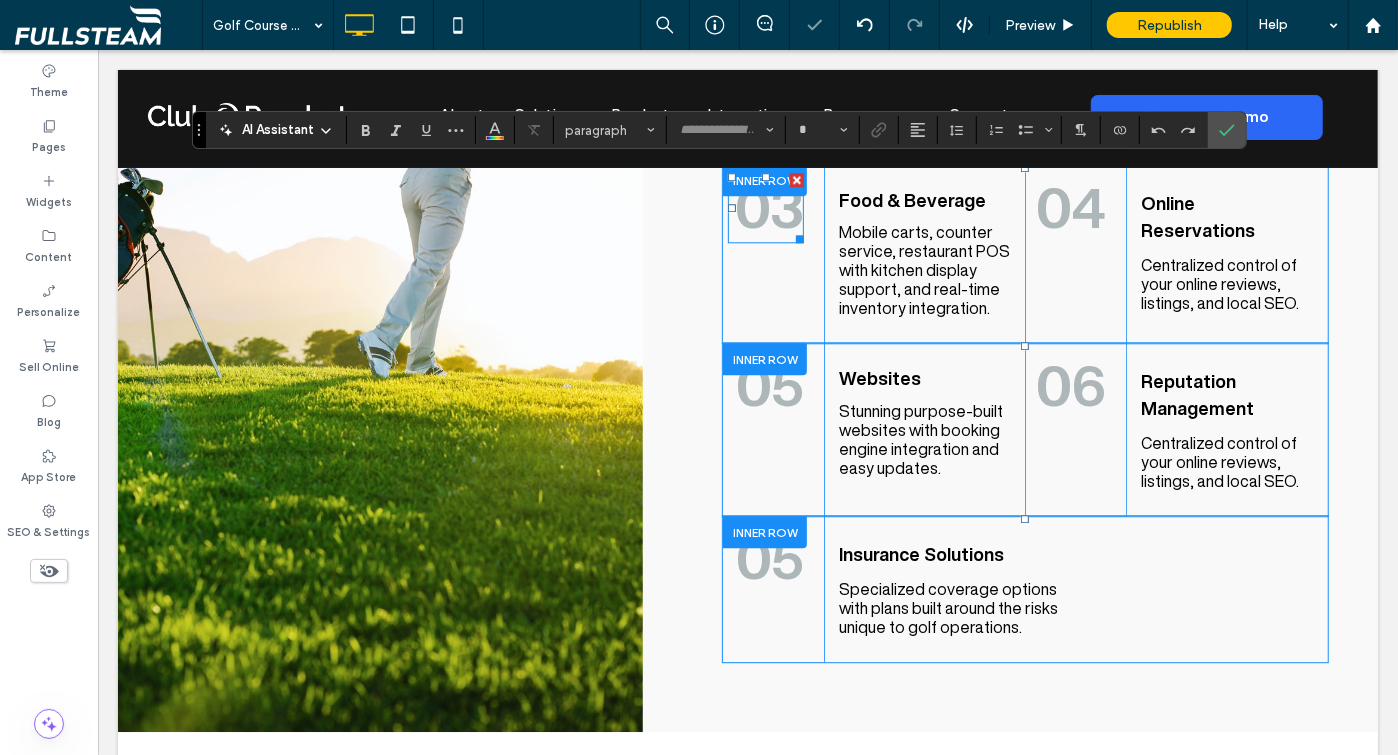 type on "**********" 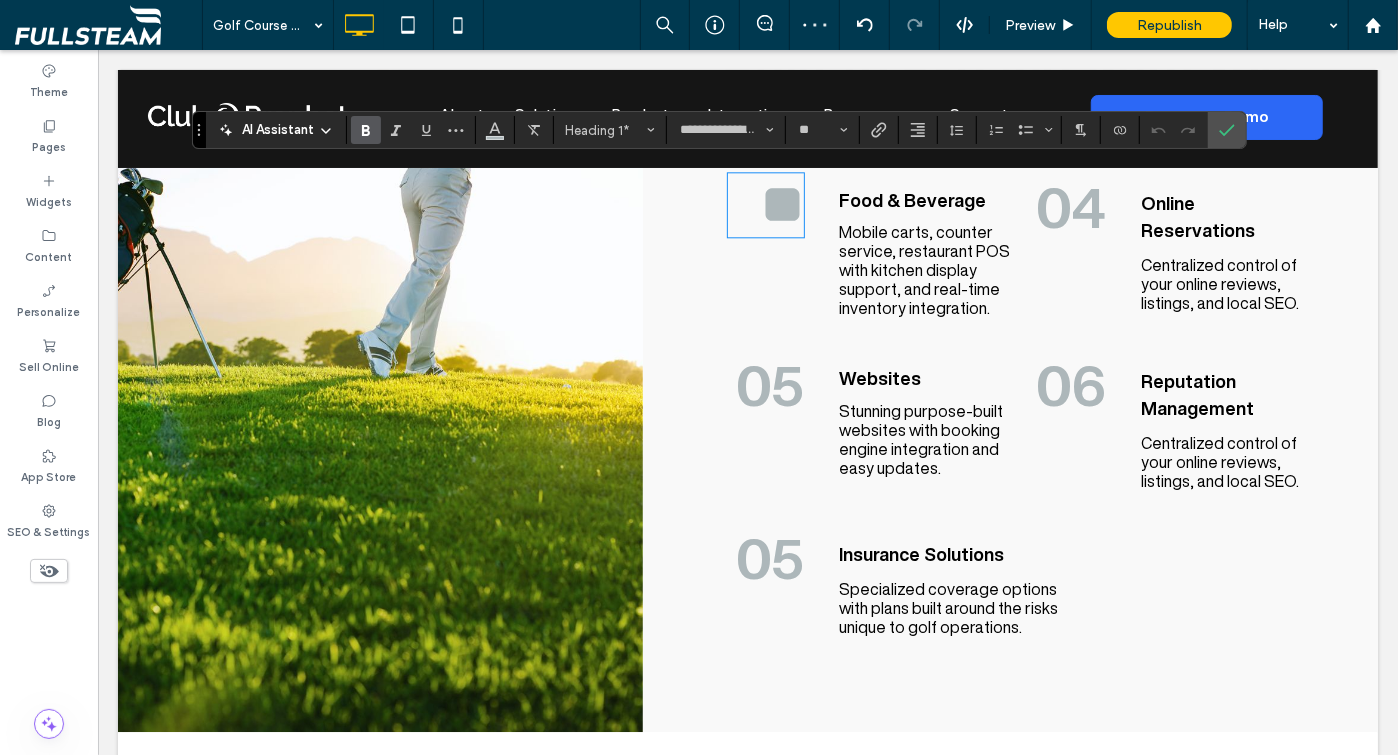 type 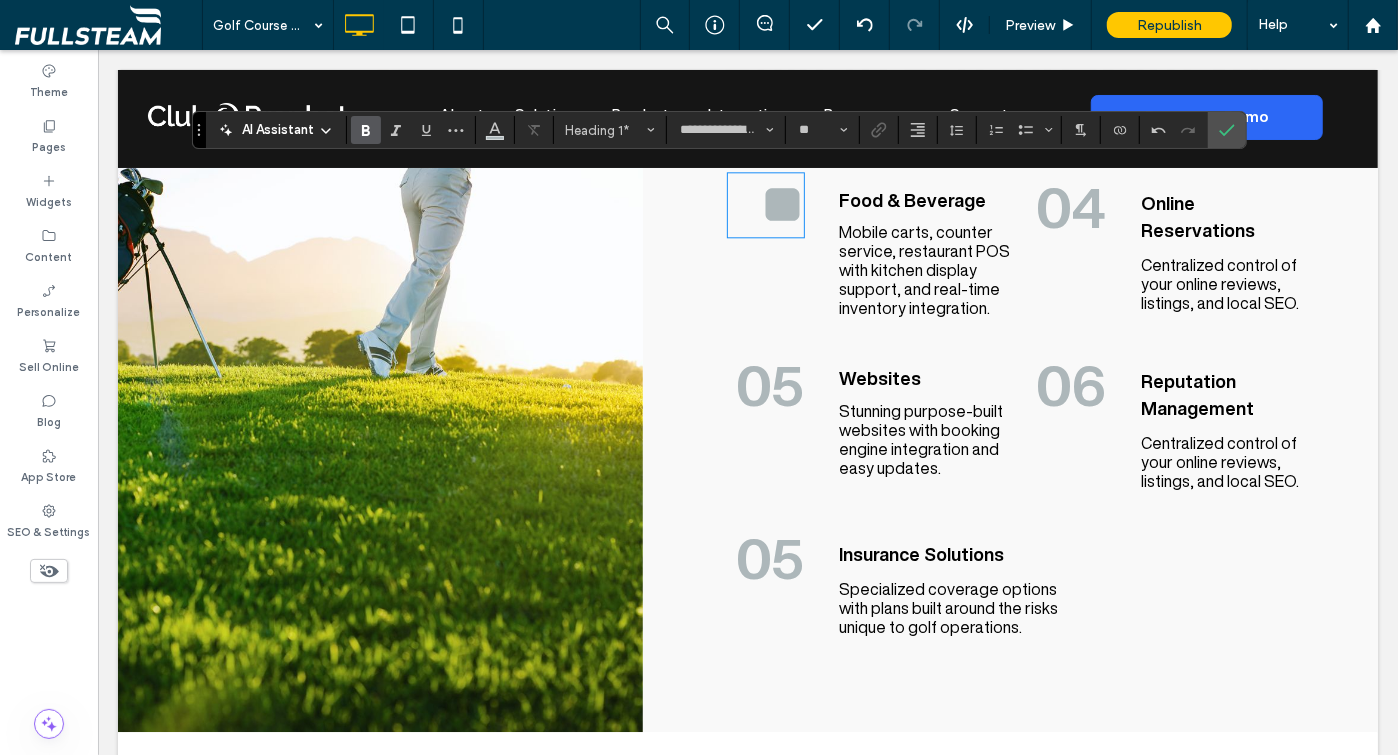 click on "Food & Beverage
Mobile carts, counter service, restaurant POS with kitchen display support, and real-time inventory integration. Click To Paste     Click To Paste" at bounding box center (924, 253) 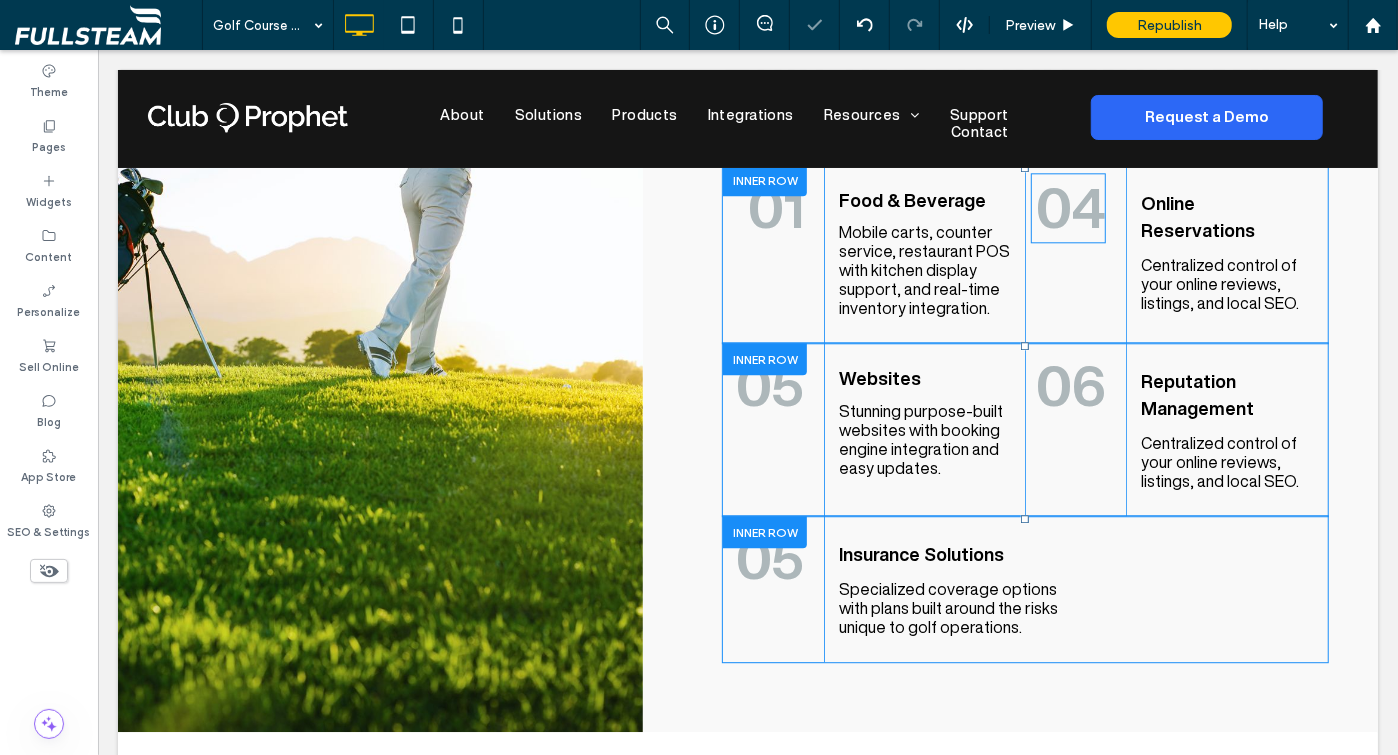 click on "04" at bounding box center (1070, 206) 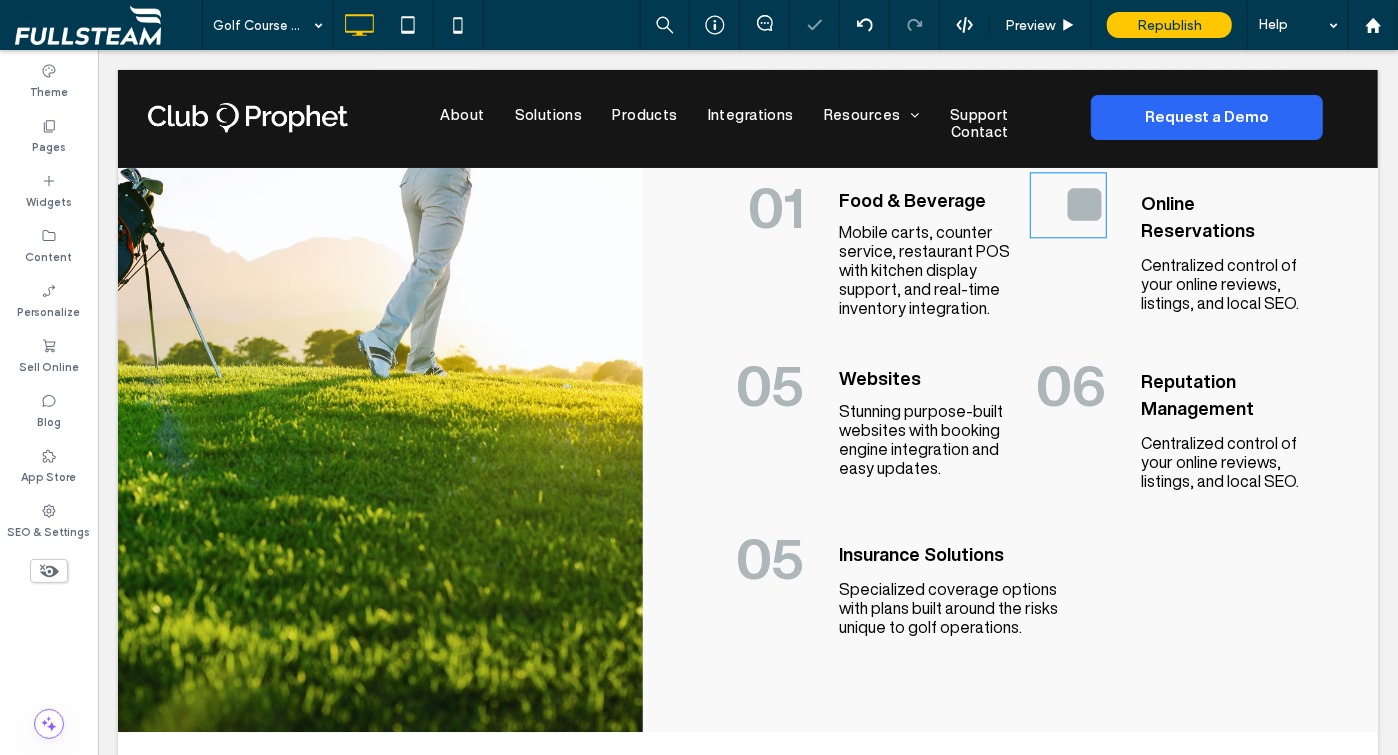 type on "**********" 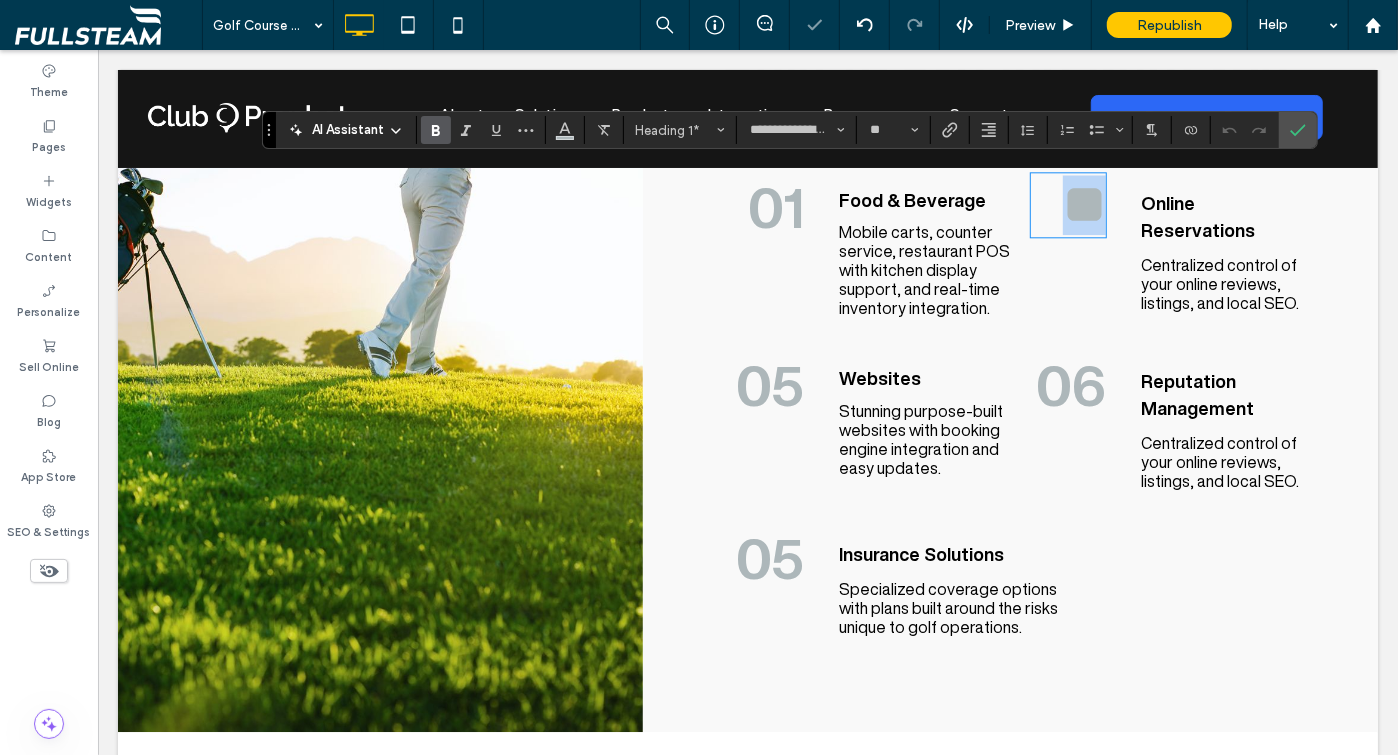 type 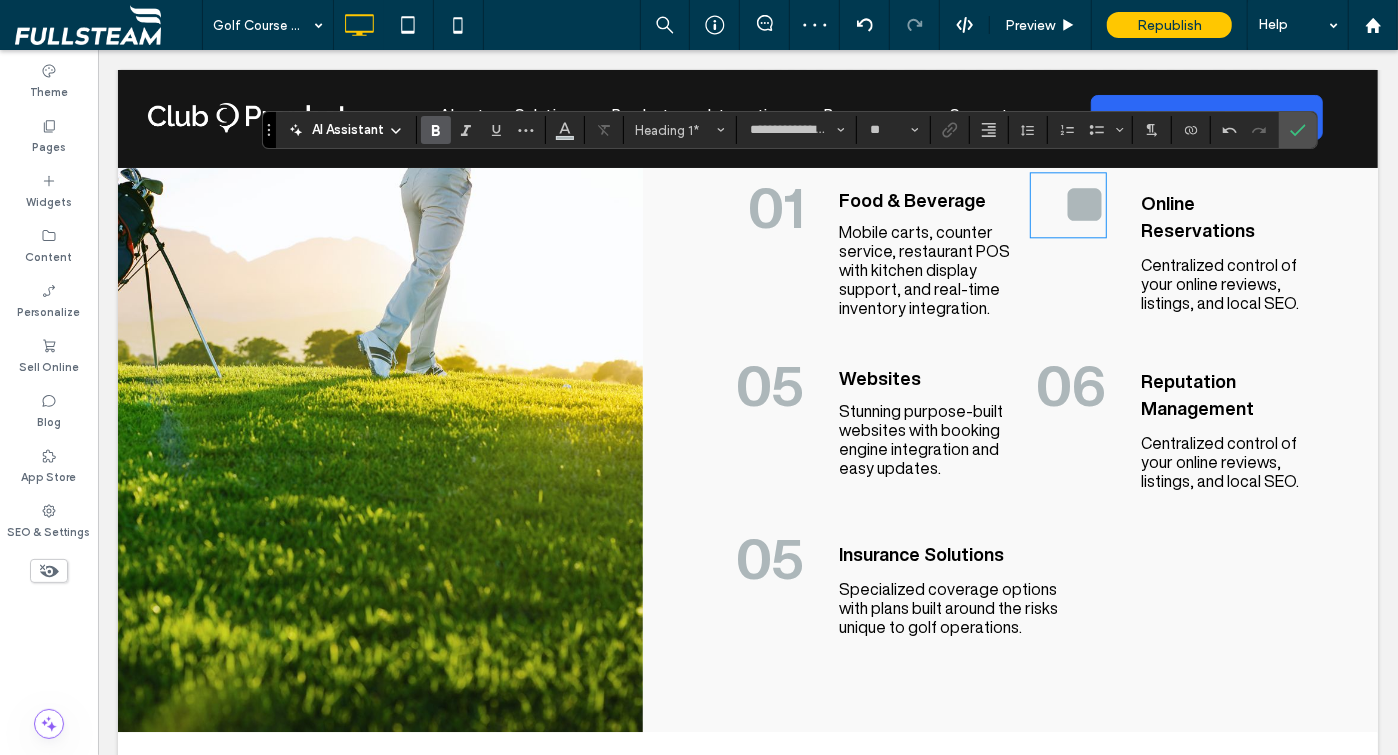 click on "05" at bounding box center [769, 384] 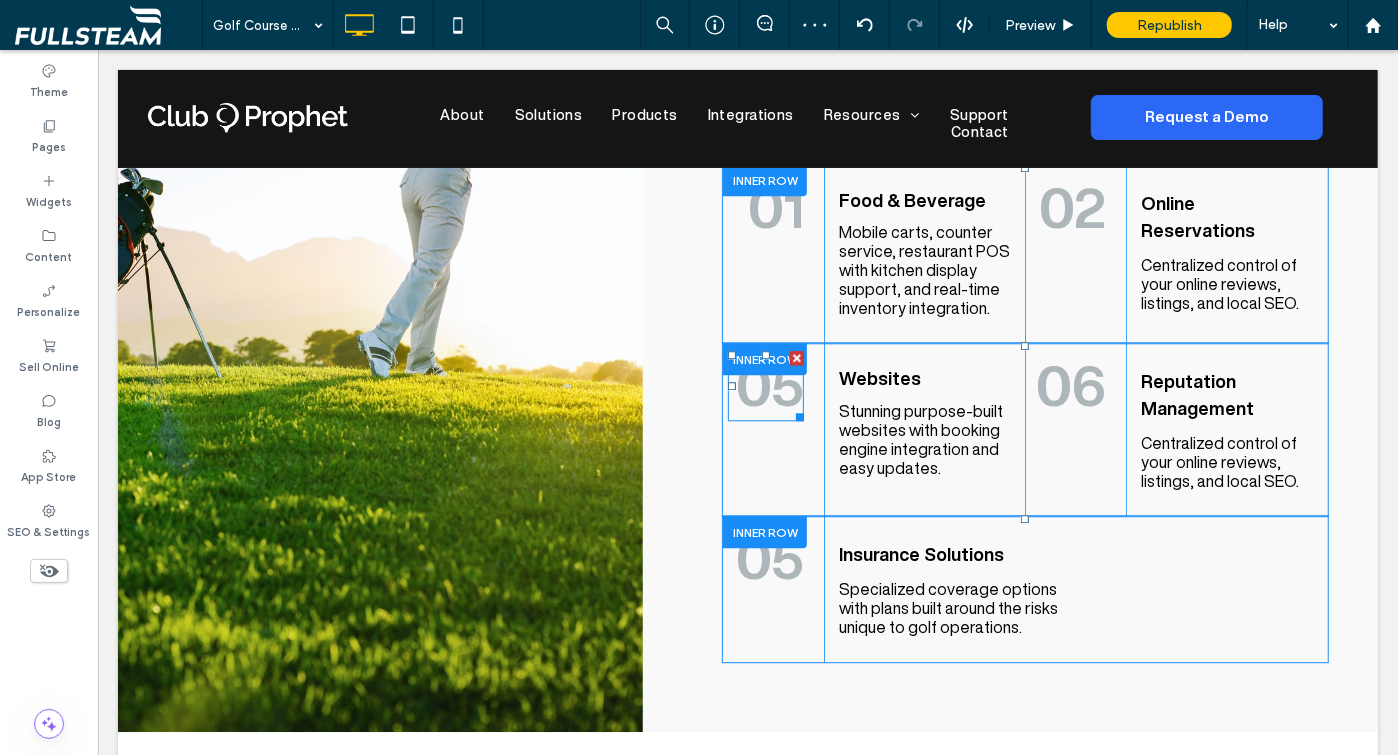 click on "05" at bounding box center (769, 384) 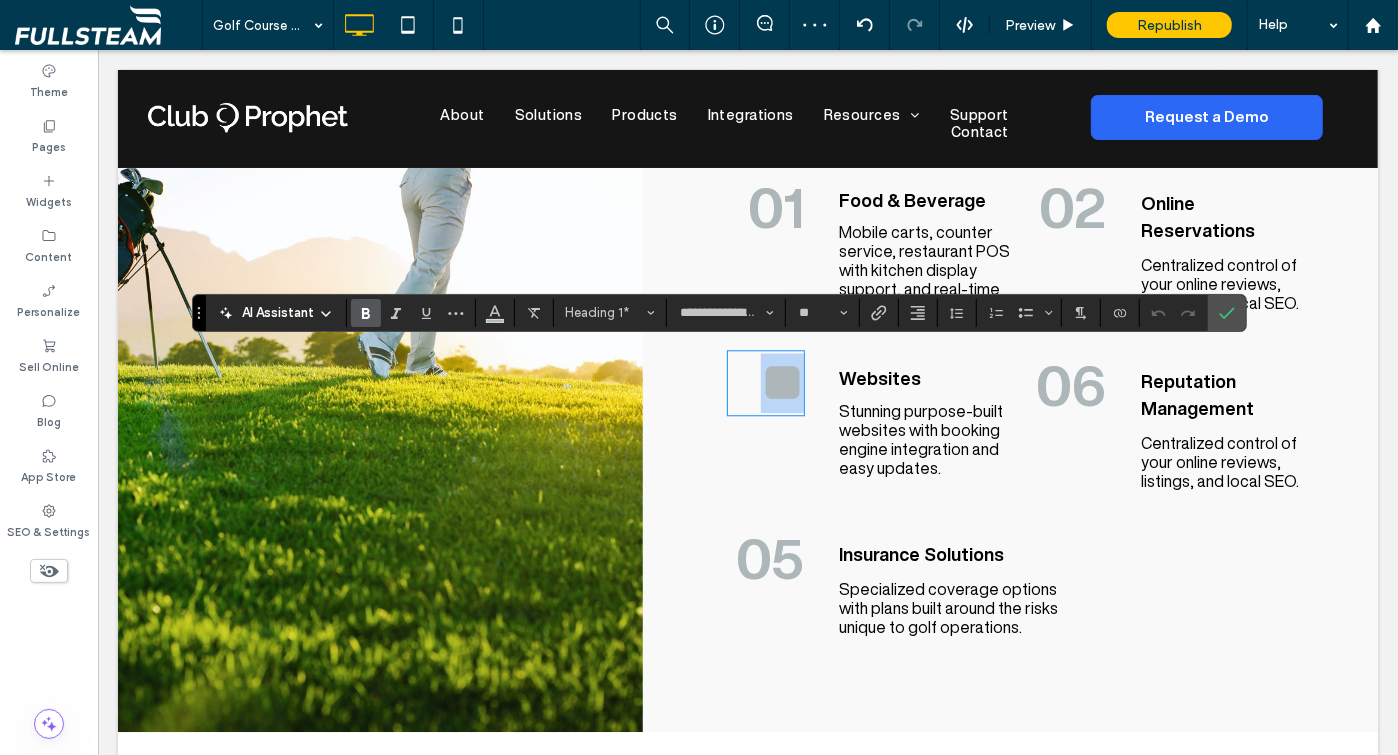 type 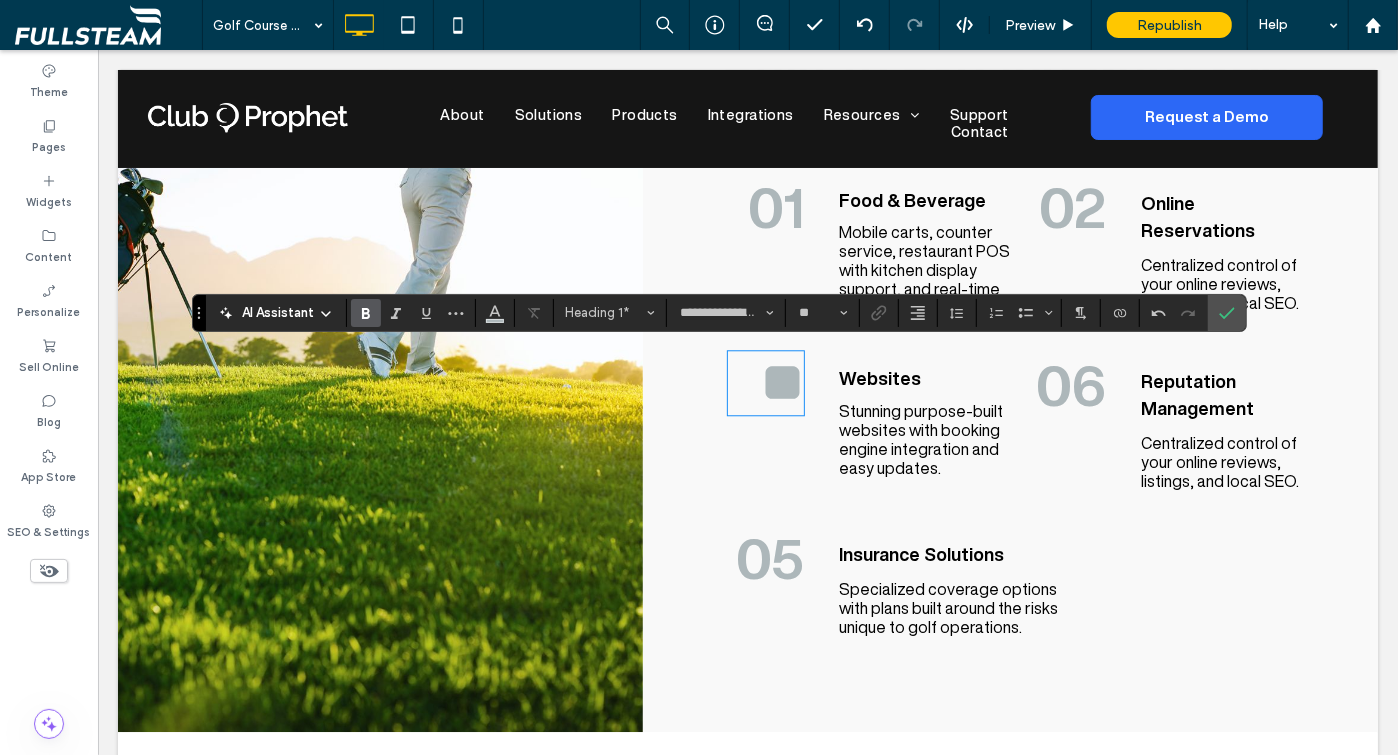 click on "06" at bounding box center (1070, 384) 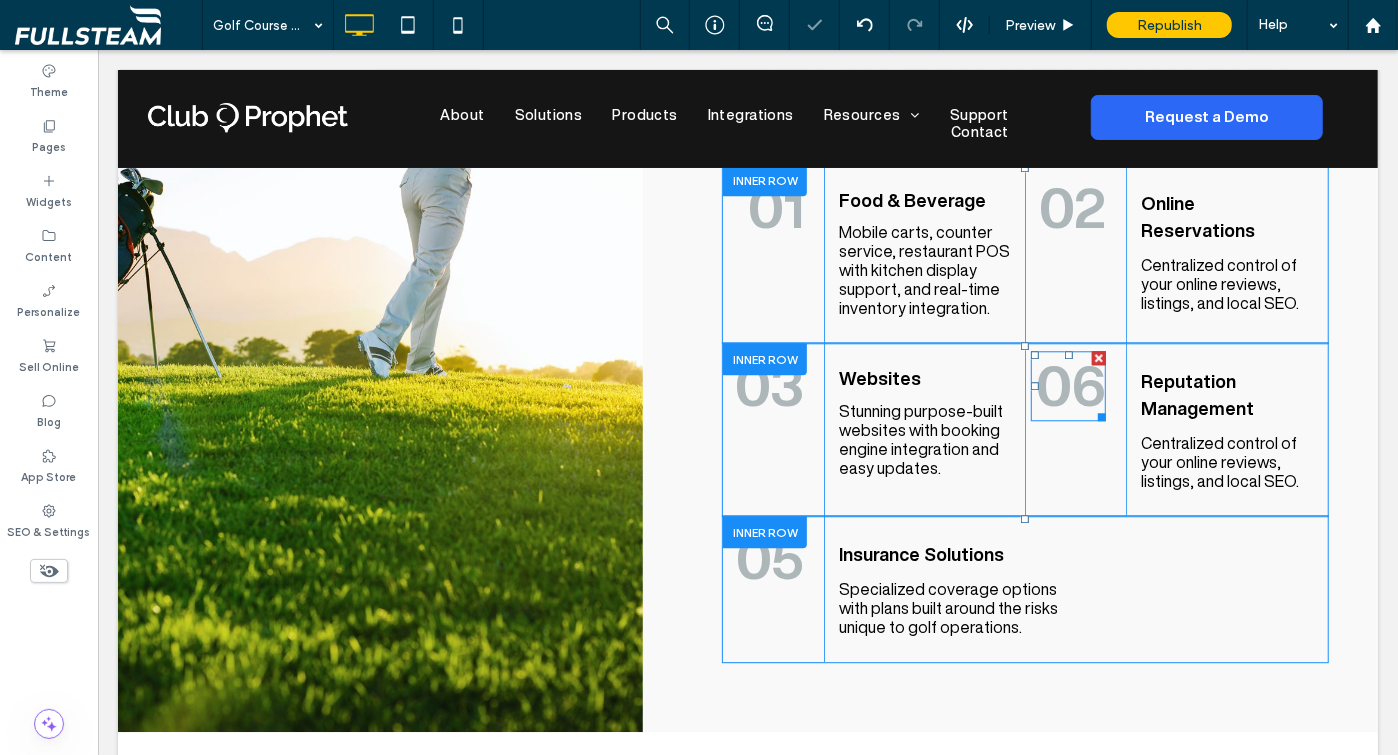 click on "06" at bounding box center [1070, 384] 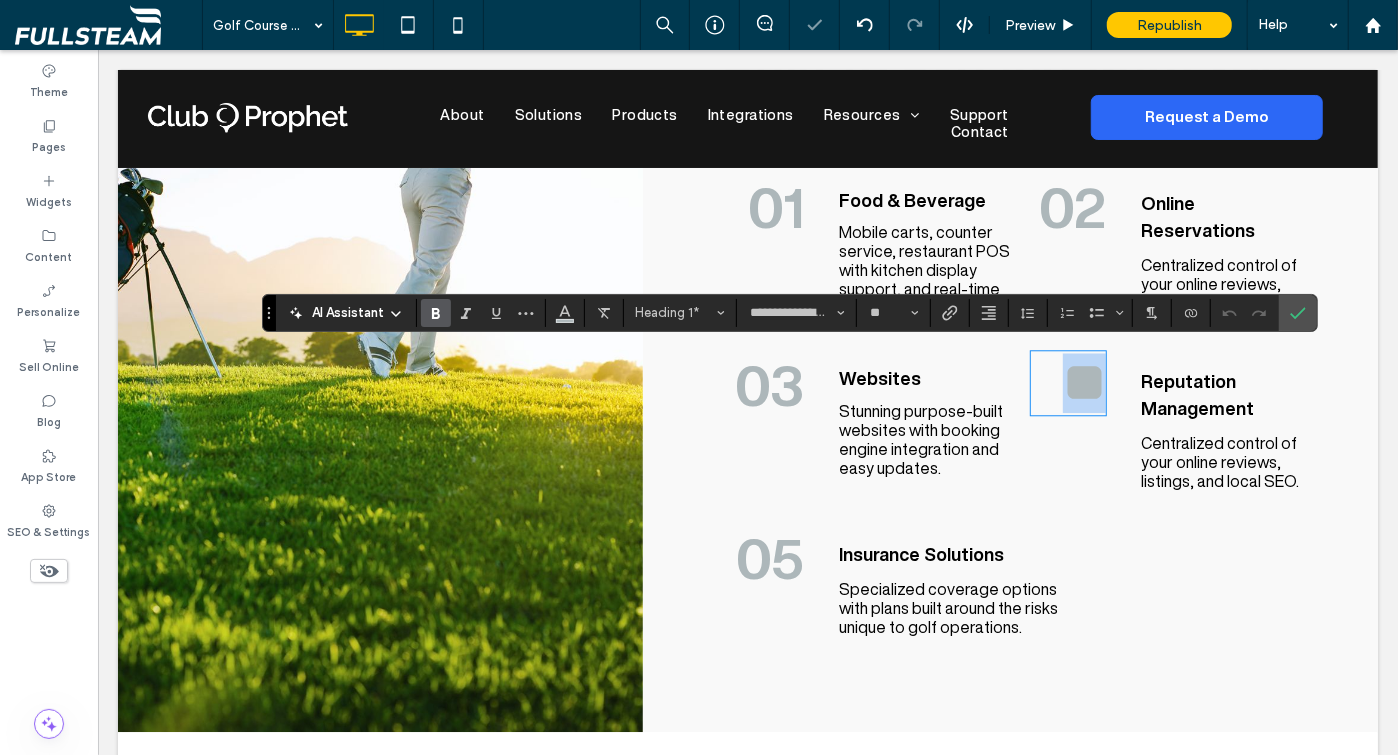 type 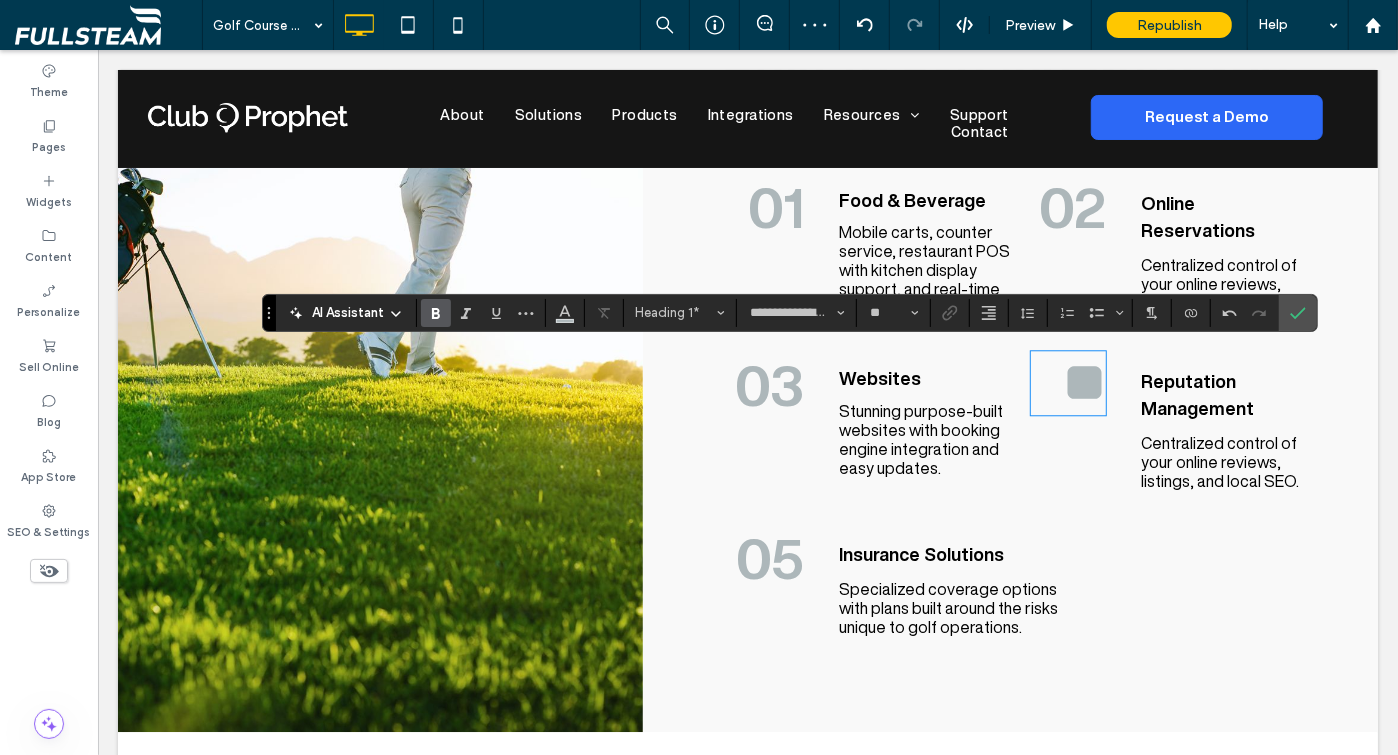 click on "05" at bounding box center (769, 557) 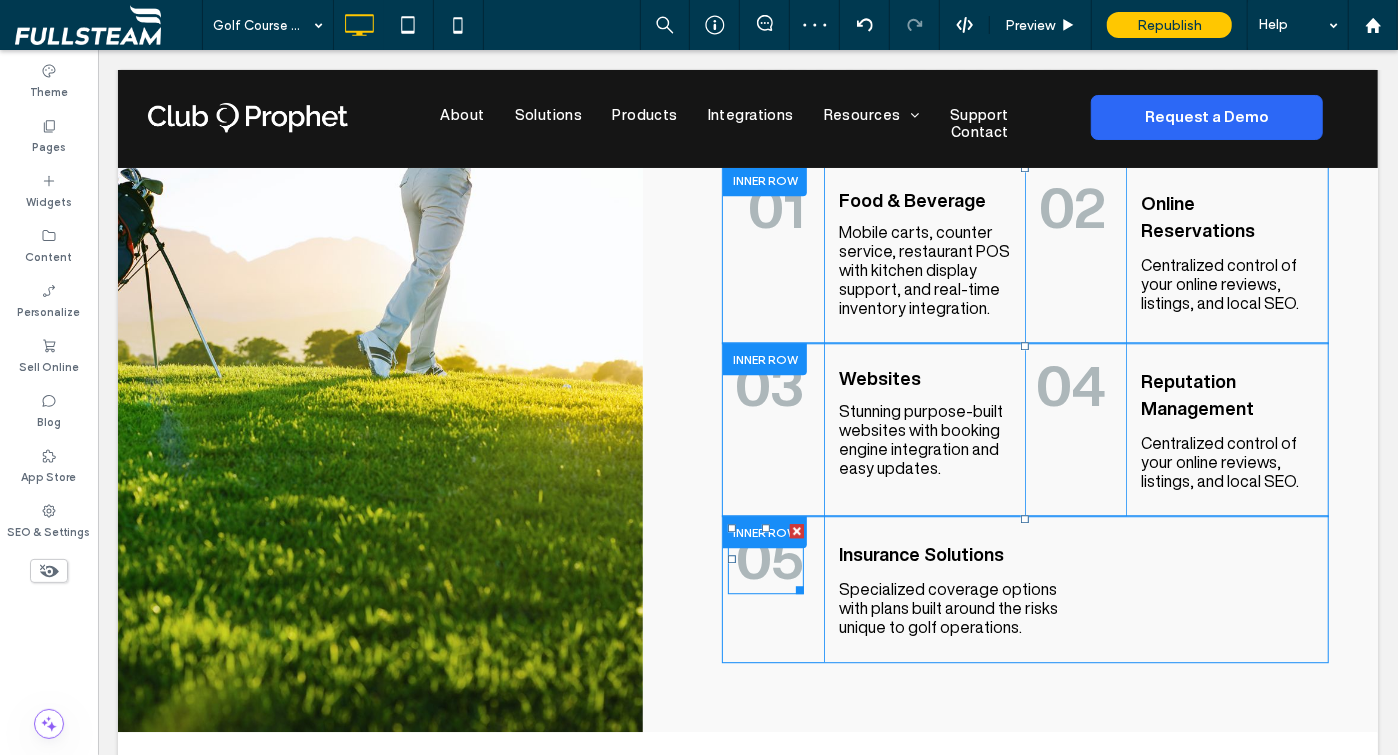 click on "05" at bounding box center (769, 557) 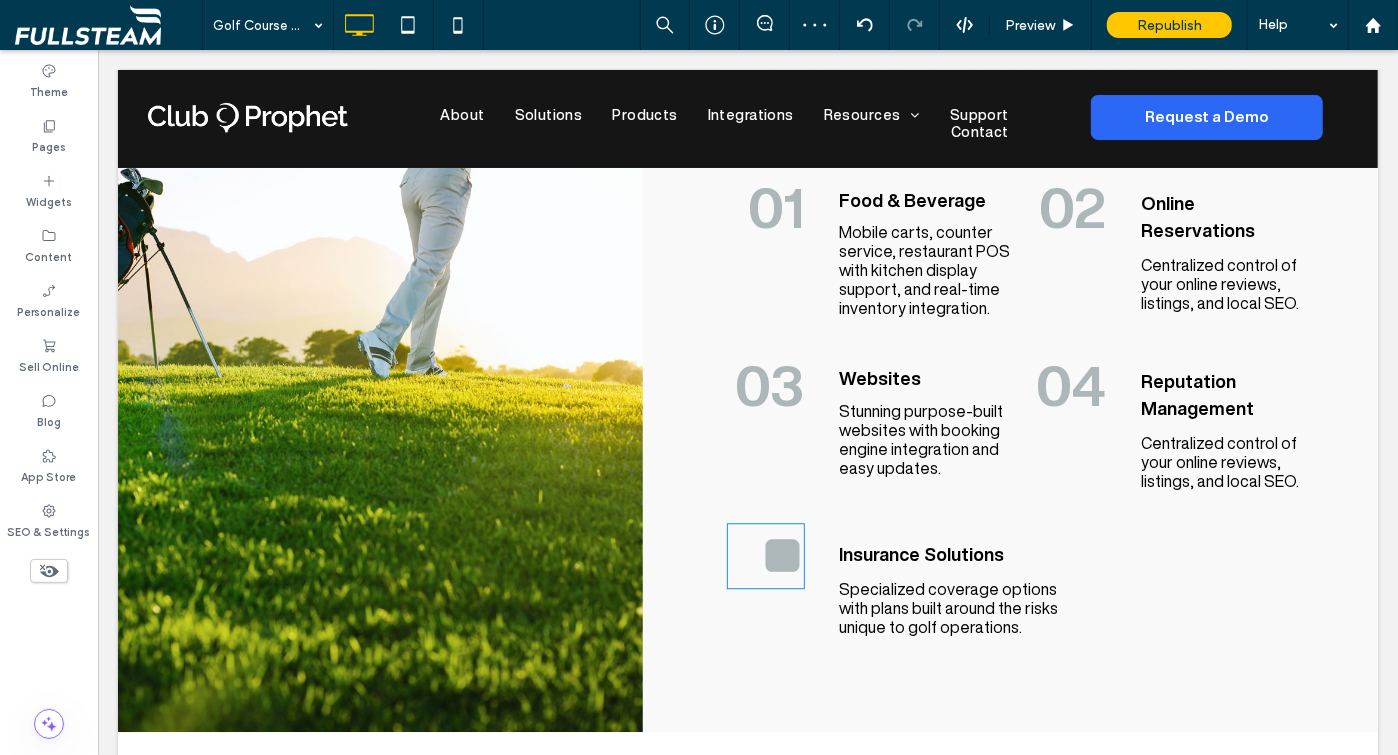 type on "**********" 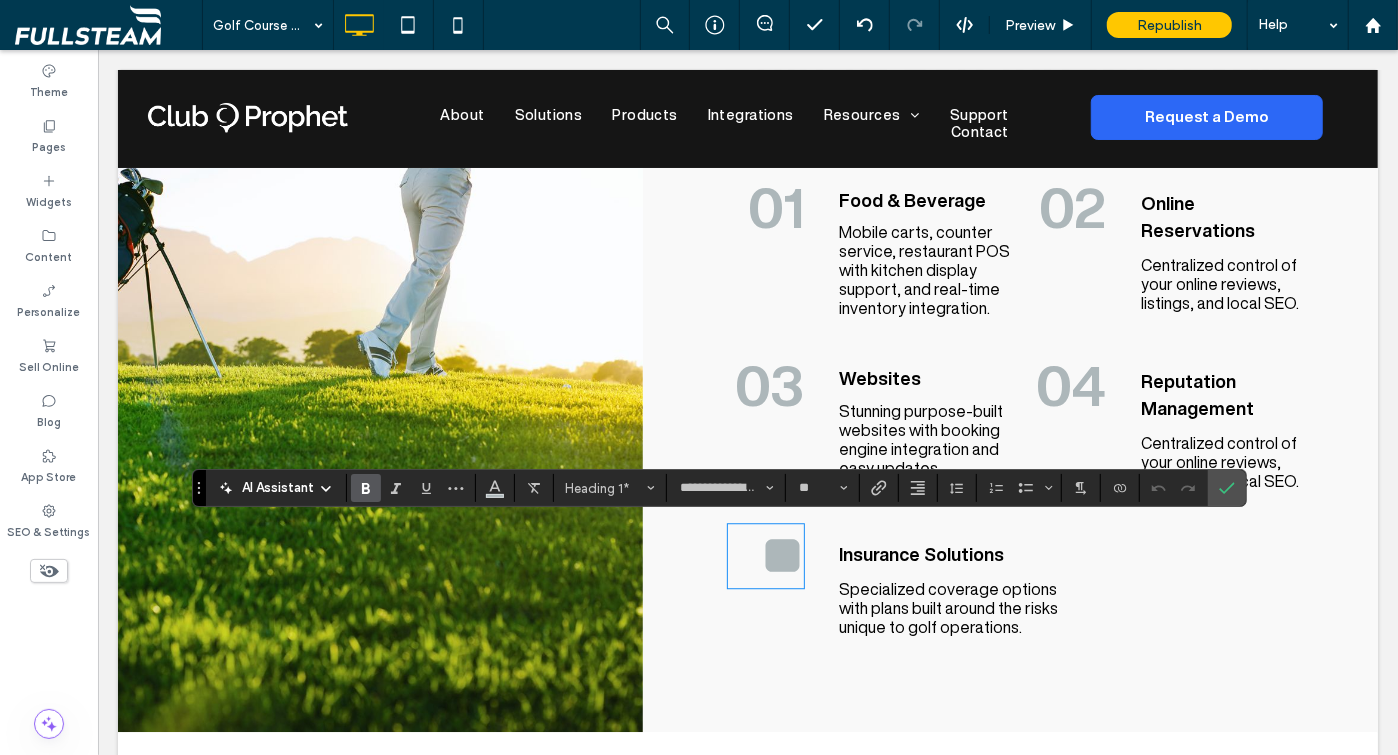 click on "Centralized control of your online reviews, listings, and local SEO." at bounding box center [1226, 283] 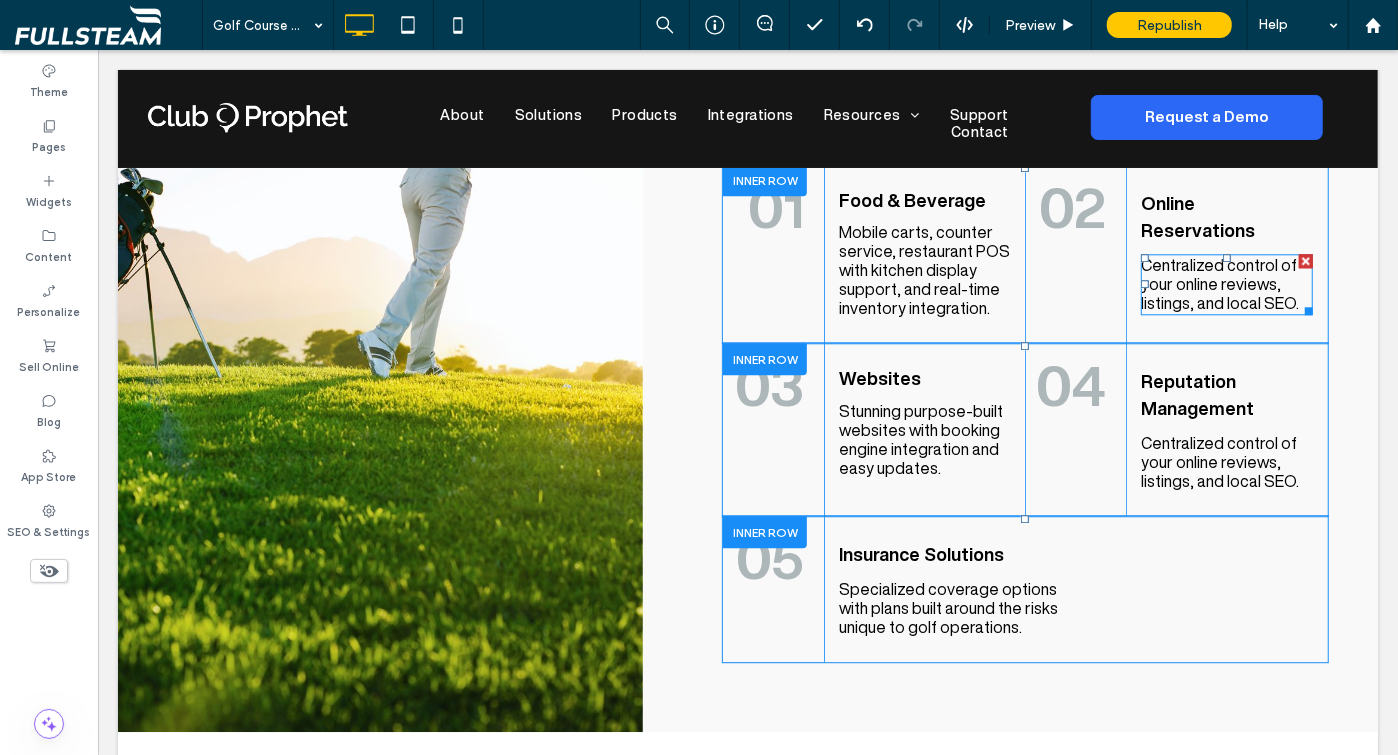 click on "Centralized control of your online reviews, listings, and local SEO." at bounding box center [1219, 283] 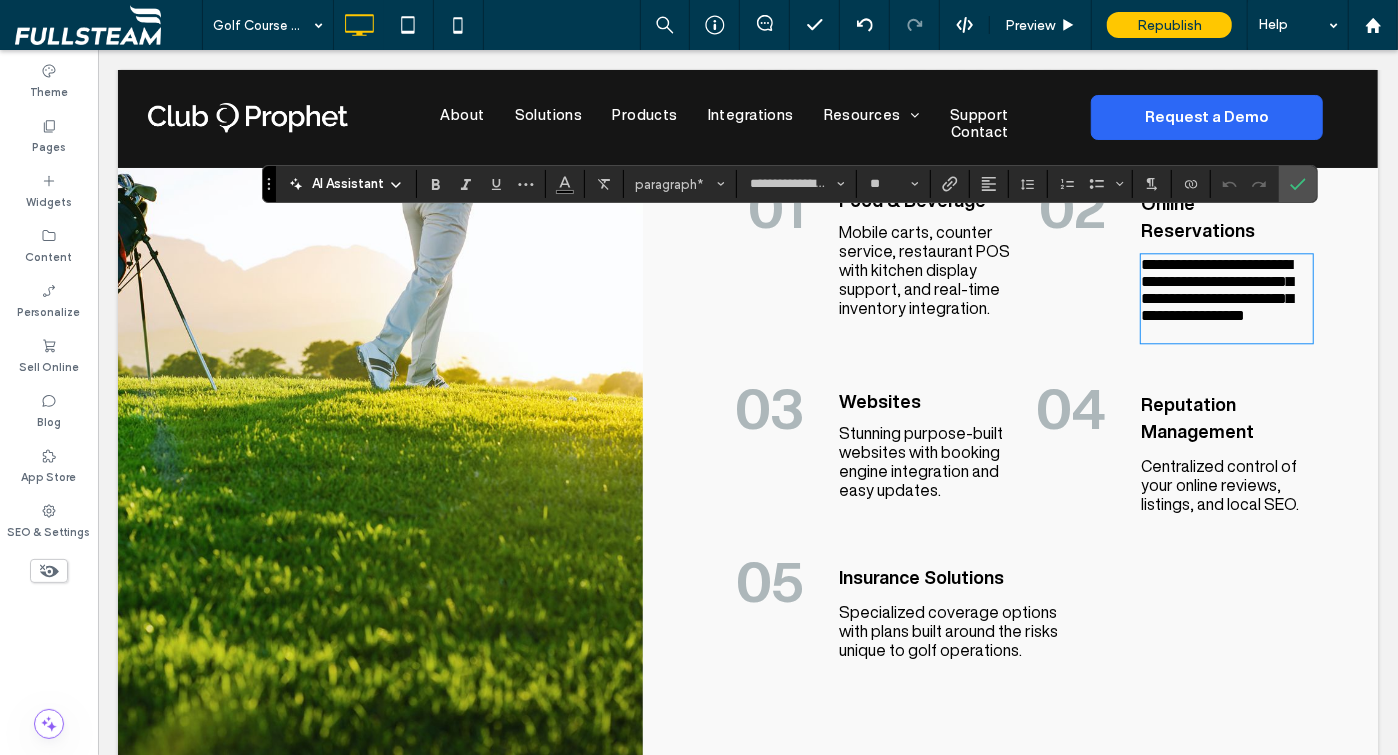 scroll, scrollTop: 0, scrollLeft: 0, axis: both 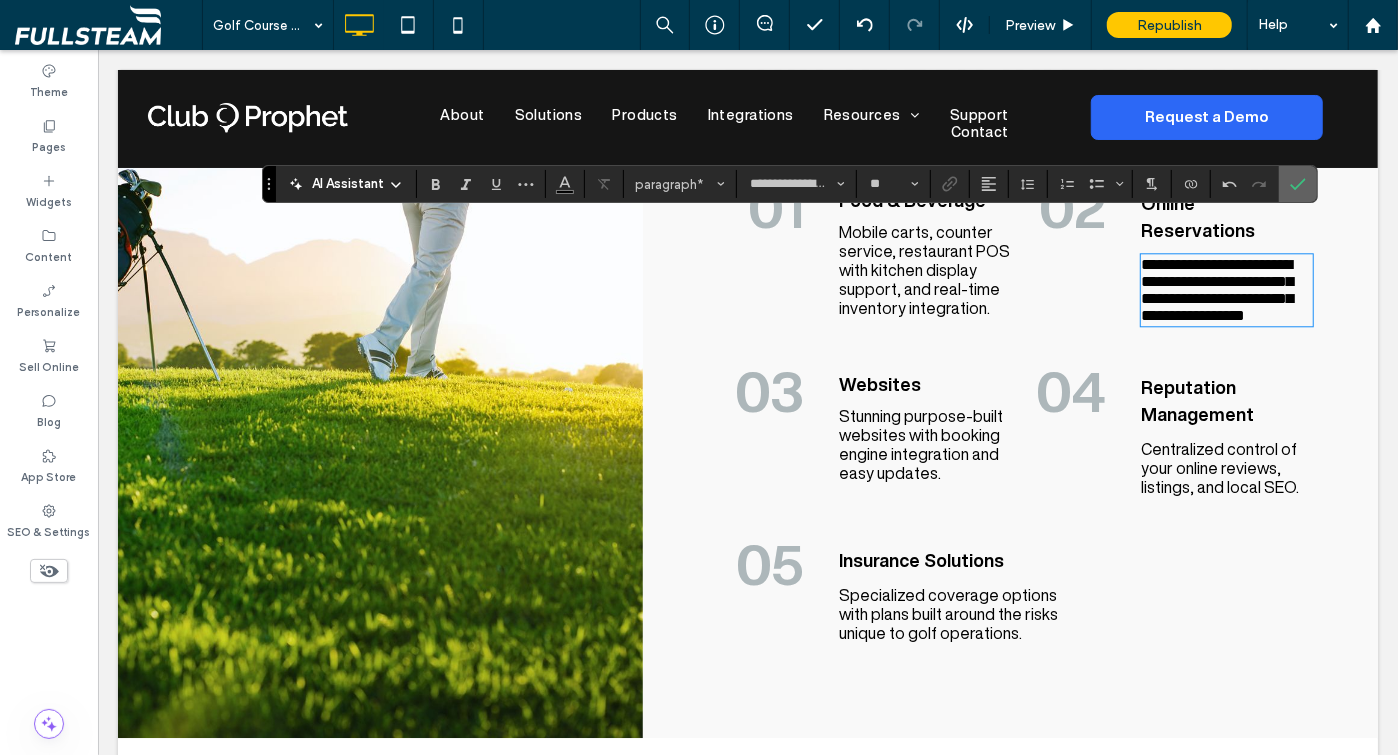 click at bounding box center [1298, 184] 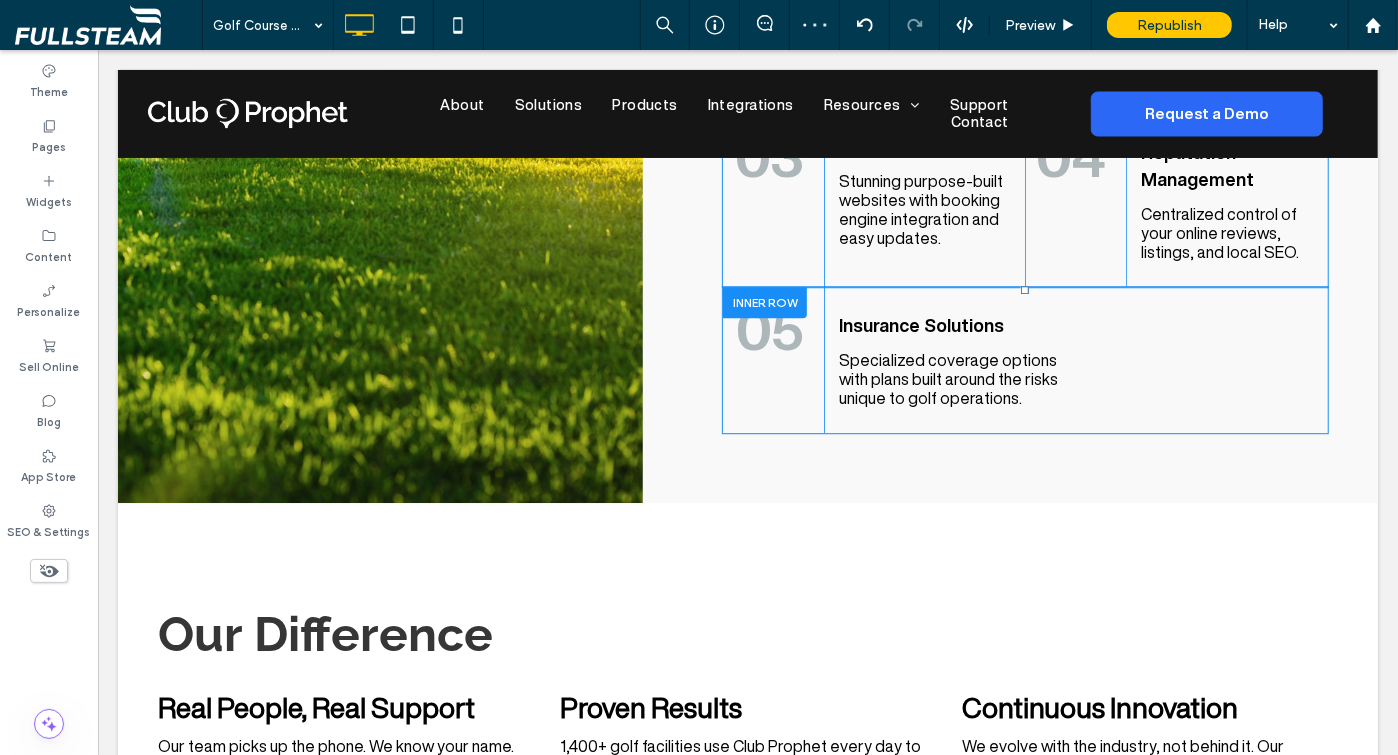 scroll, scrollTop: 3197, scrollLeft: 0, axis: vertical 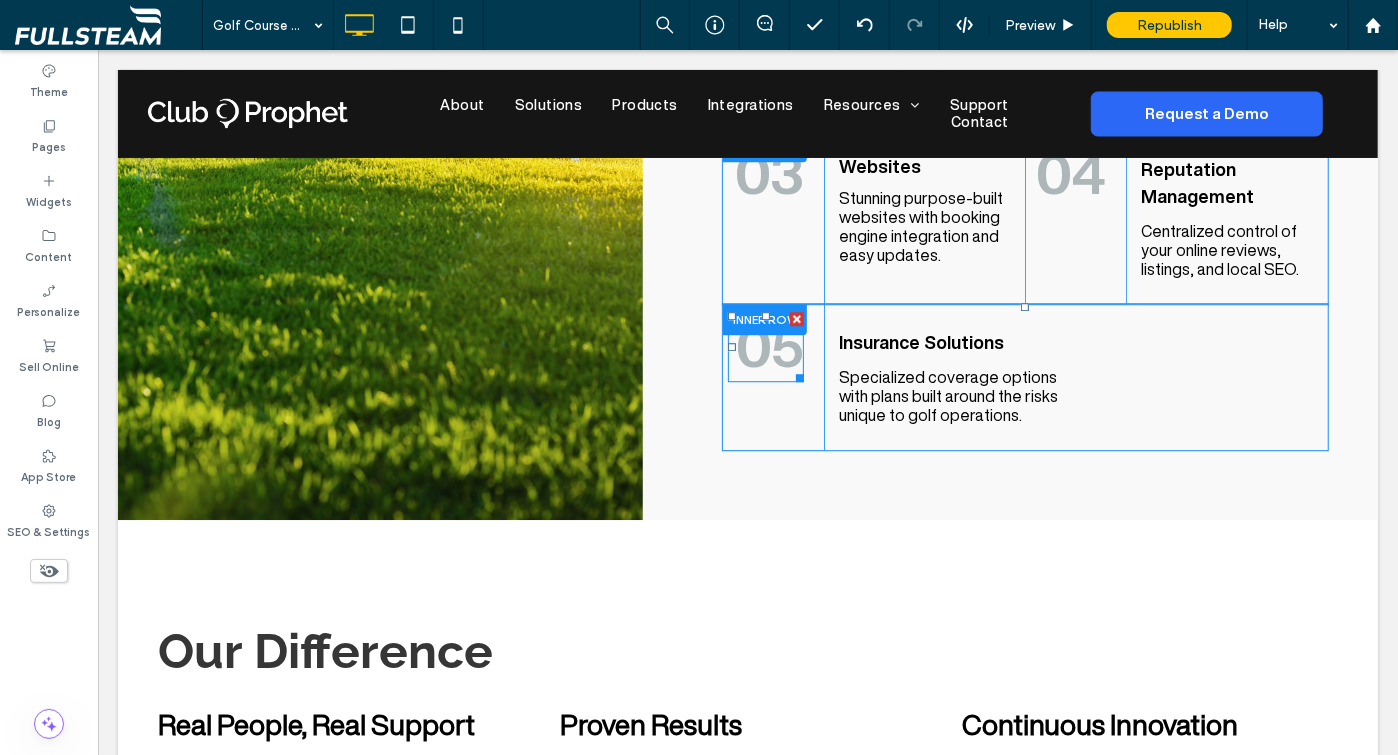 click on "05" at bounding box center (769, 345) 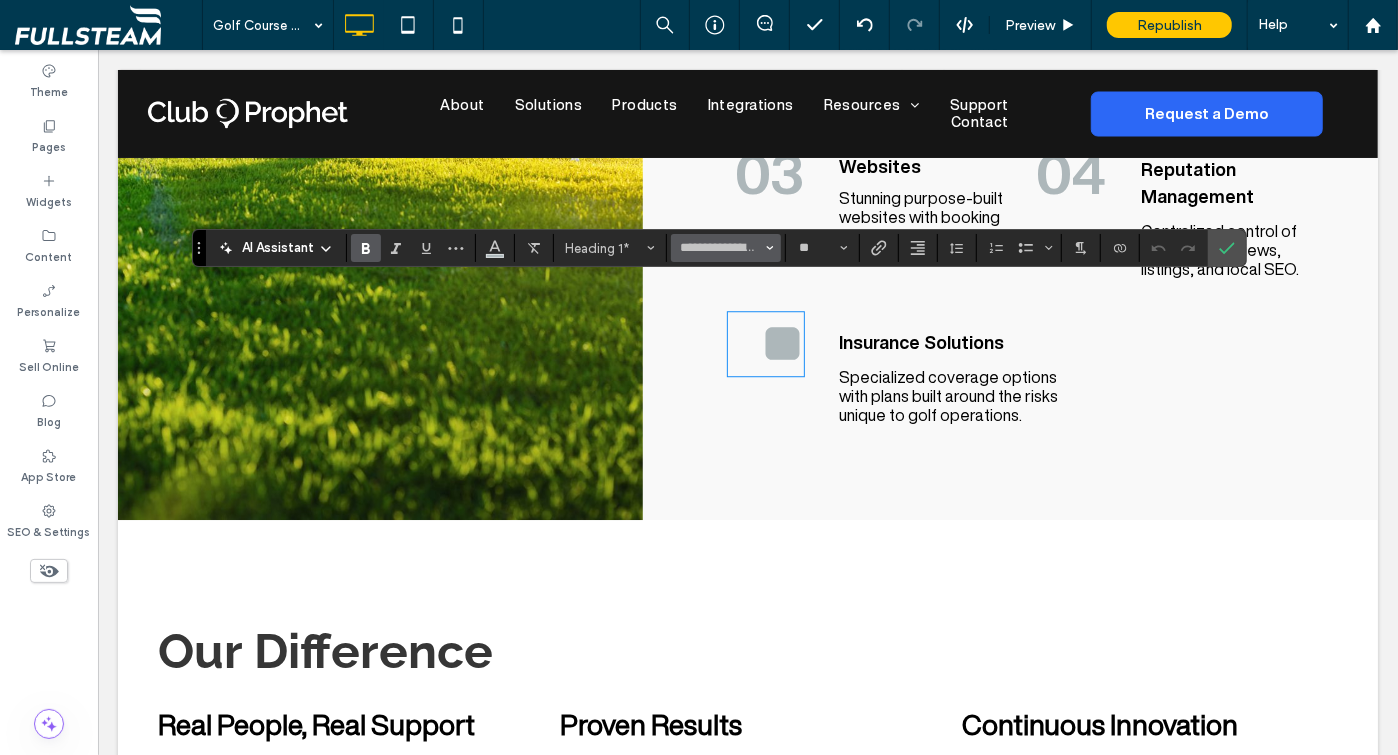 click 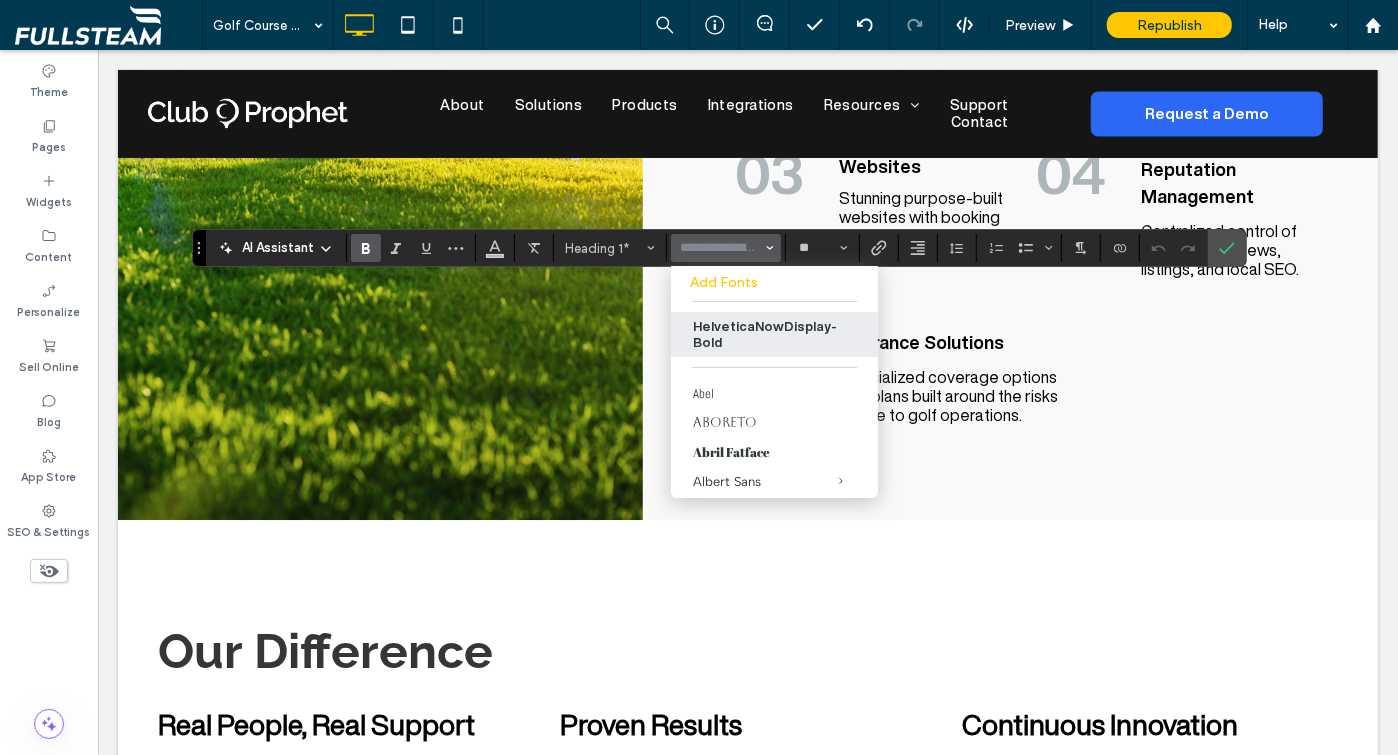 scroll, scrollTop: 0, scrollLeft: 0, axis: both 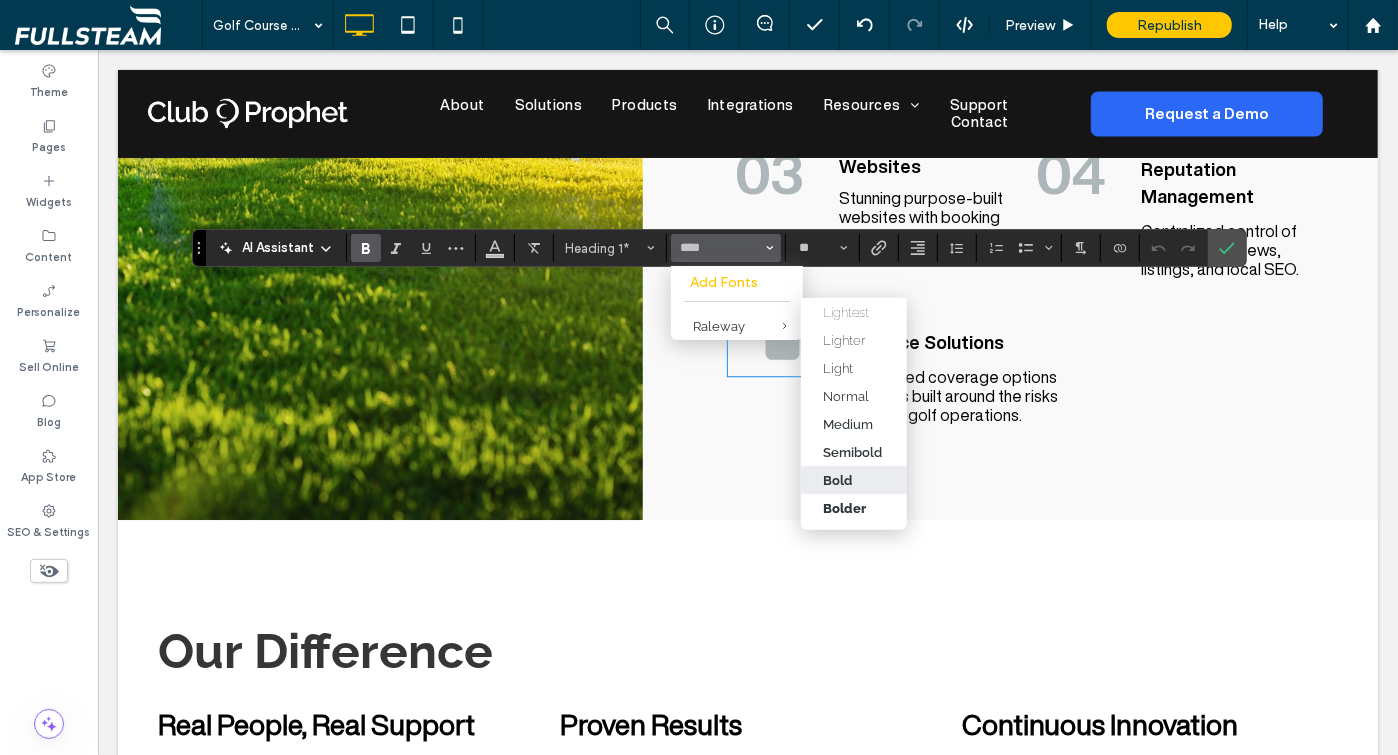 click on "Bold" at bounding box center (854, 479) 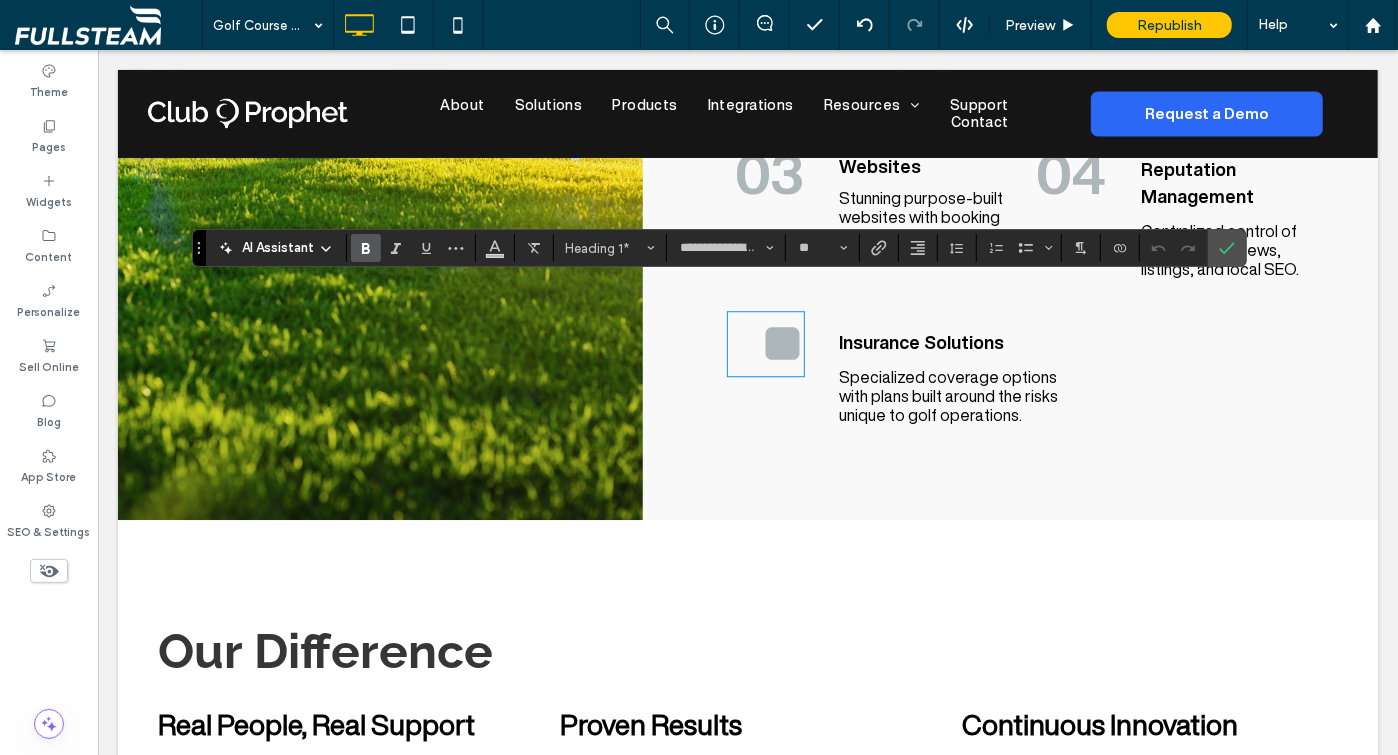 type on "*******" 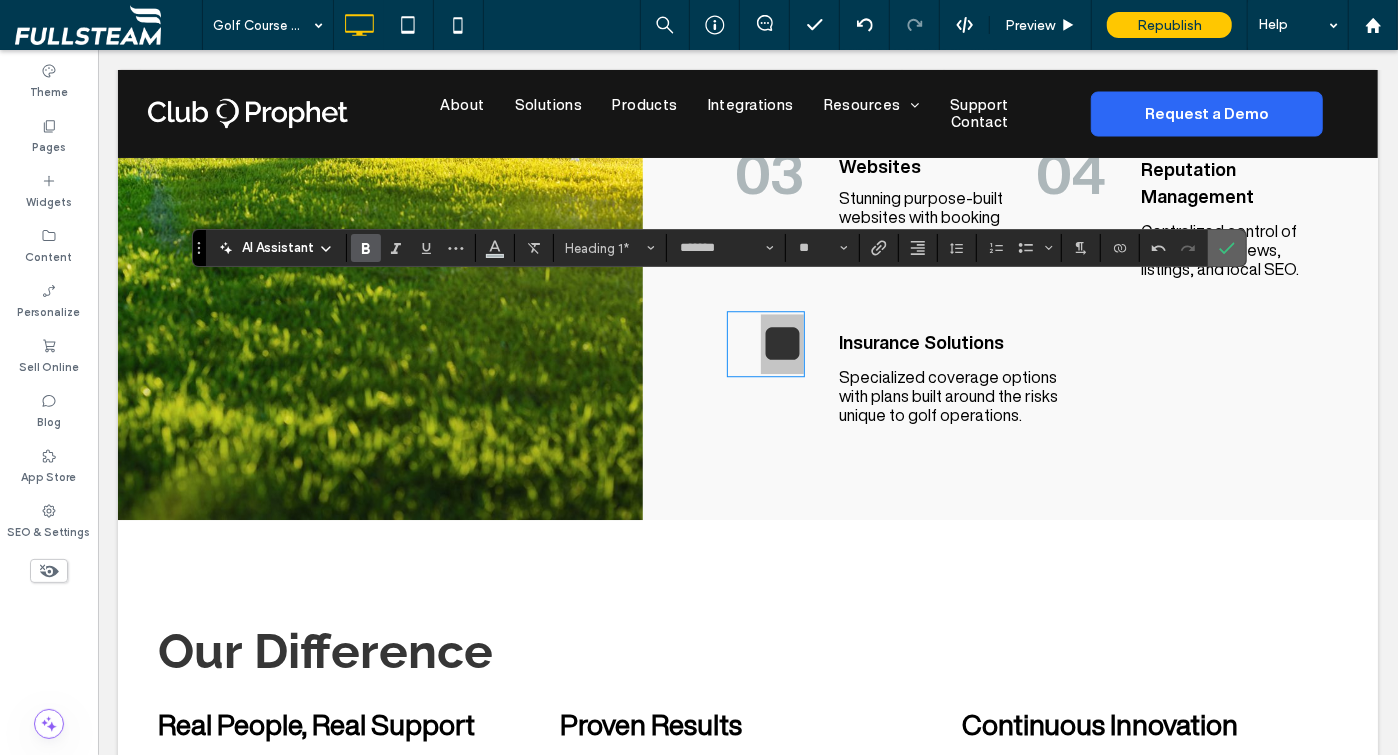 click at bounding box center [1227, 248] 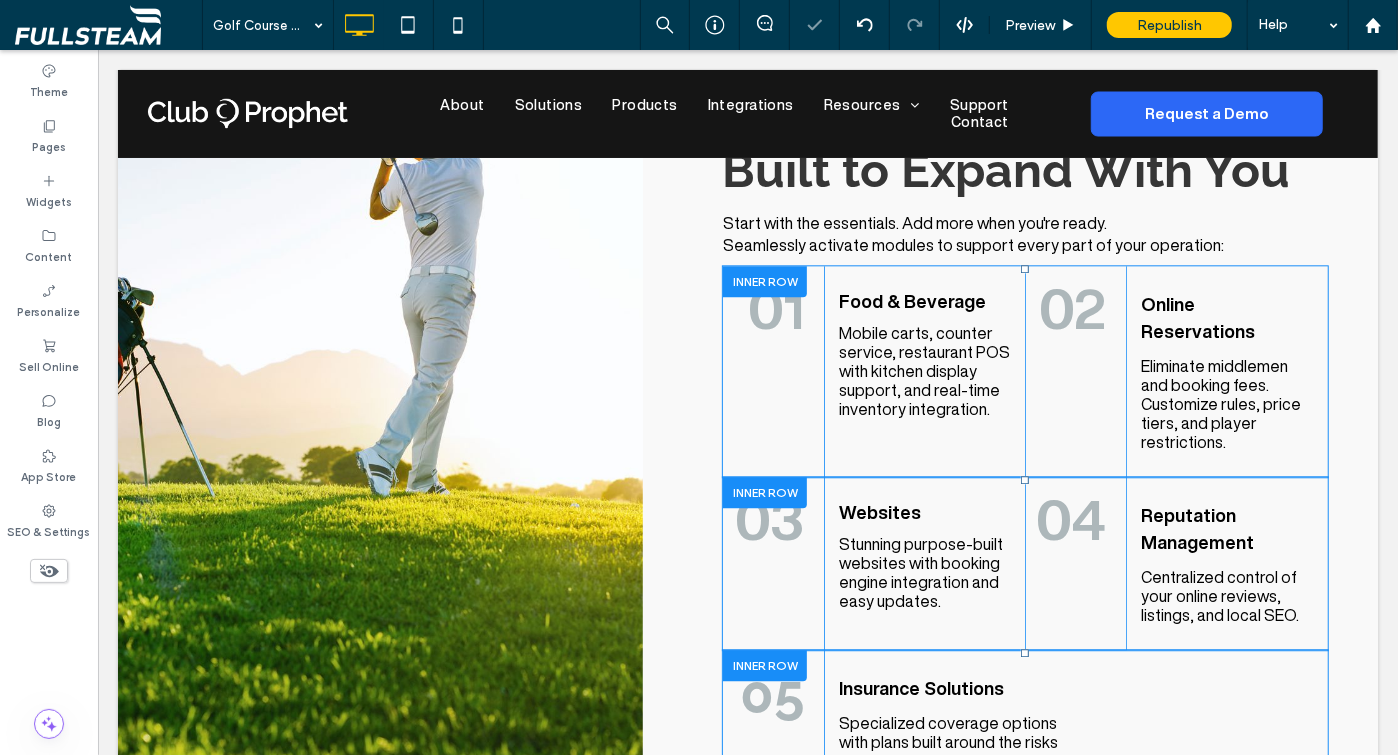 scroll, scrollTop: 2872, scrollLeft: 0, axis: vertical 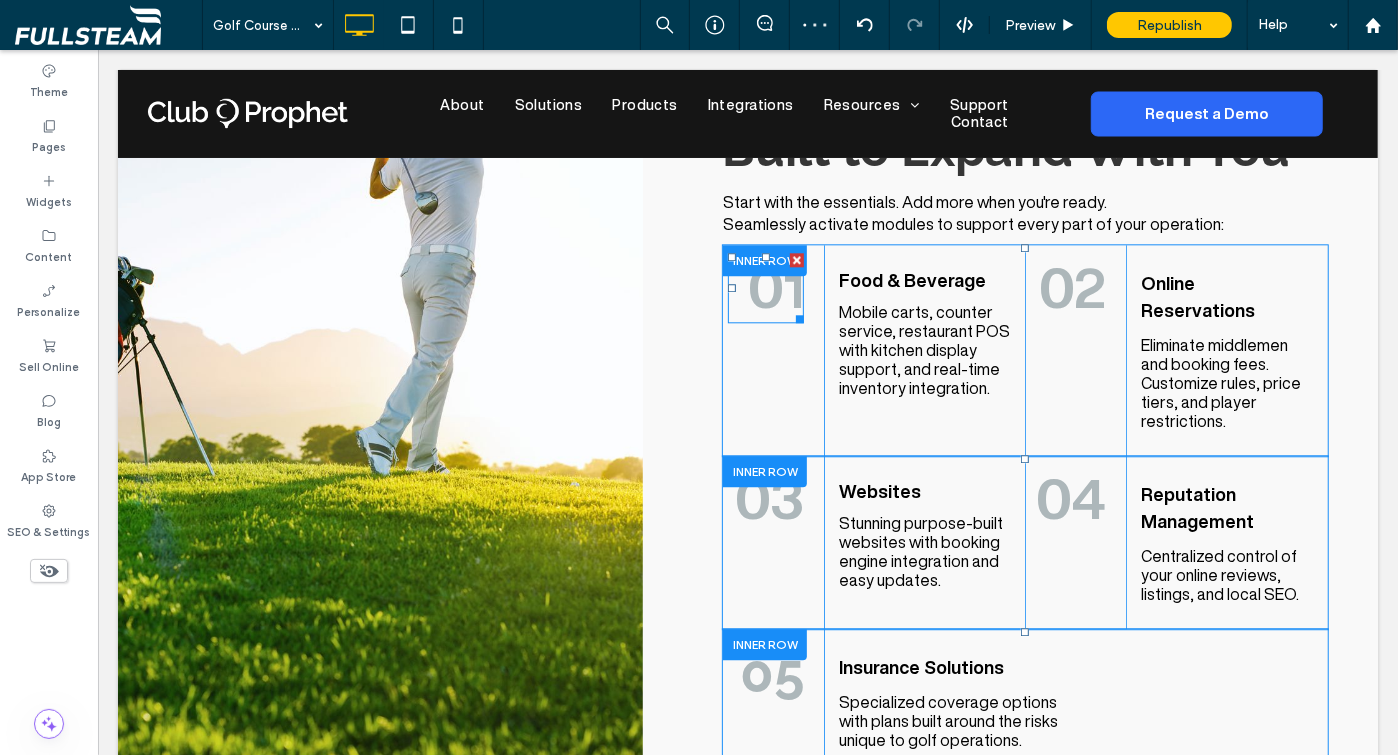 click on "01" at bounding box center (775, 286) 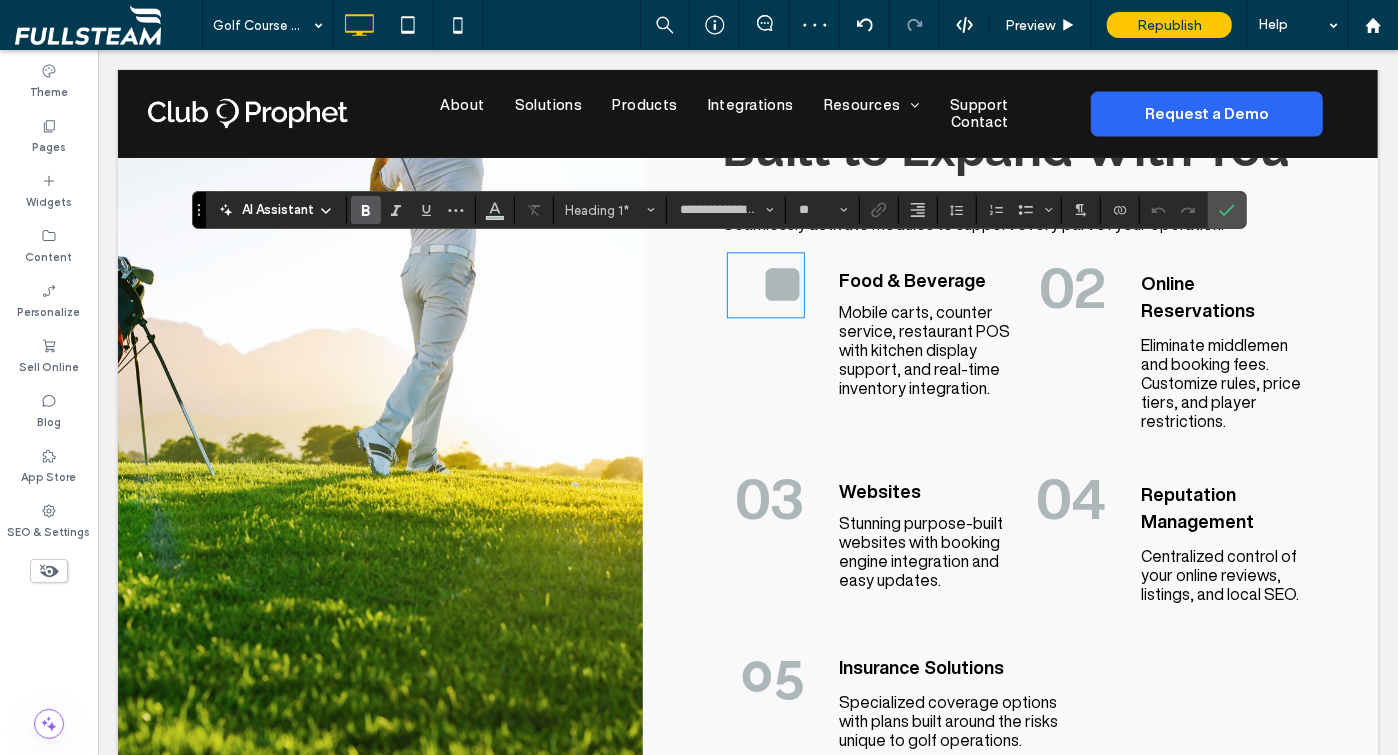 click on "**" at bounding box center [781, 283] 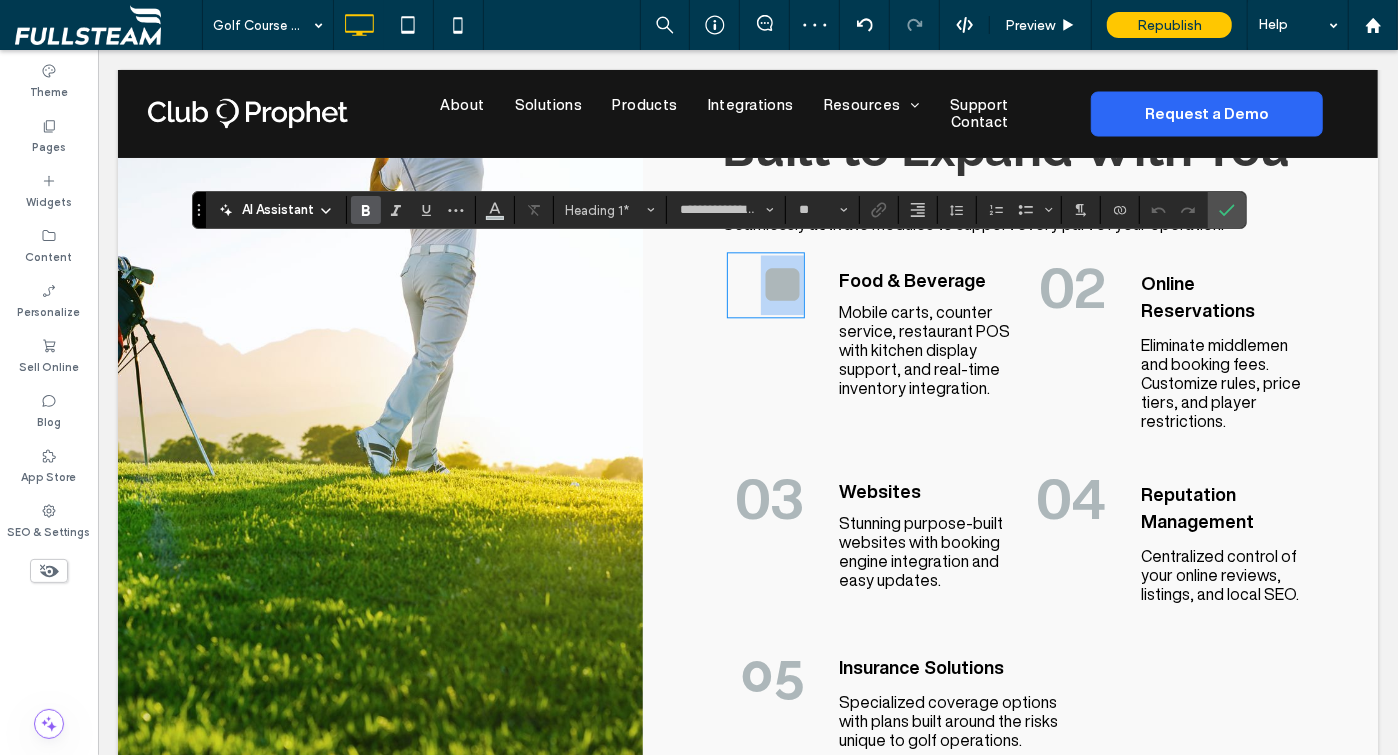 click on "**" at bounding box center [781, 283] 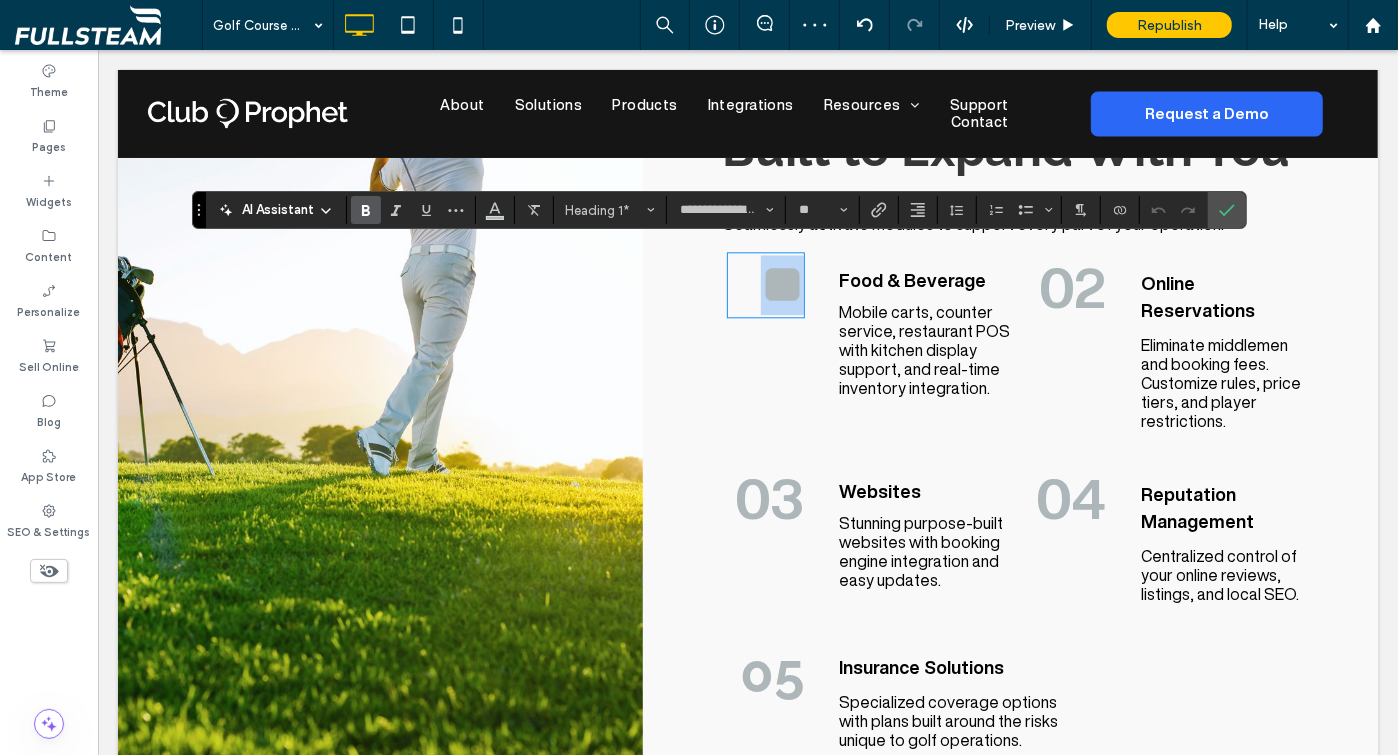click on "**" at bounding box center [781, 283] 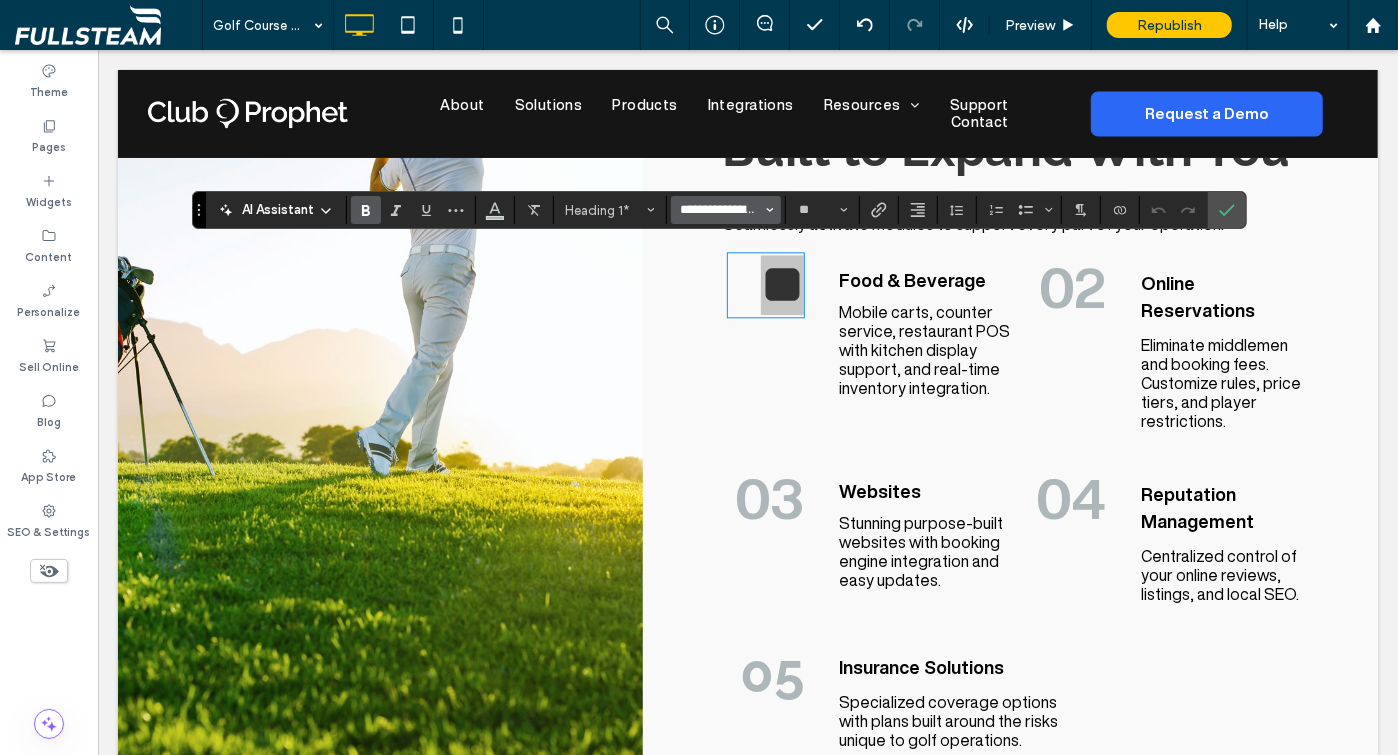 click on "**********" at bounding box center [720, 210] 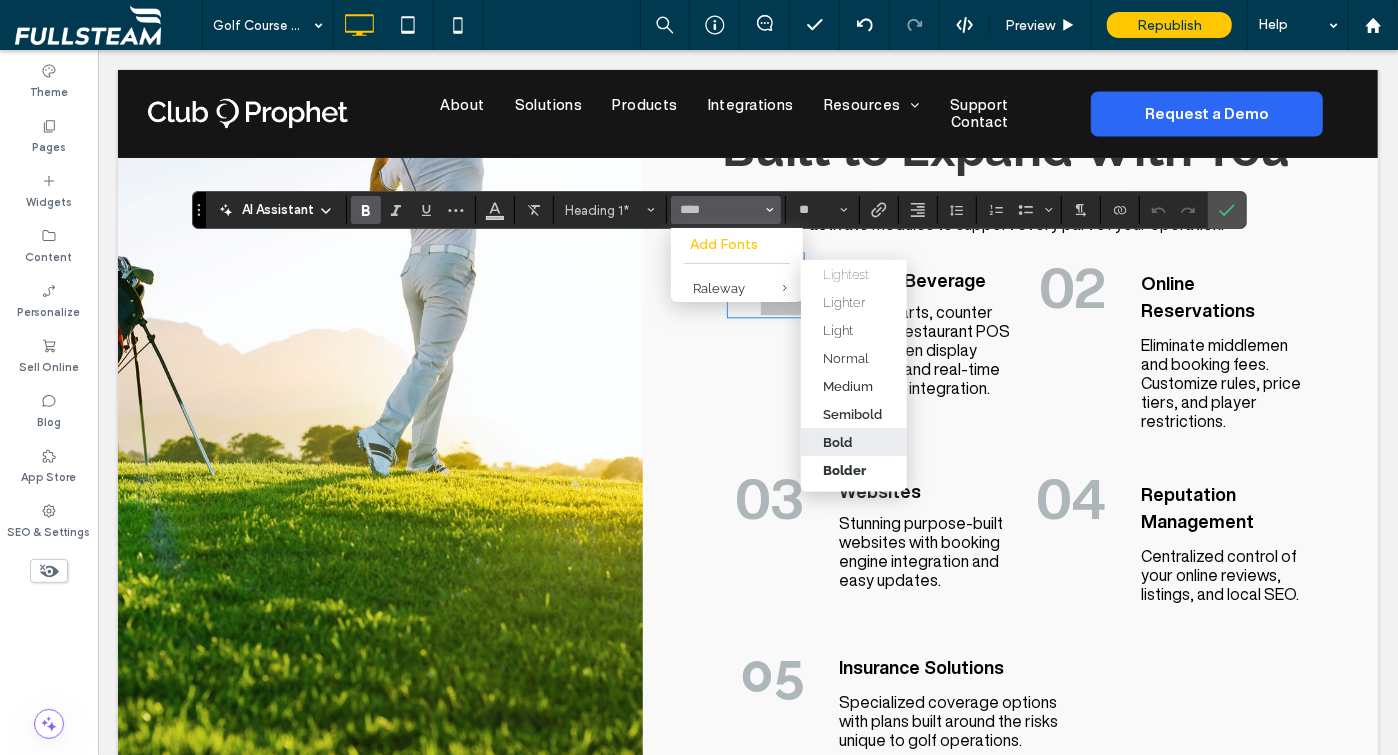 click on "Bold" at bounding box center (854, 442) 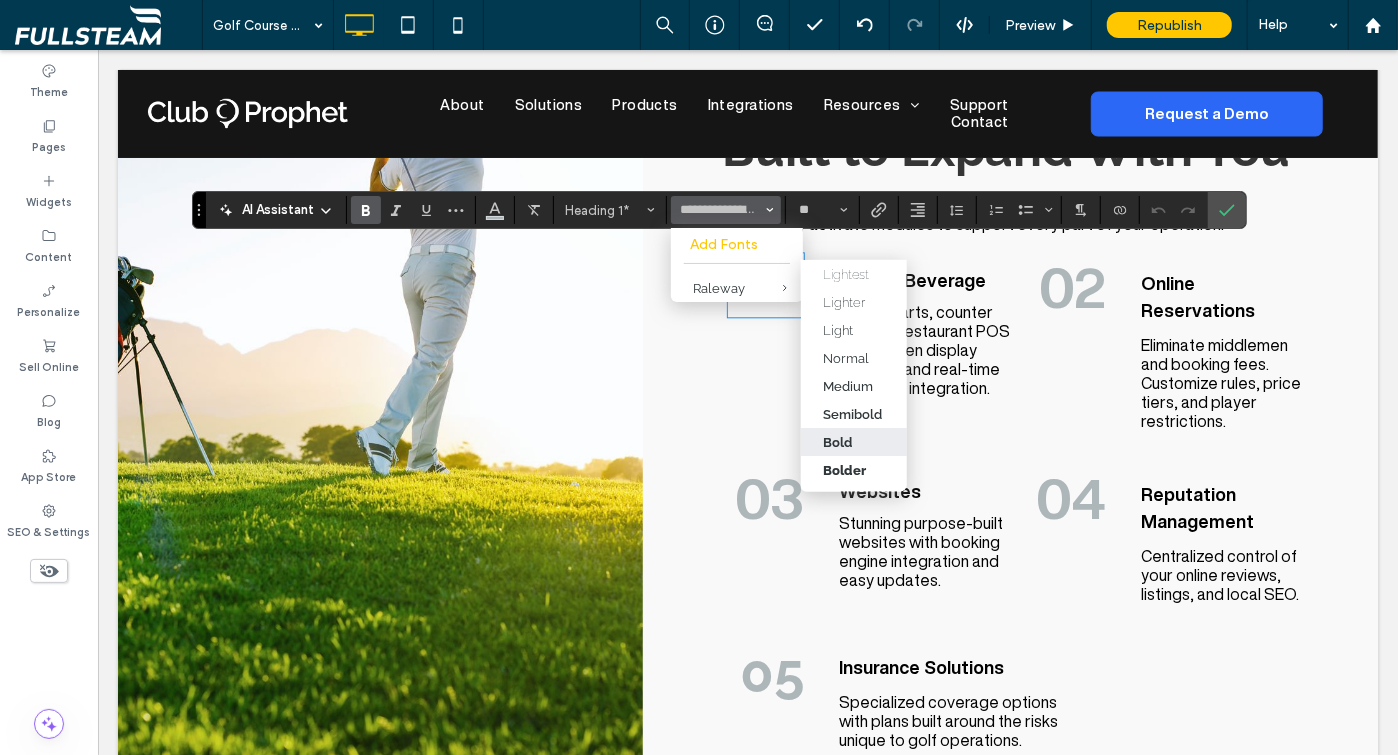 type on "*******" 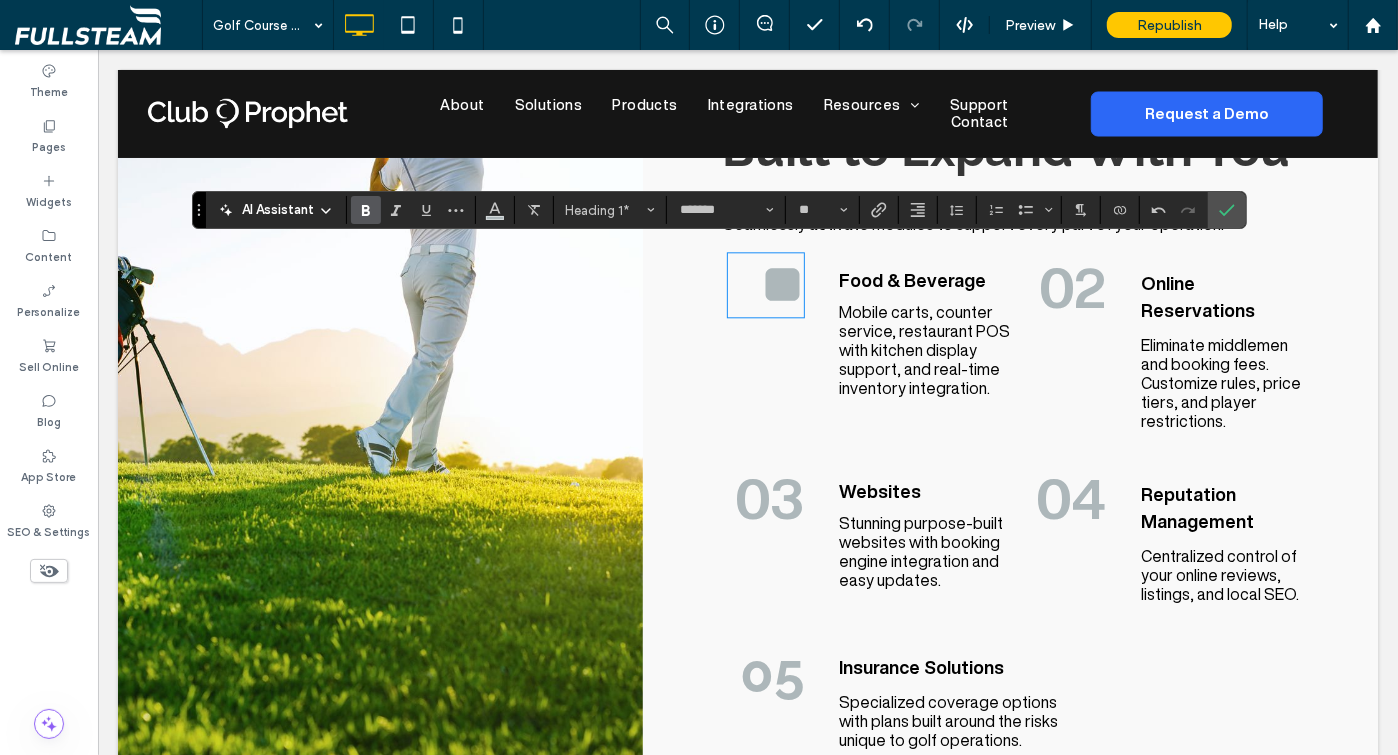 click on "02" at bounding box center (1071, 286) 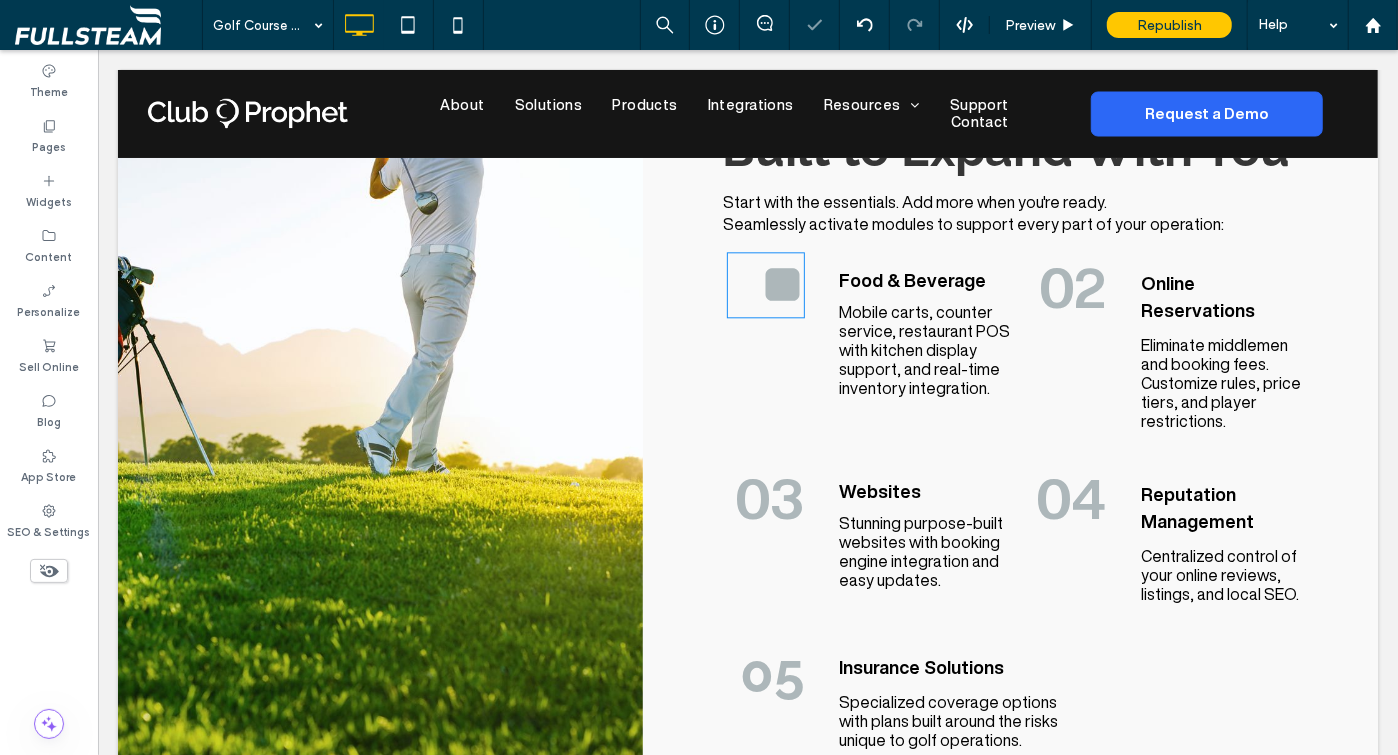 click on "02" at bounding box center (1071, 286) 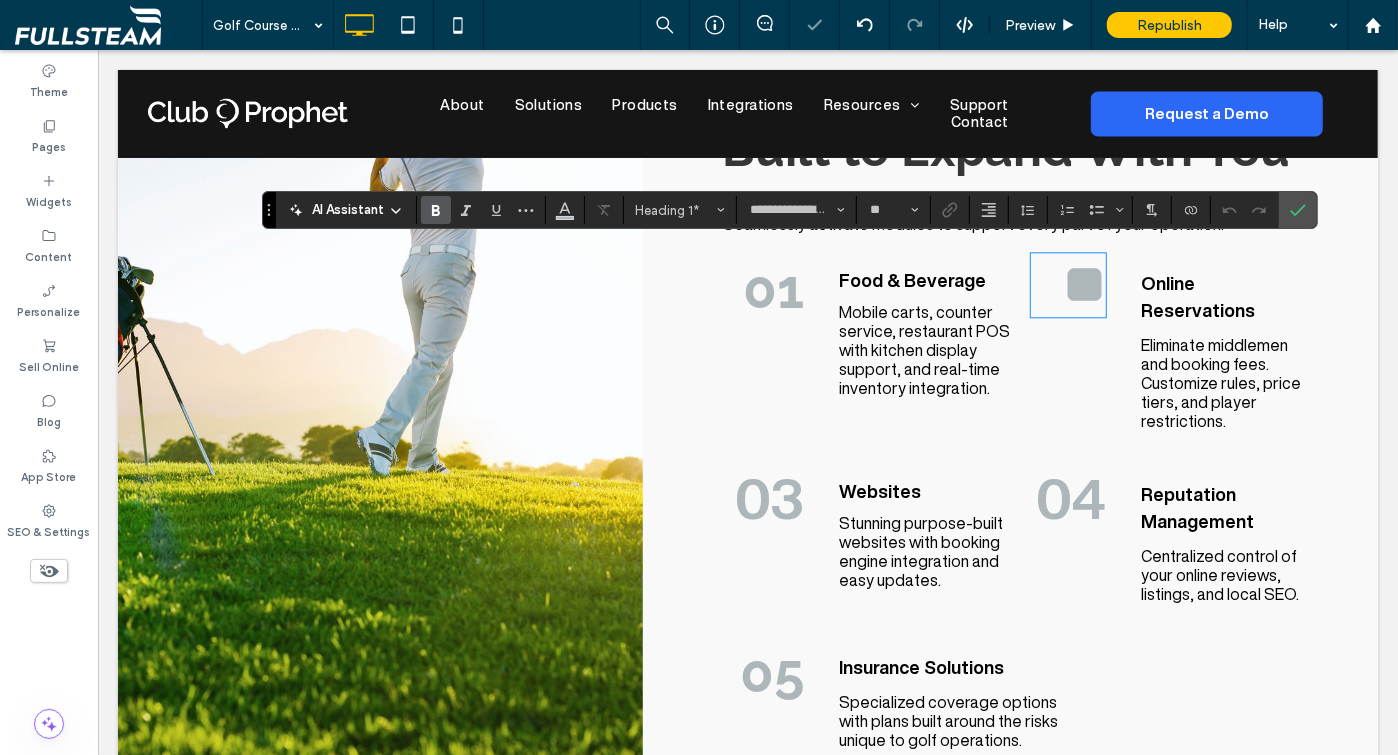 click on "**" at bounding box center [1083, 283] 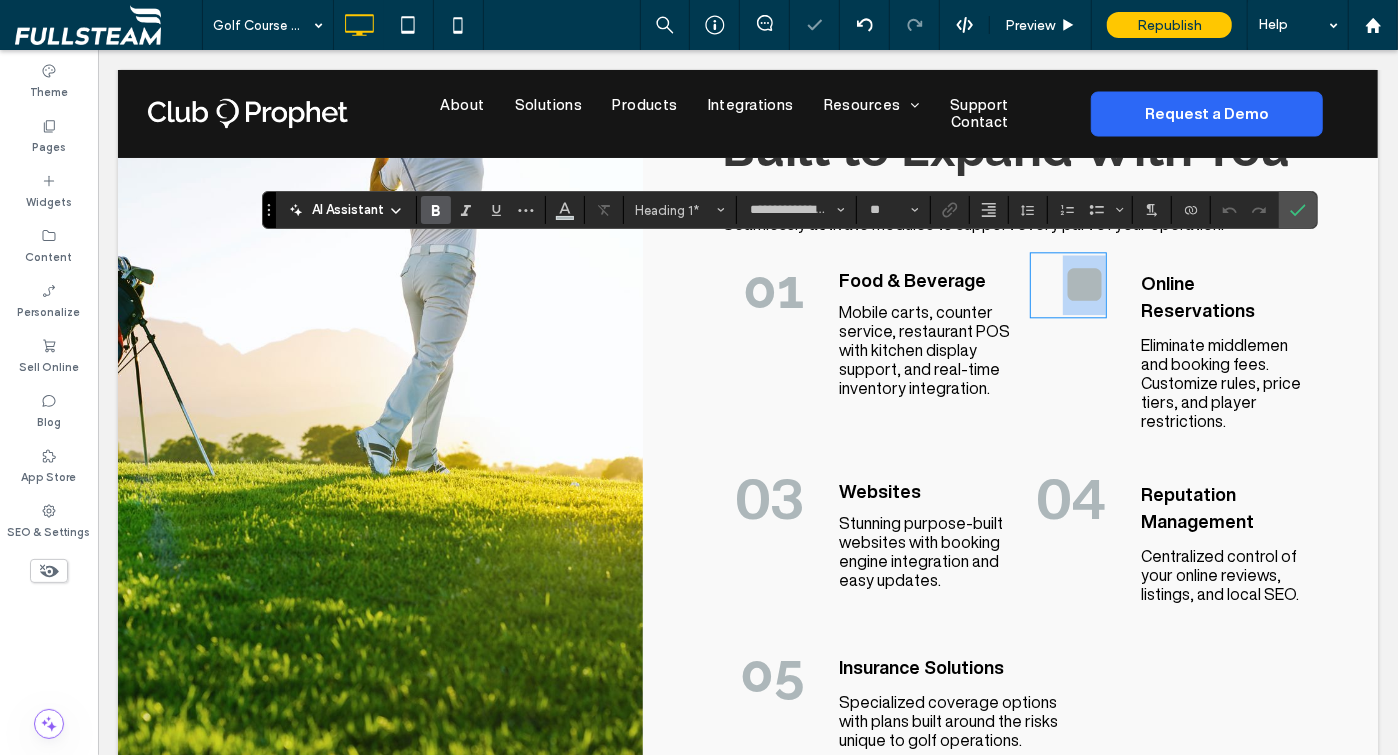 click on "**" at bounding box center (1083, 283) 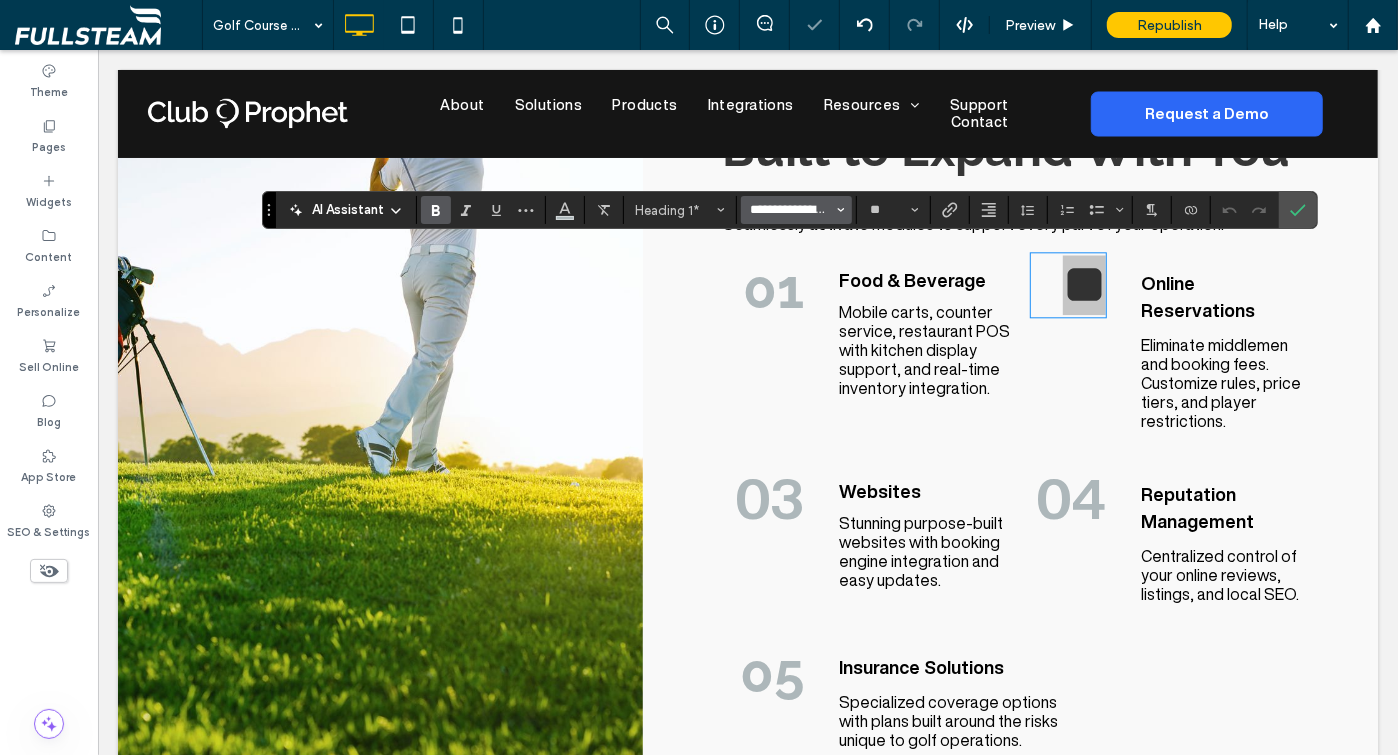 click on "**********" at bounding box center [790, 210] 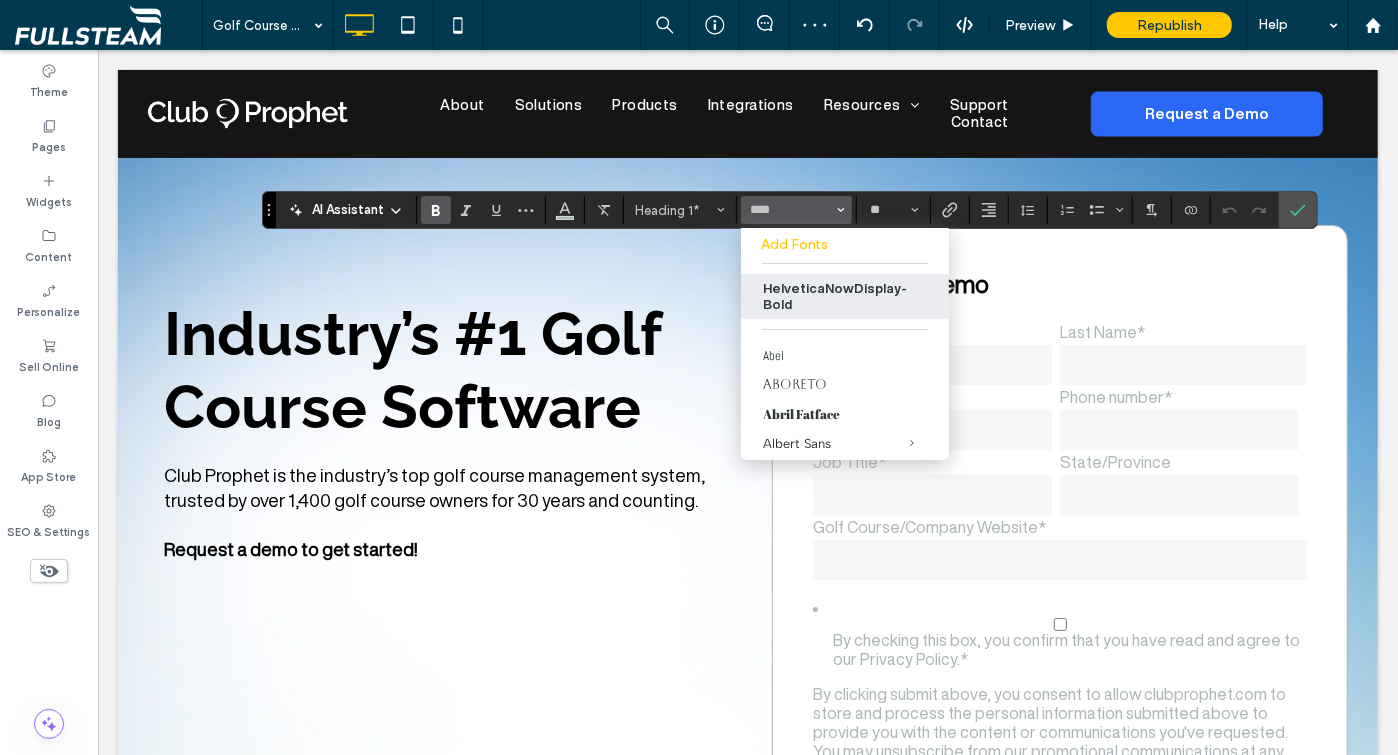 scroll, scrollTop: 2872, scrollLeft: 0, axis: vertical 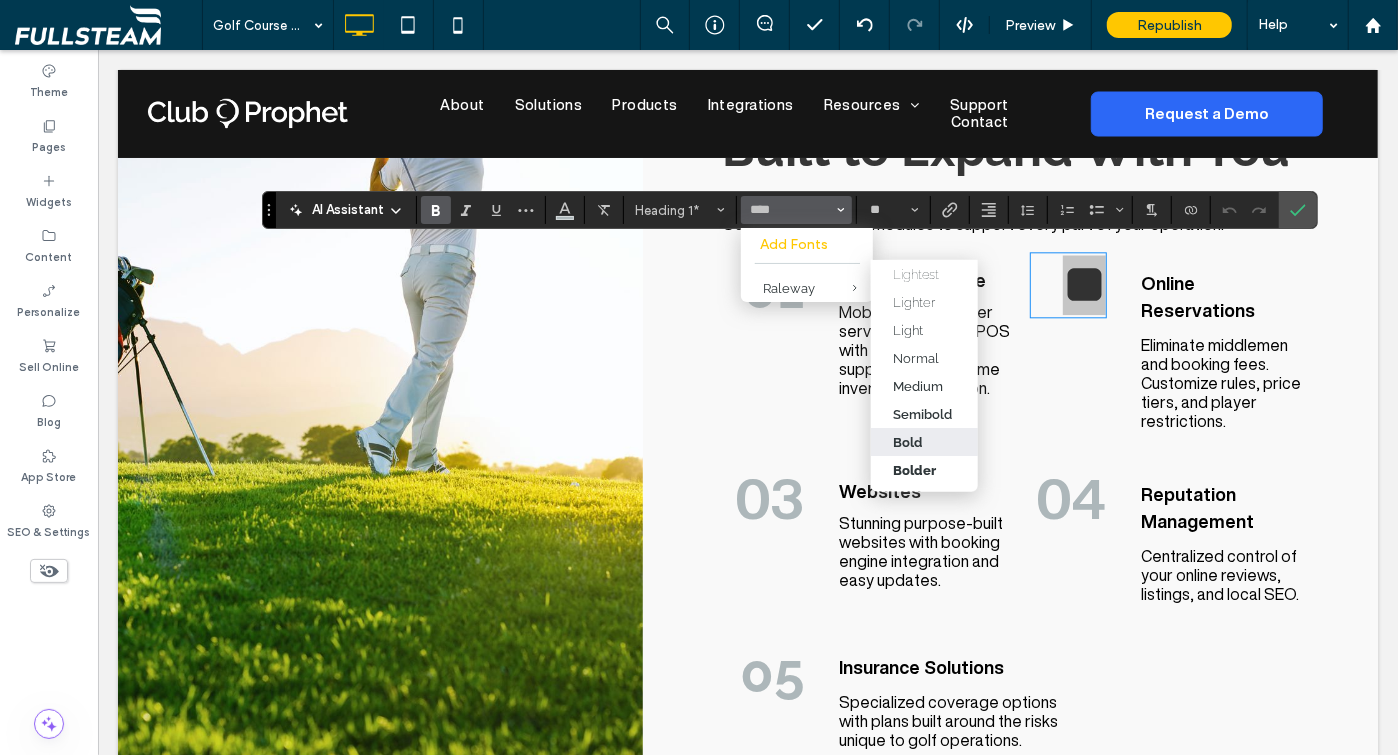 click on "Bold" at bounding box center [924, 442] 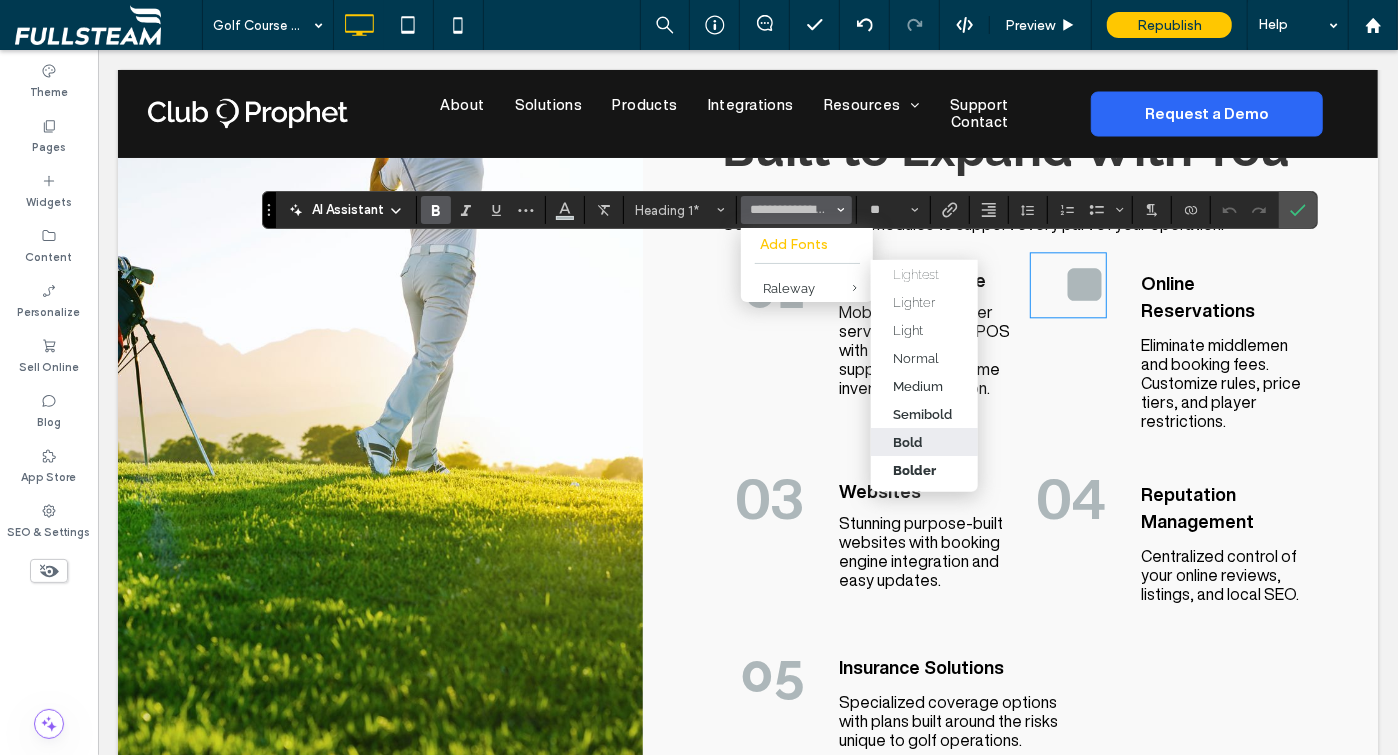 type on "*******" 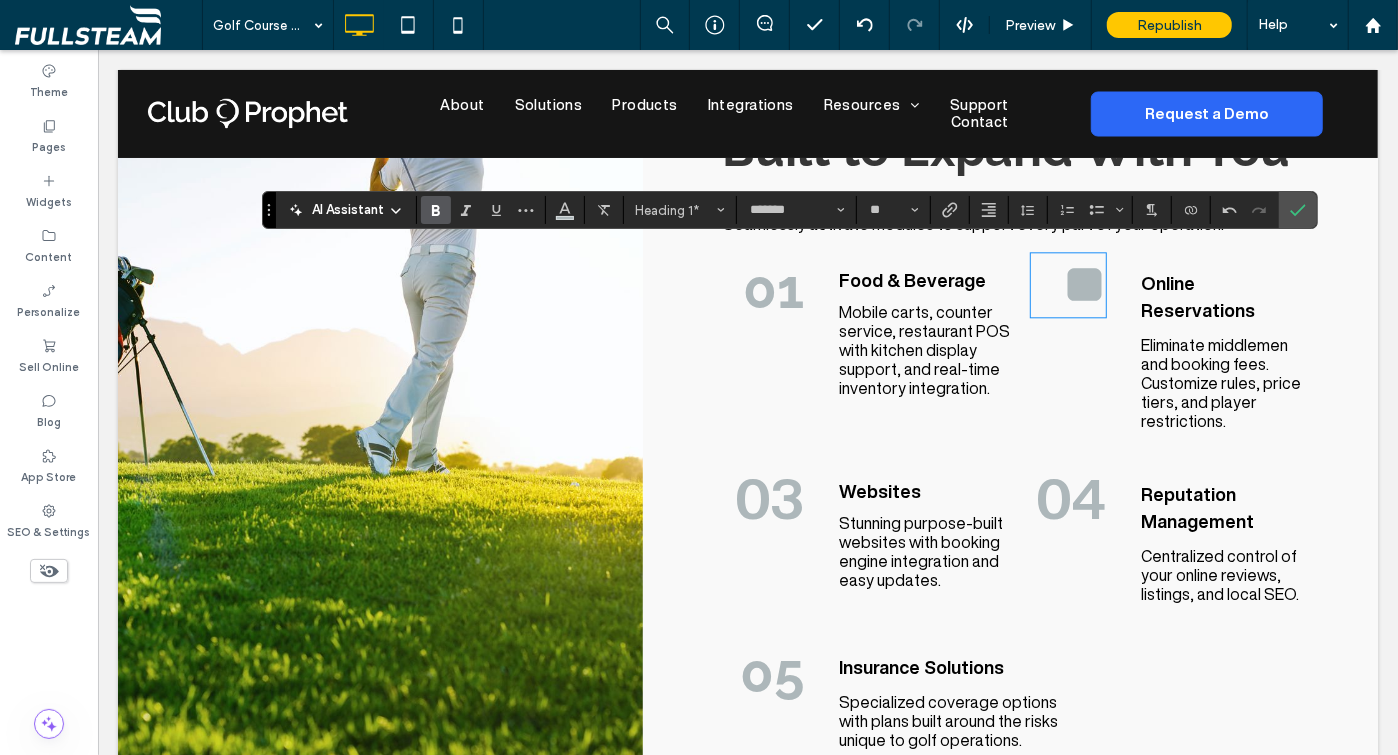 click on "03" at bounding box center [768, 497] 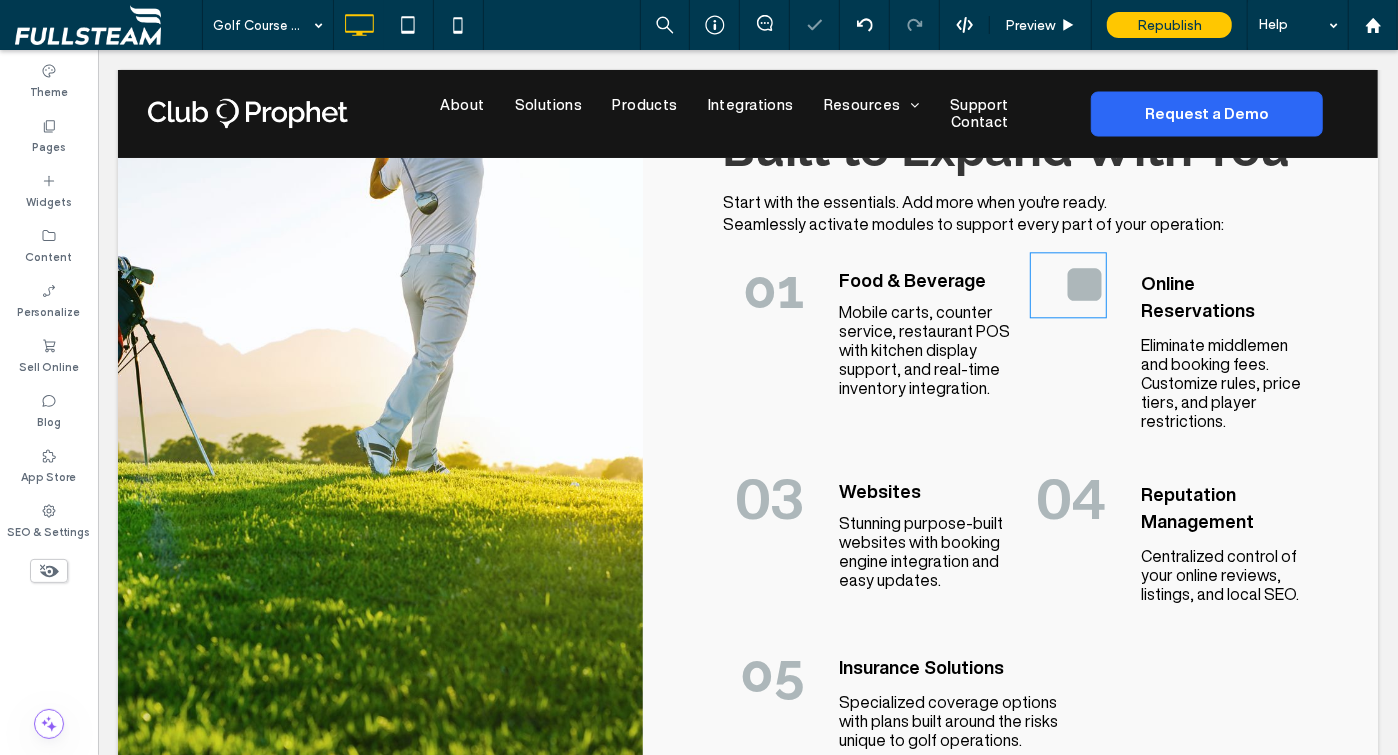 click on "03" at bounding box center (768, 497) 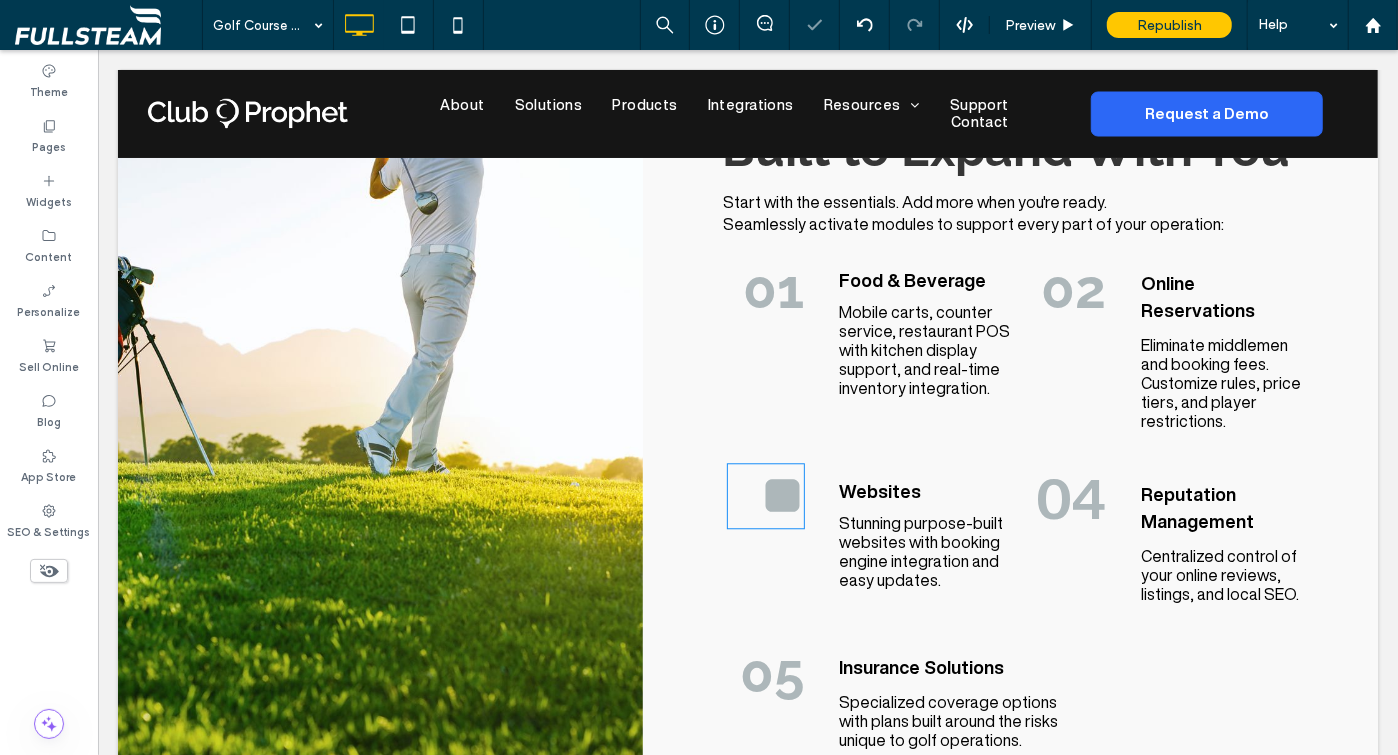 click on "**" at bounding box center [781, 494] 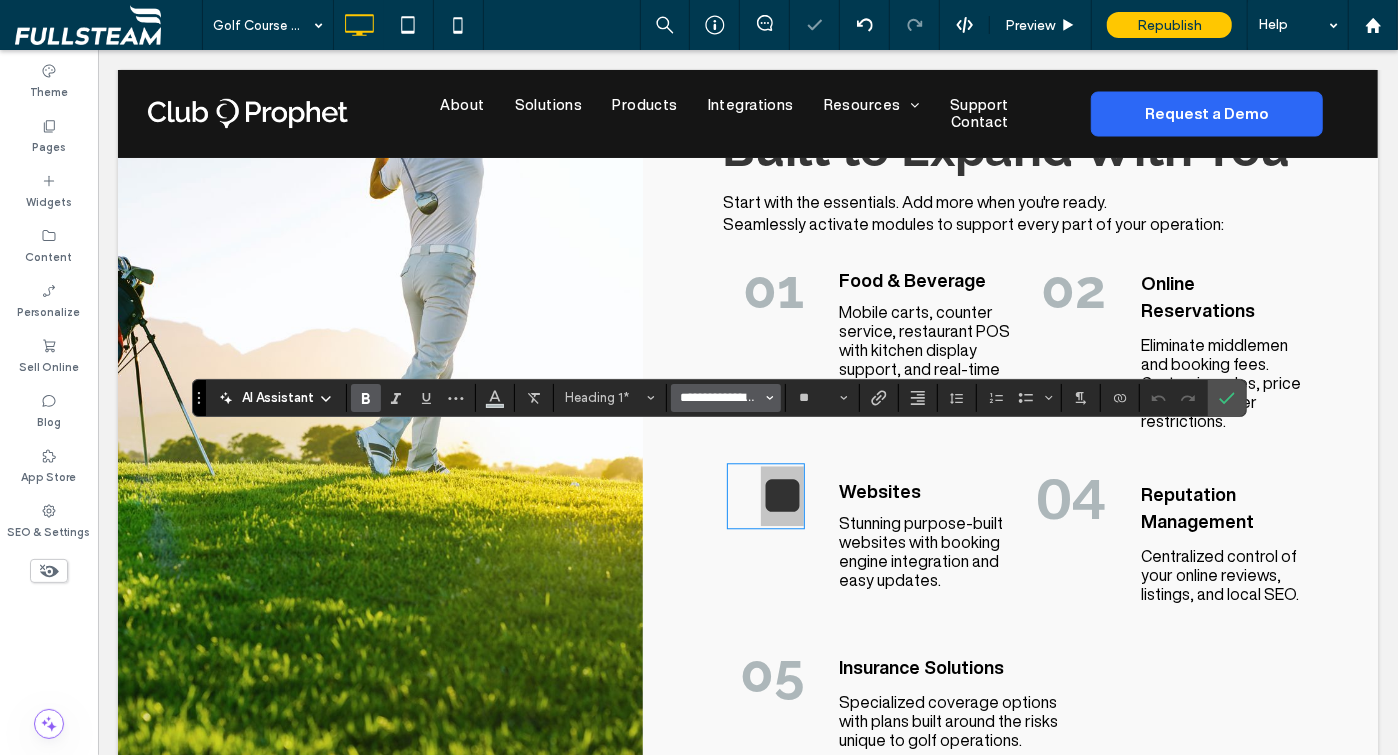 click on "**********" at bounding box center [720, 398] 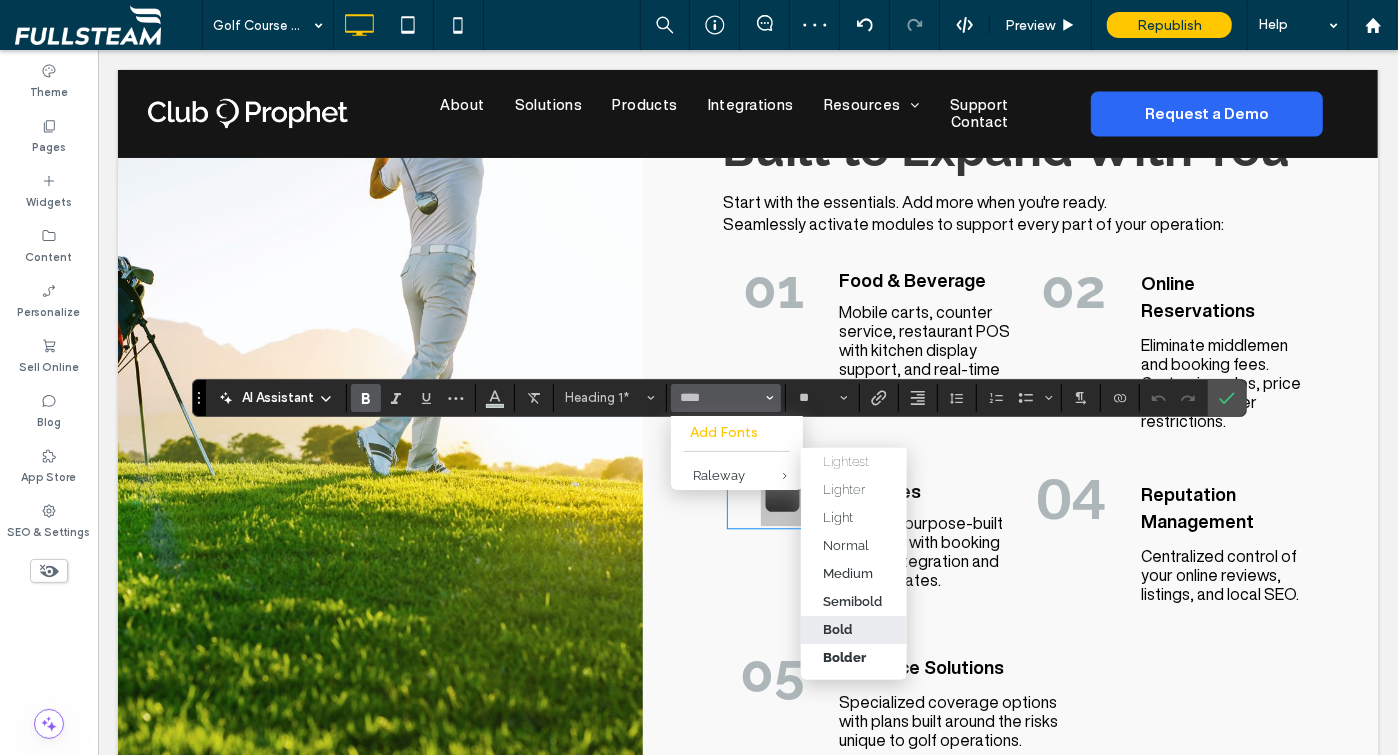 click on "Bold" at bounding box center [854, 630] 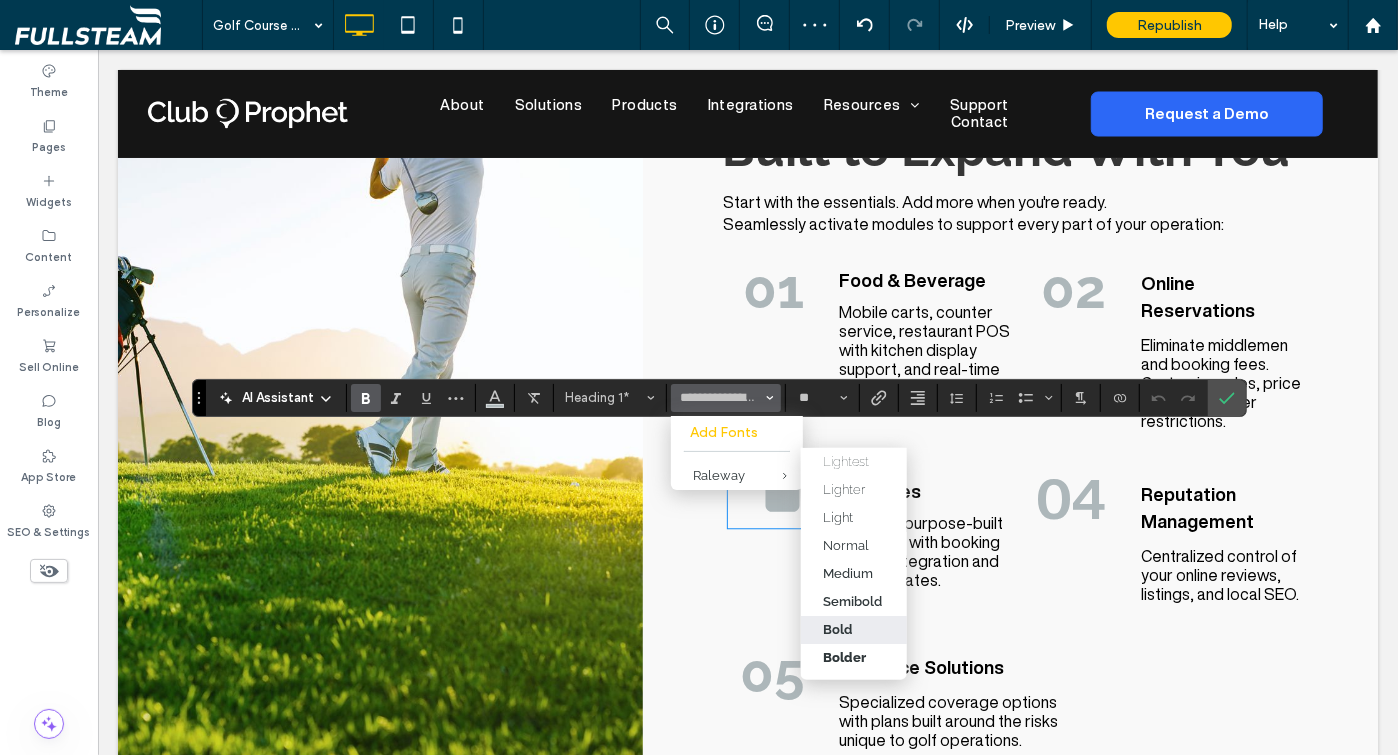 type on "*******" 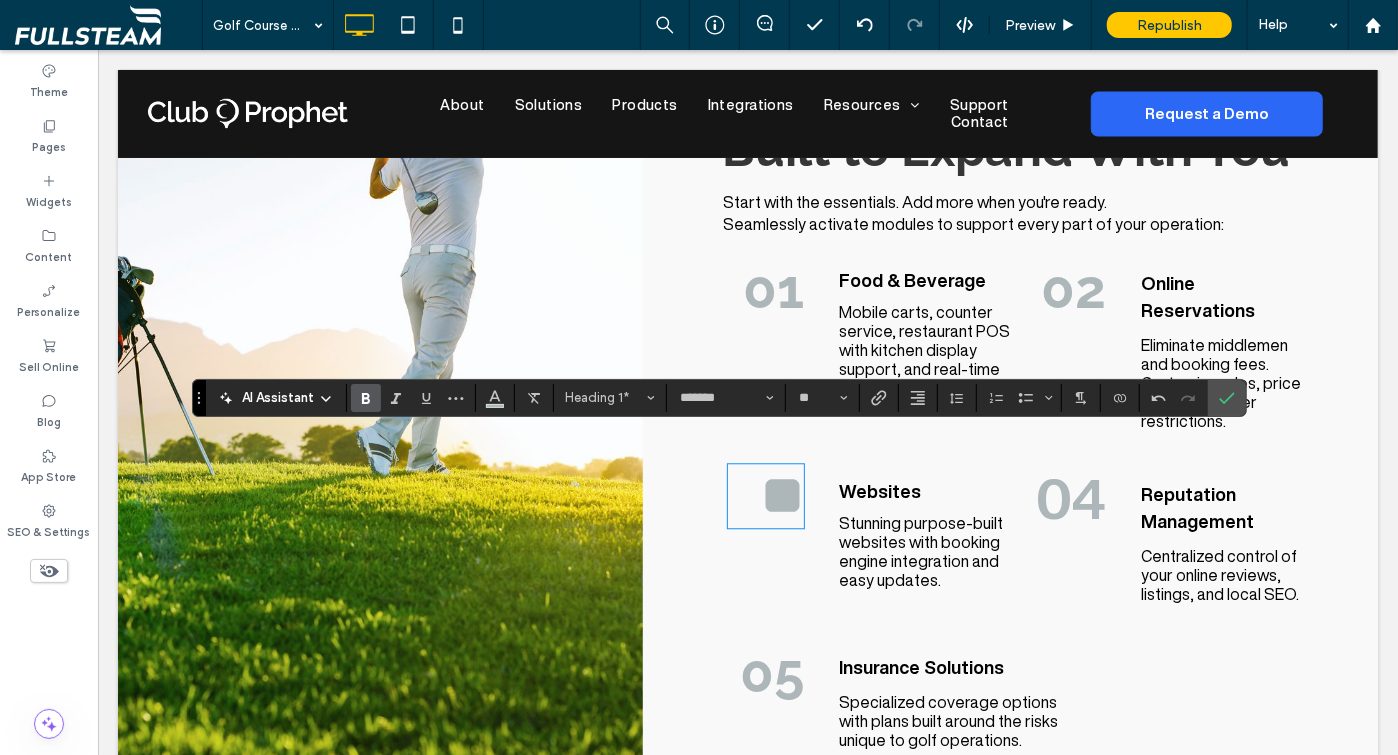 click on "04 Click To Paste     Click To Paste" at bounding box center [1074, 541] 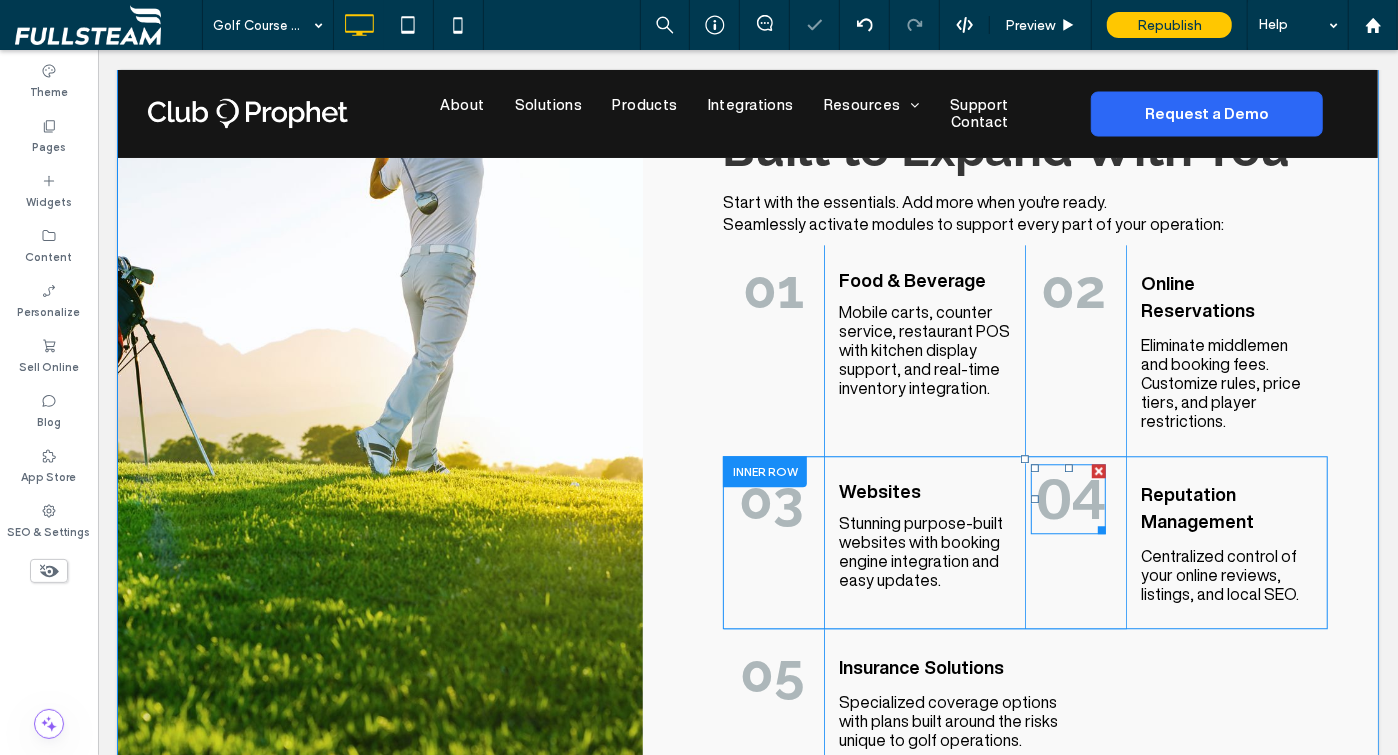 click on "04" at bounding box center (1070, 497) 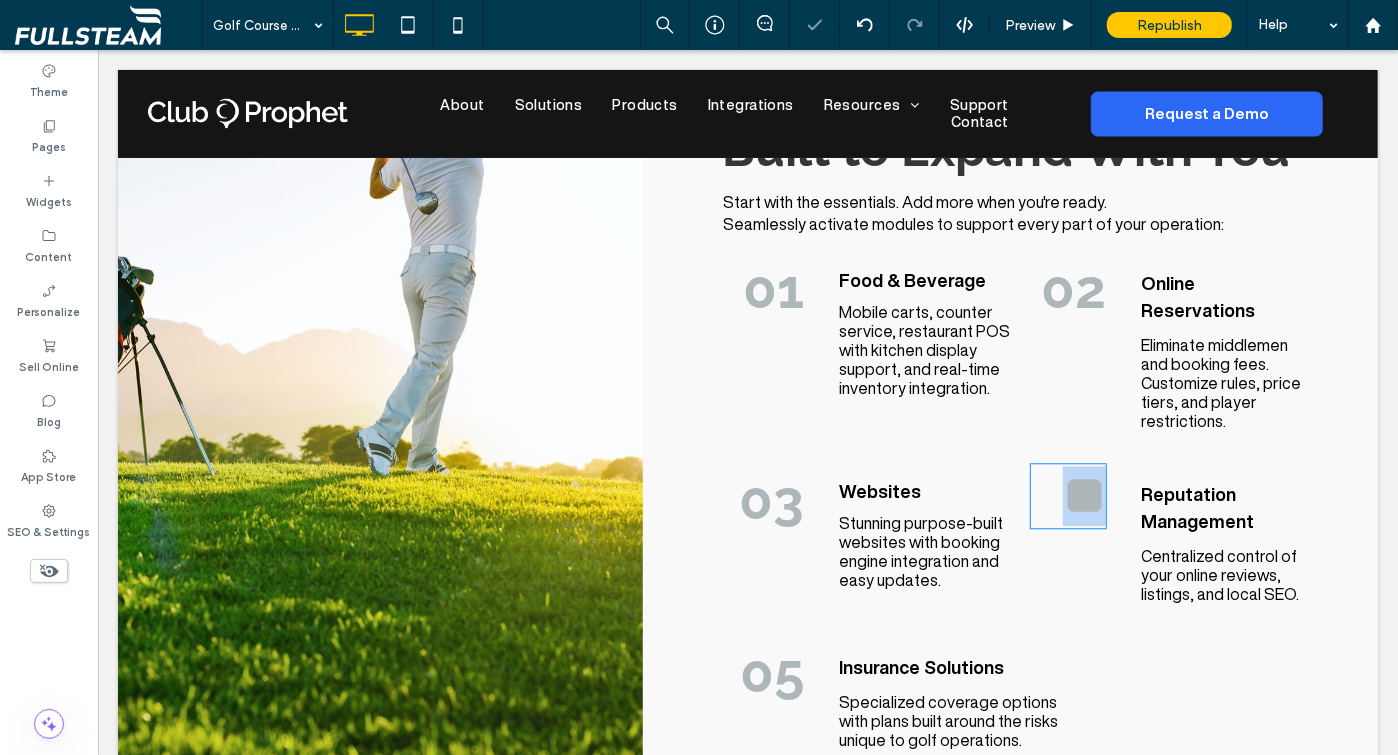 click on "**" at bounding box center [1083, 494] 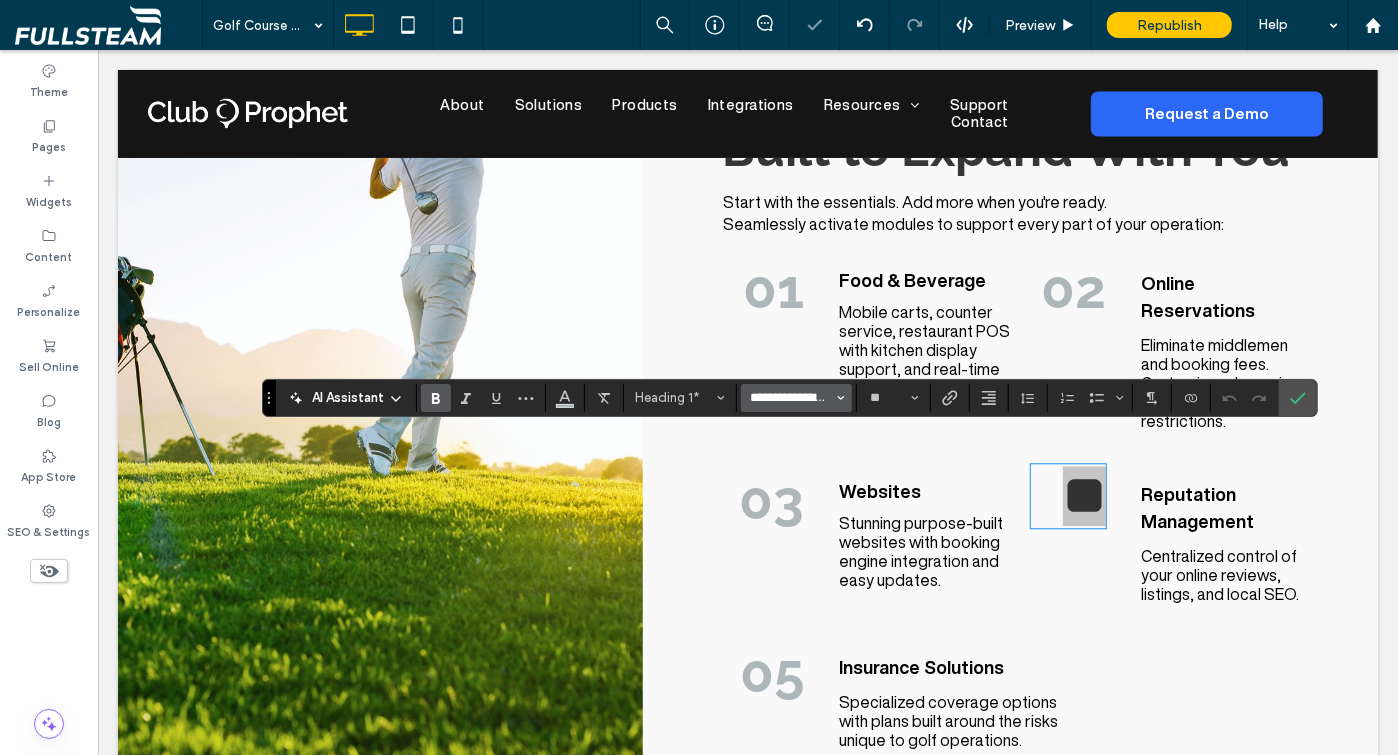 click on "**********" at bounding box center [790, 398] 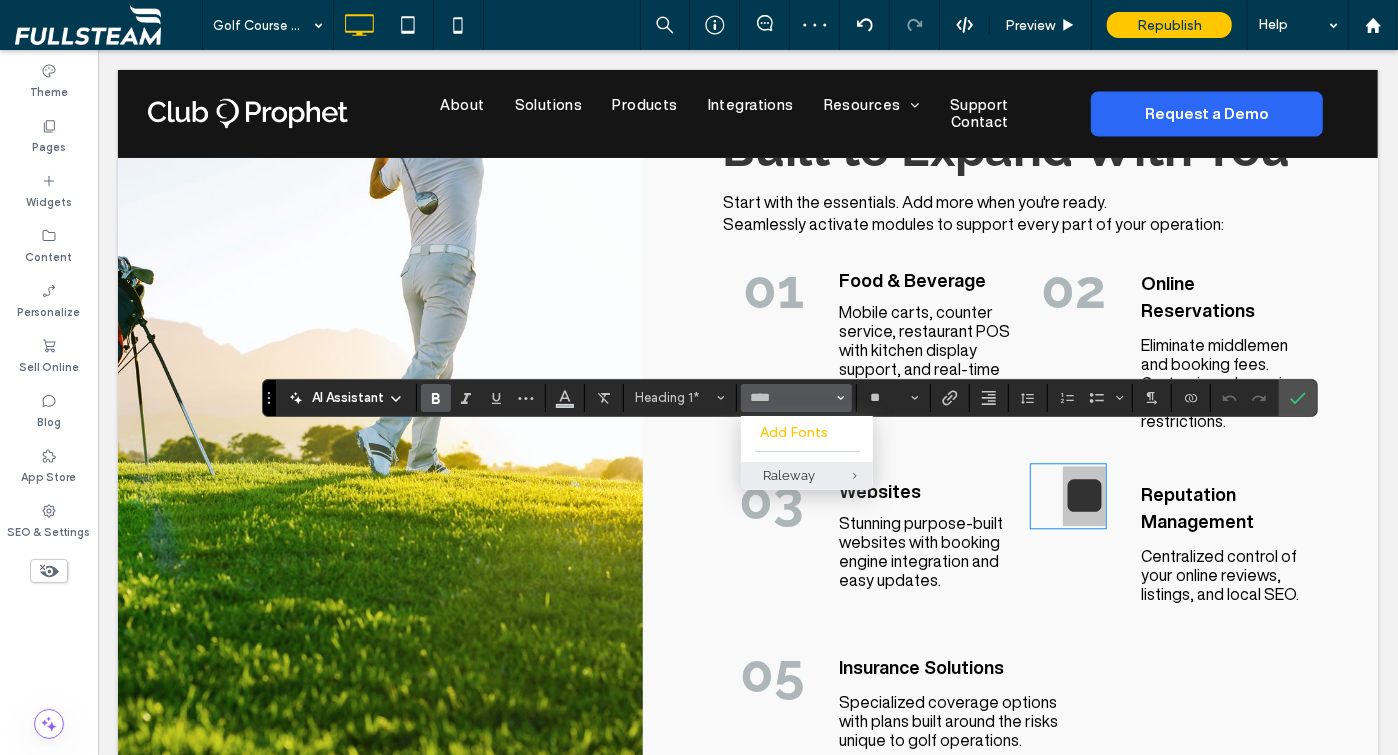 click on "Raleway" at bounding box center [807, 475] 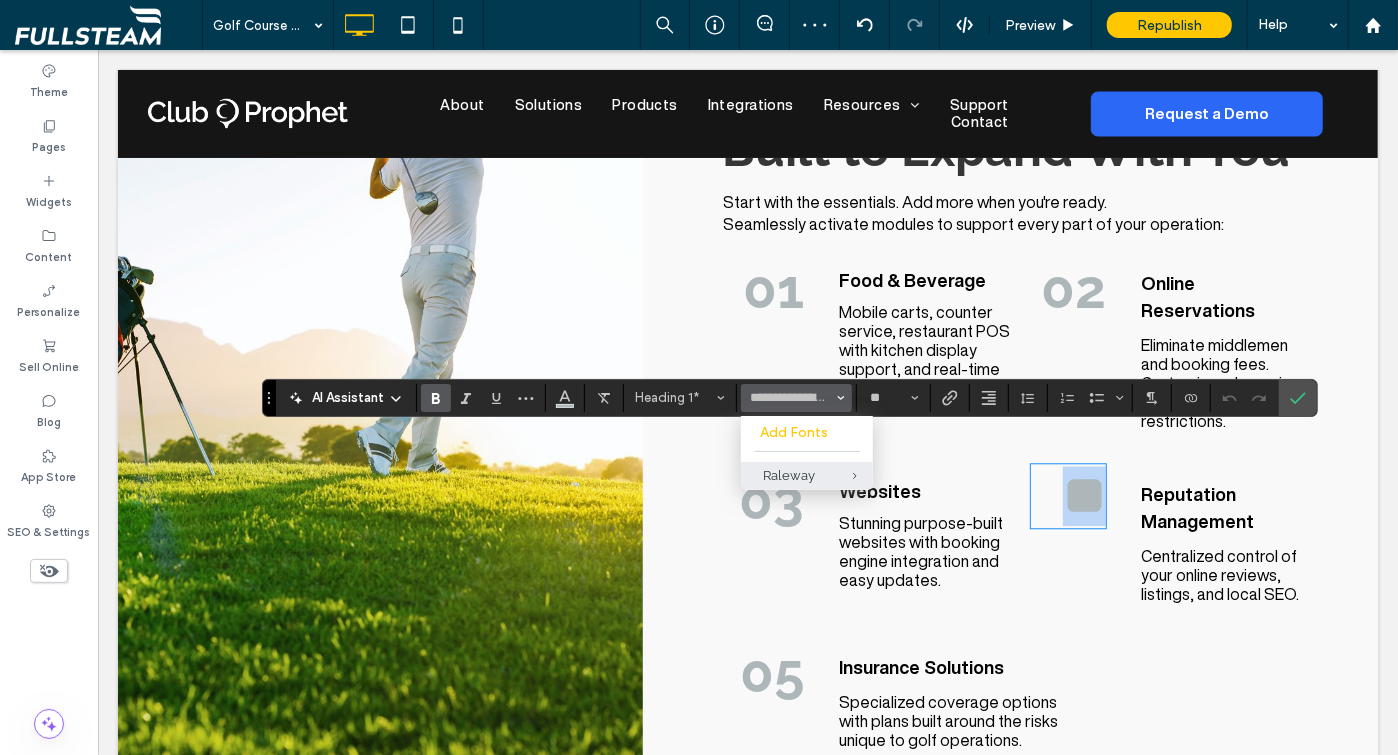 type on "*******" 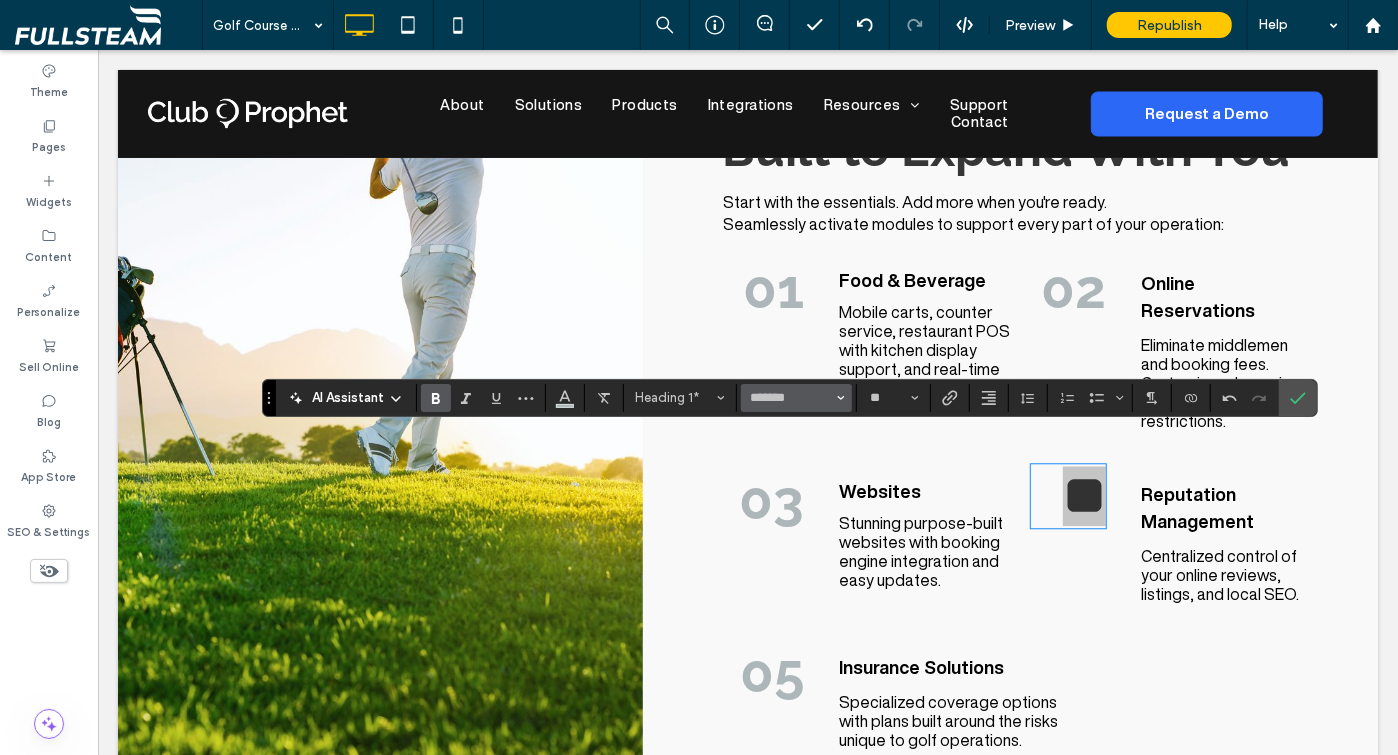 click 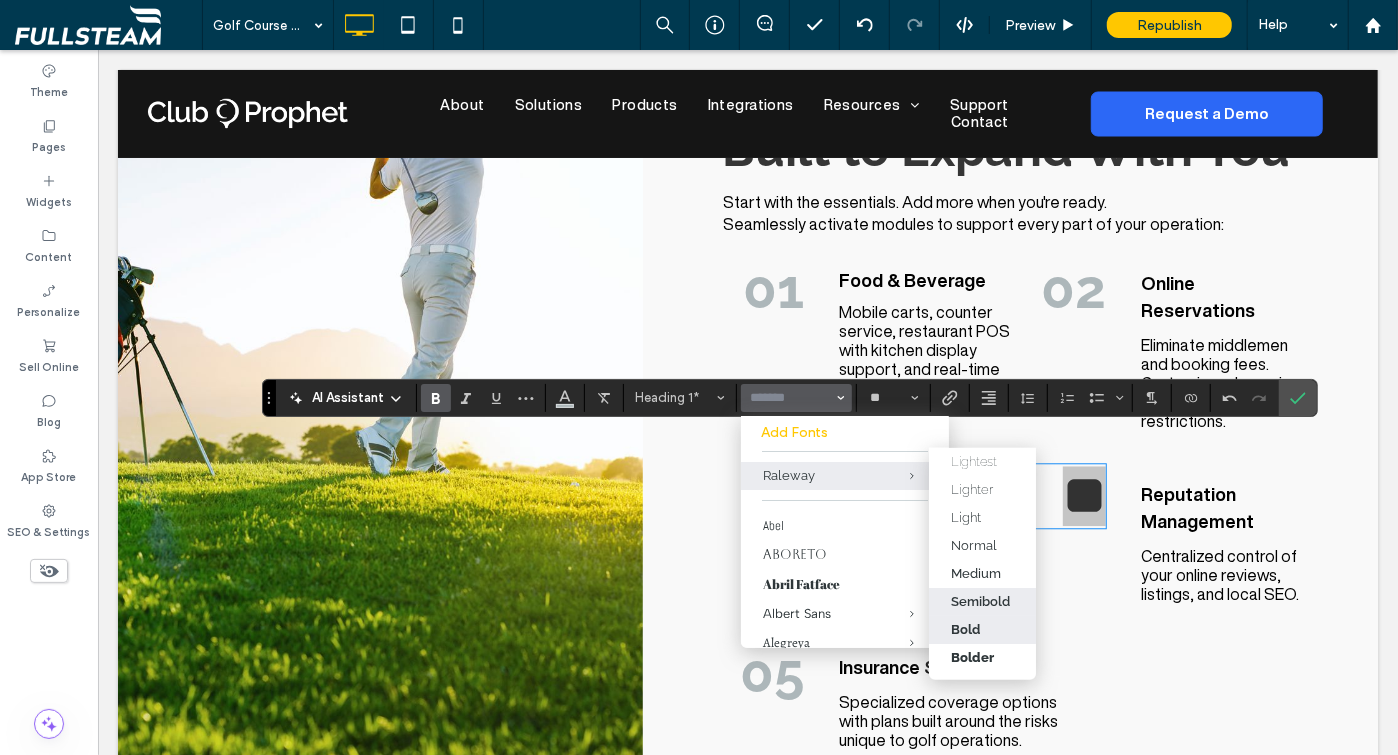 click on "Bold" at bounding box center [983, 629] 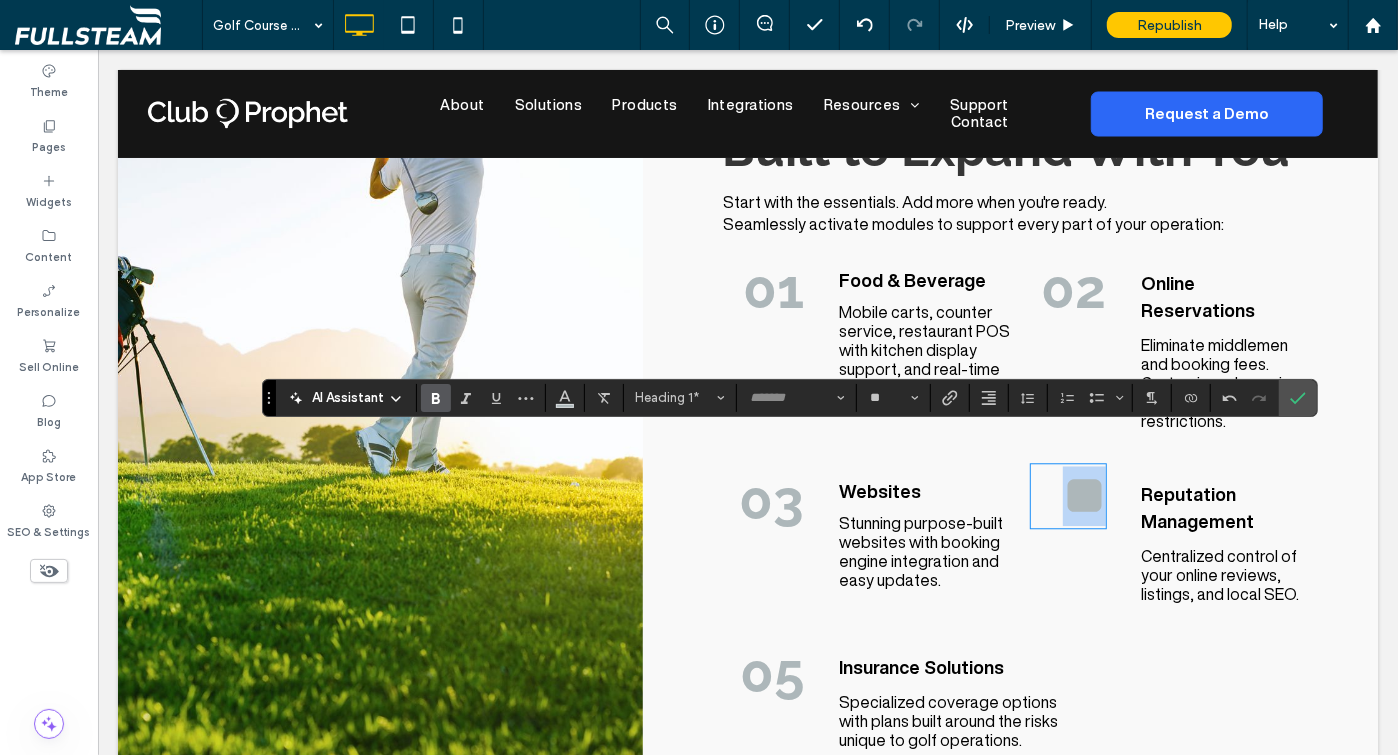 type on "*******" 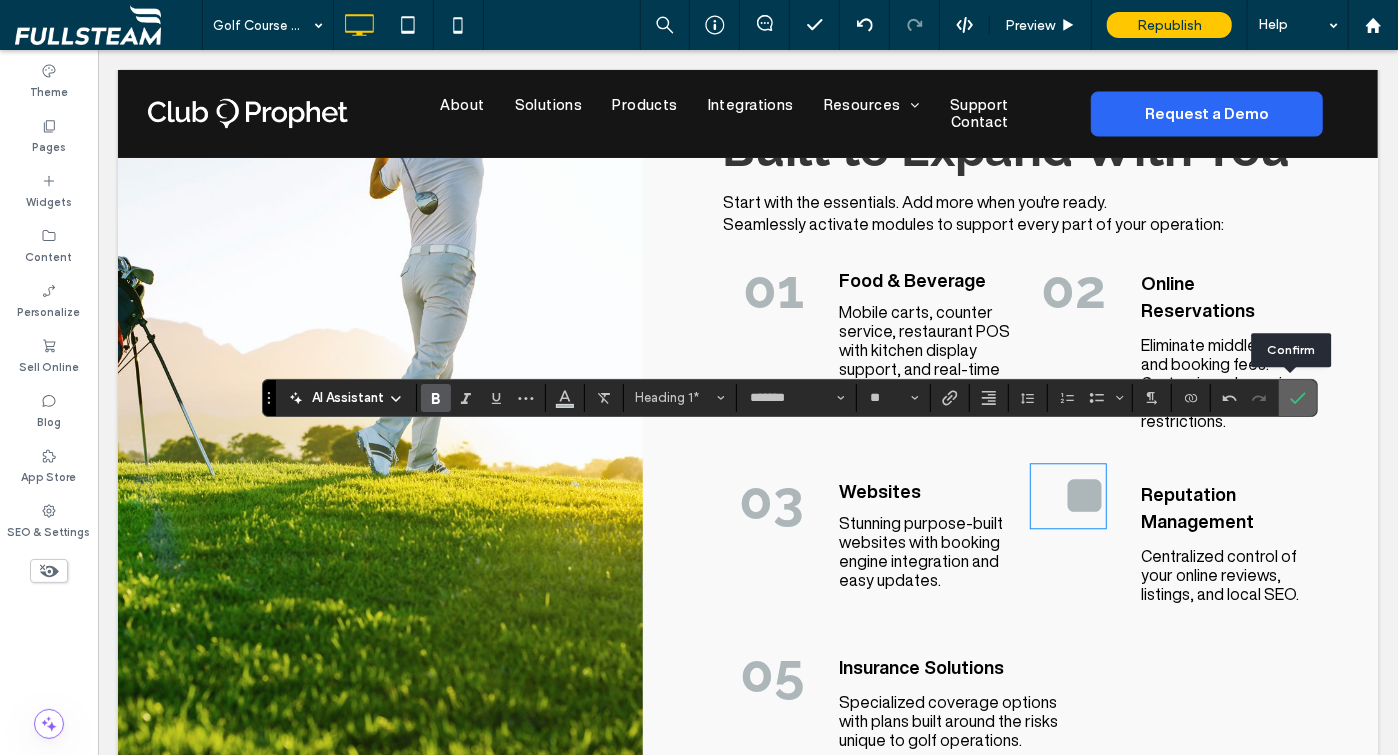 click at bounding box center (1298, 398) 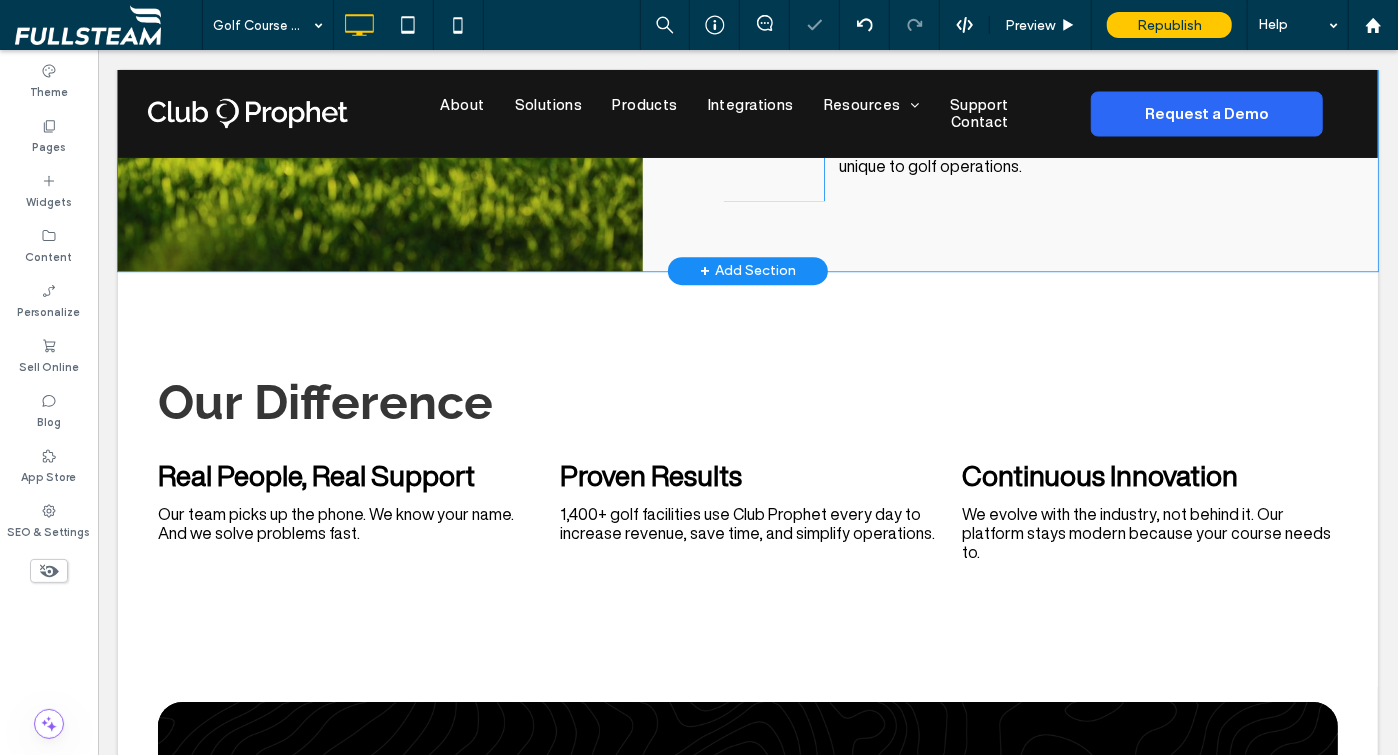 scroll, scrollTop: 3455, scrollLeft: 0, axis: vertical 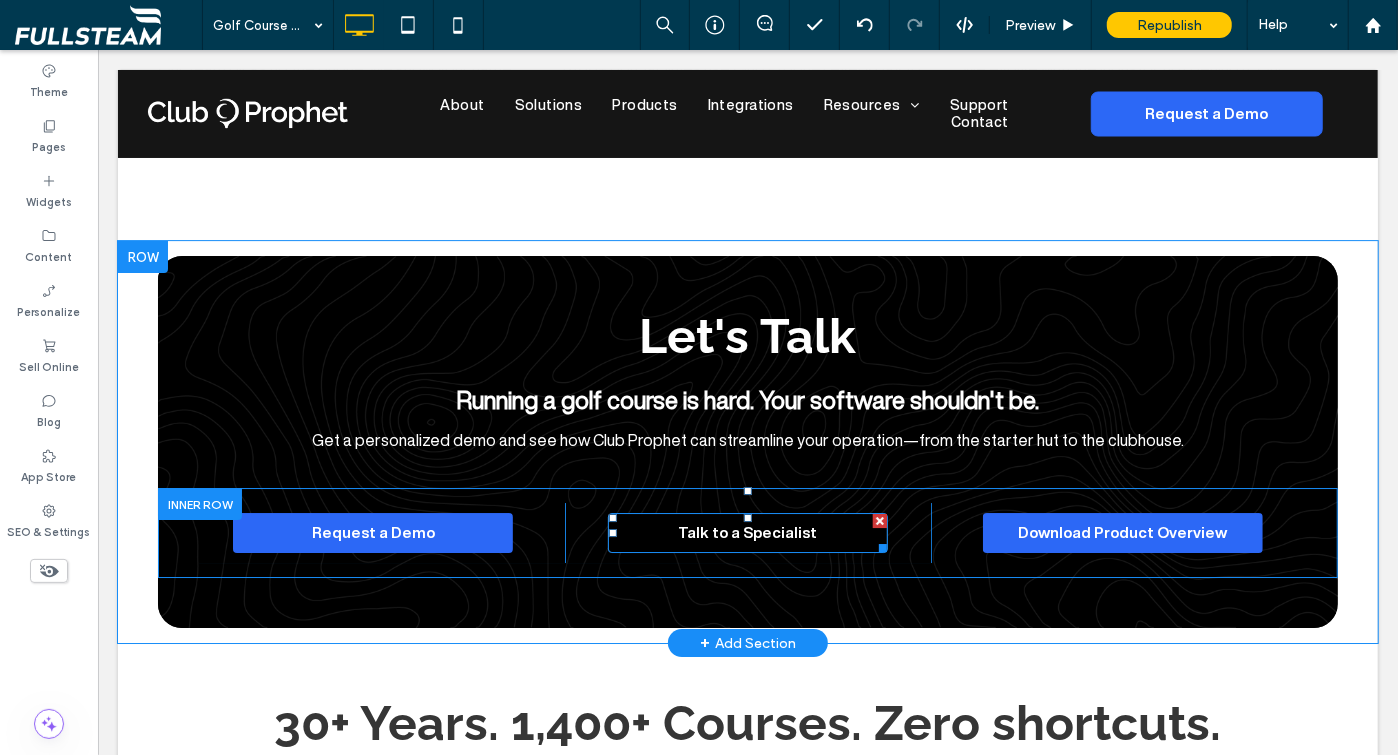 click on "Talk to a Specialist" at bounding box center [747, 532] 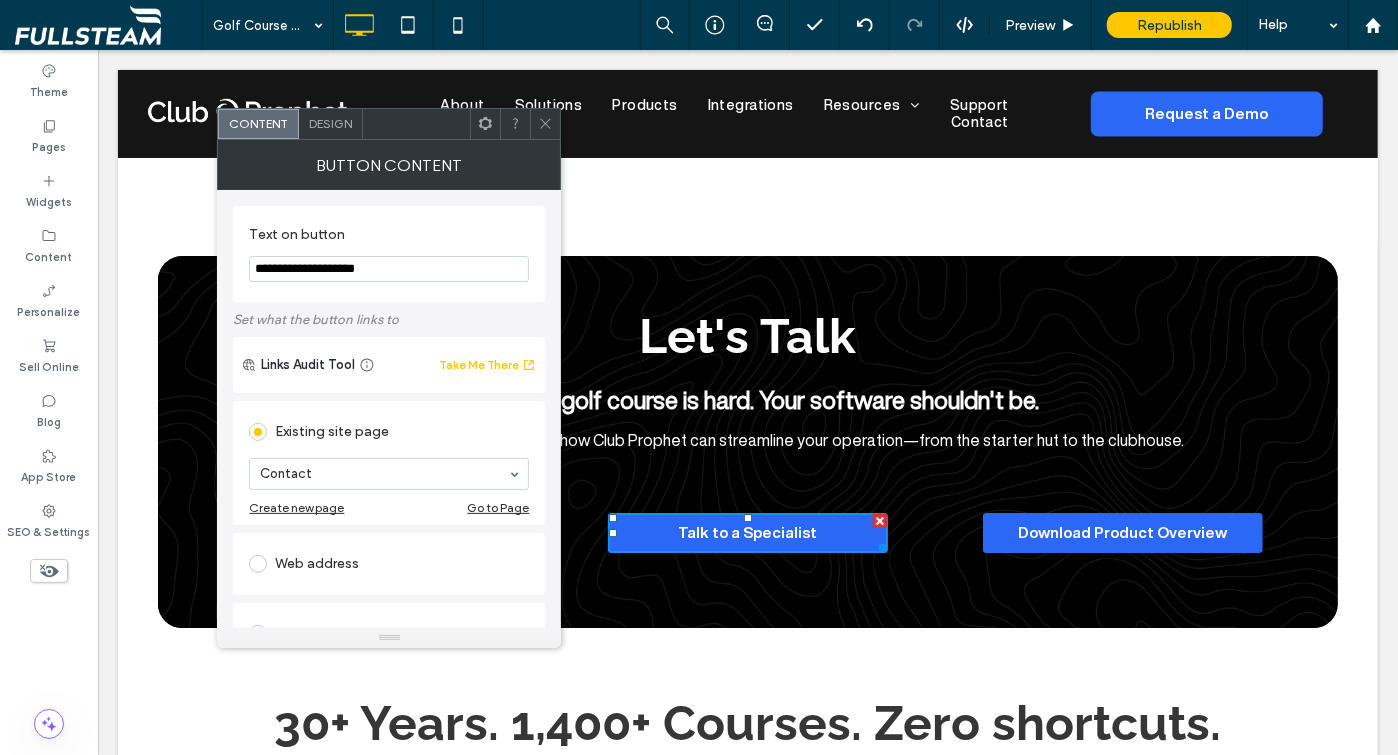 click 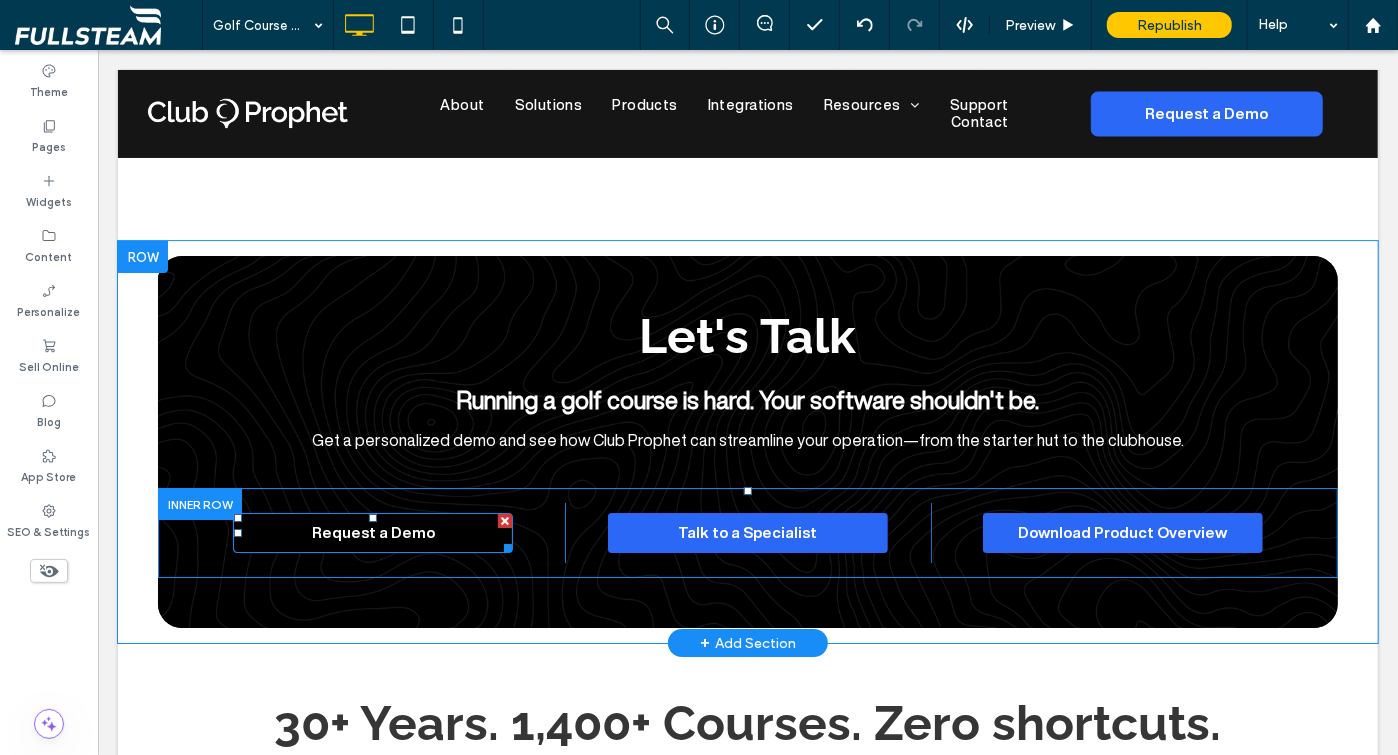click on "Request a Demo" at bounding box center [372, 532] 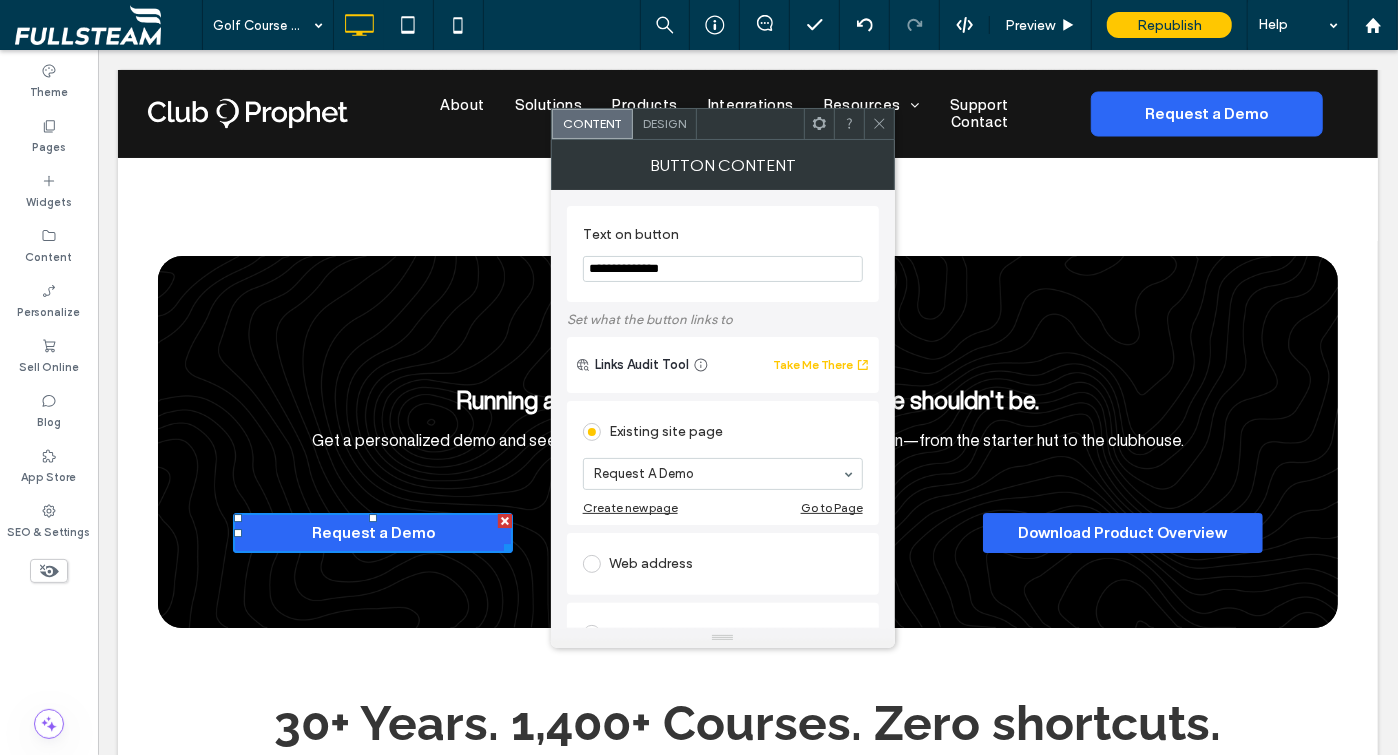 click 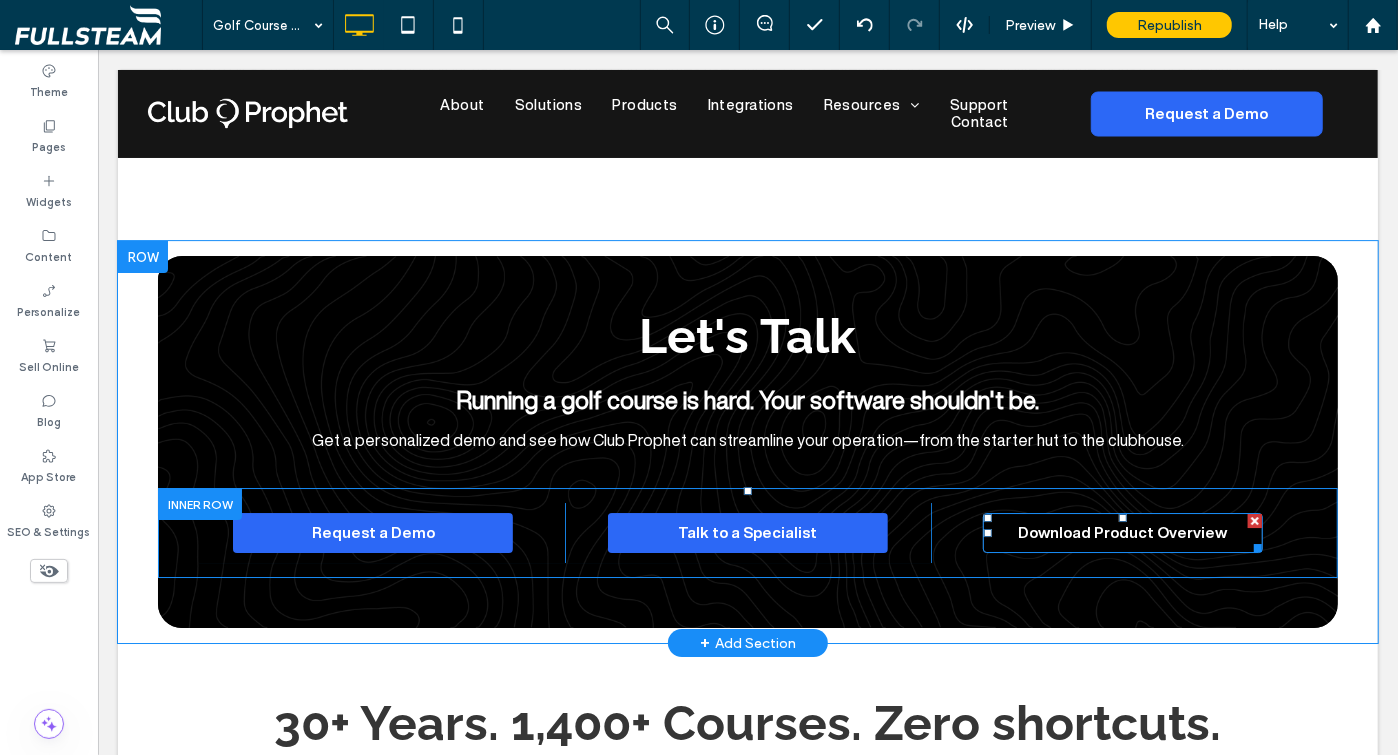 click on "Download Product Overview" at bounding box center (1121, 532) 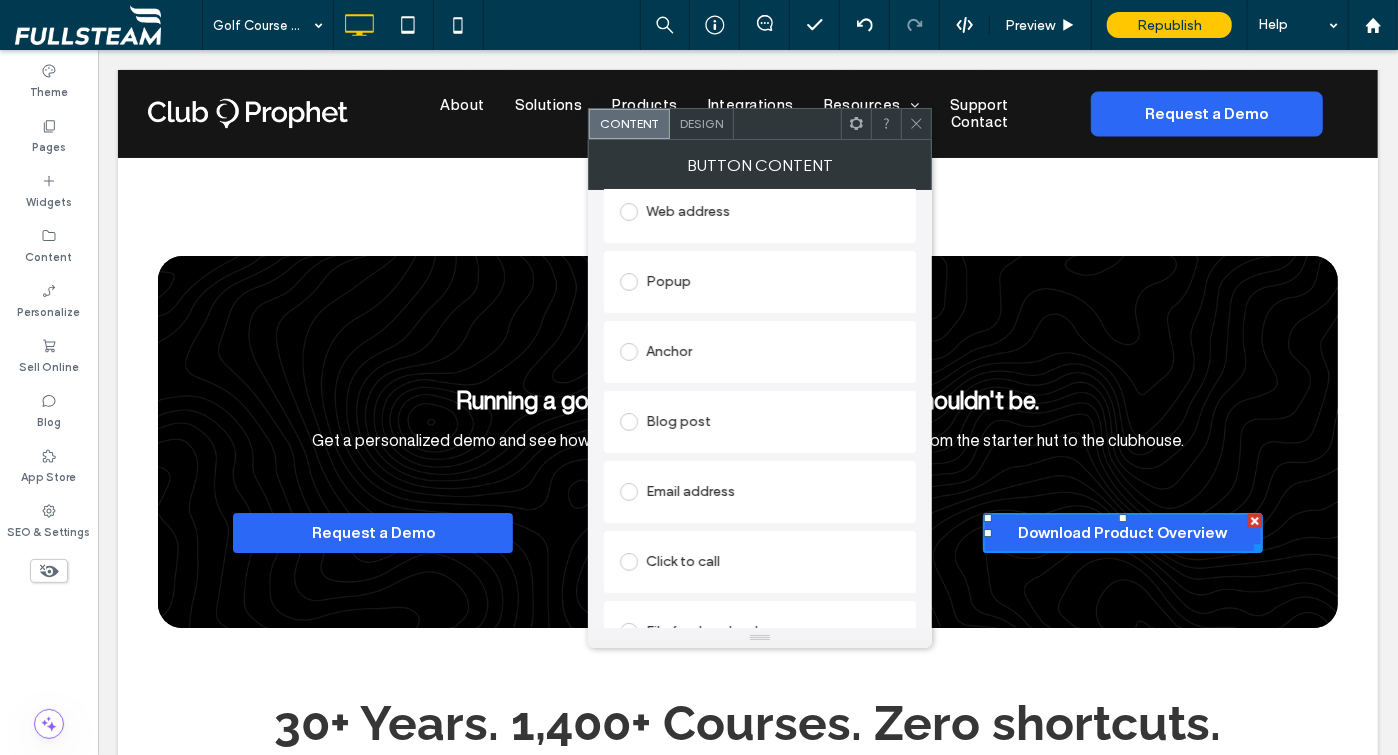 scroll, scrollTop: 357, scrollLeft: 0, axis: vertical 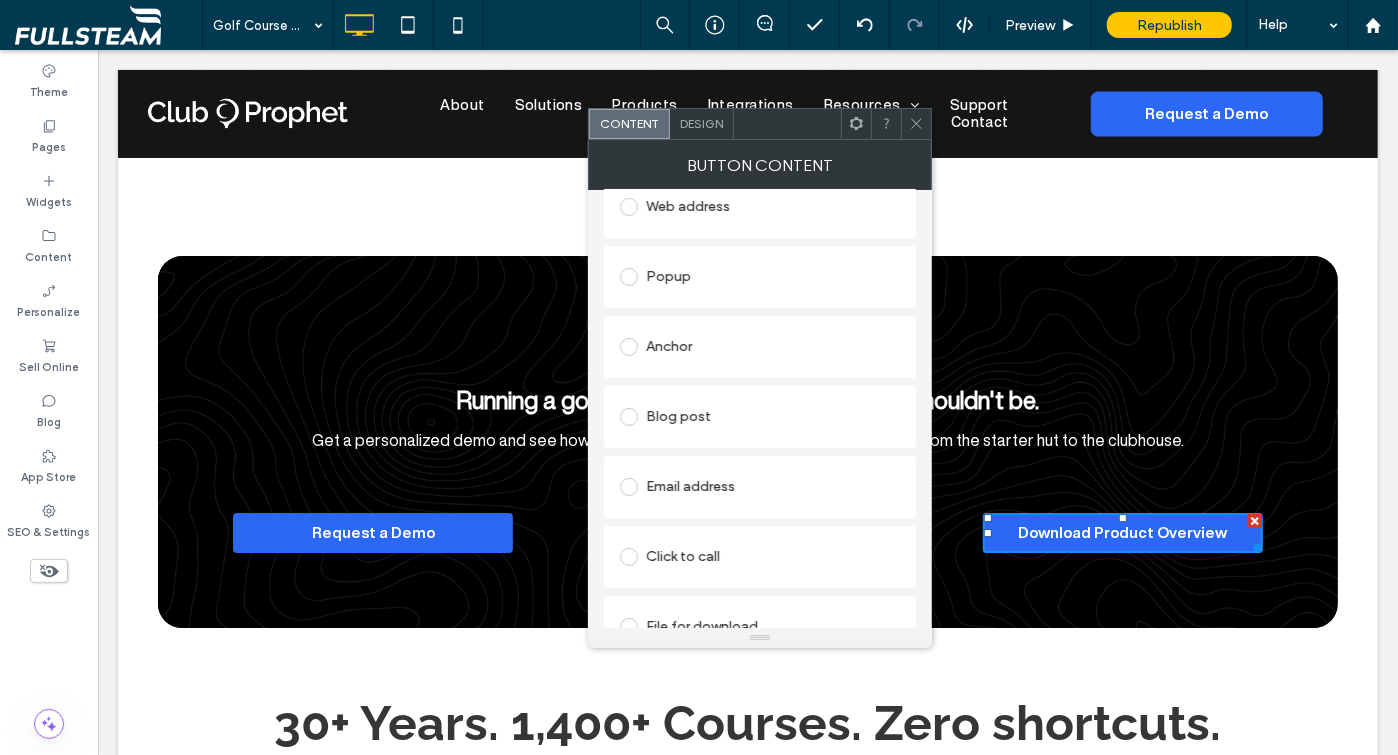 click on "File for download" at bounding box center [760, 627] 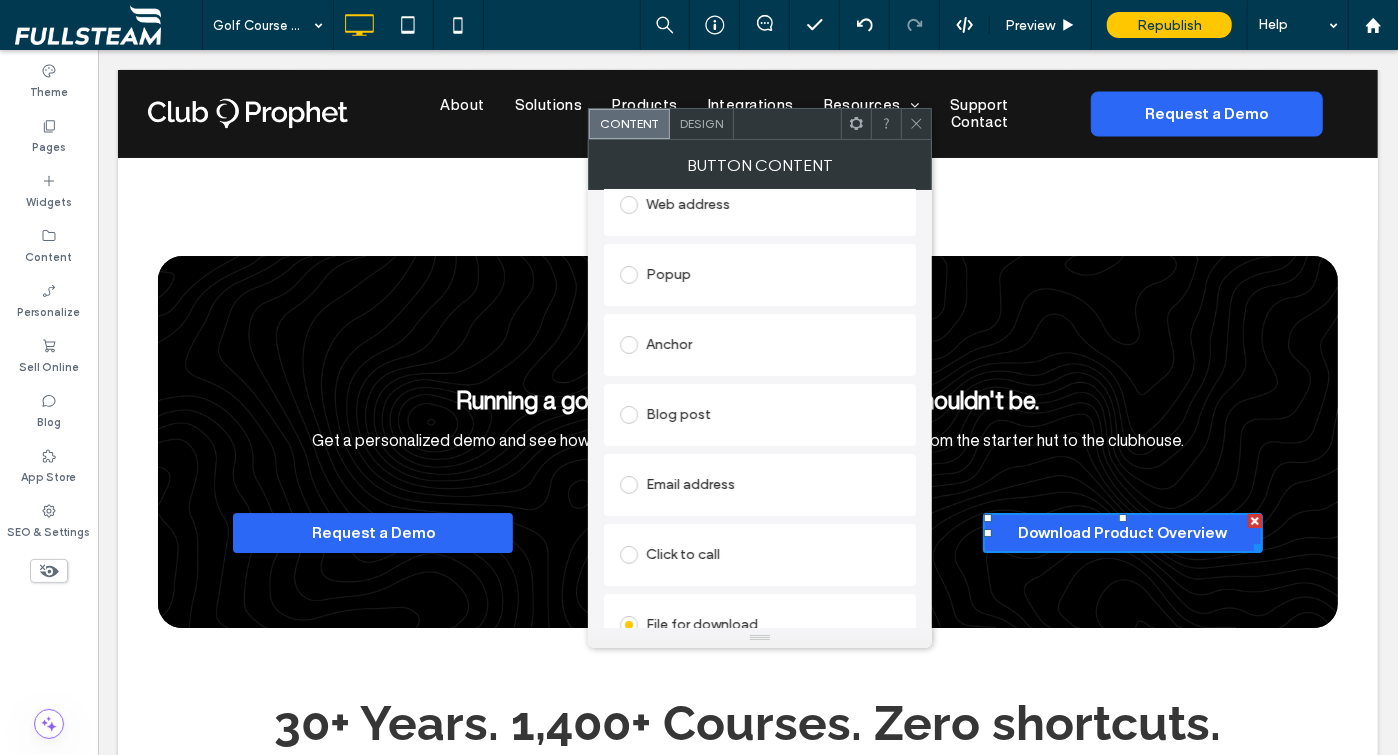 scroll, scrollTop: 364, scrollLeft: 0, axis: vertical 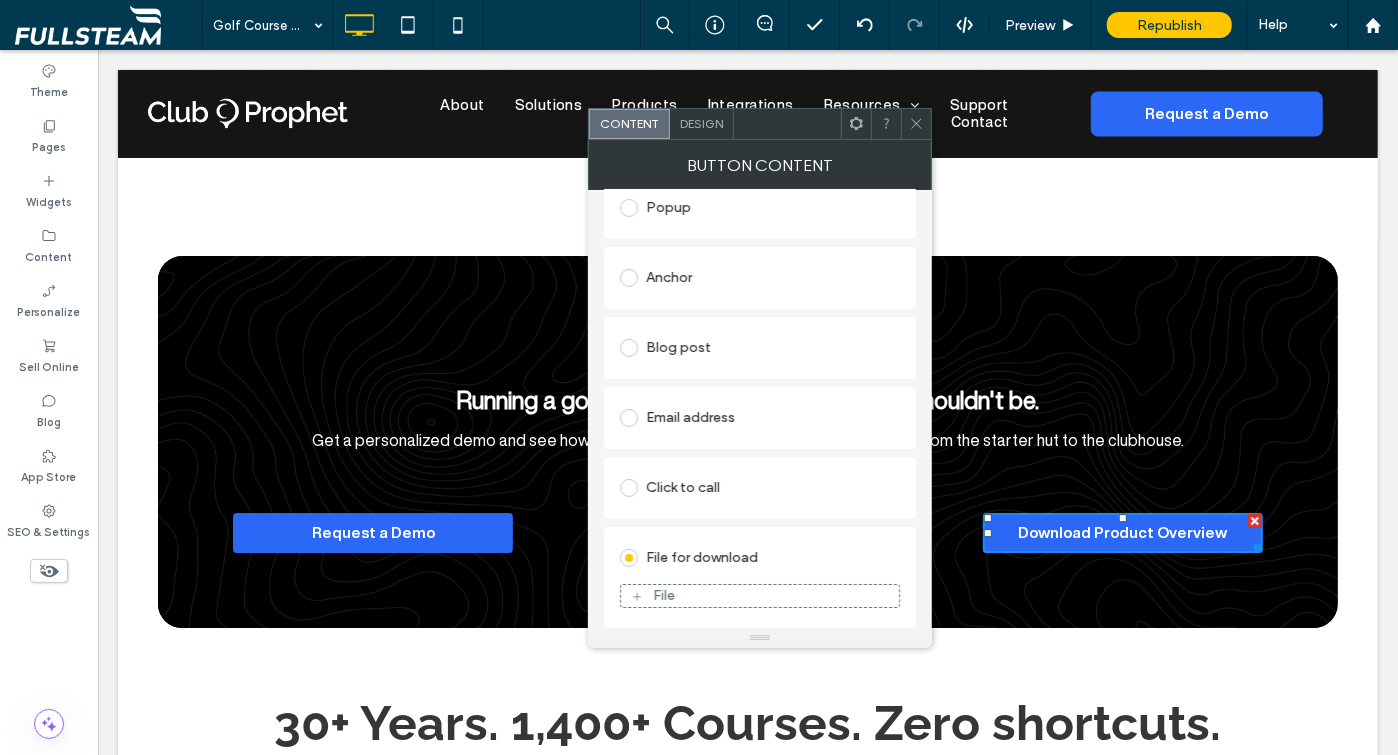 click on "File" at bounding box center [760, 596] 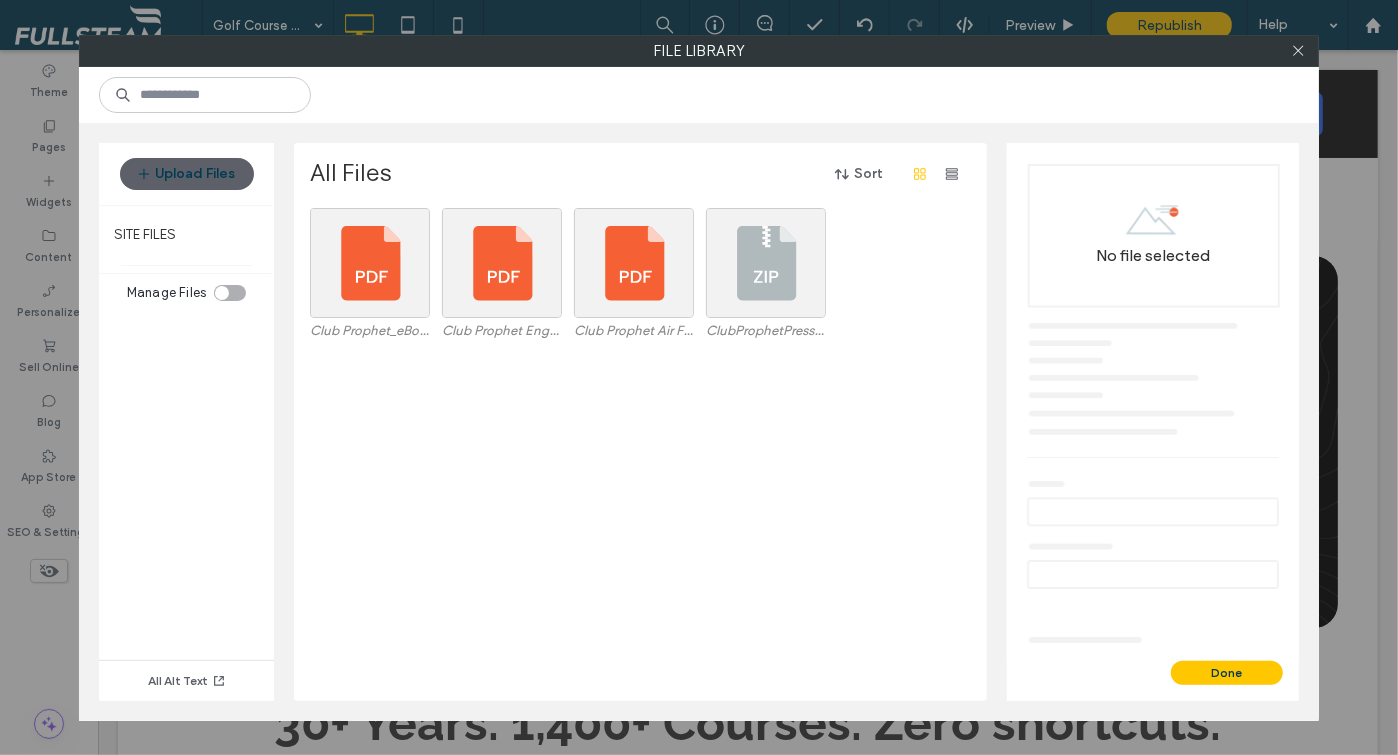 click on "Upload Files" at bounding box center [186, 174] 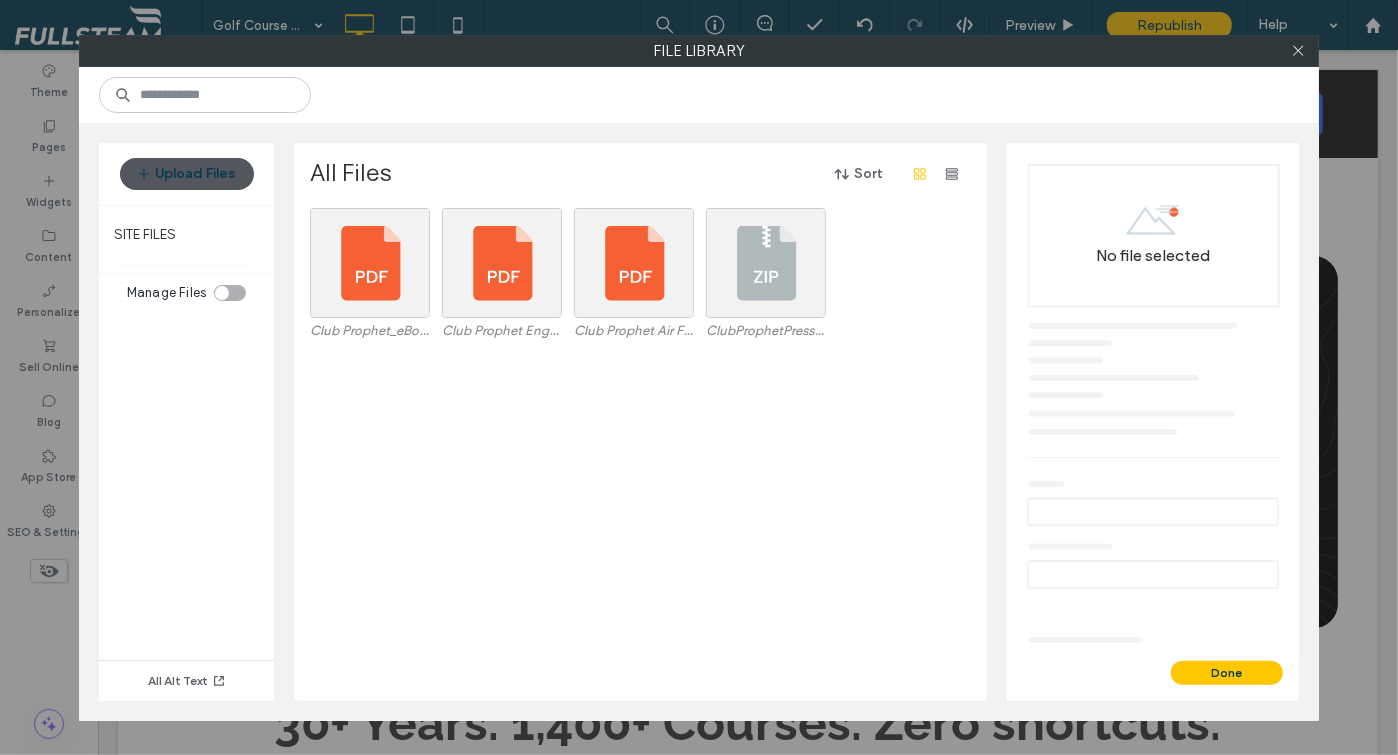click on "Upload Files" at bounding box center (187, 174) 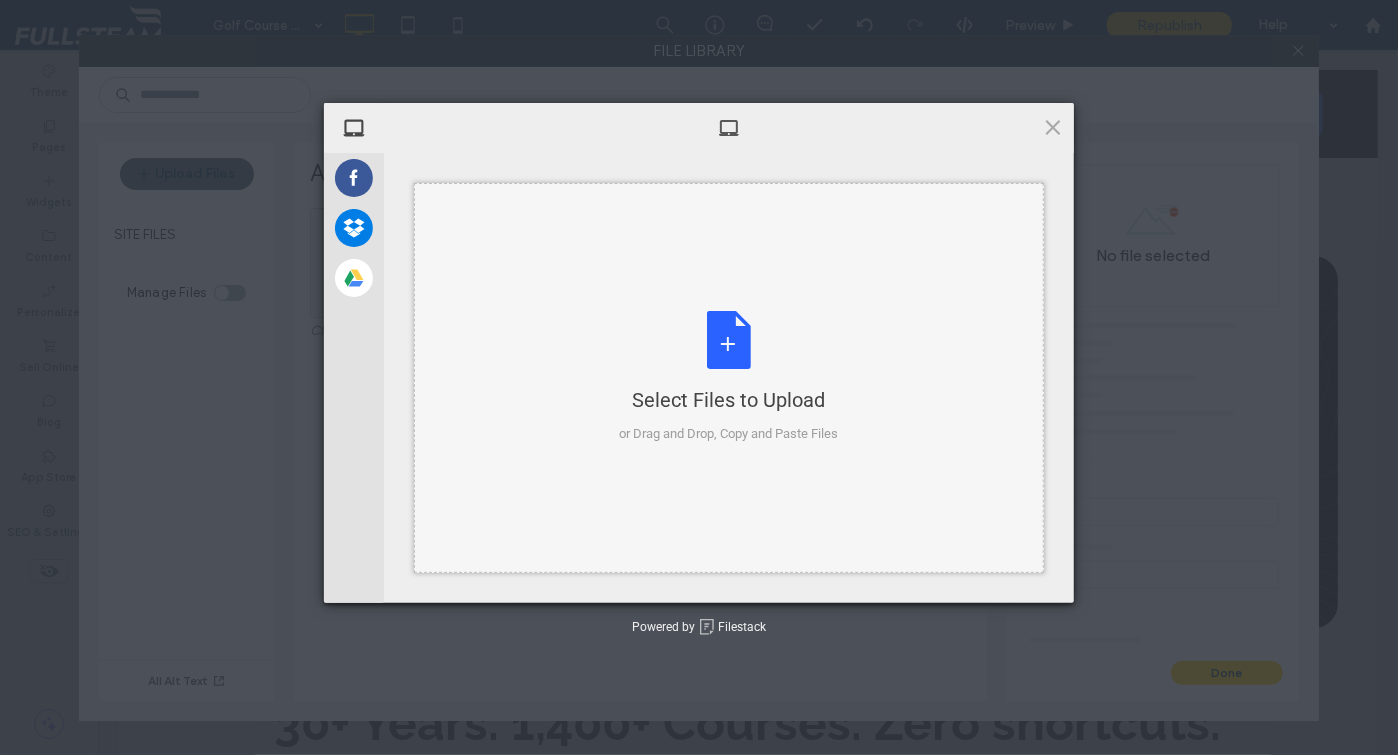 click on "Select Files to Upload
or Drag and Drop, Copy and Paste Files" at bounding box center [729, 377] 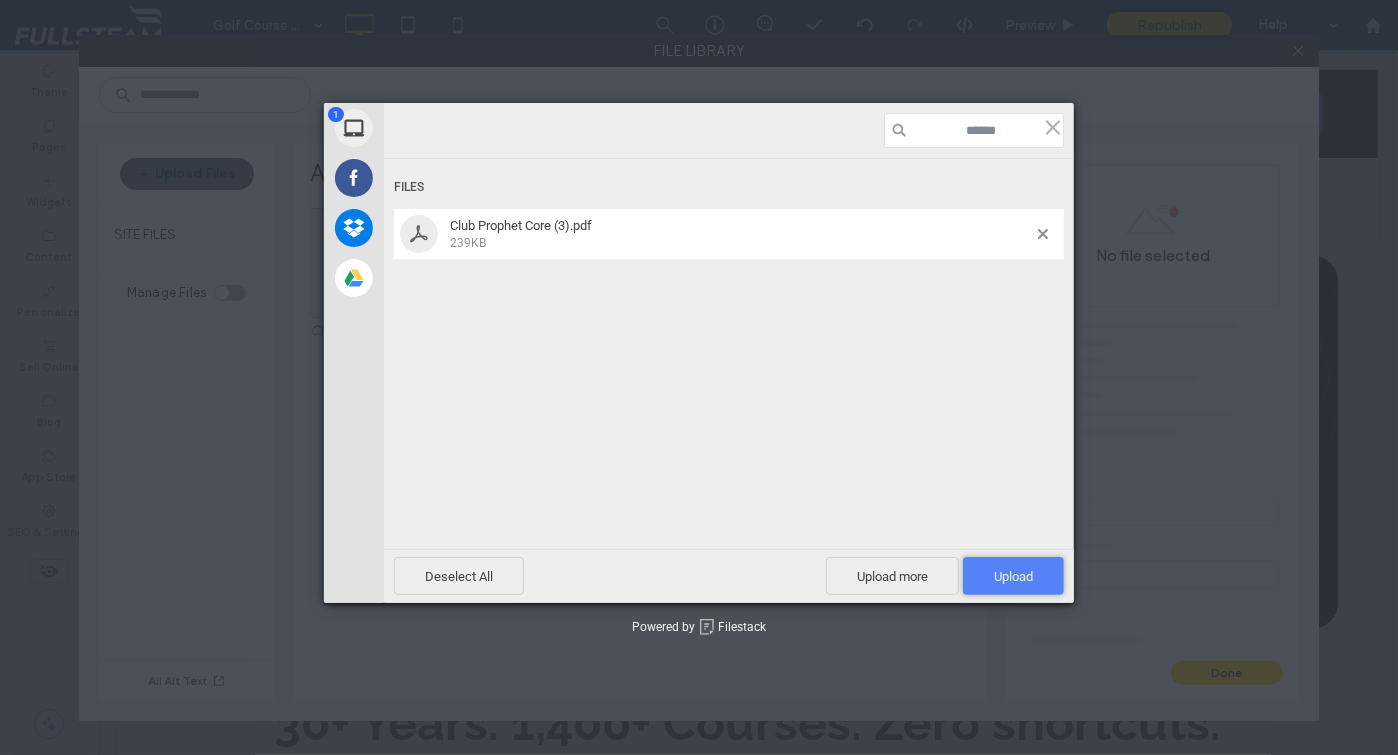 click on "Upload
1" at bounding box center [1013, 576] 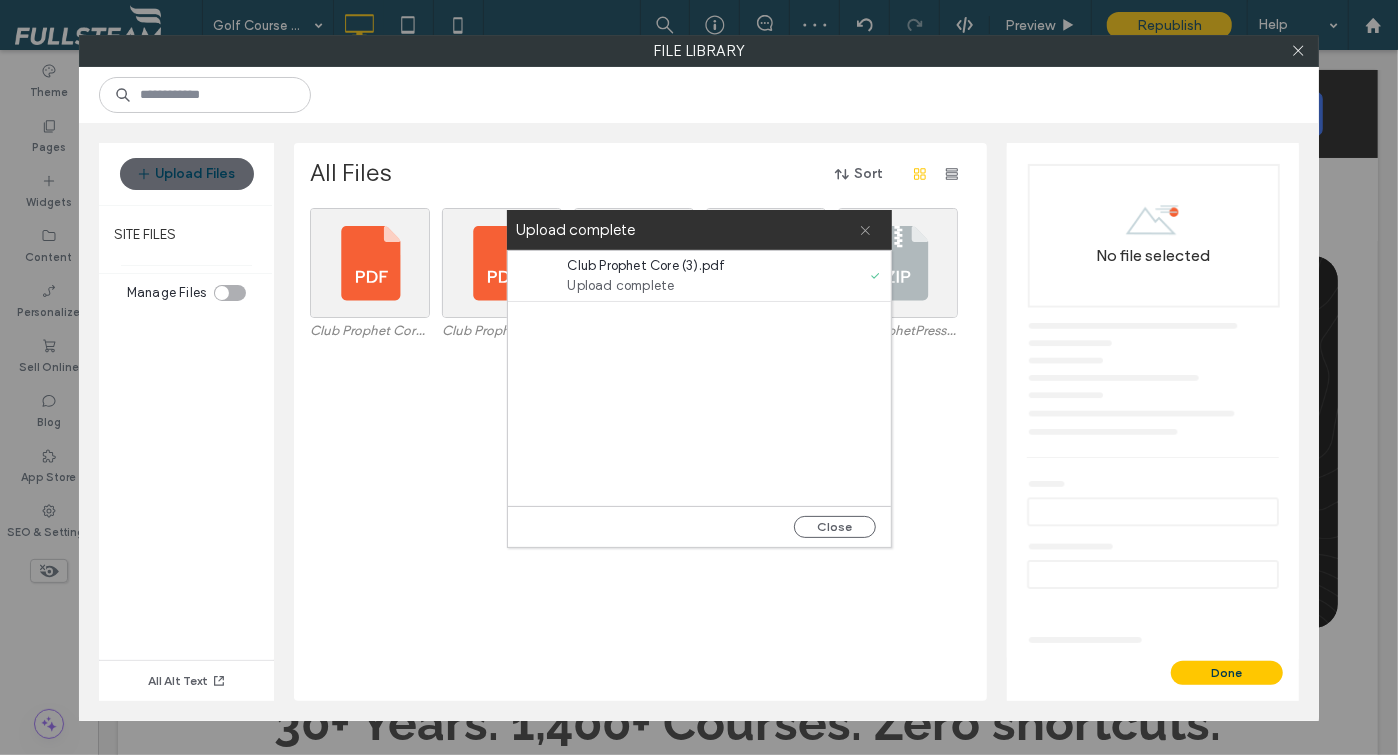 click 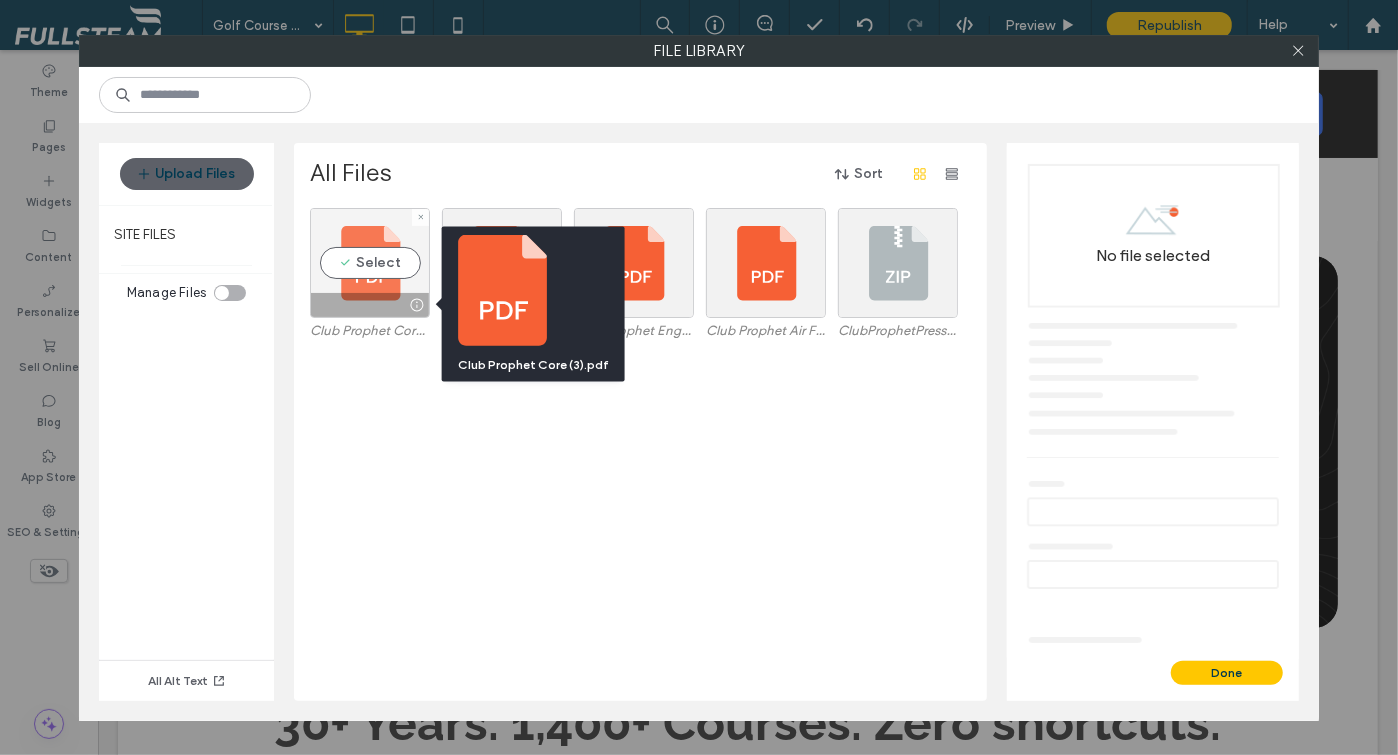 click at bounding box center [416, 305] 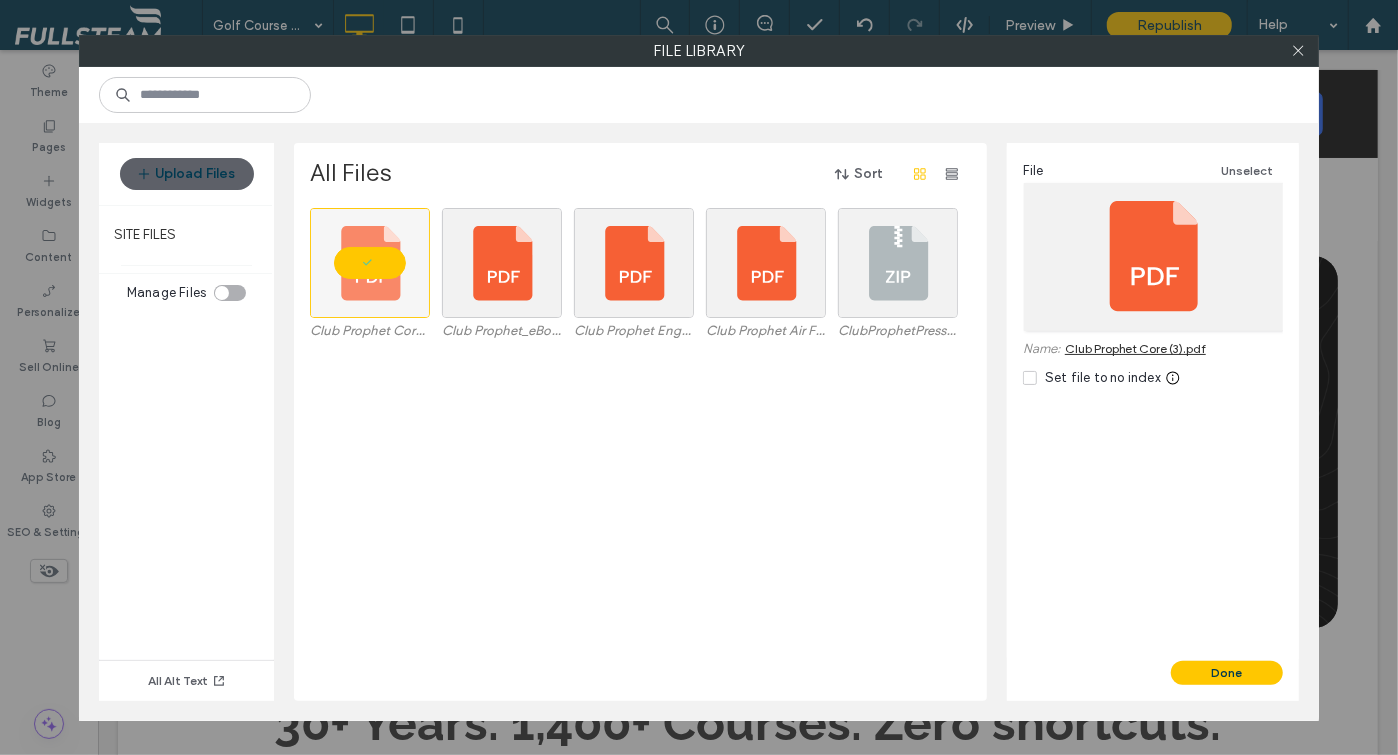 click on "File Unselect Name: Club Prophet Core (3).pdf Set file to no index" at bounding box center [1153, 402] 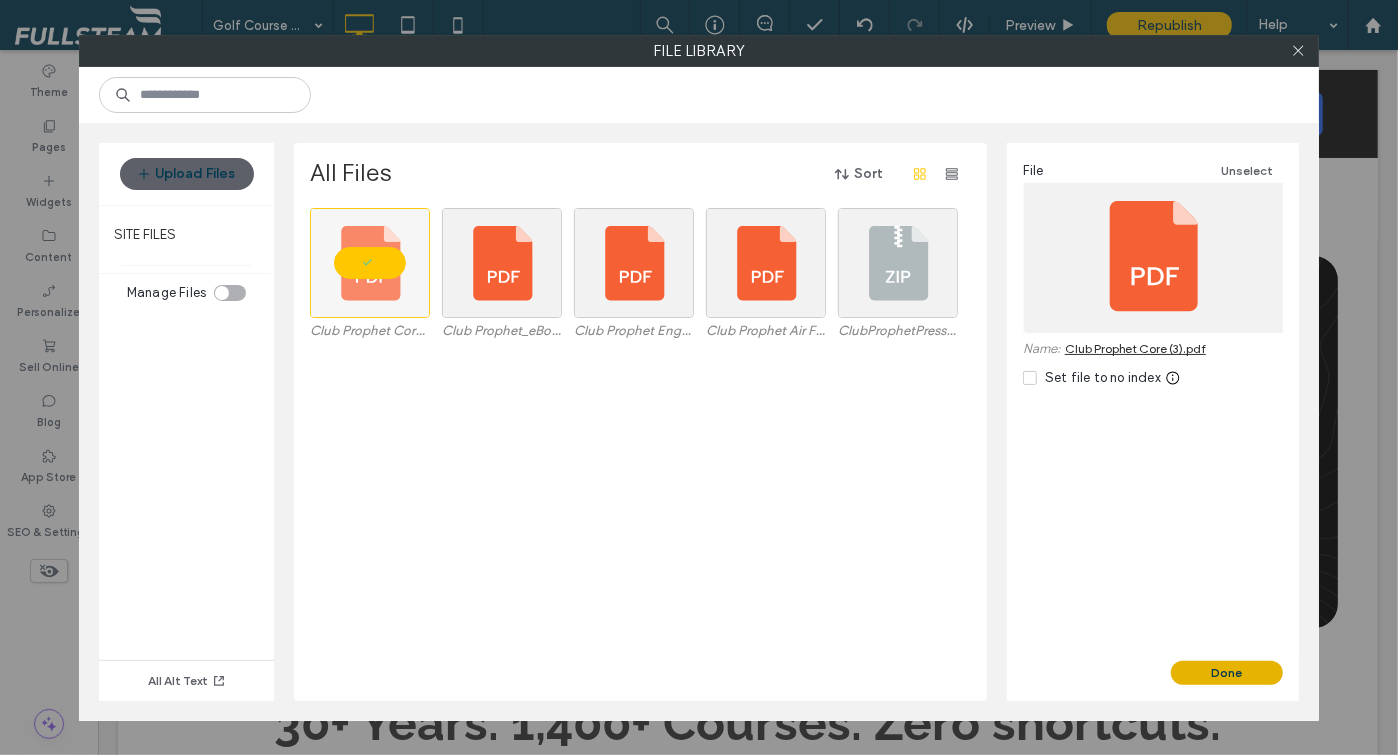 click on "Done" at bounding box center (1227, 673) 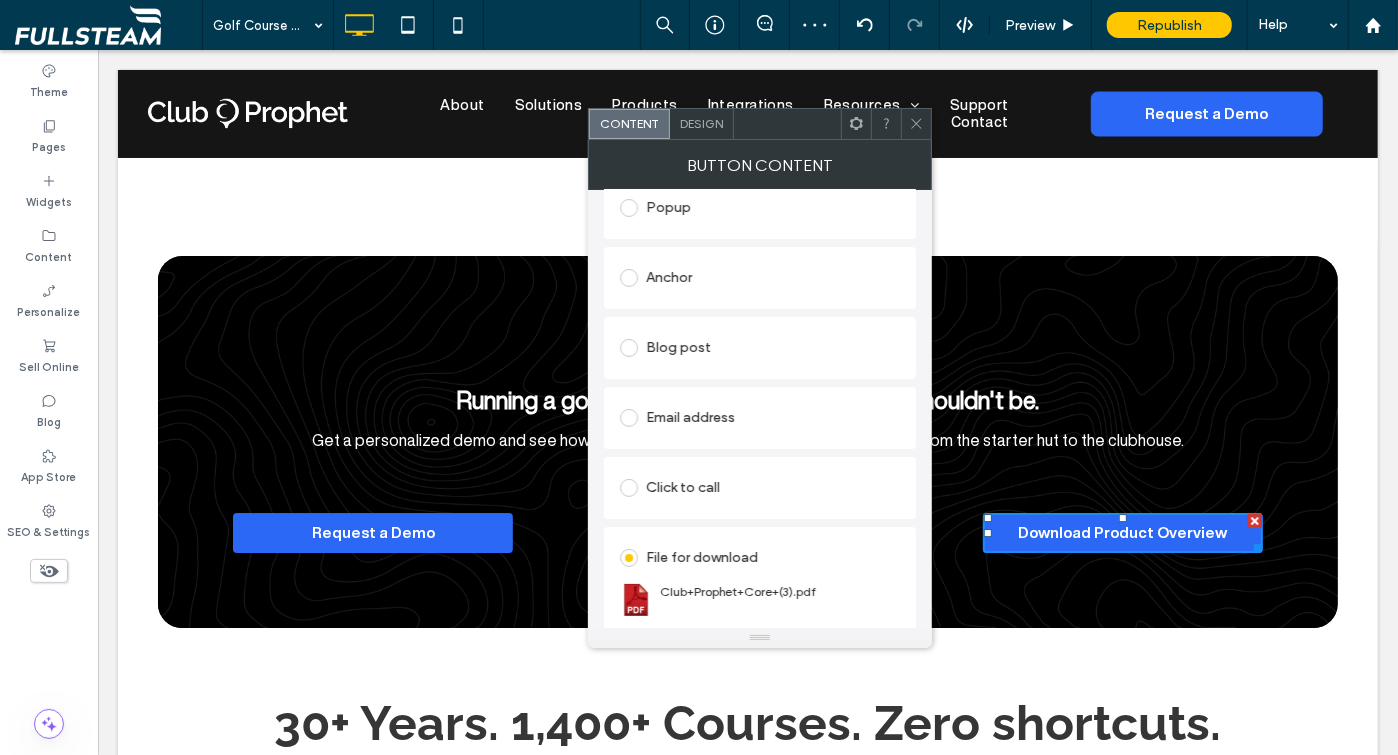 click 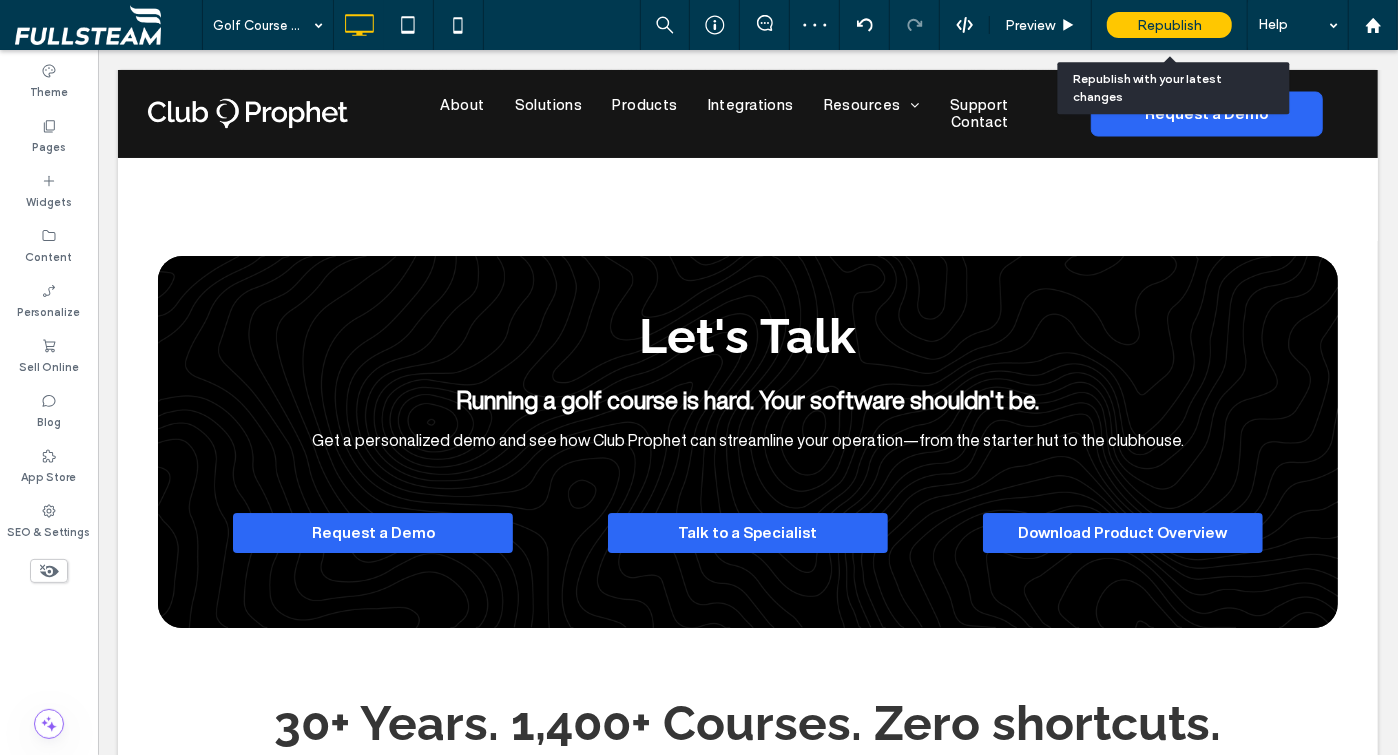 click on "Republish" at bounding box center (1169, 25) 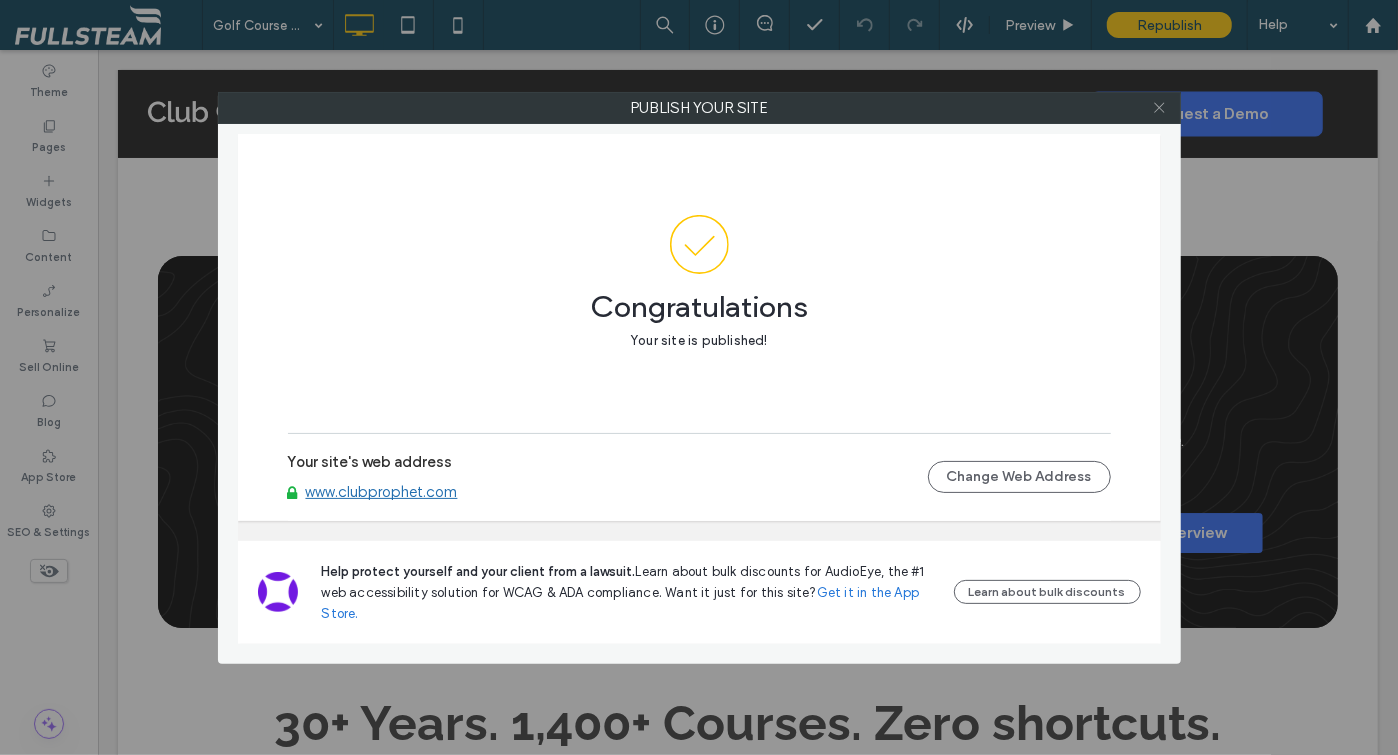 click at bounding box center (1159, 108) 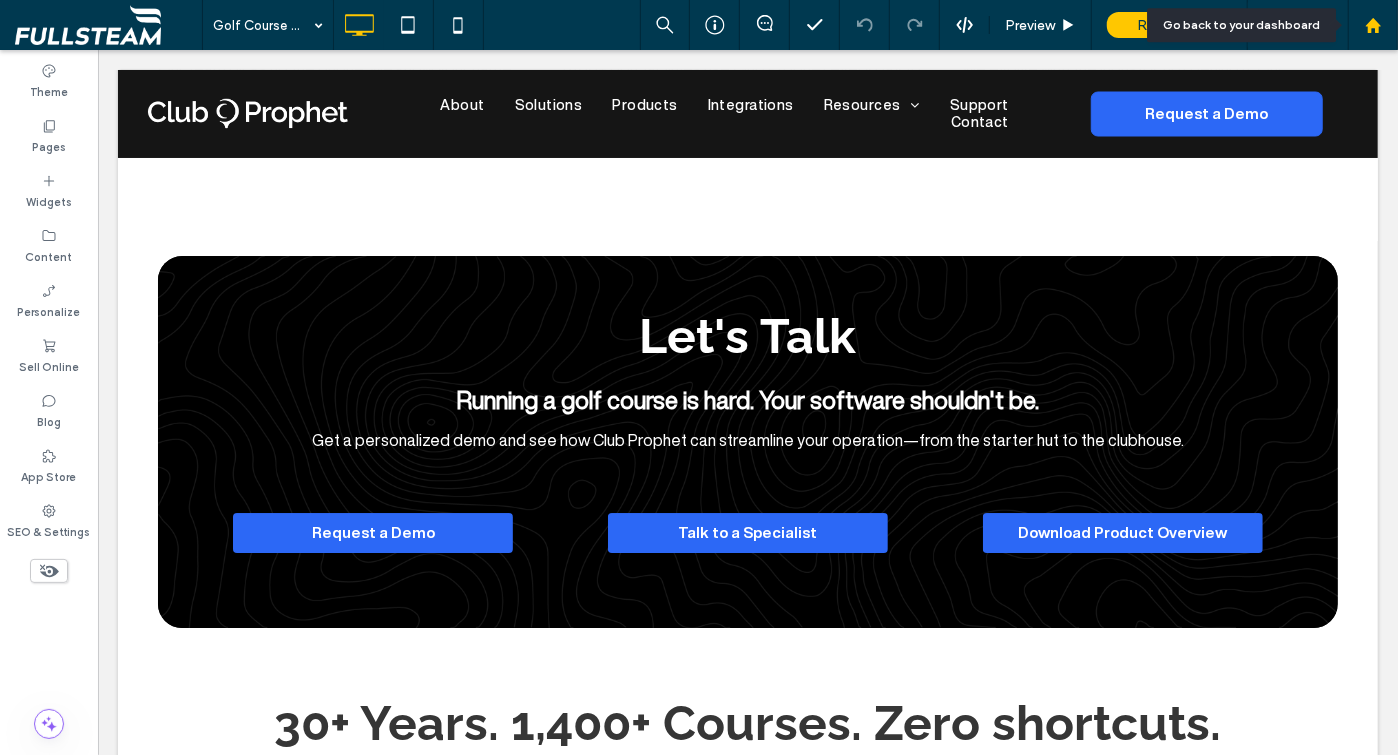 click at bounding box center [1373, 25] 